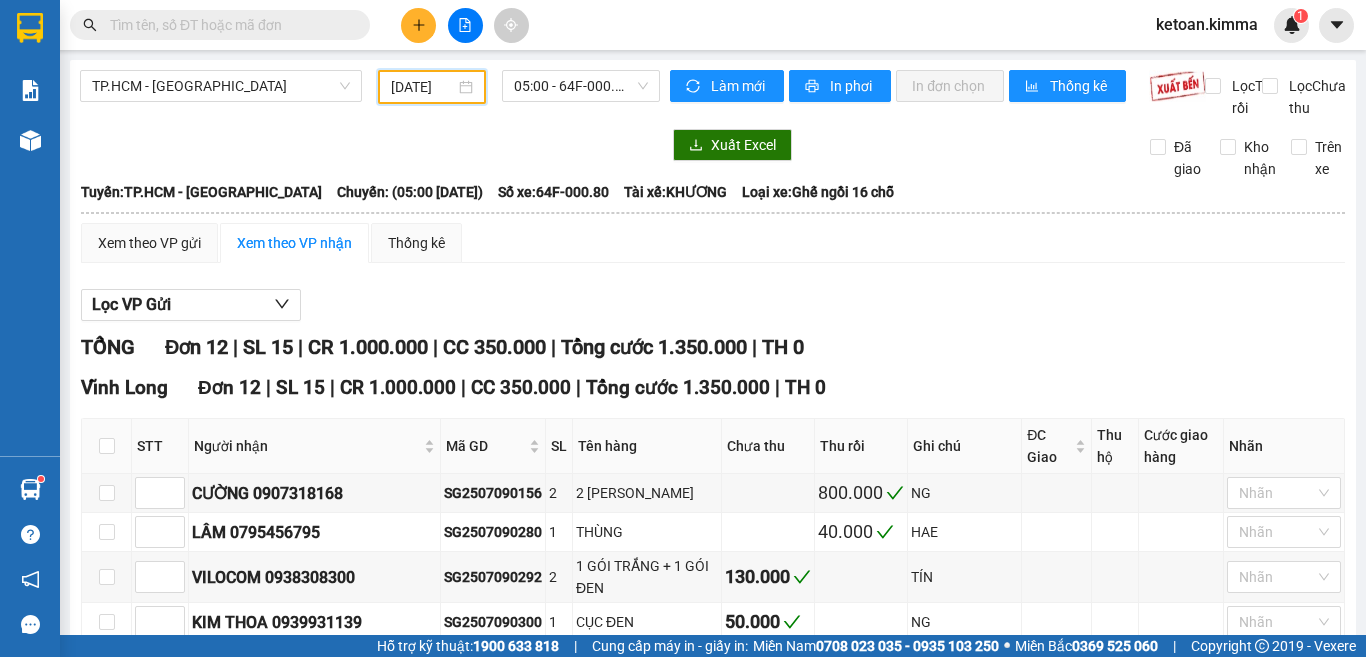 scroll, scrollTop: 0, scrollLeft: 0, axis: both 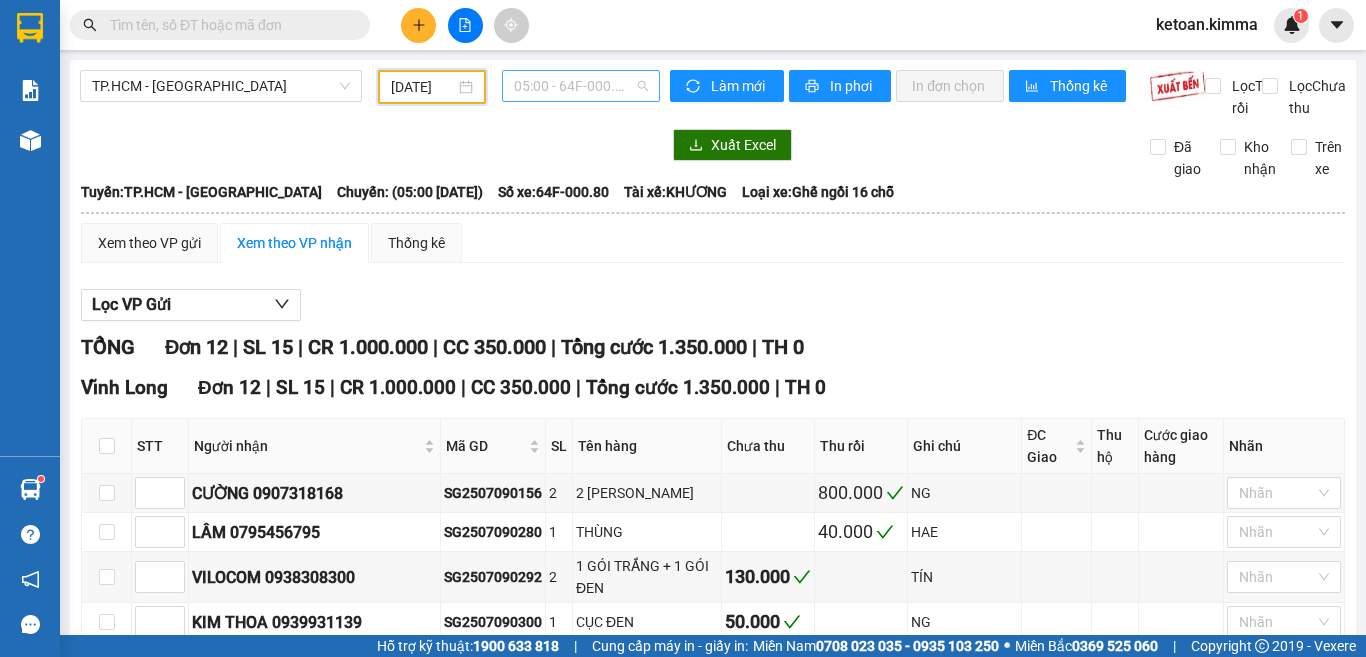 click on "05:00     - 64F-000.80" at bounding box center [581, 86] 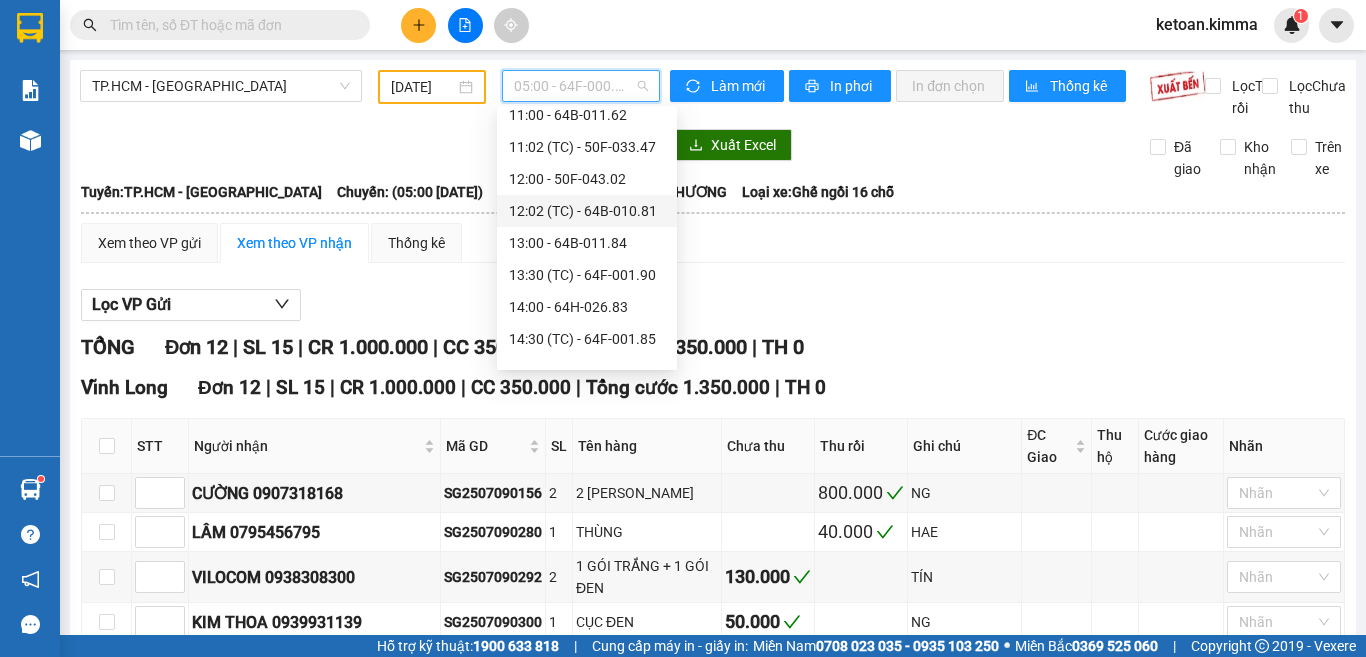 scroll, scrollTop: 300, scrollLeft: 0, axis: vertical 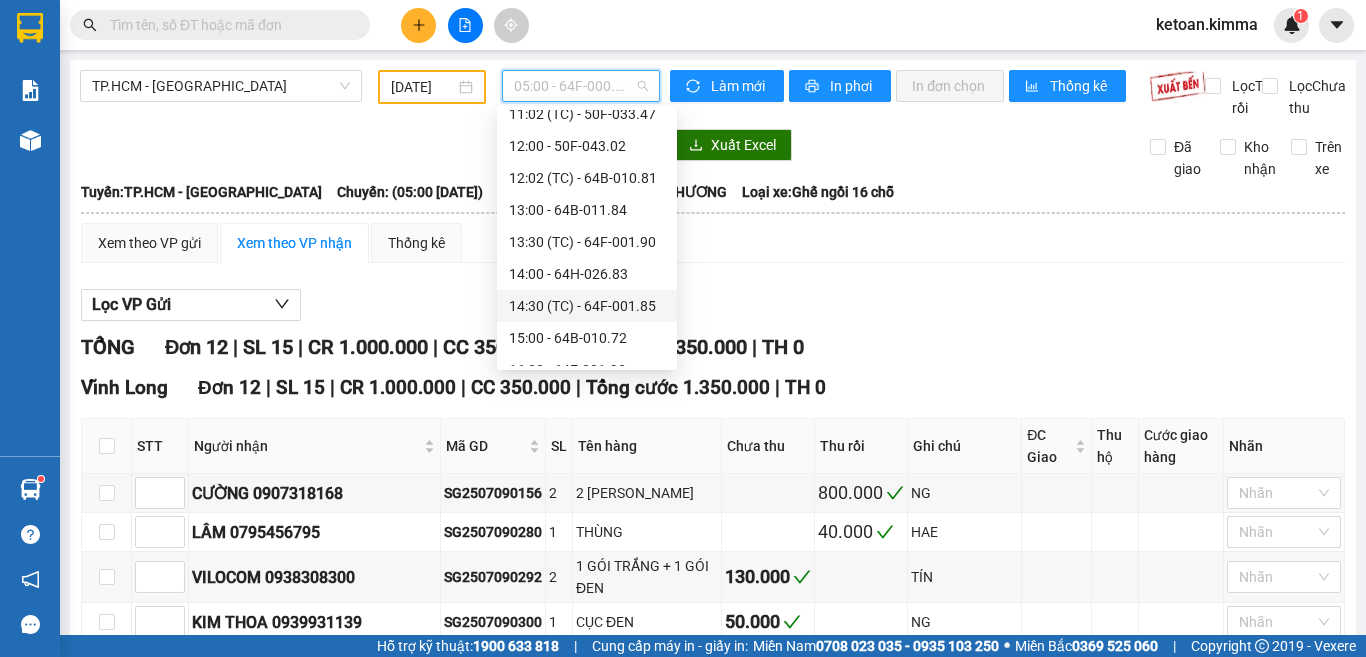 click on "14:30   (TC)   - 64F-001.85" at bounding box center [587, 306] 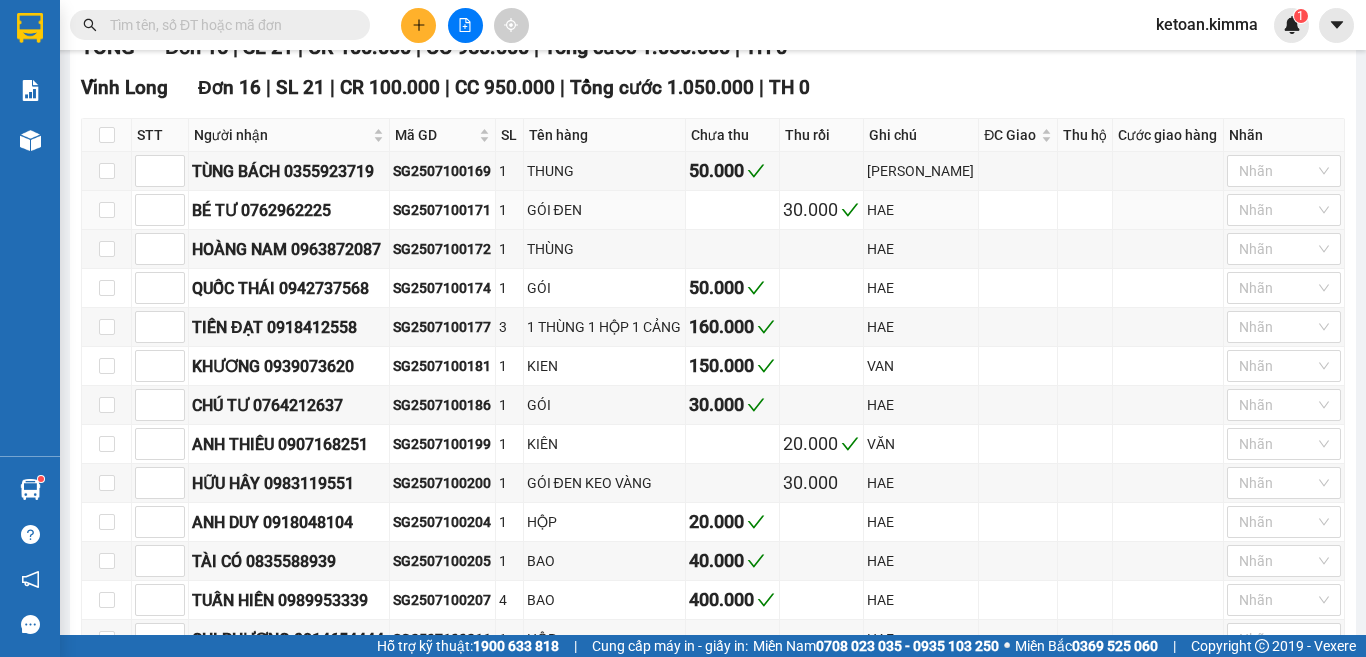 scroll, scrollTop: 0, scrollLeft: 0, axis: both 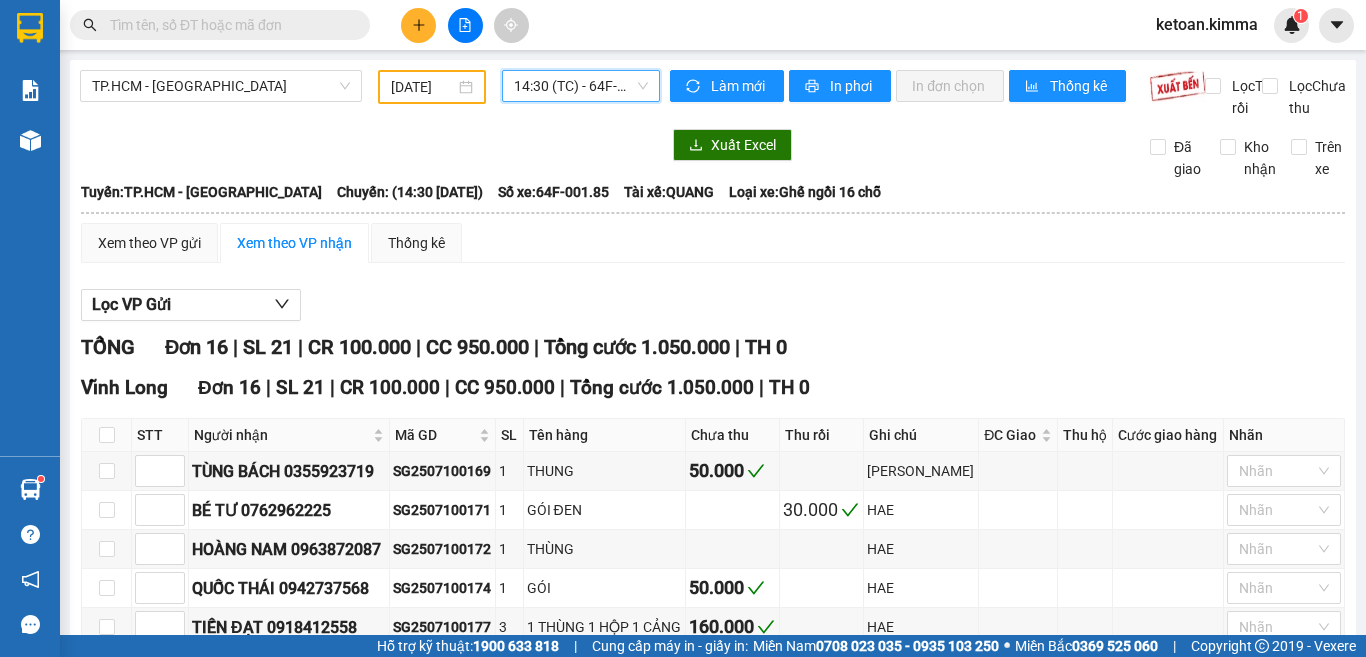 click on "14:30   (TC)   - 64F-001.85" at bounding box center (581, 86) 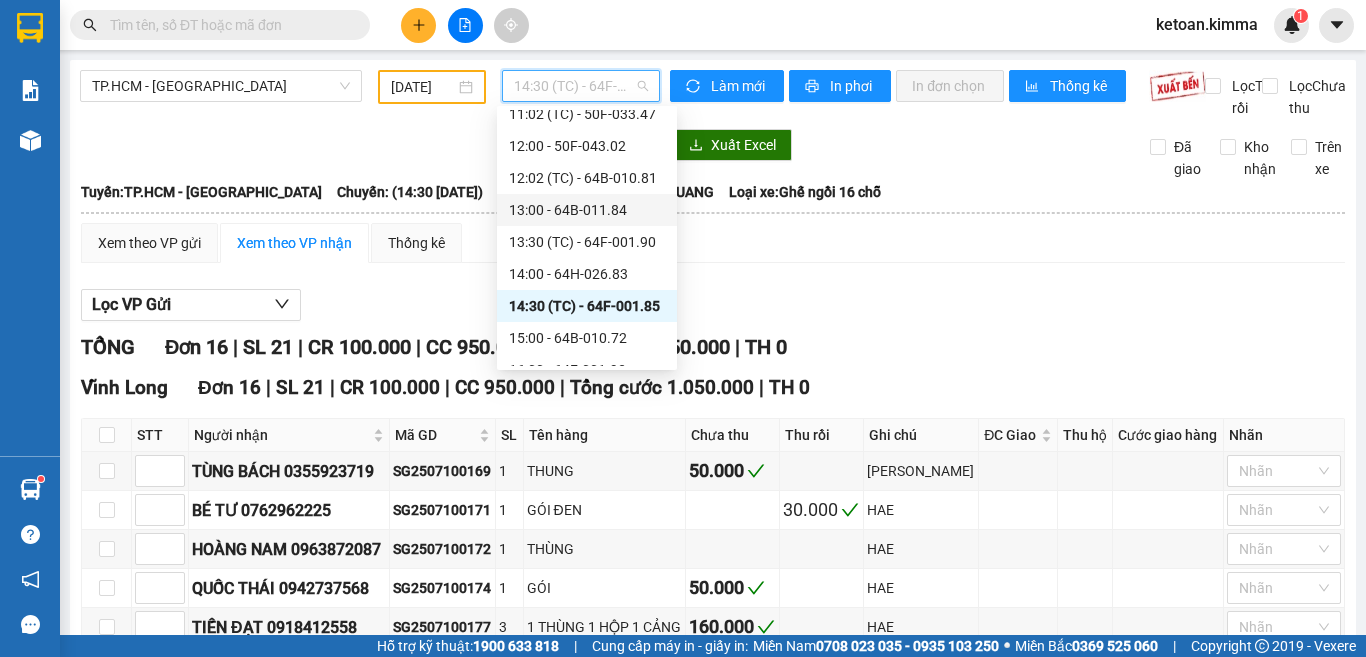 scroll, scrollTop: 400, scrollLeft: 0, axis: vertical 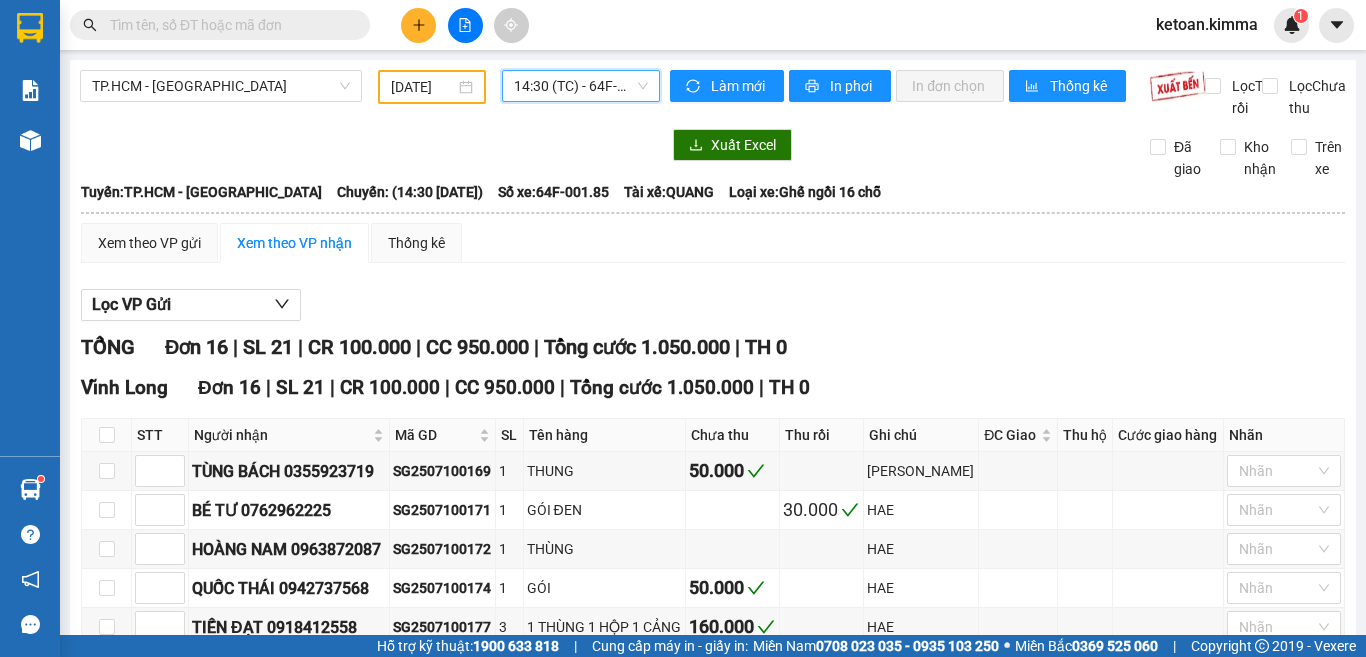 click on "Xem theo VP gửi Xem theo VP nhận Thống kê" at bounding box center [713, 243] 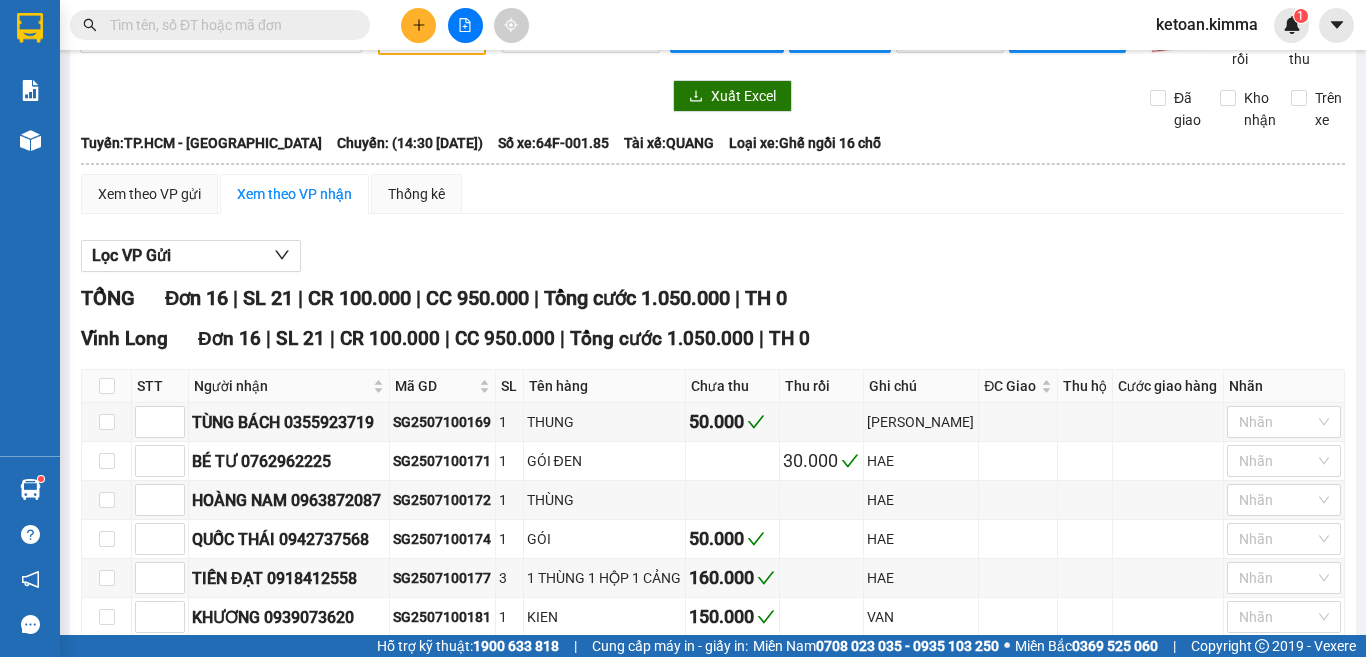 scroll, scrollTop: 0, scrollLeft: 0, axis: both 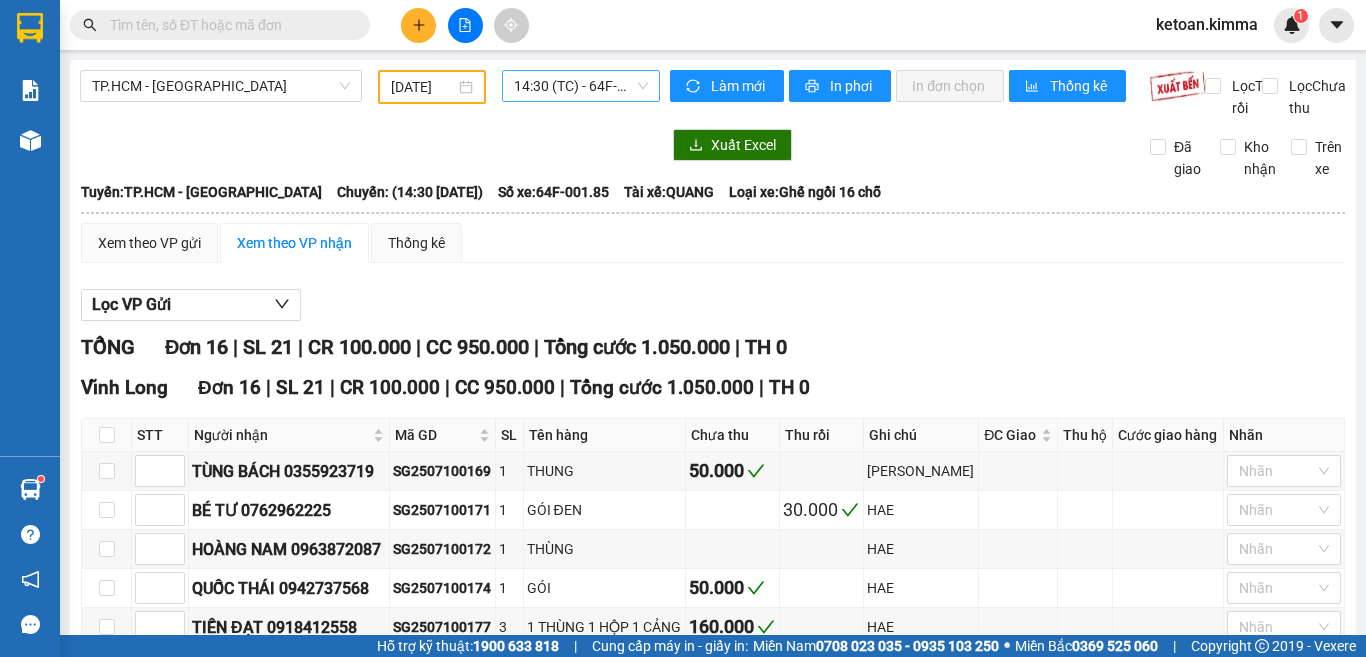 click on "14:30   (TC)   - 64F-001.85" at bounding box center (581, 86) 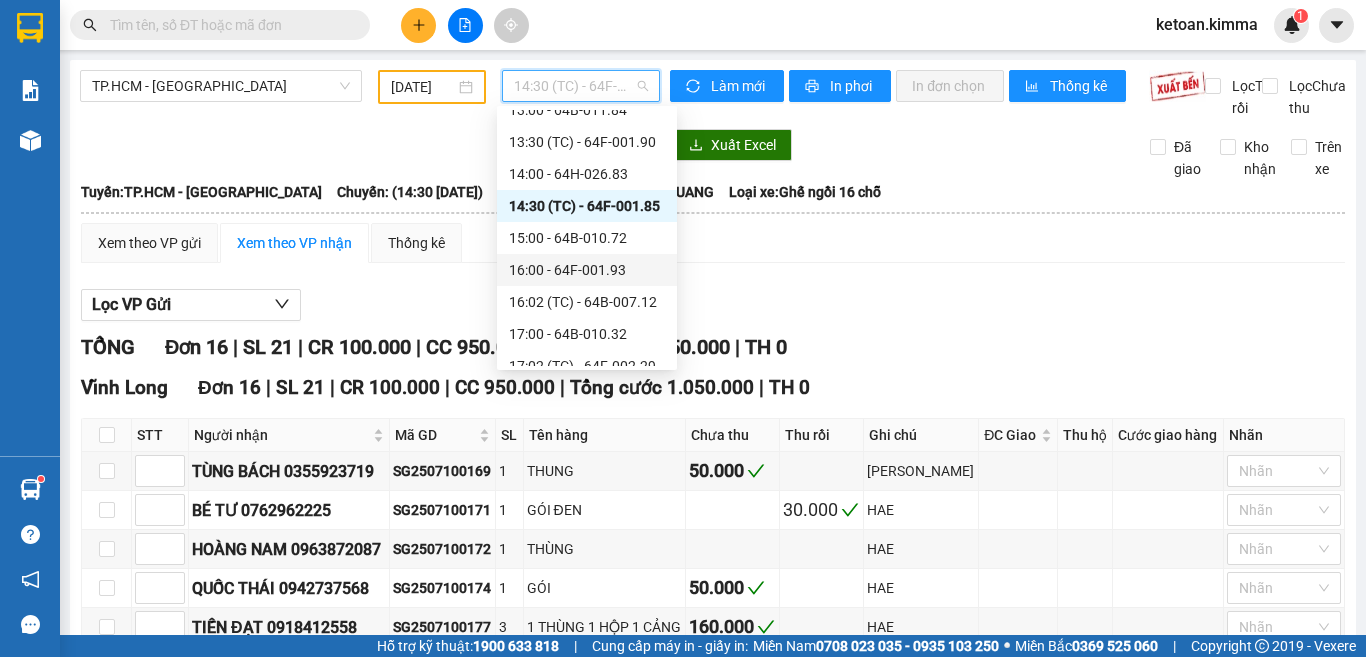 click on "16:00     - 64F-001.93" at bounding box center [587, 270] 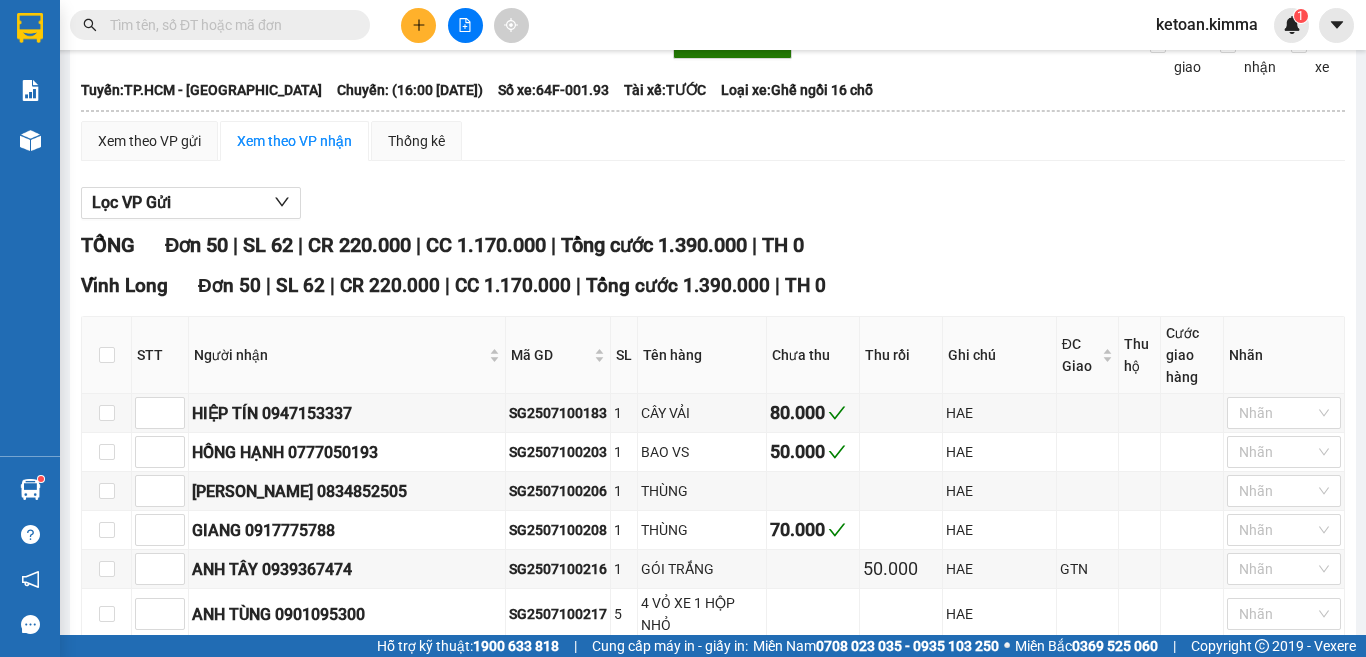 scroll, scrollTop: 0, scrollLeft: 0, axis: both 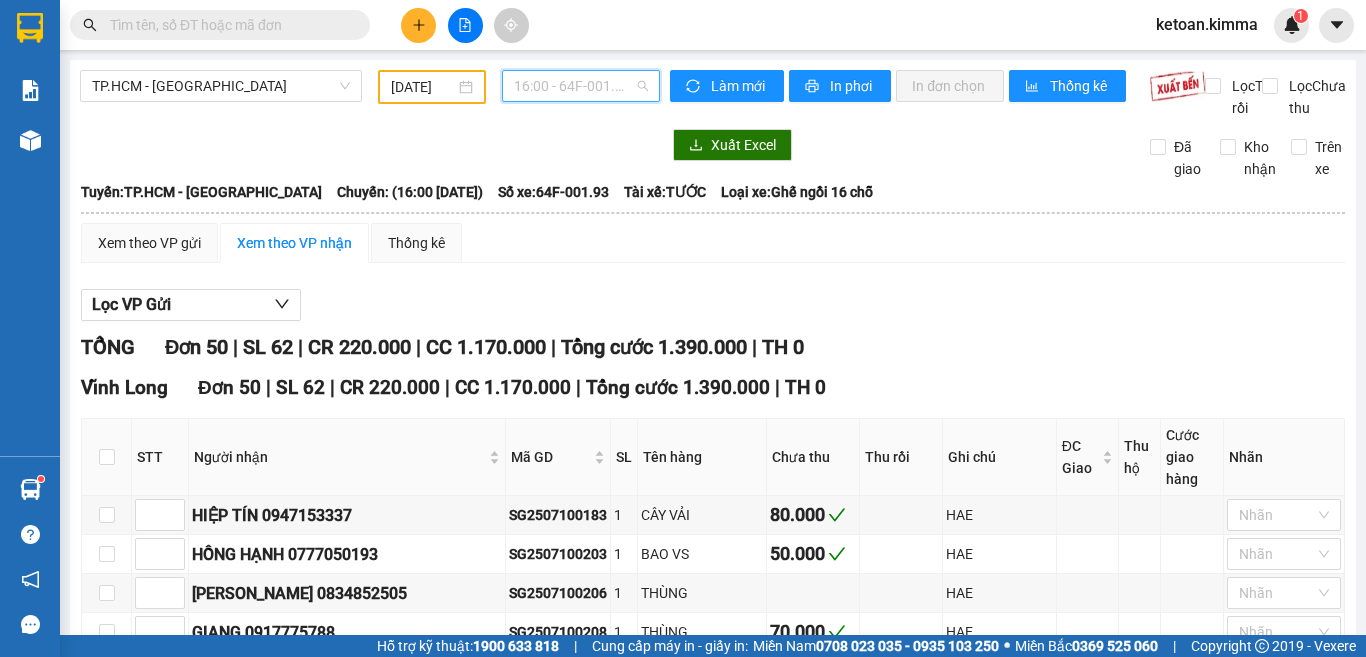 click on "16:00     - 64F-001.93" at bounding box center (581, 86) 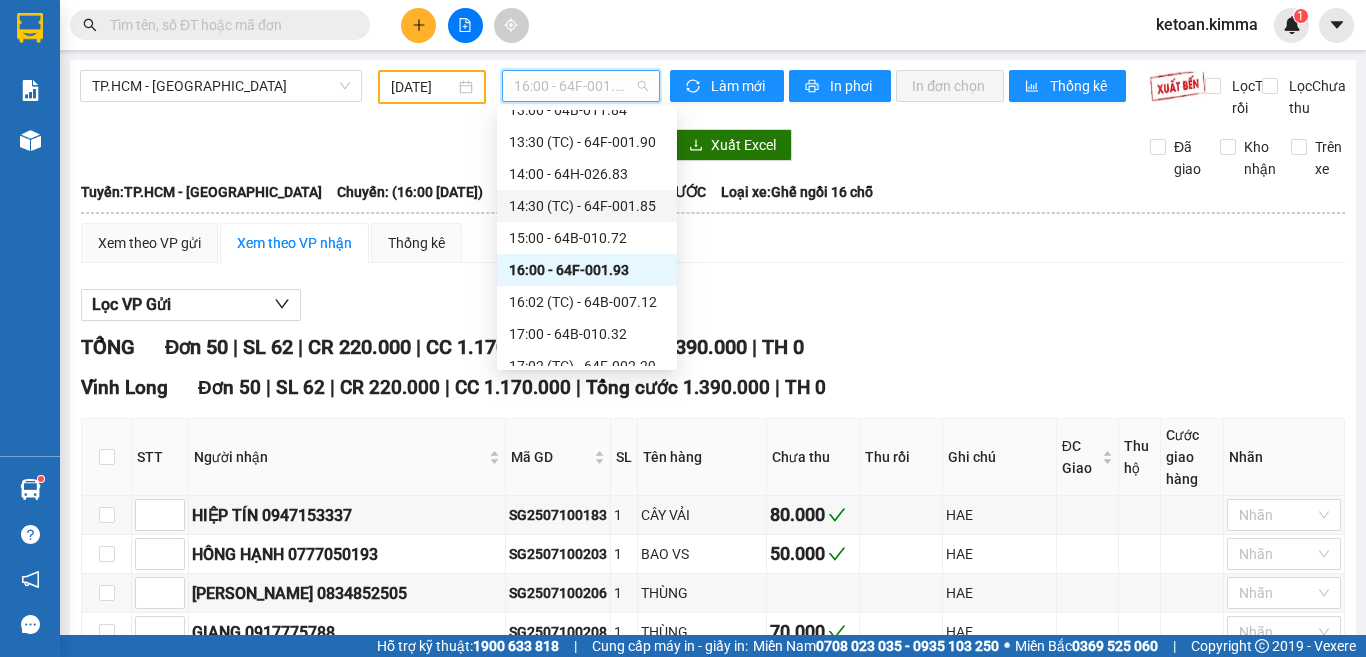click on "14:30   (TC)   - 64F-001.85" at bounding box center (587, 206) 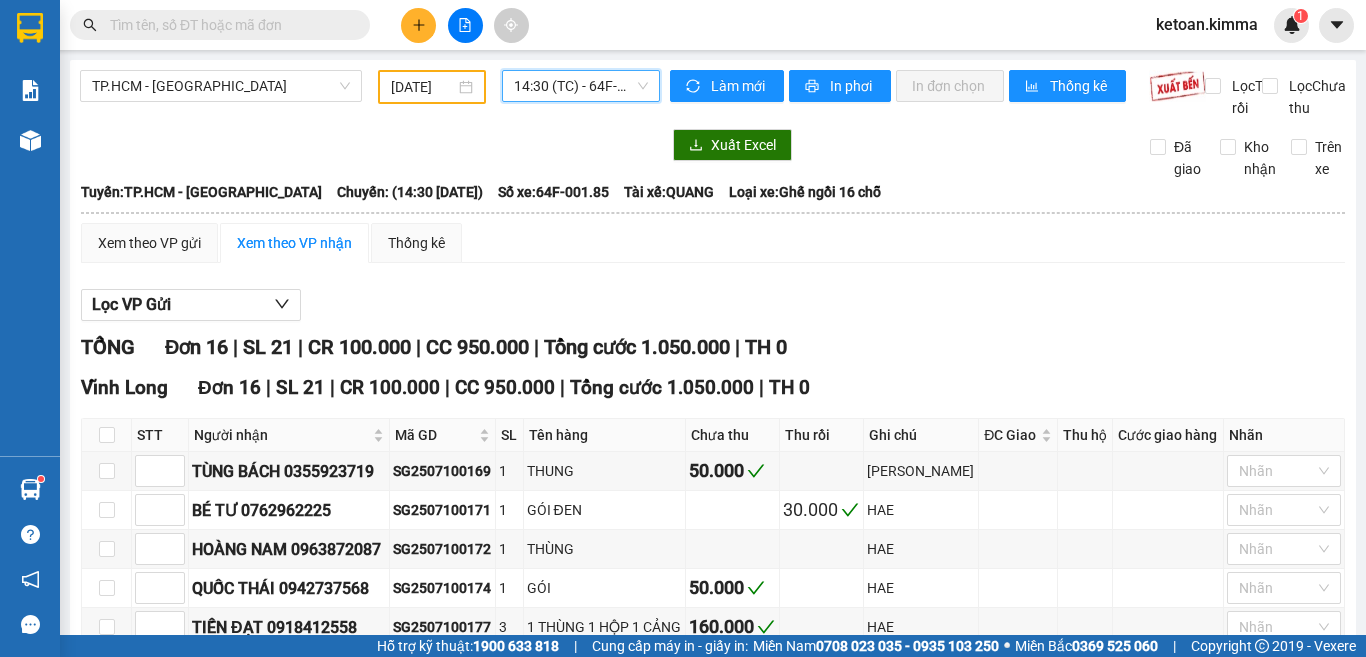 click on "TP.HCM - Vĩnh Long 10/07/2025 14:30 14:30   (TC)   - 64F-001.85  Làm mới In phơi In đơn chọn Thống kê Lọc  Thu rồi Lọc  Chưa thu Xuất Excel Đã giao Kho nhận Trên xe Kim Mã   0270 3823 665 , 0270 3828 818 , 0270 3825 326   107-109, Đường 2/9 P.1, TP Vĩnh Long PHƠI HÀNG 08:37 - 11/07/2025 Tuyến:  TP.HCM - Vĩnh Long Chuyến:   (14:30 - 10/07/2025) Tài xế:  QUANG   Số xe:  64F-001.85 Loại xe:  Ghế ngồi 16 chỗ Tuyến:  TP.HCM - Vĩnh Long Chuyến:   (14:30 - 10/07/2025) Số xe:  64F-001.85 Tài xế:  QUANG Loại xe:  Ghế ngồi 16 chỗ Xem theo VP gửi Xem theo VP nhận Thống kê Lọc VP Gửi TỔNG Đơn   16 | SL   21 | CR   100.000 | CC   950.000 | Tổng cước   1.050.000 | TH   0 Vĩnh Long Đơn   16 | SL   21 | CR   100.000 | CC   950.000 | Tổng cước   1.050.000 | TH   0 STT Người nhận Mã GD SL Tên hàng Chưa thu Thu rồi Ghi chú ĐC Giao Thu hộ Cước giao hàng Nhãn Ký nhận" at bounding box center [713, 614] 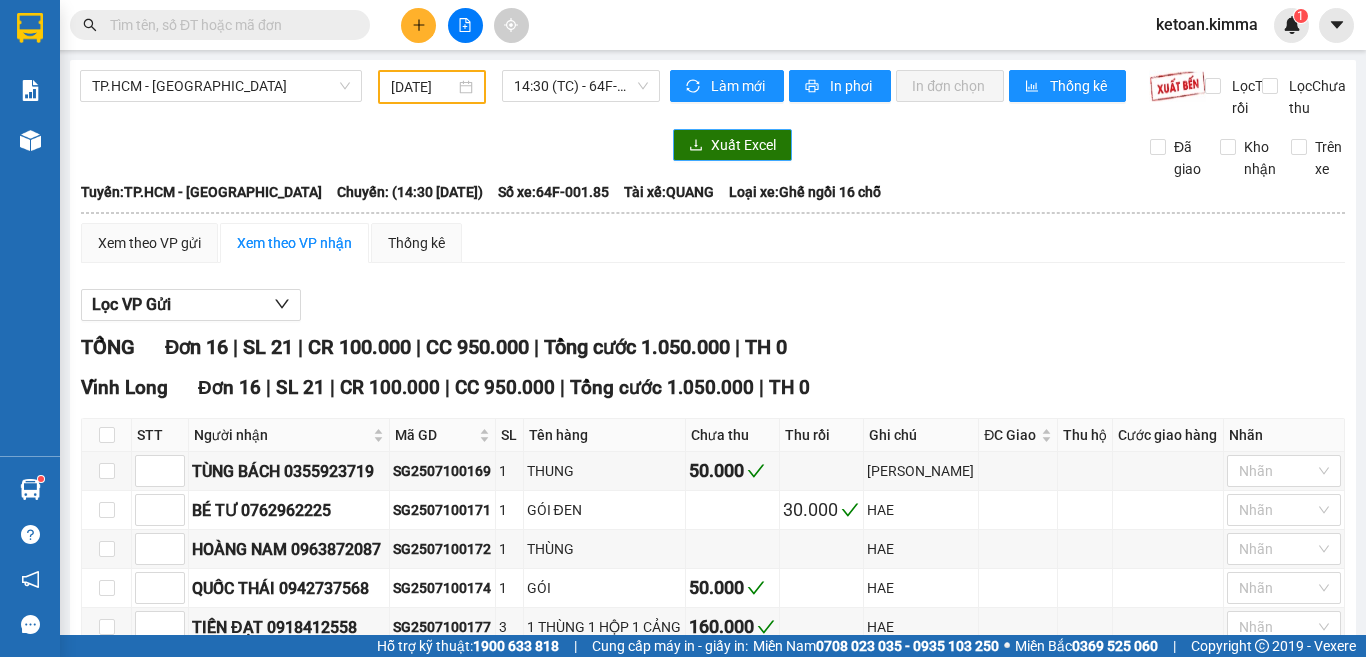 click on "Xuất Excel" at bounding box center [743, 145] 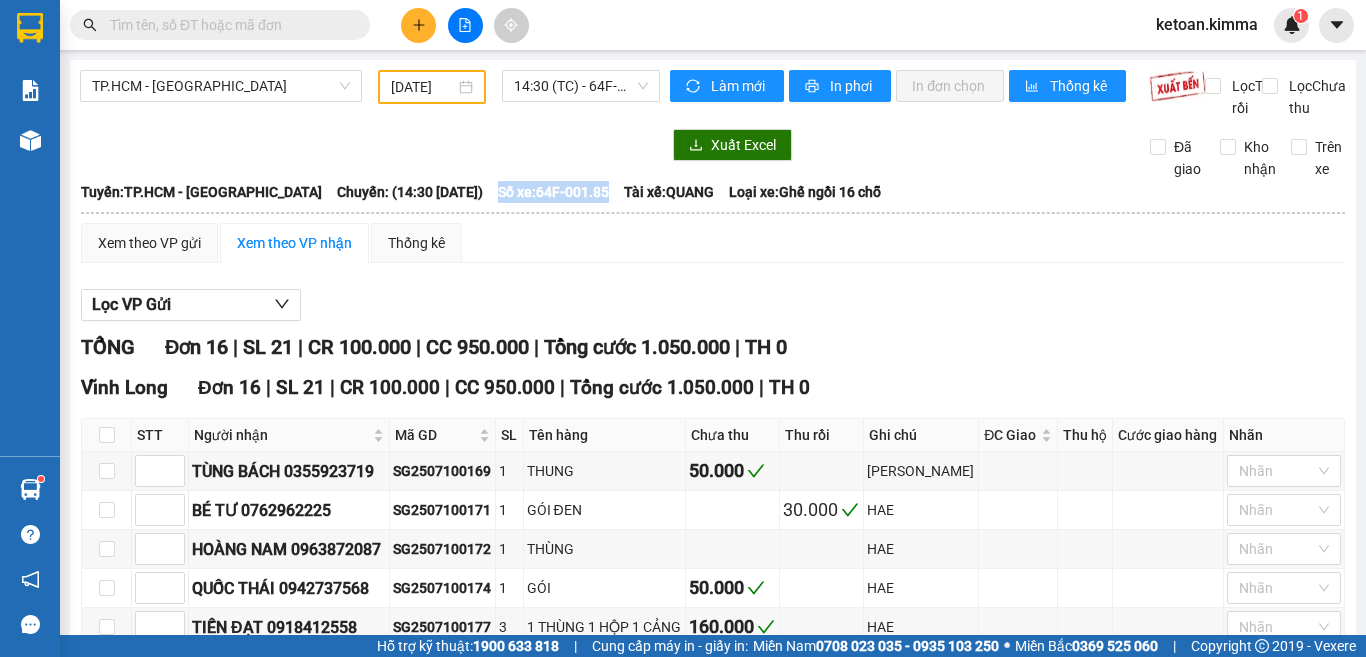 drag, startPoint x: 484, startPoint y: 213, endPoint x: 598, endPoint y: 219, distance: 114.15778 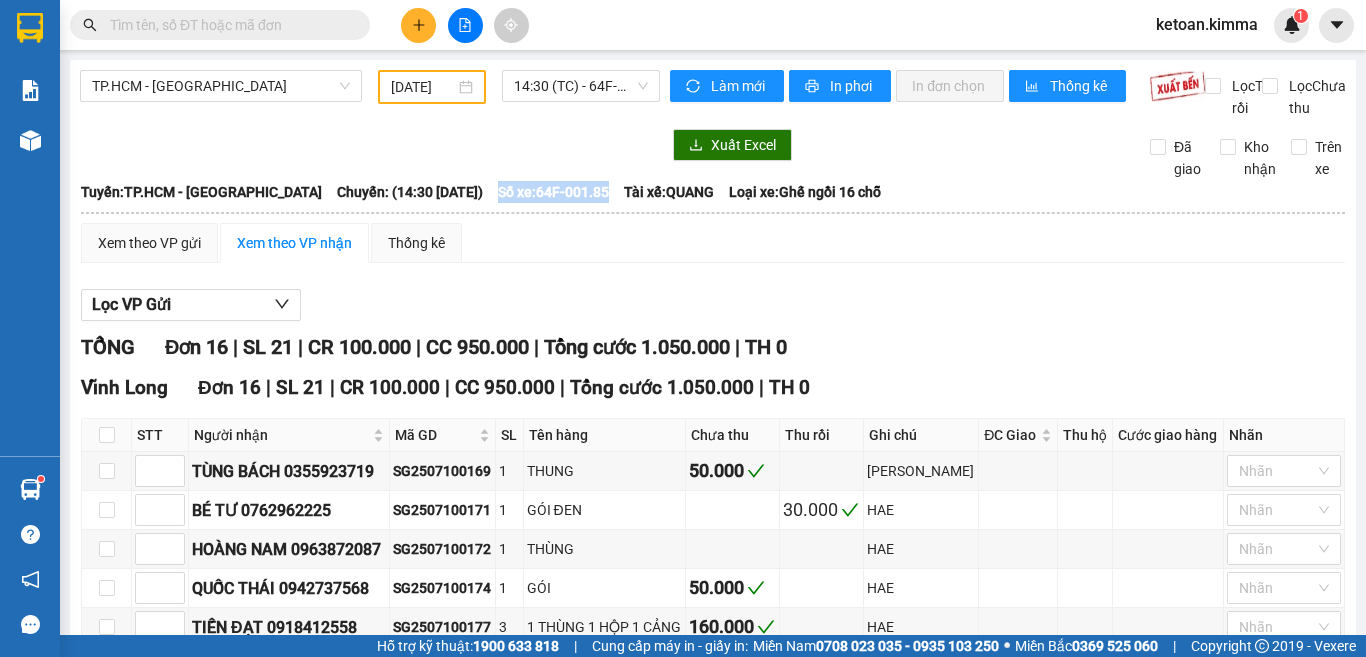 click on "Số xe:  64F-001.85" at bounding box center (553, 192) 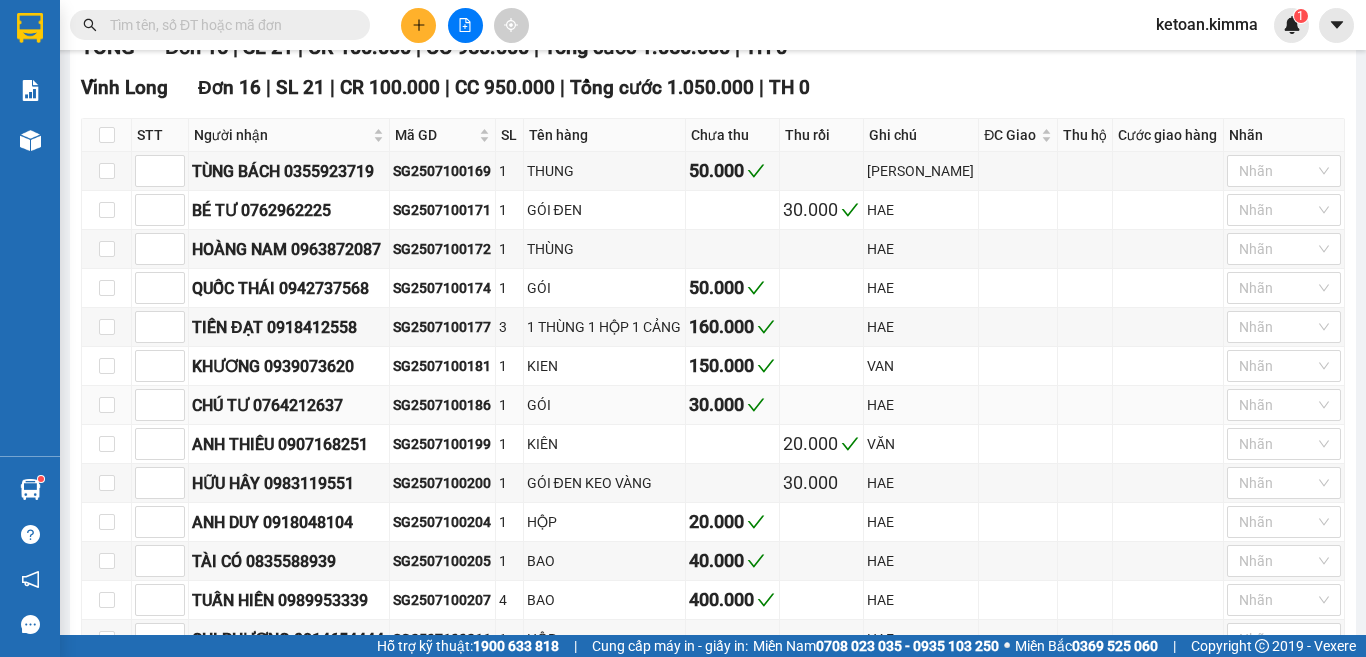 scroll, scrollTop: 200, scrollLeft: 0, axis: vertical 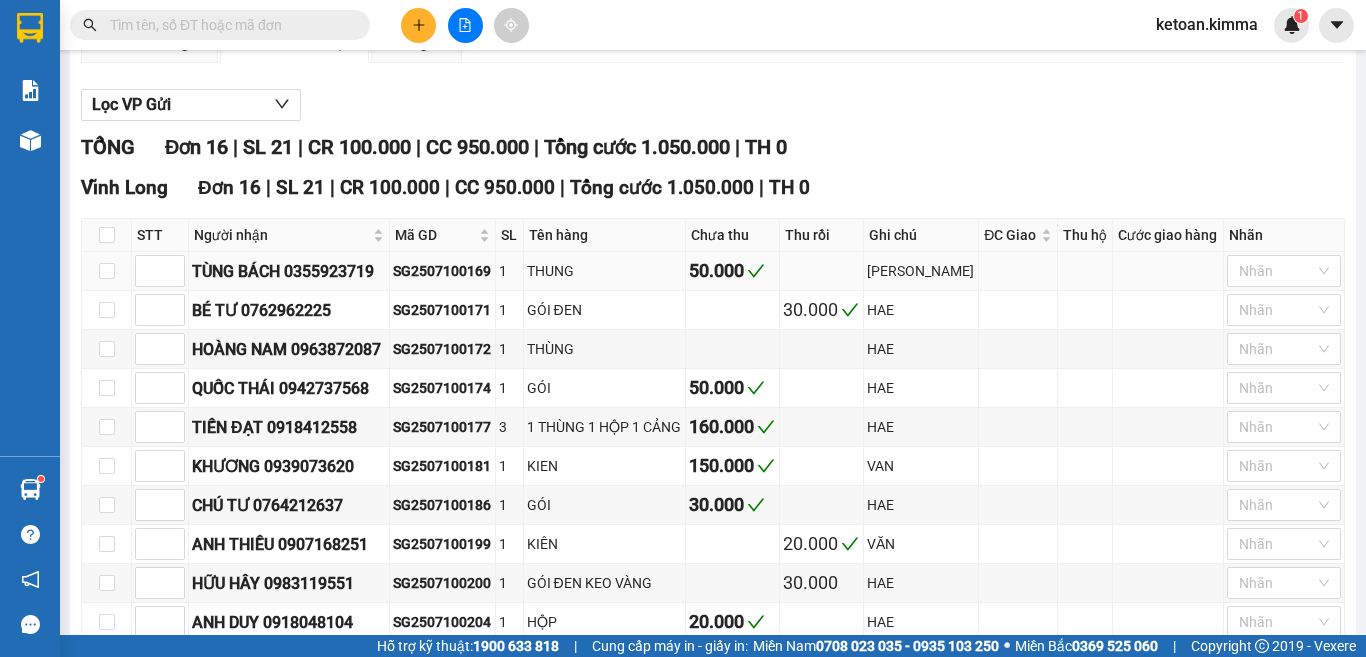 click on "SG2507100169" at bounding box center [442, 271] 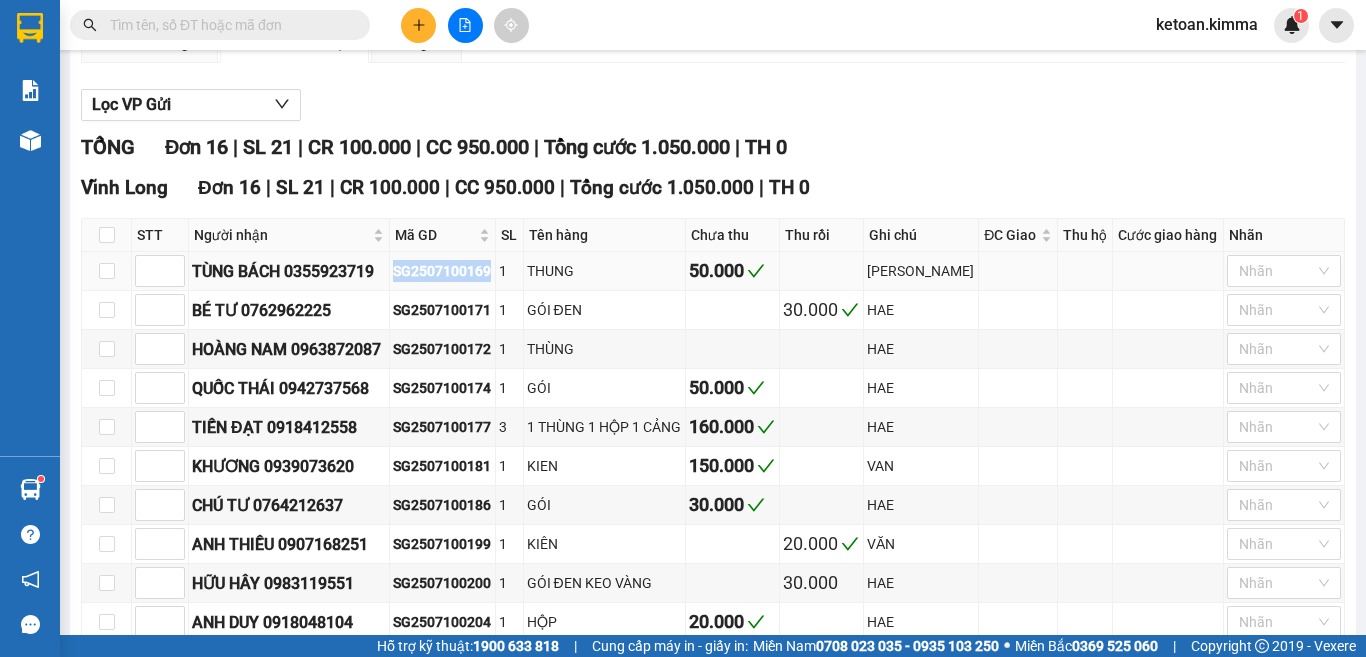 click on "SG2507100169" at bounding box center (442, 271) 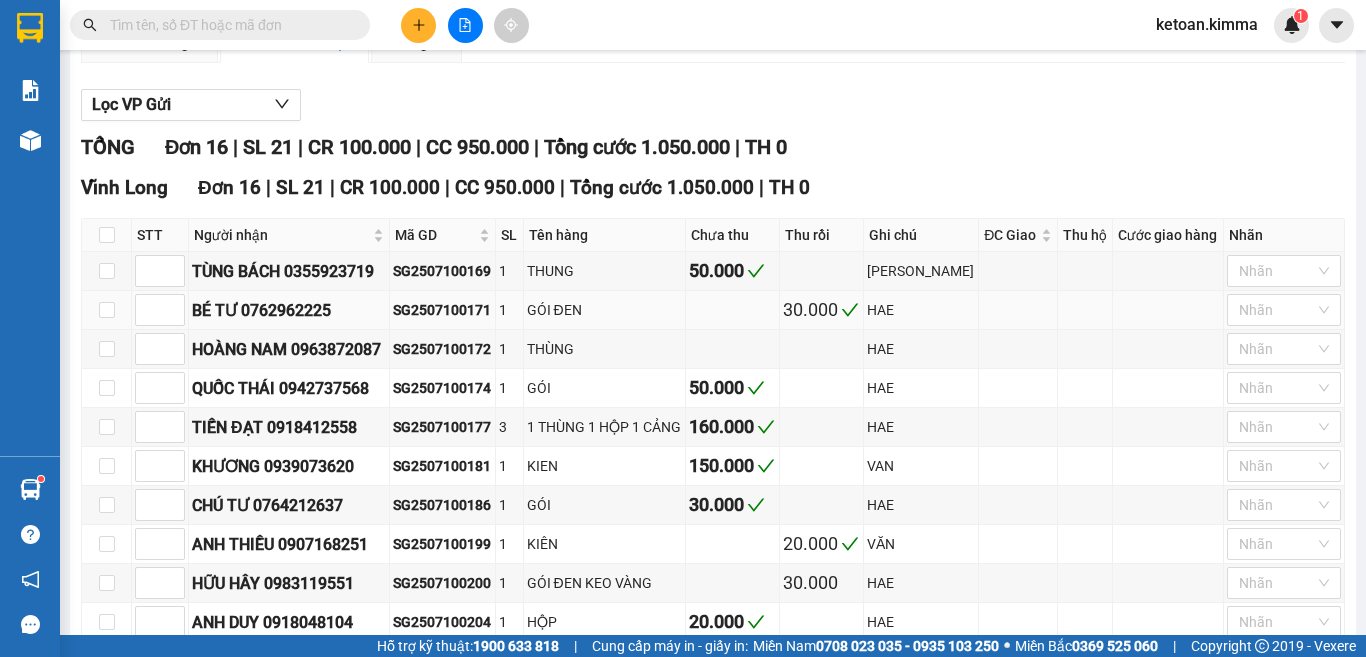 click on "SG2507100171" at bounding box center (442, 310) 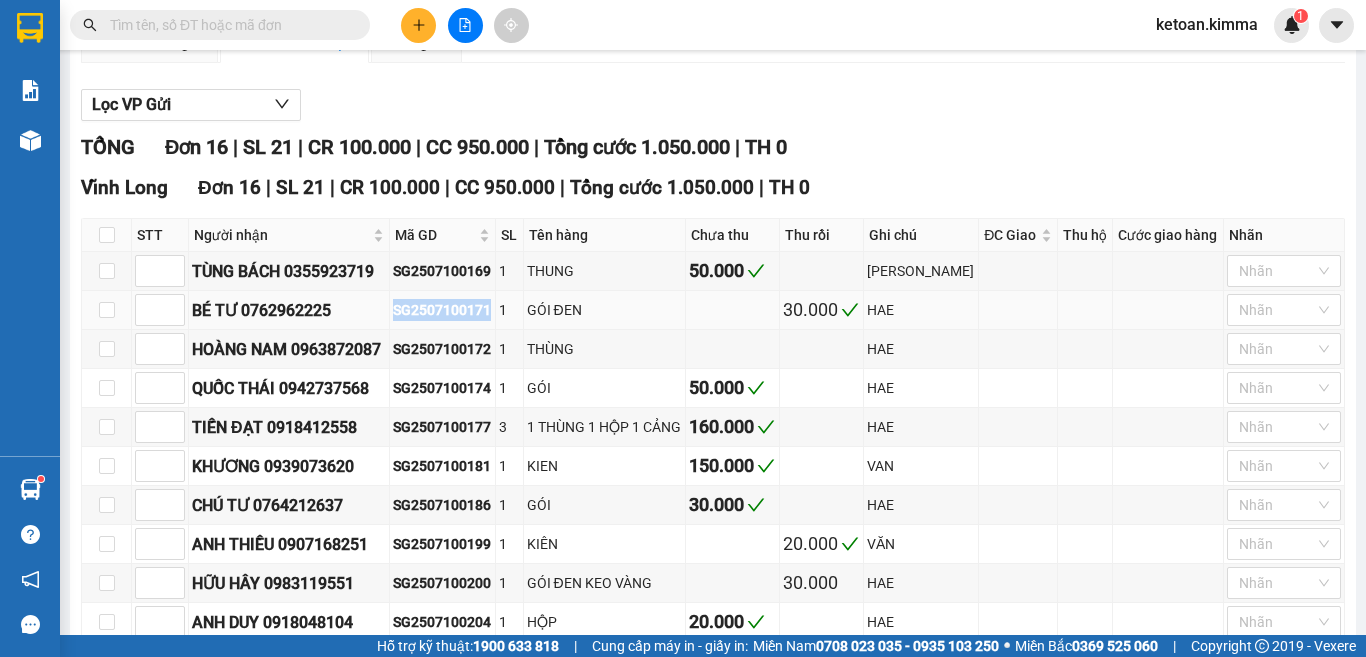 click on "SG2507100171" at bounding box center (442, 310) 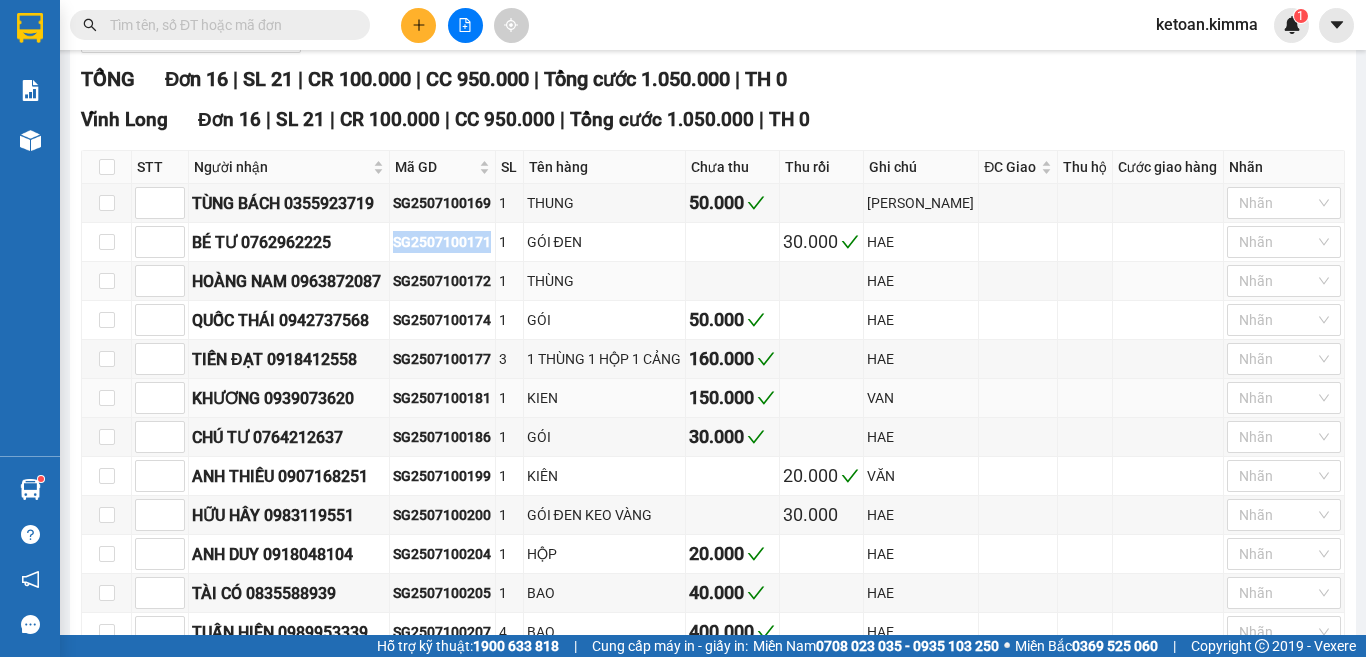 scroll, scrollTop: 400, scrollLeft: 0, axis: vertical 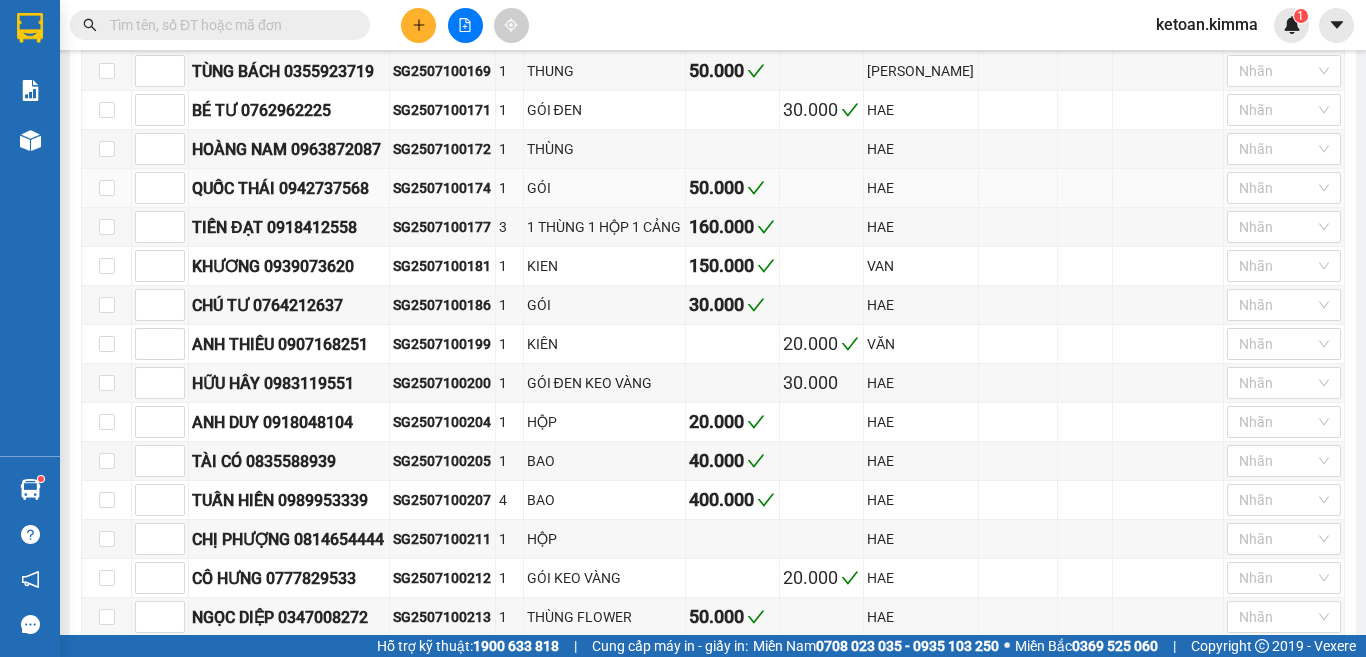 click on "SG2507100174" at bounding box center [442, 188] 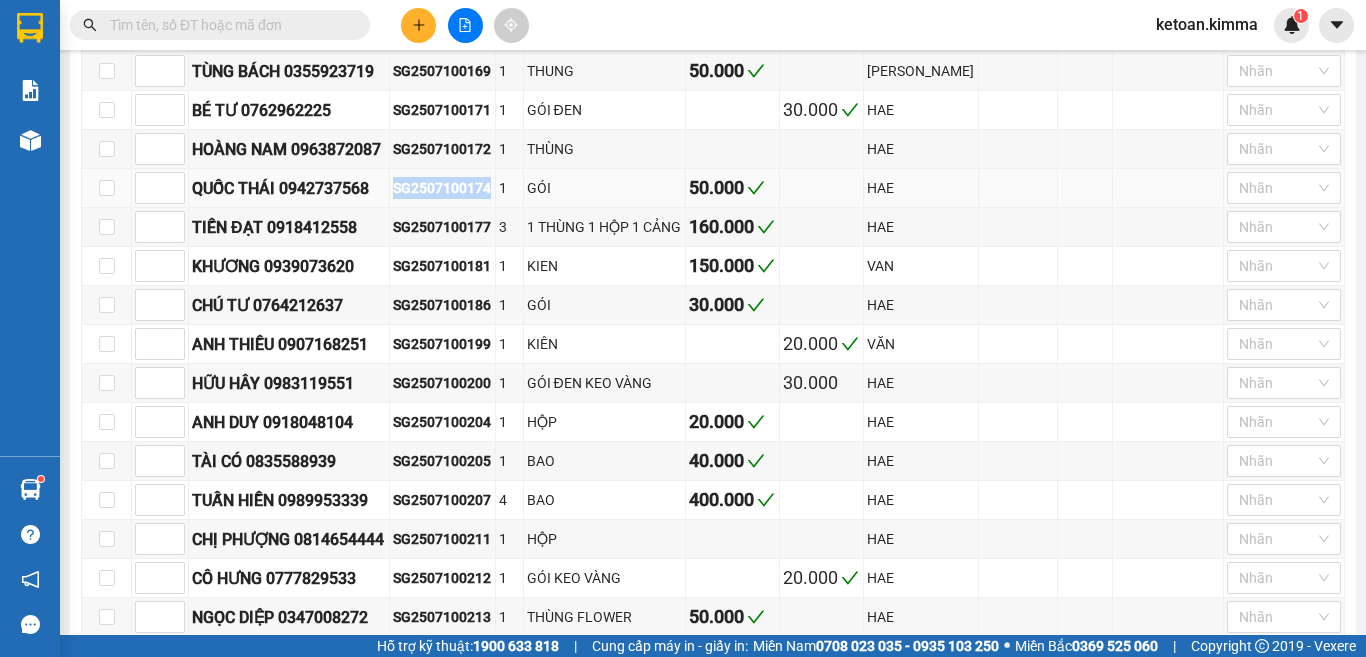 click on "SG2507100174" at bounding box center (442, 188) 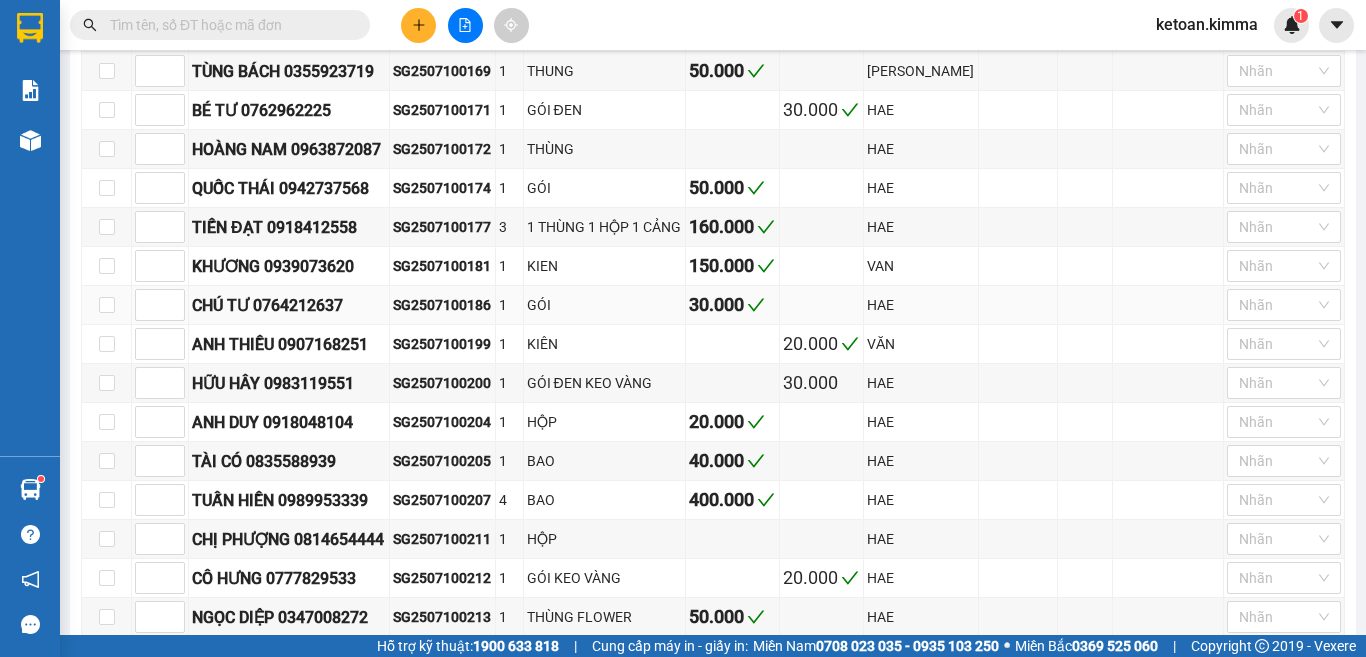 click on "SG2507100186" at bounding box center [442, 305] 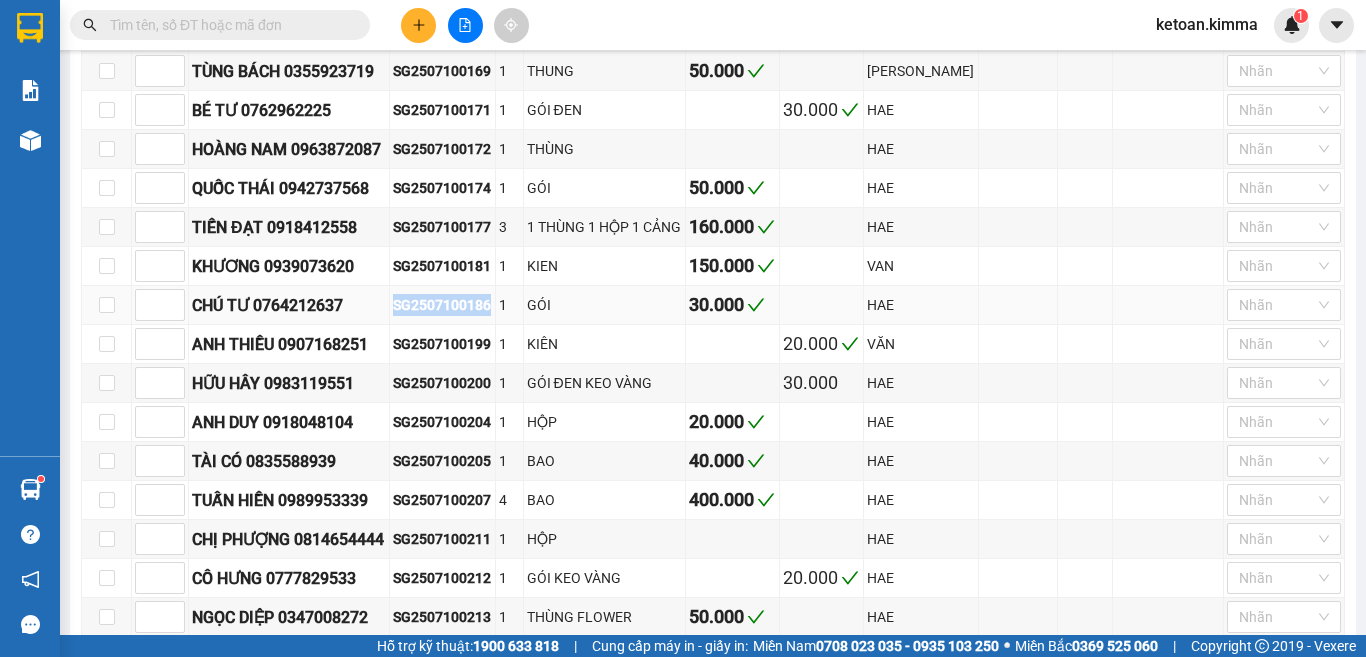 click on "SG2507100186" at bounding box center [442, 305] 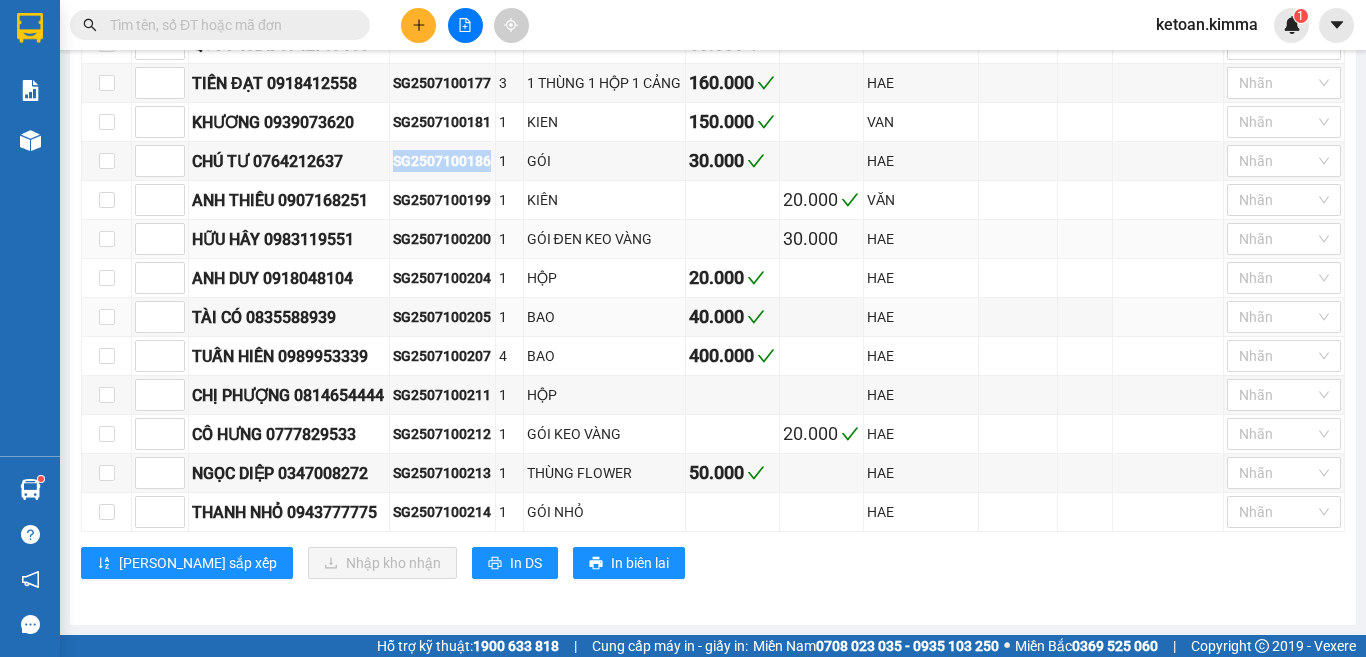 scroll, scrollTop: 566, scrollLeft: 0, axis: vertical 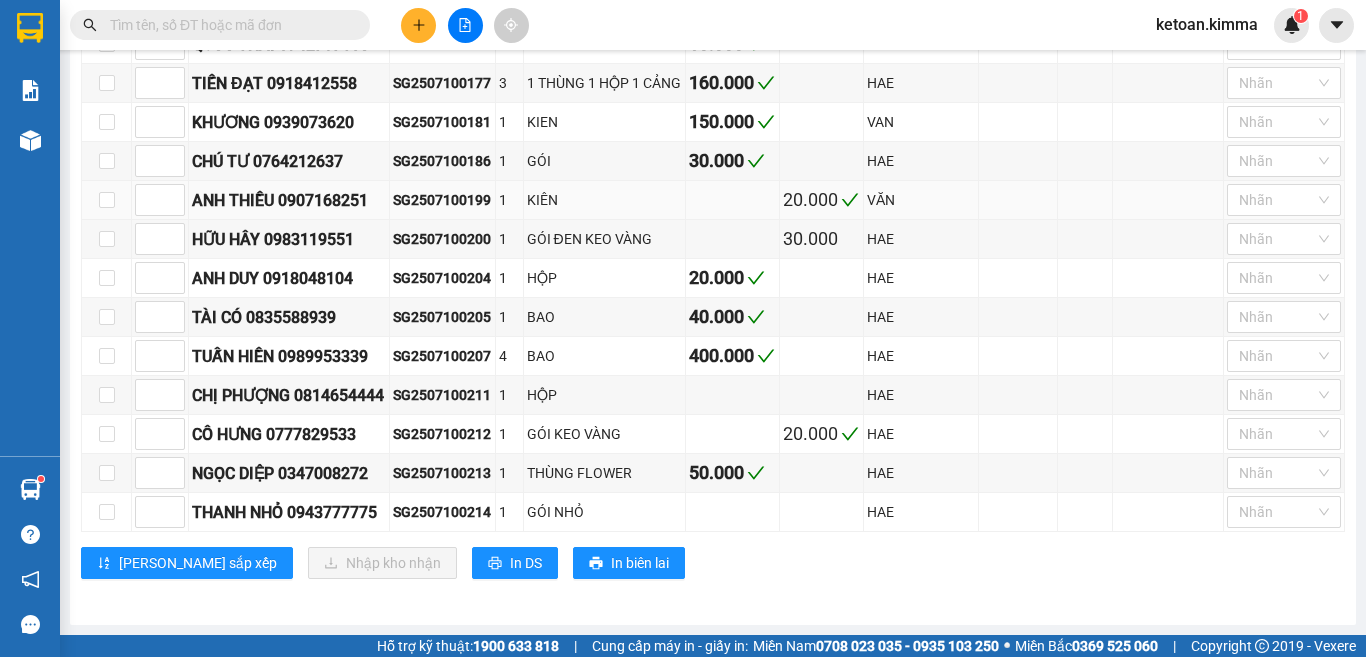 click on "SG2507100199" at bounding box center (442, 200) 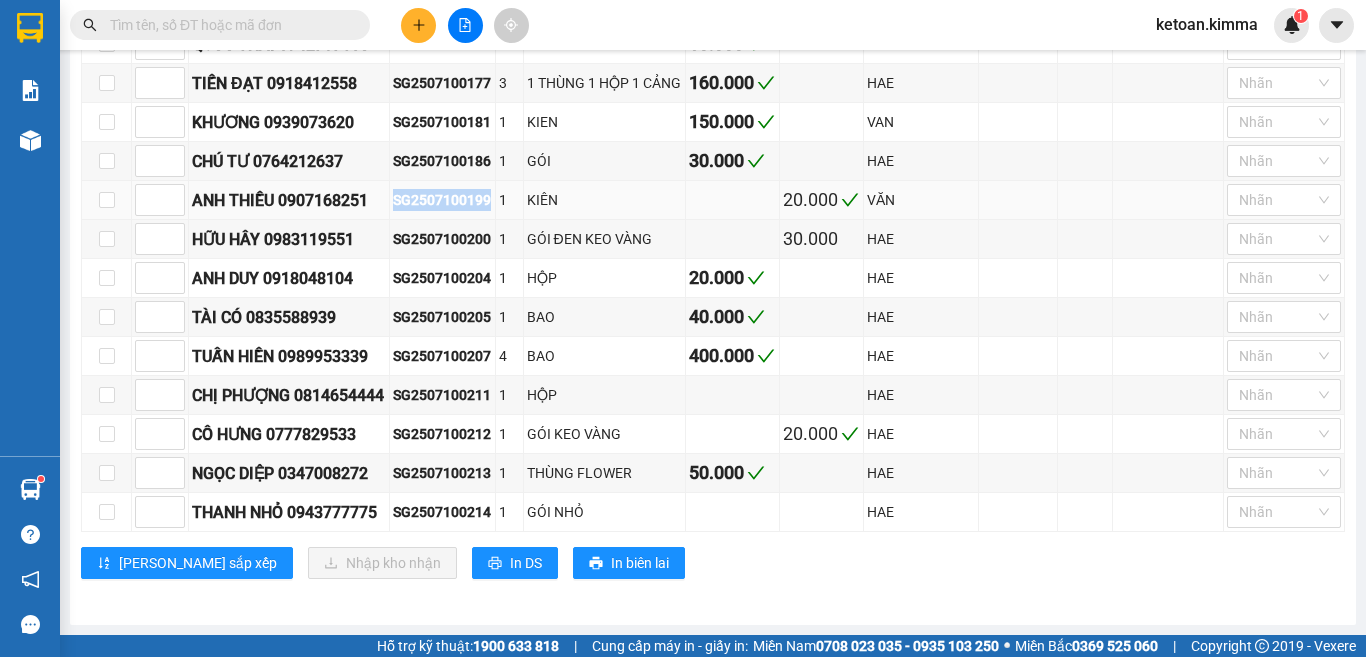 click on "SG2507100199" at bounding box center [442, 200] 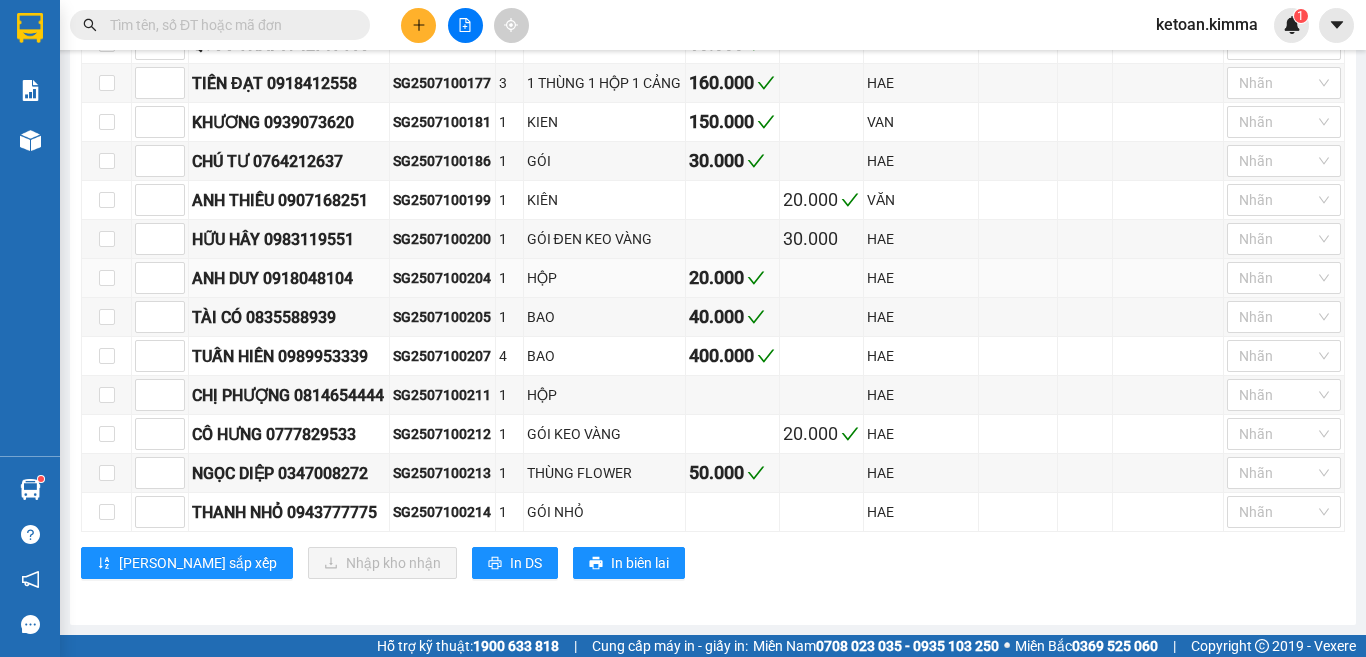 click on "SG2507100204" at bounding box center (442, 278) 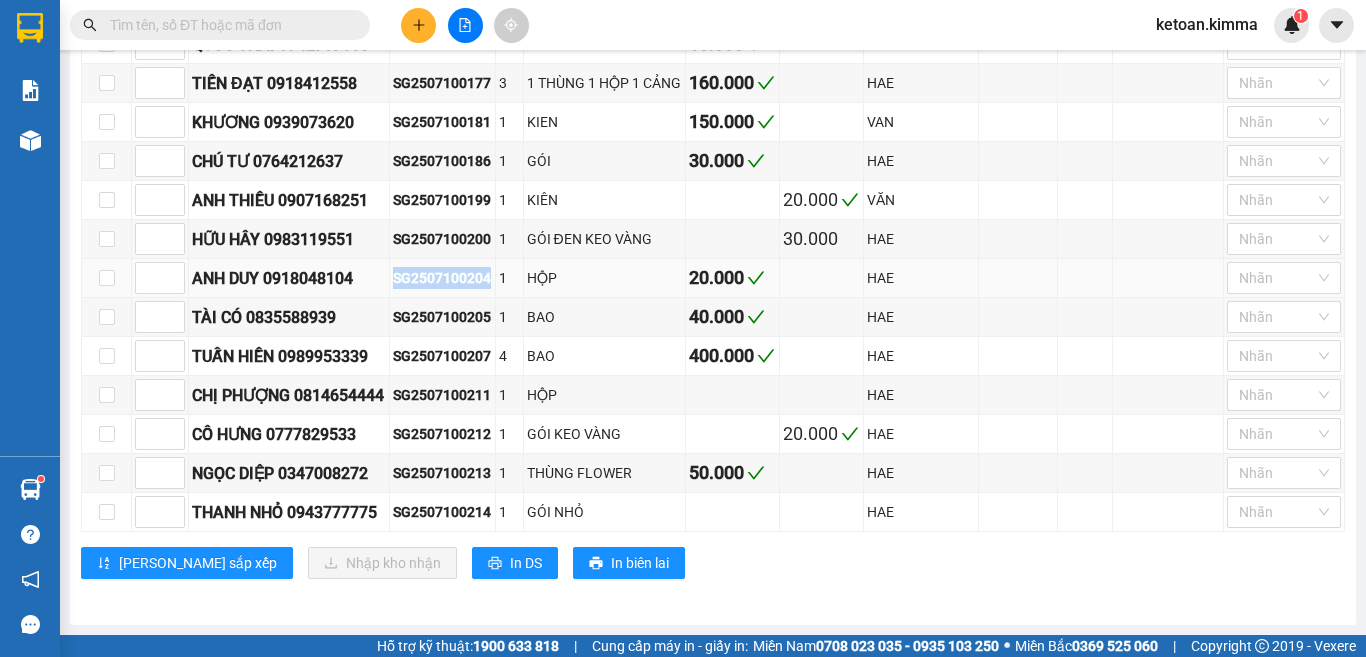 click on "SG2507100204" at bounding box center (442, 278) 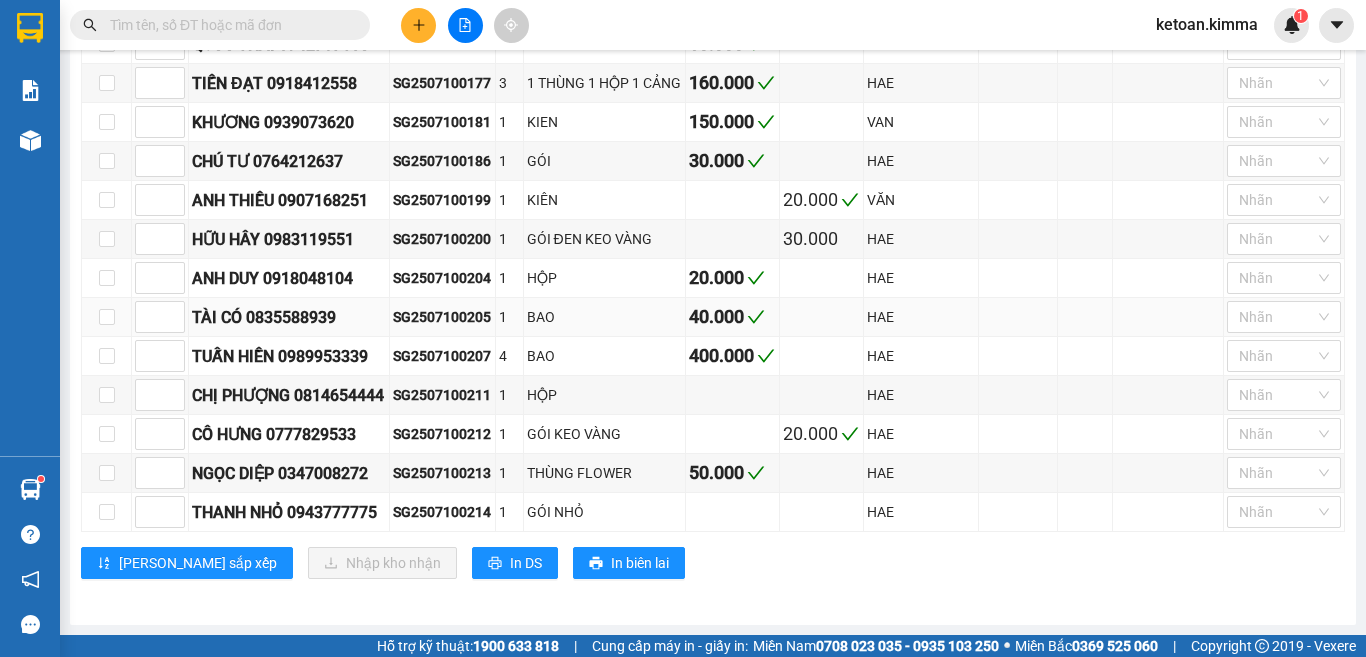 click on "SG2507100205" at bounding box center [442, 317] 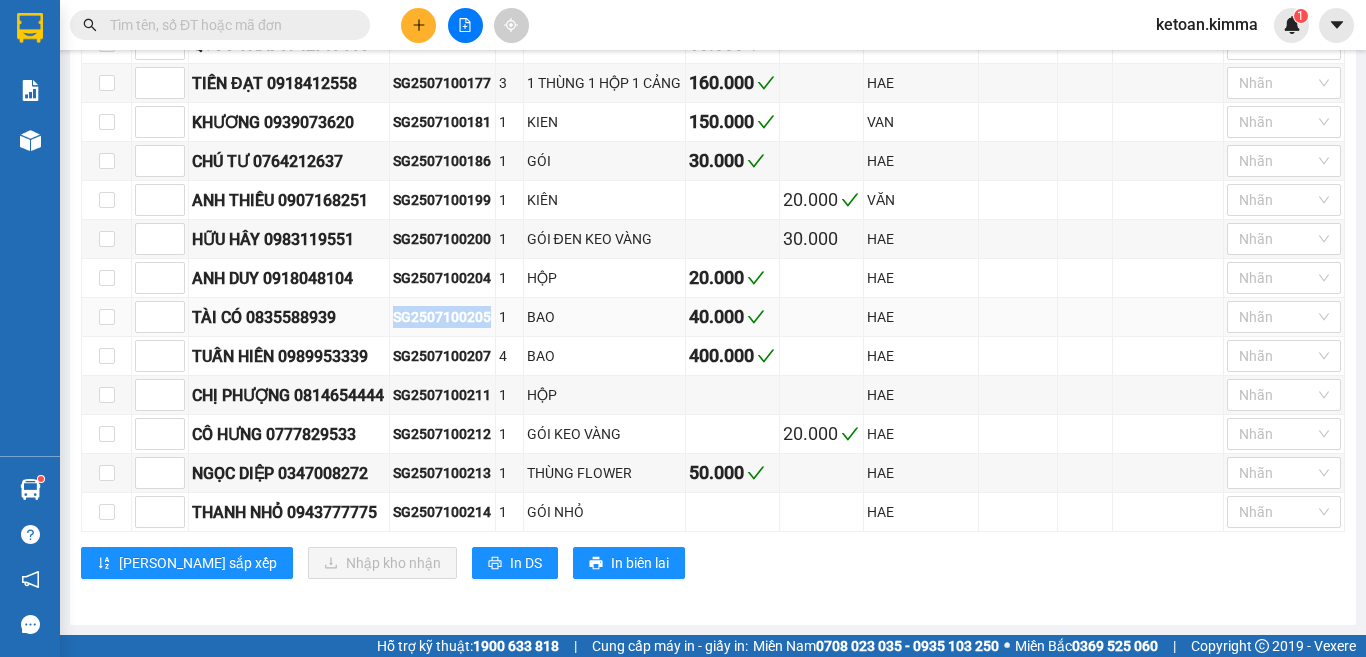 click on "SG2507100205" at bounding box center (442, 317) 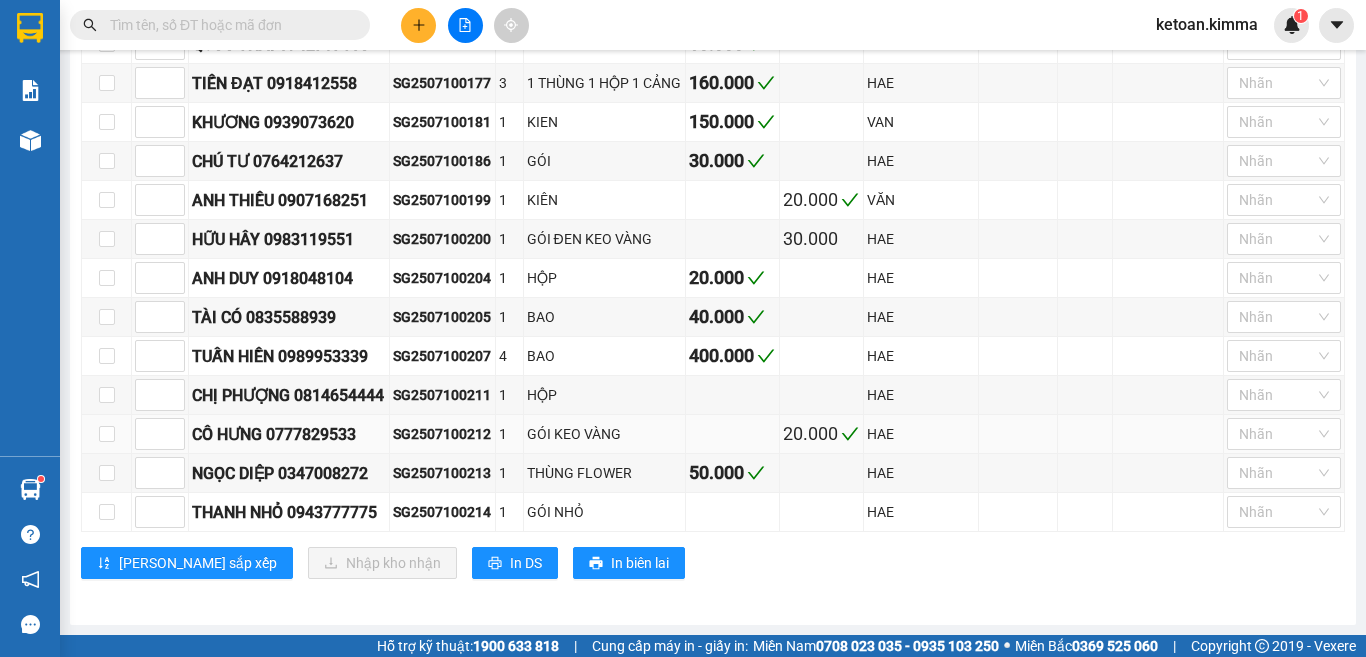 click on "SG2507100212" at bounding box center [442, 434] 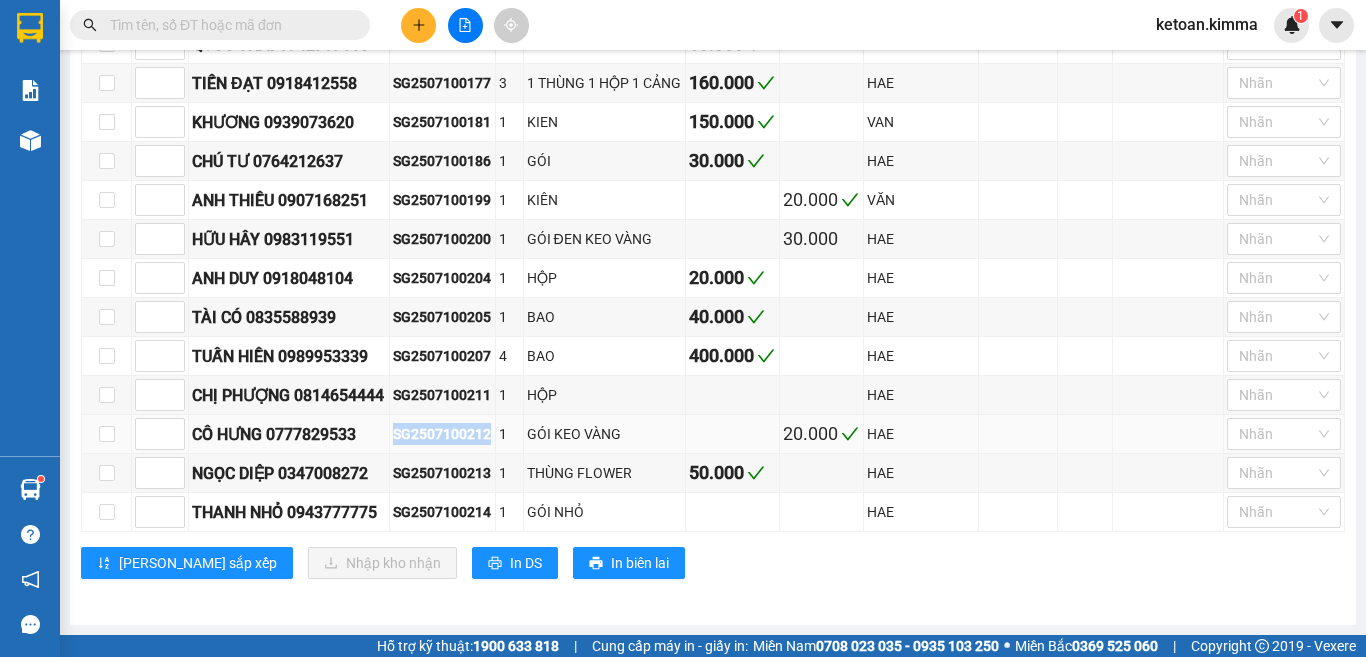 click on "SG2507100212" at bounding box center [442, 434] 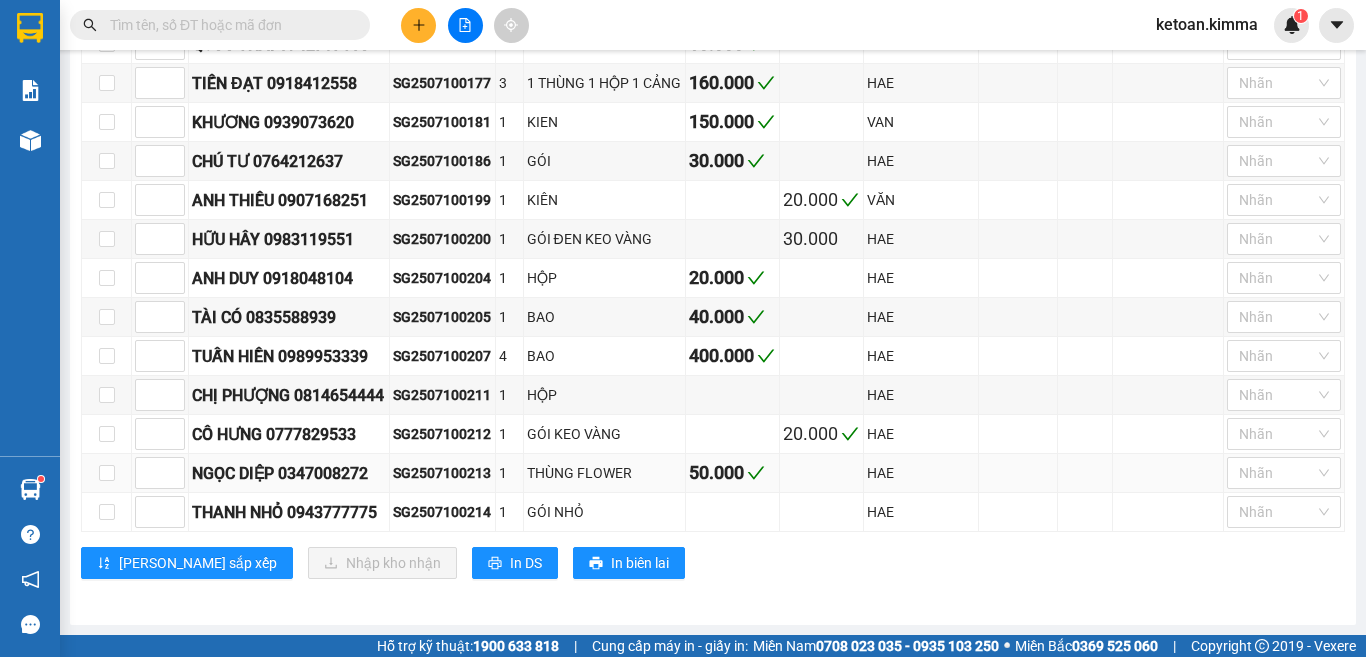 click on "SG2507100213" at bounding box center [442, 473] 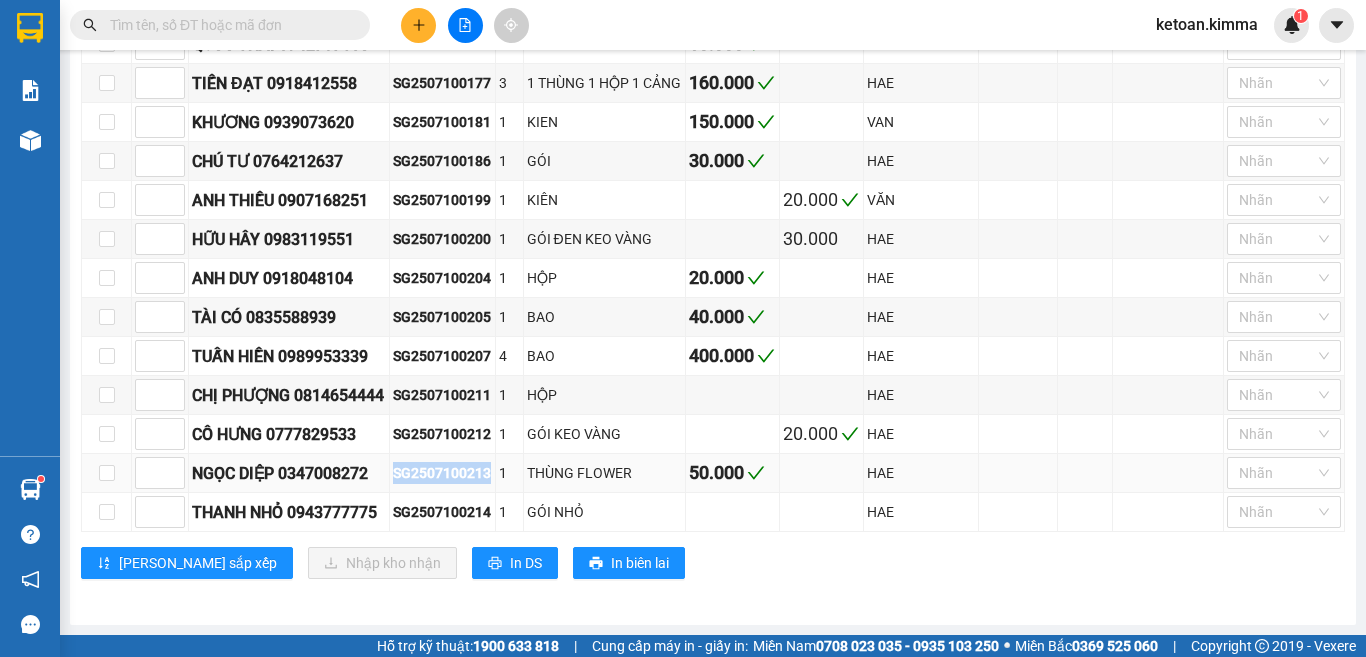 click on "SG2507100213" at bounding box center [442, 473] 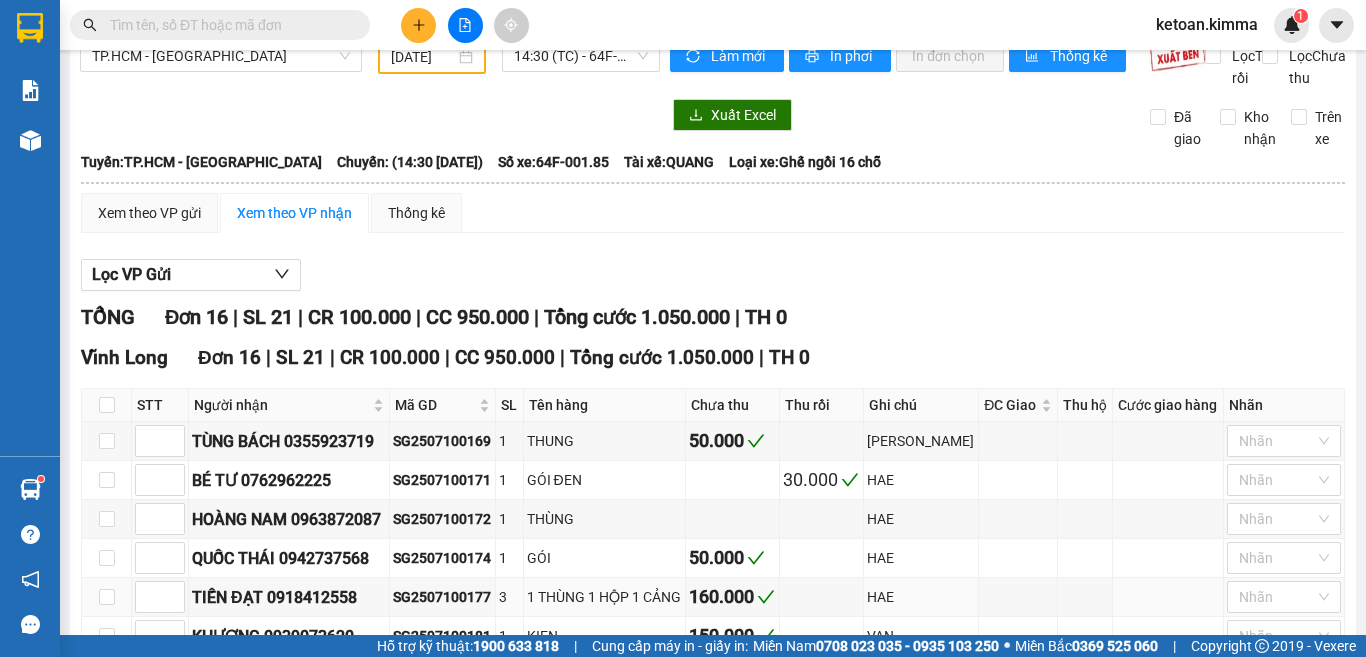 scroll, scrollTop: 0, scrollLeft: 0, axis: both 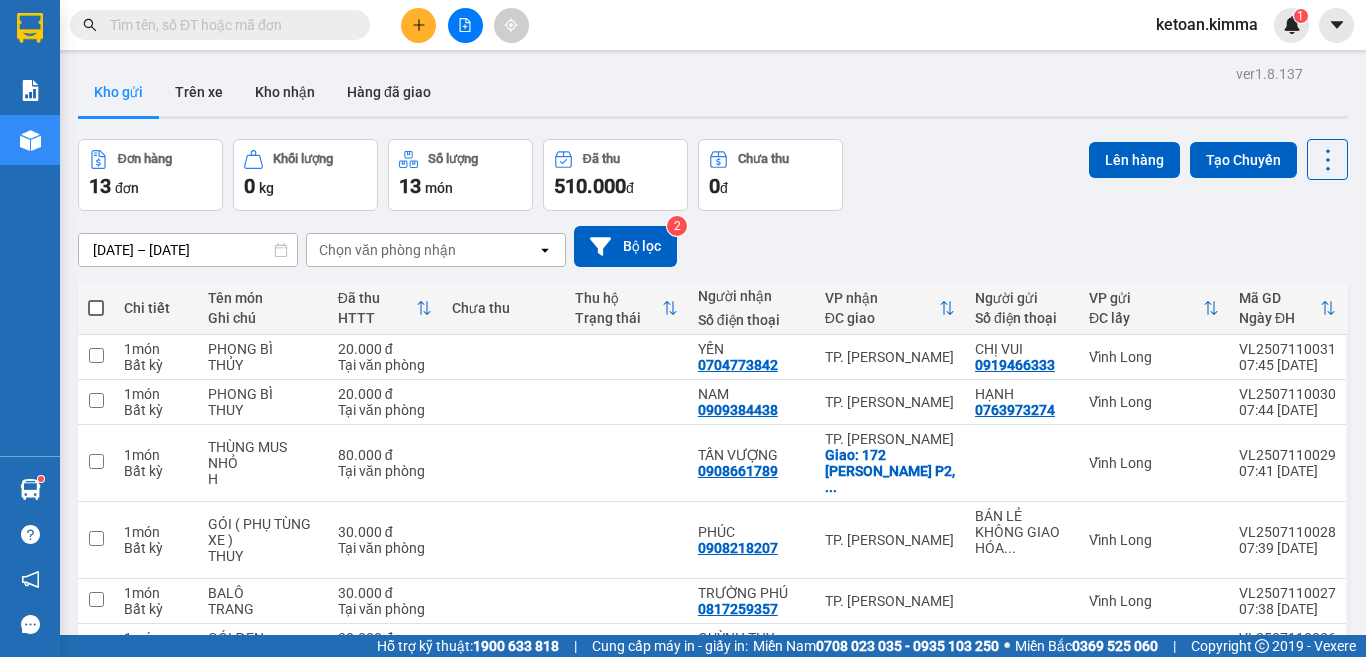 click at bounding box center [228, 25] 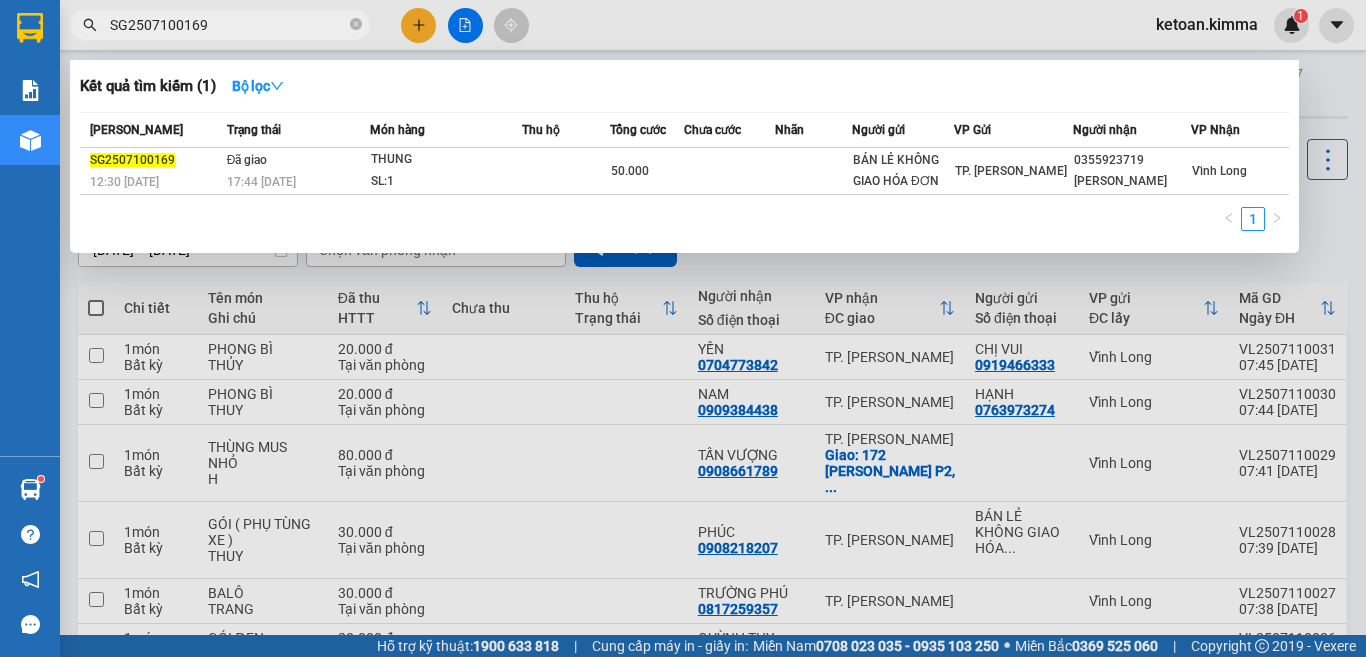 click on "SG2507100169" at bounding box center [228, 25] 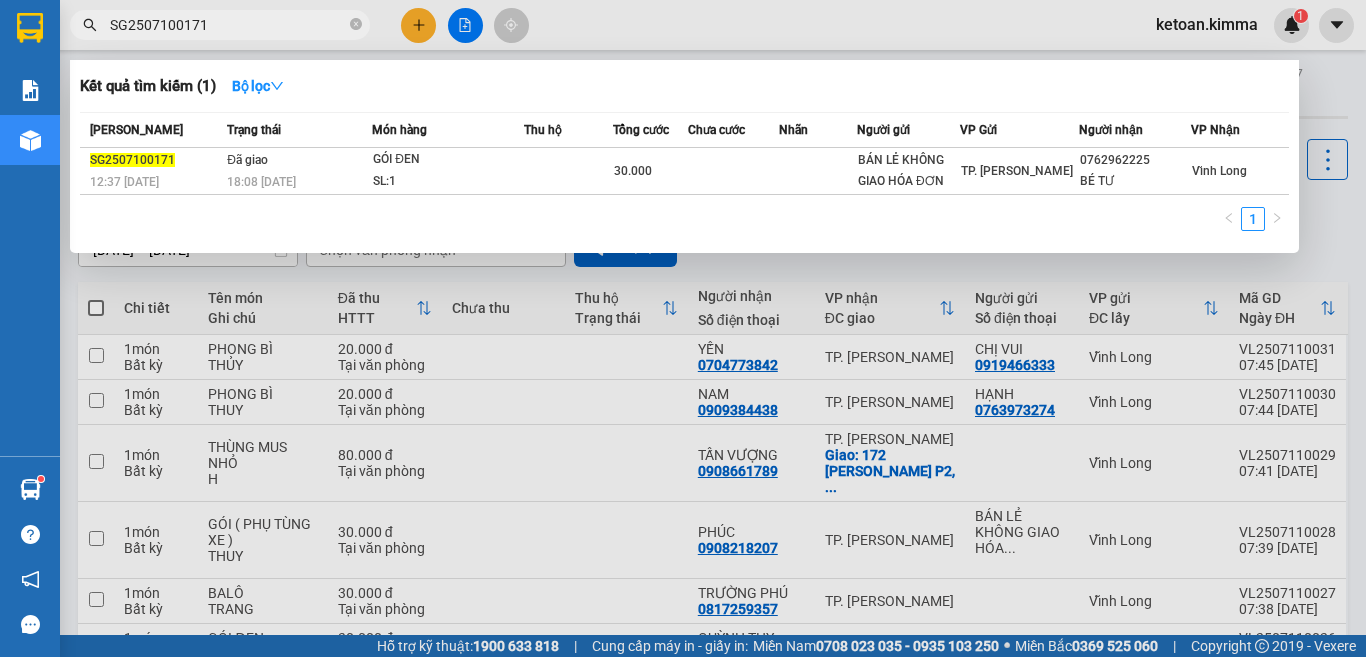 click on "SG2507100171" at bounding box center [228, 25] 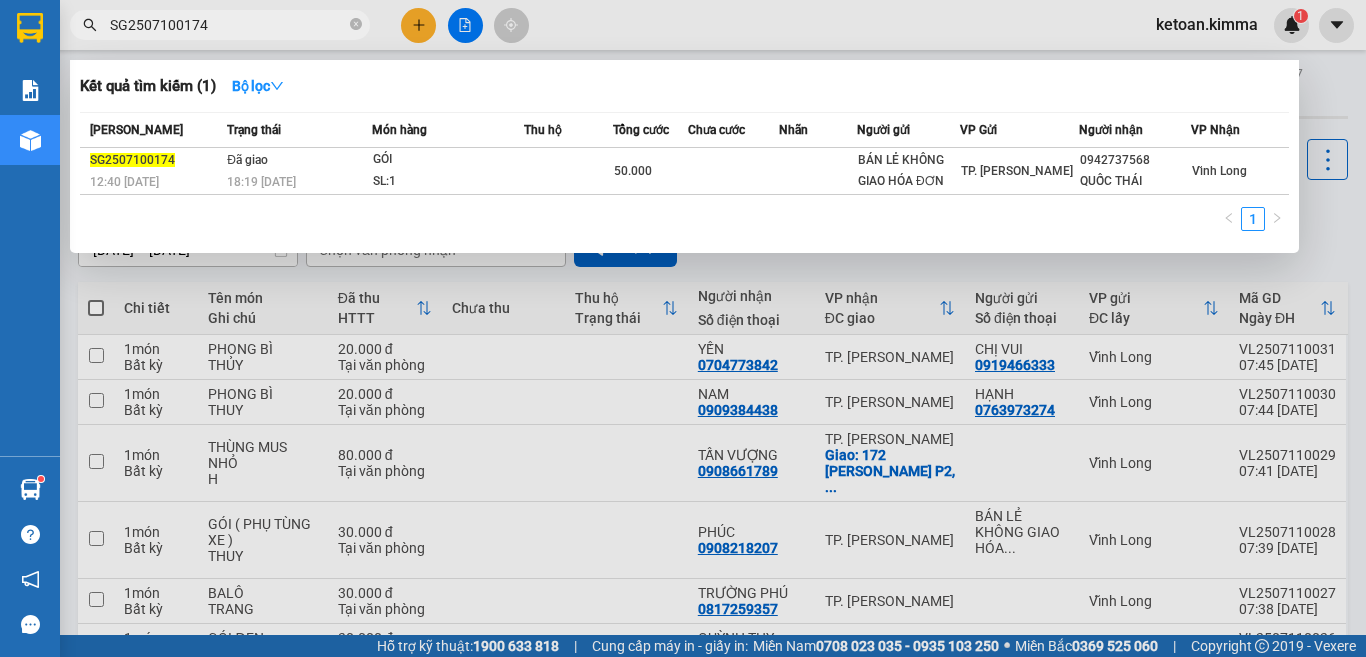 click on "SG2507100174" at bounding box center [228, 25] 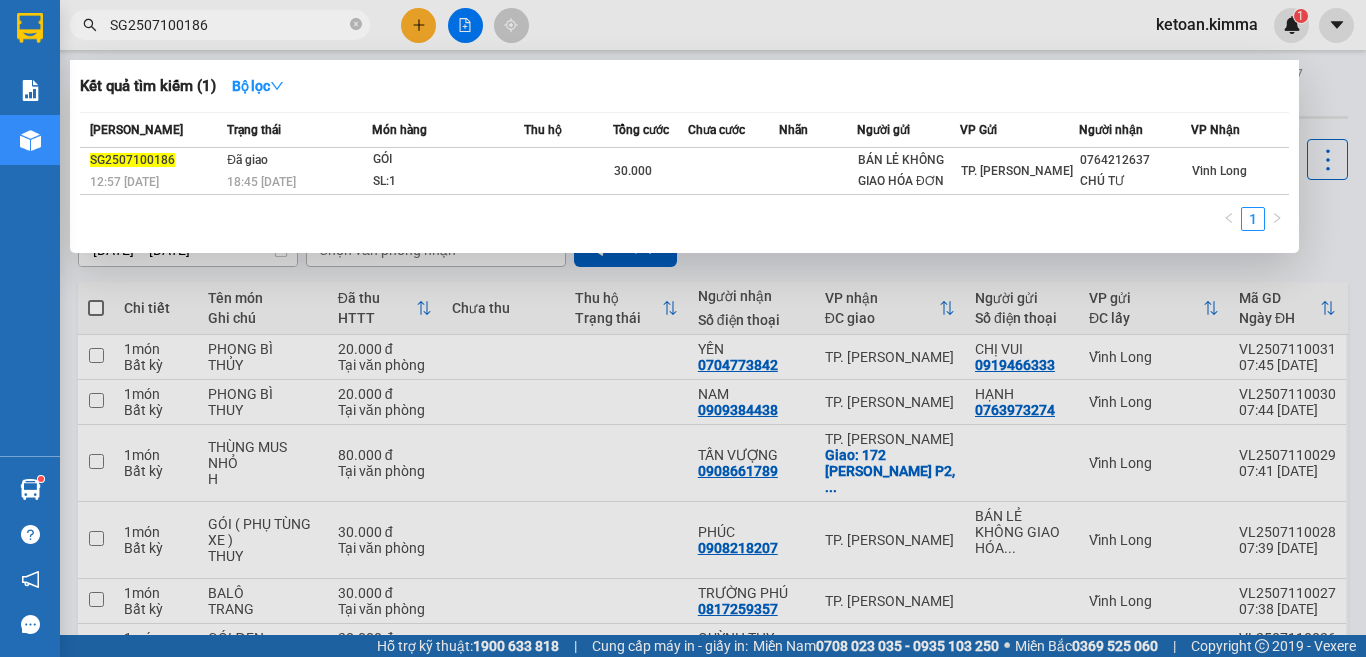 click on "SG2507100186" at bounding box center (228, 25) 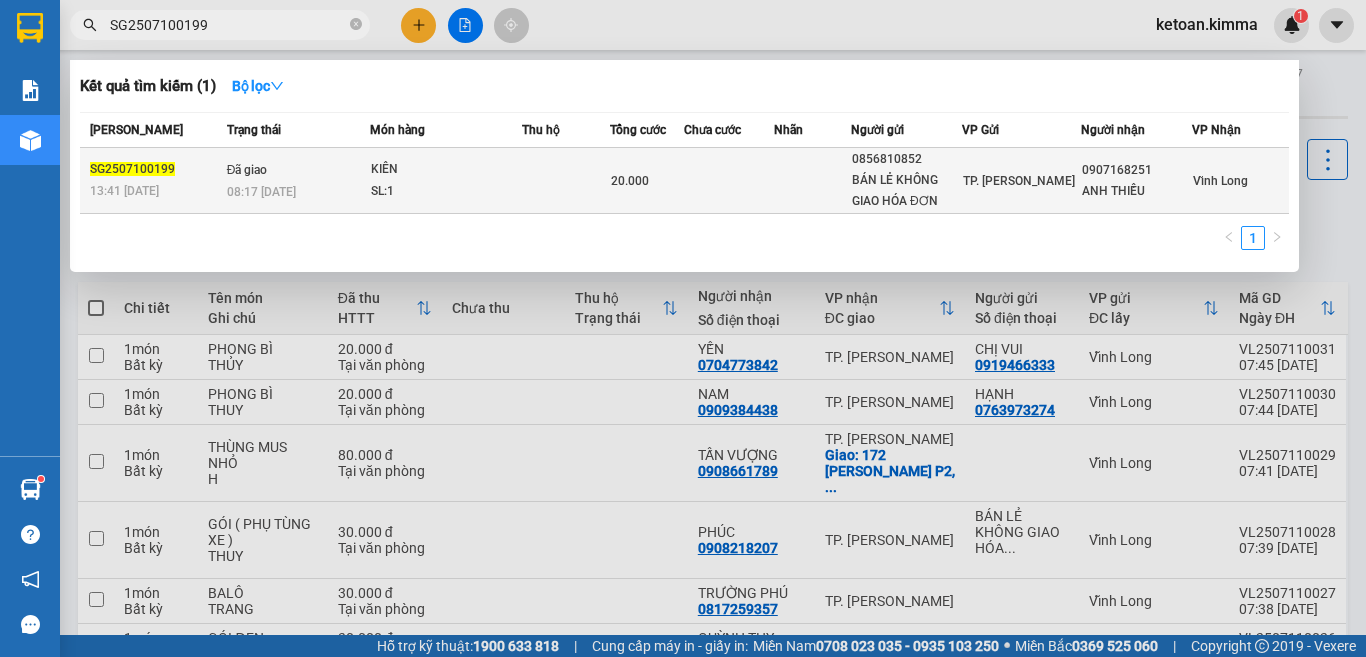 type on "SG2507100199" 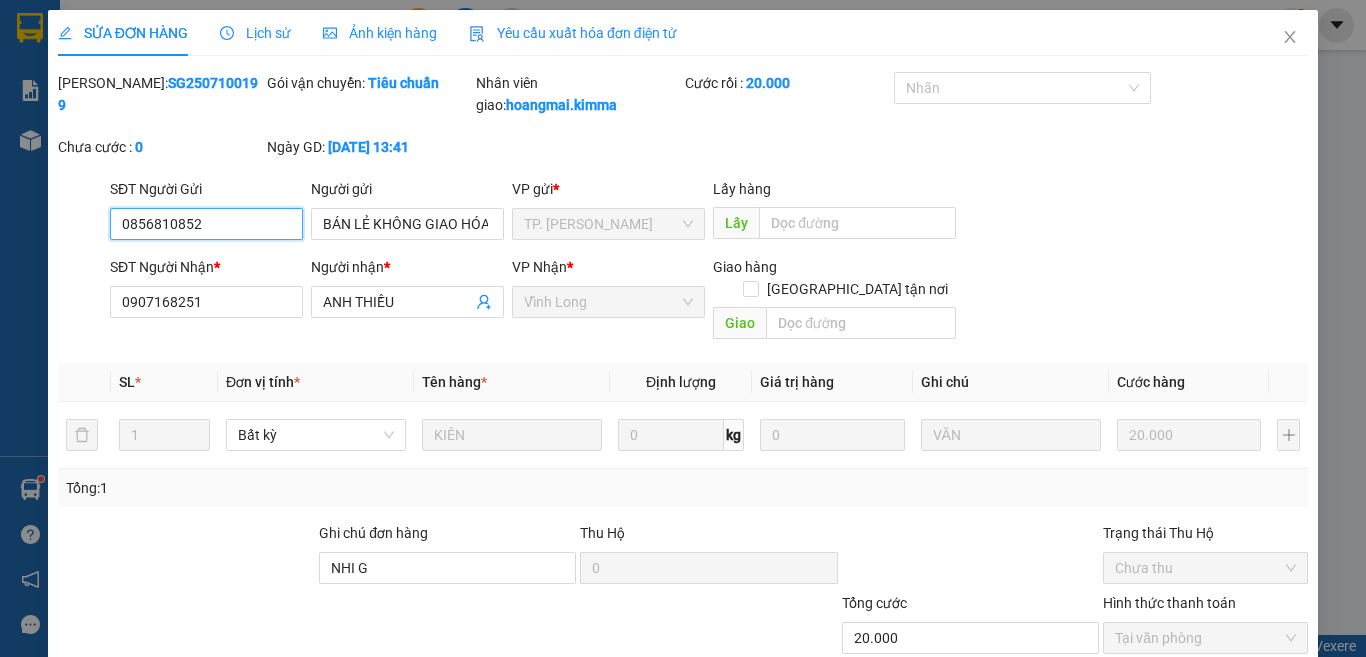 type on "0856810852" 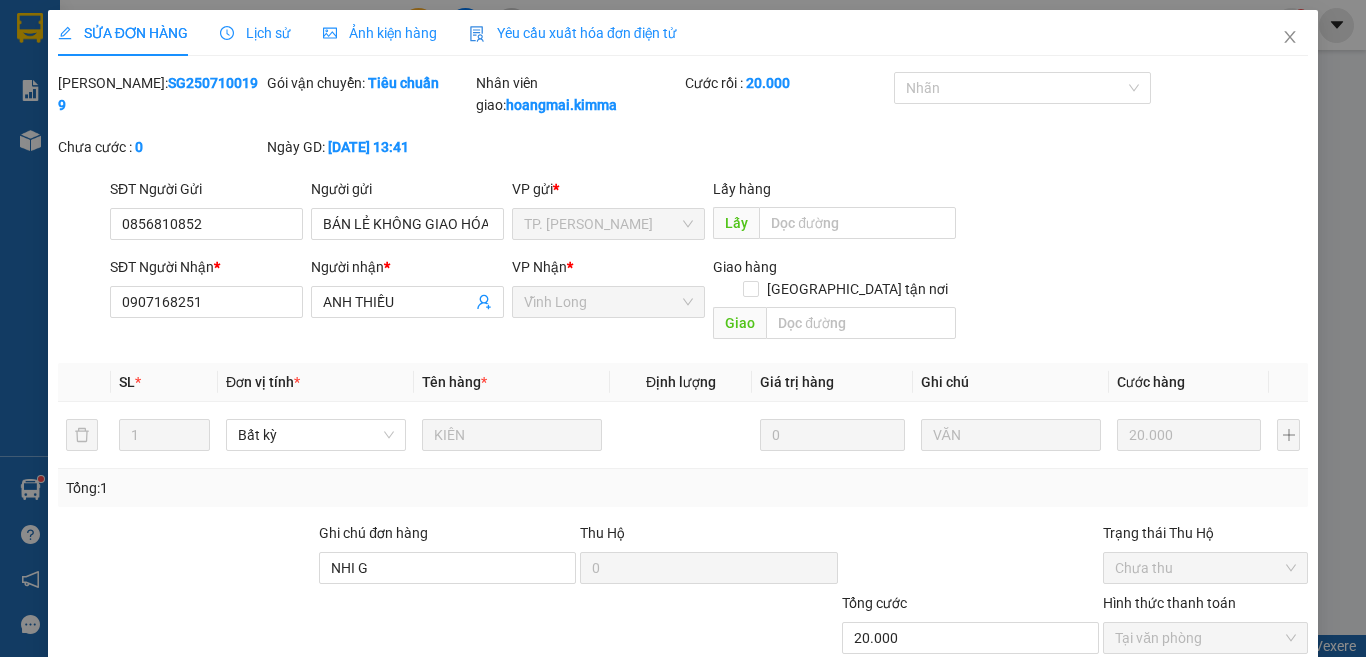 click on "Yêu cầu xuất hóa đơn điện tử" at bounding box center (573, 33) 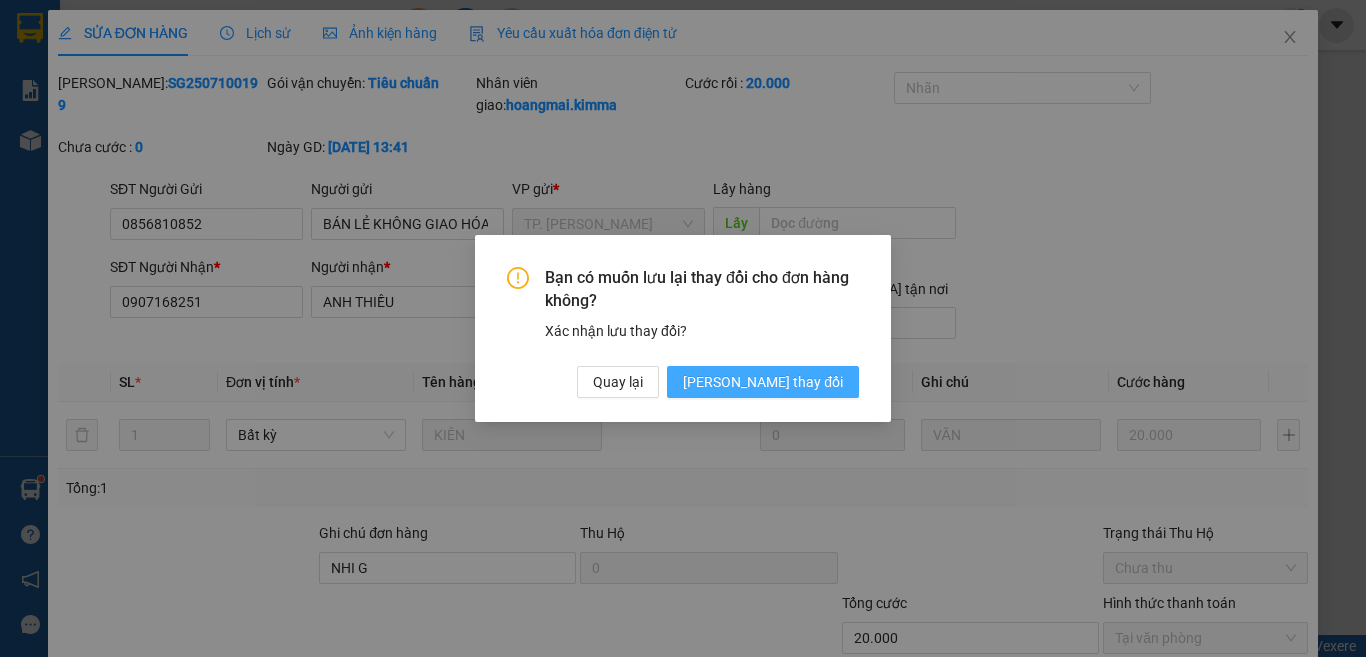 click on "Lưu thay đổi" at bounding box center [763, 382] 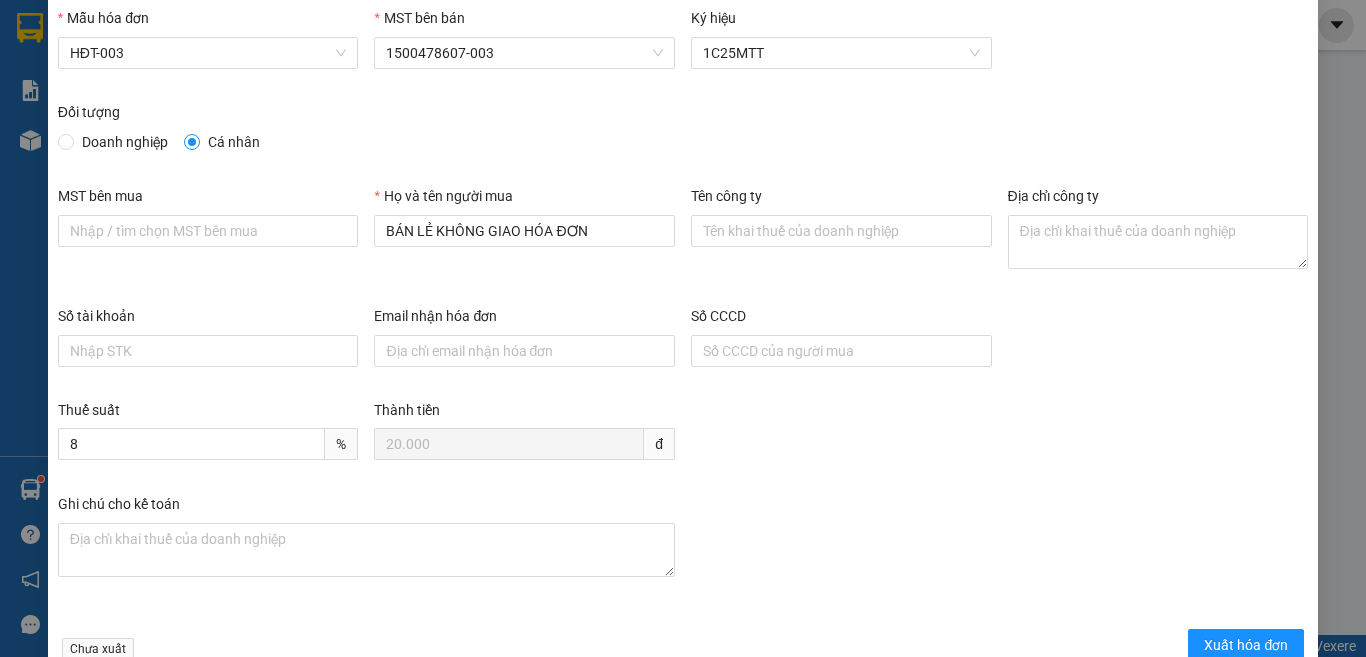 scroll, scrollTop: 114, scrollLeft: 0, axis: vertical 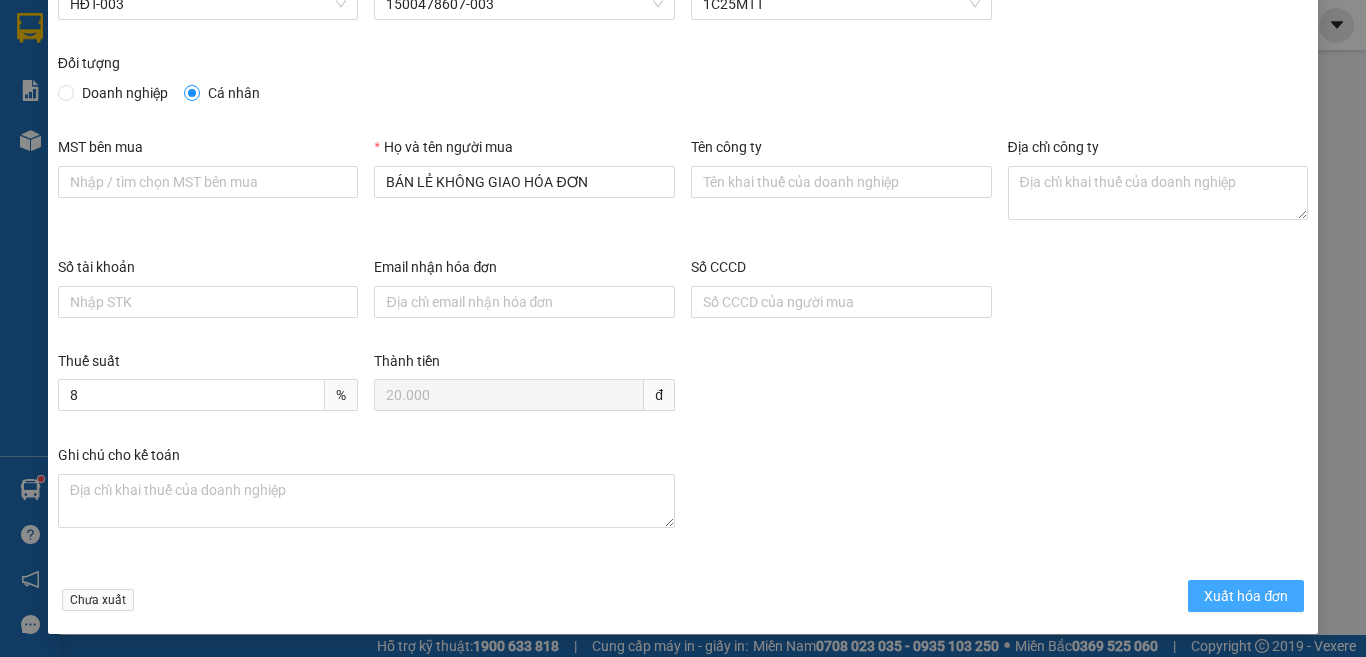 click on "Xuất hóa đơn" at bounding box center (1246, 596) 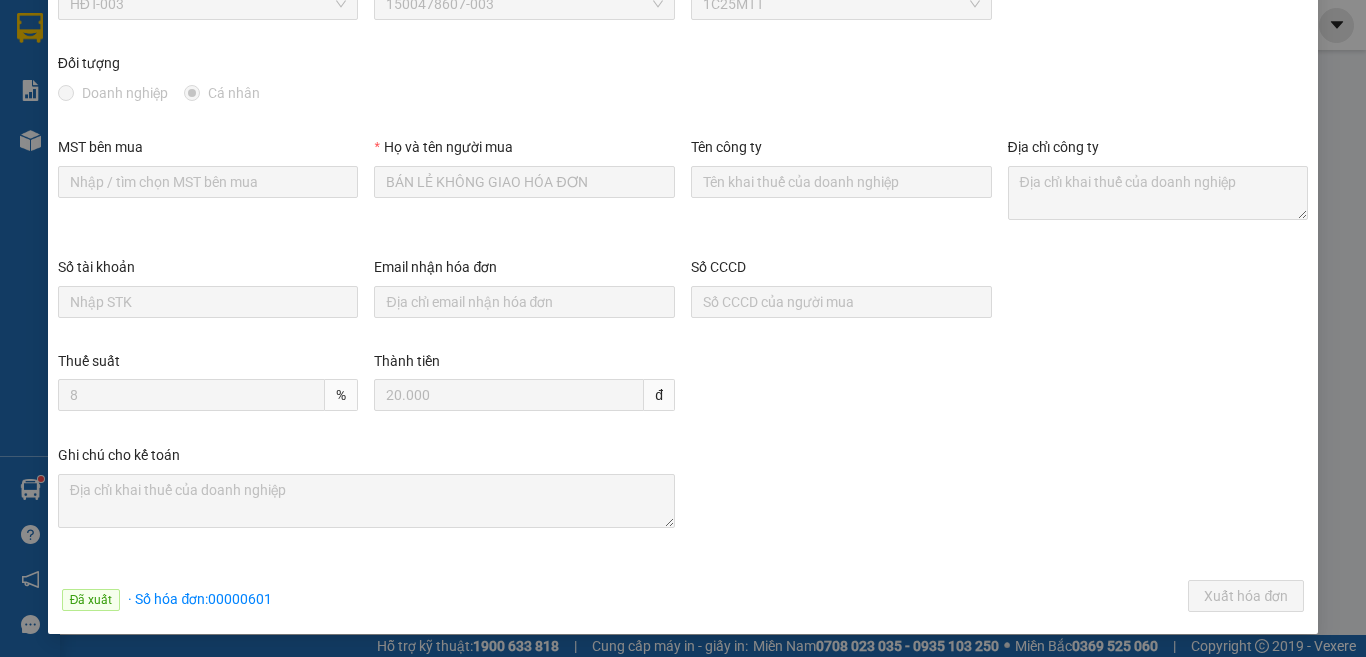 scroll, scrollTop: 0, scrollLeft: 0, axis: both 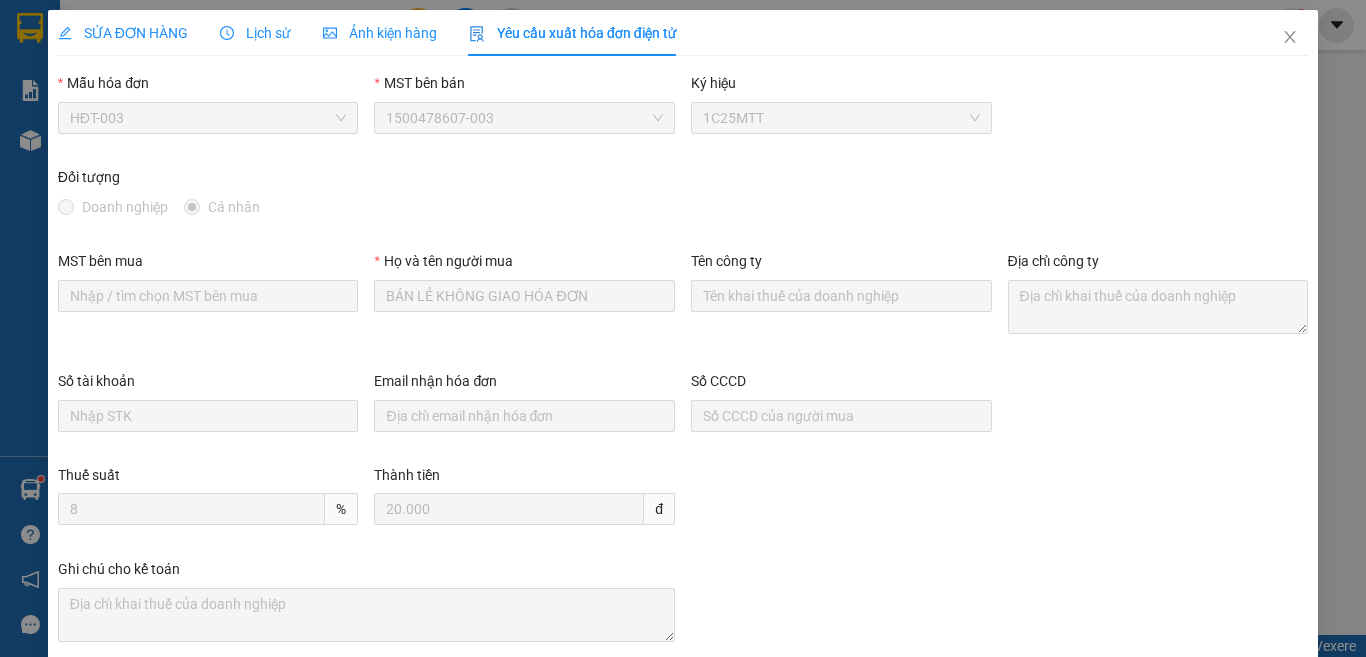 click on "SỬA ĐƠN HÀNG" at bounding box center (123, 33) 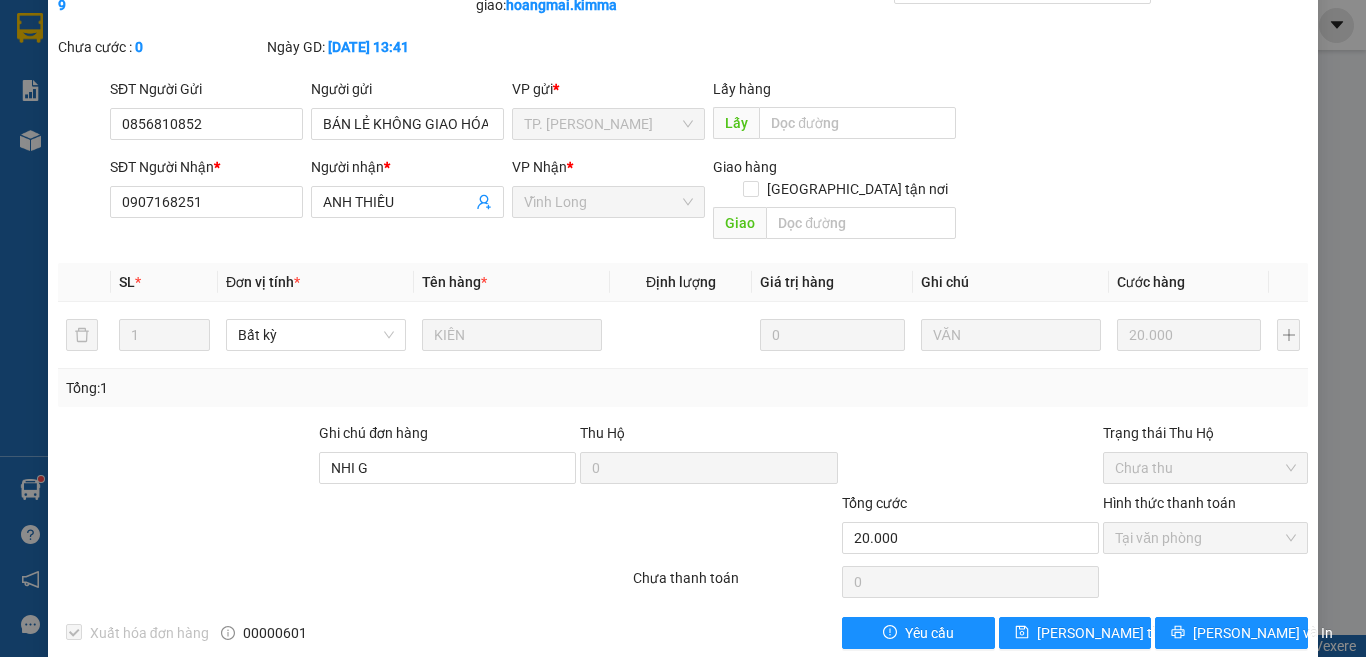 scroll, scrollTop: 109, scrollLeft: 0, axis: vertical 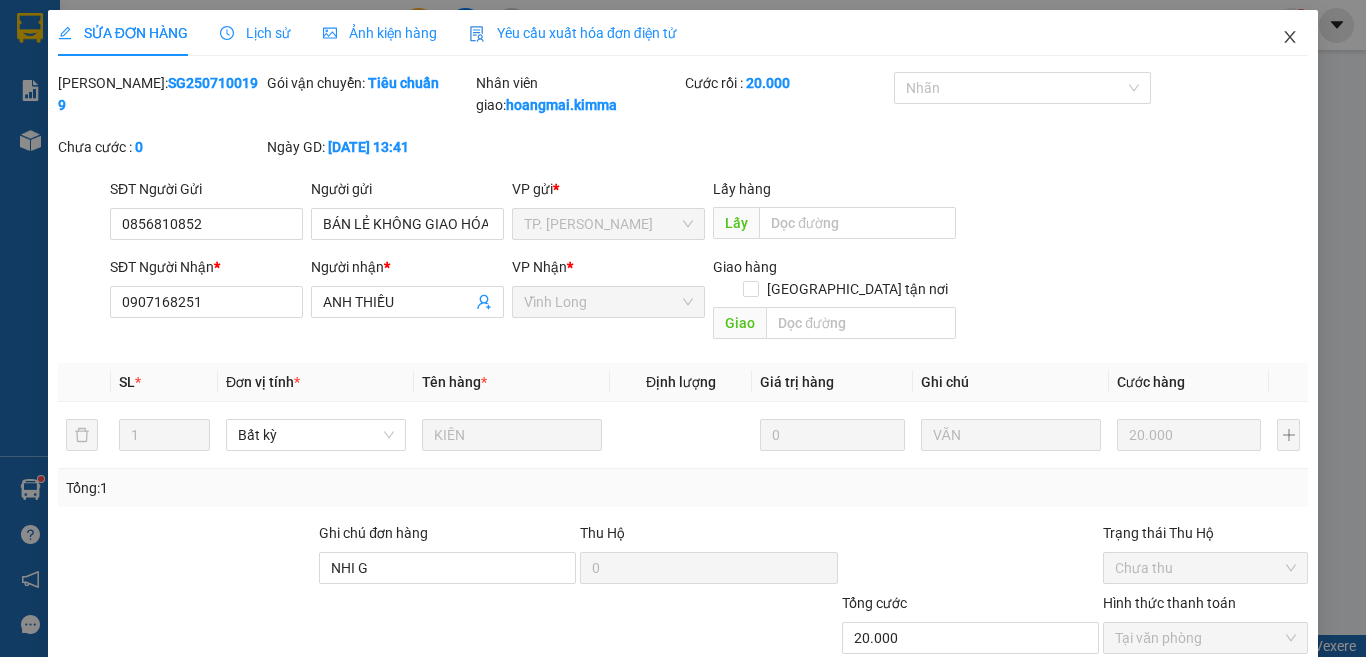 click 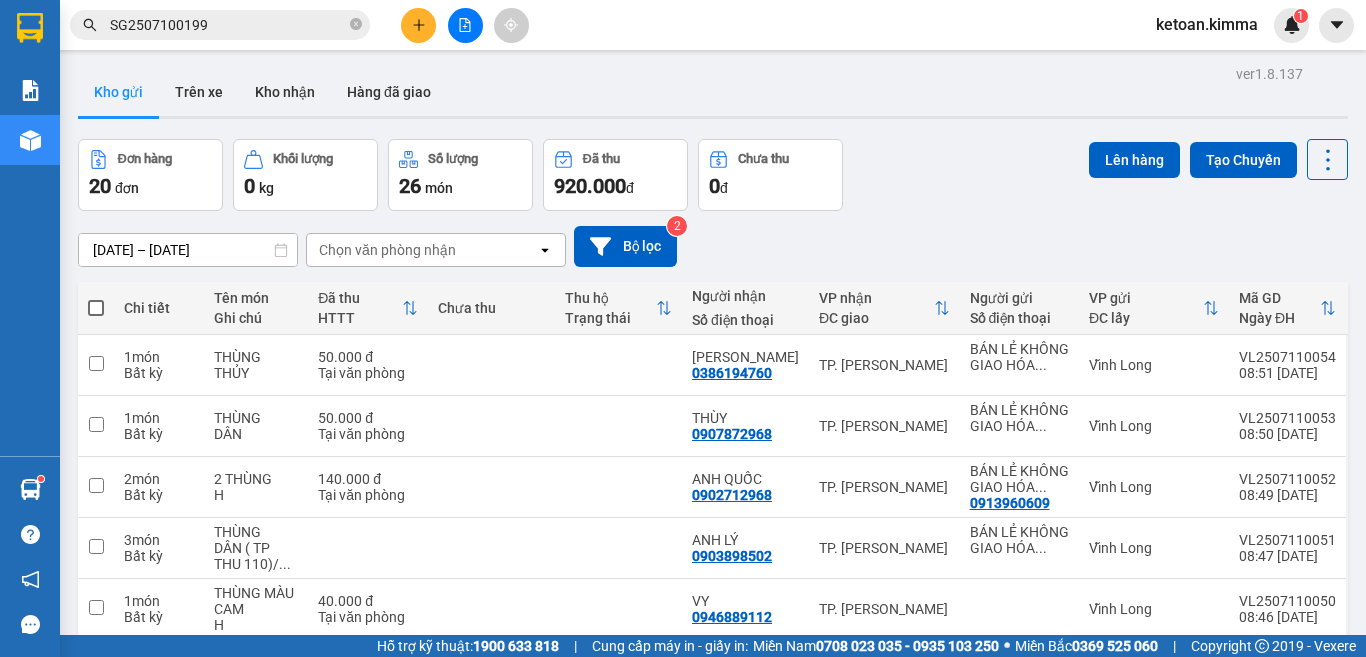 click on "SG2507100199" at bounding box center (228, 25) 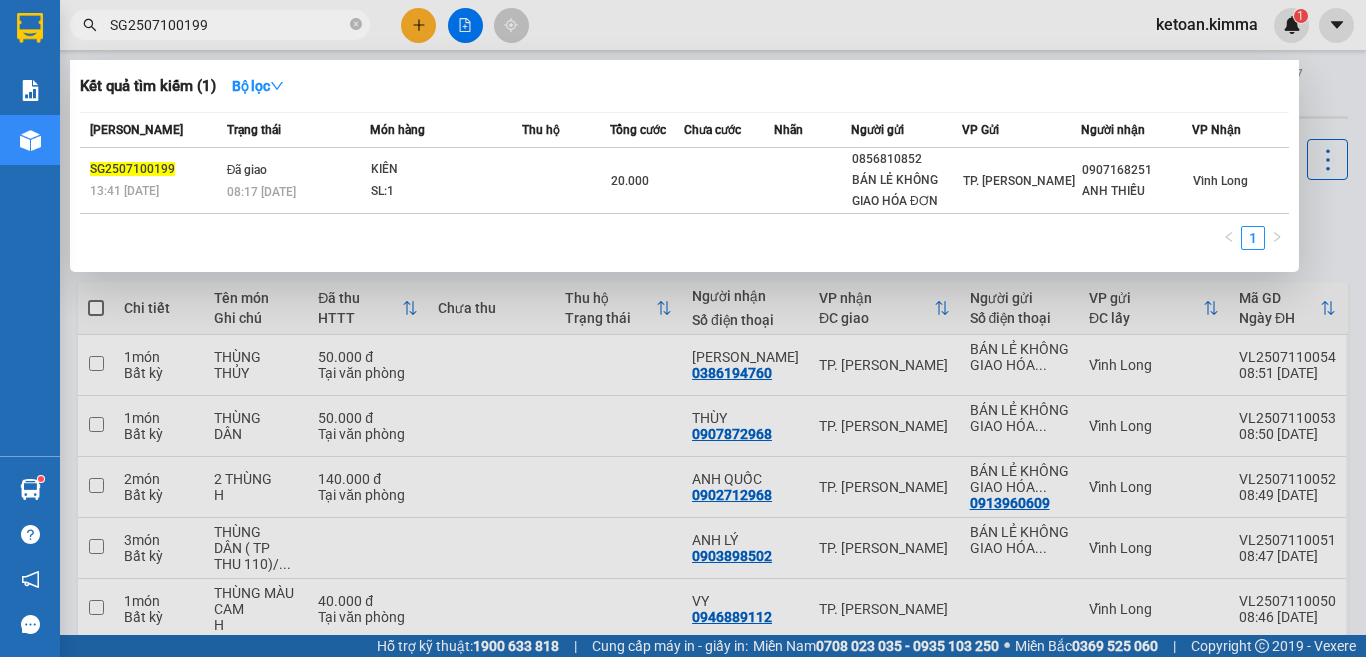 click on "SG2507100199" at bounding box center (228, 25) 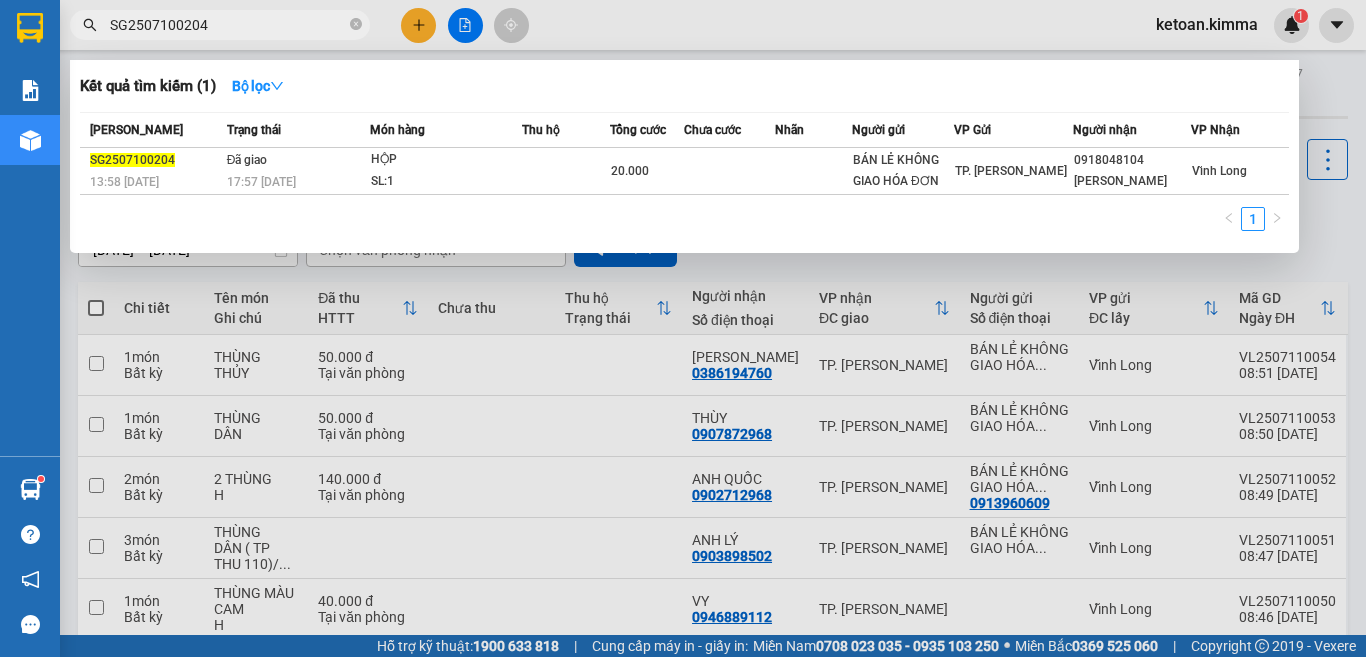 click on "SG2507100204" at bounding box center [228, 25] 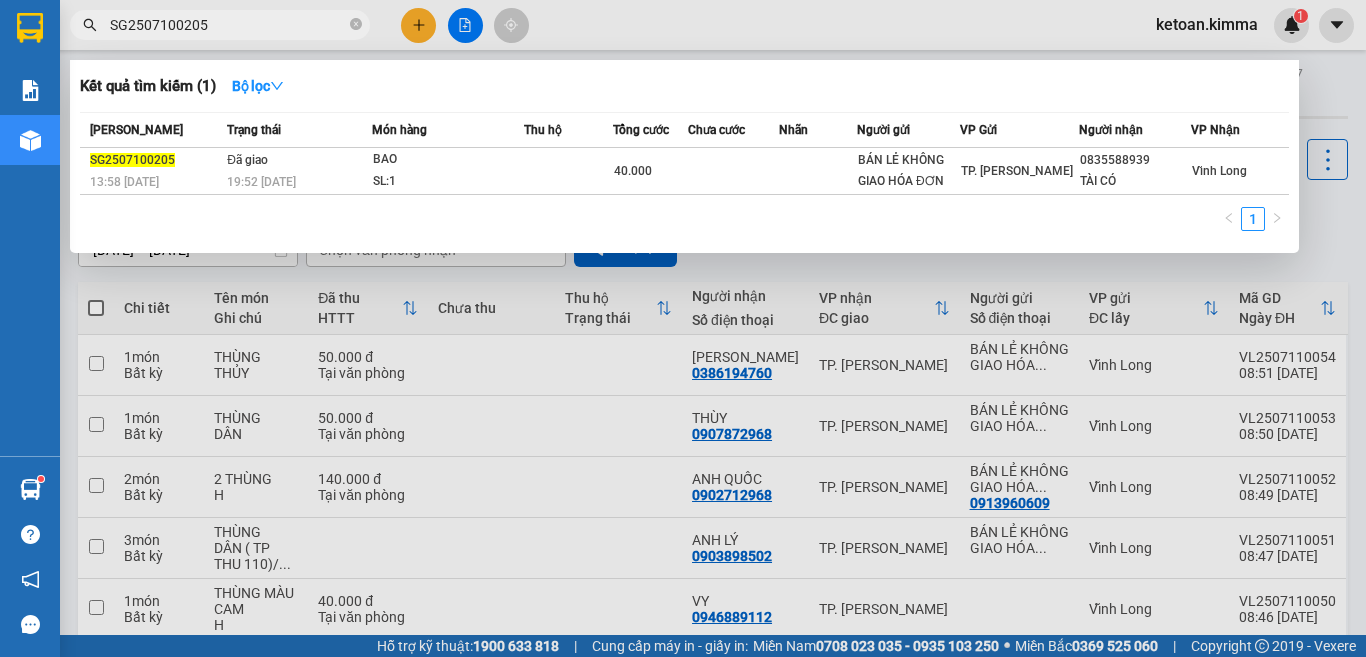 click on "SG2507100205" at bounding box center [228, 25] 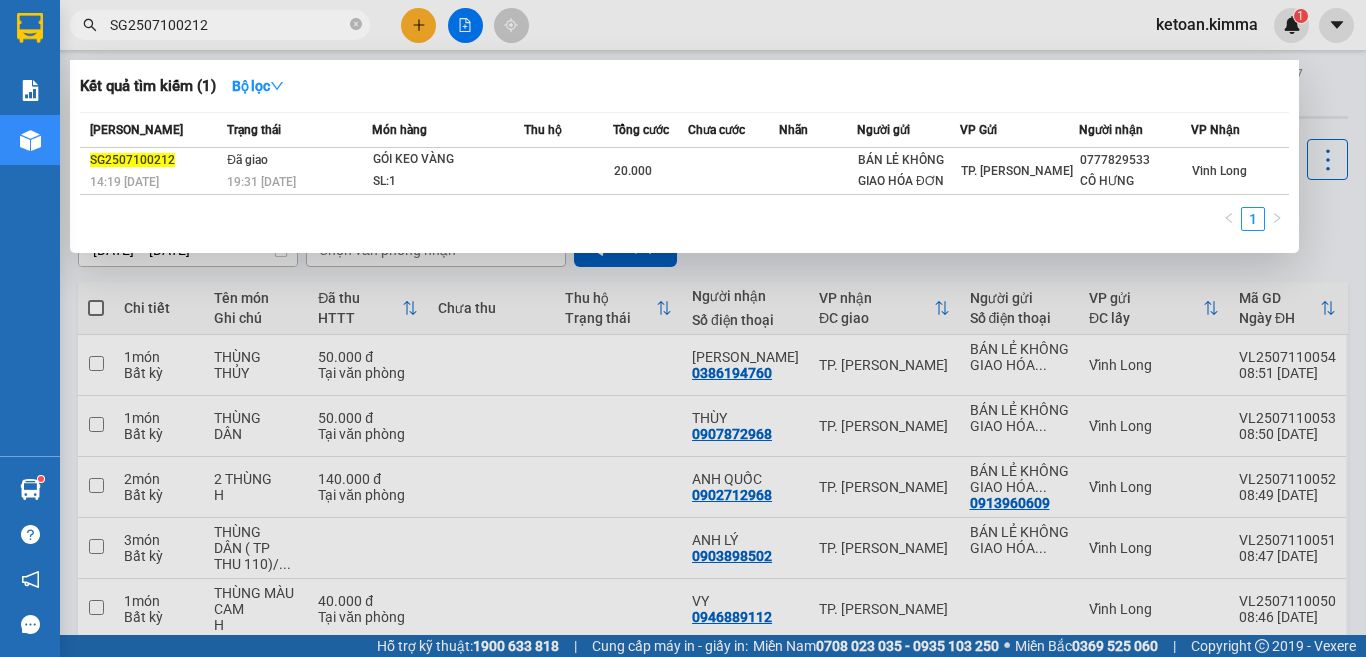 click on "SG2507100212" at bounding box center [228, 25] 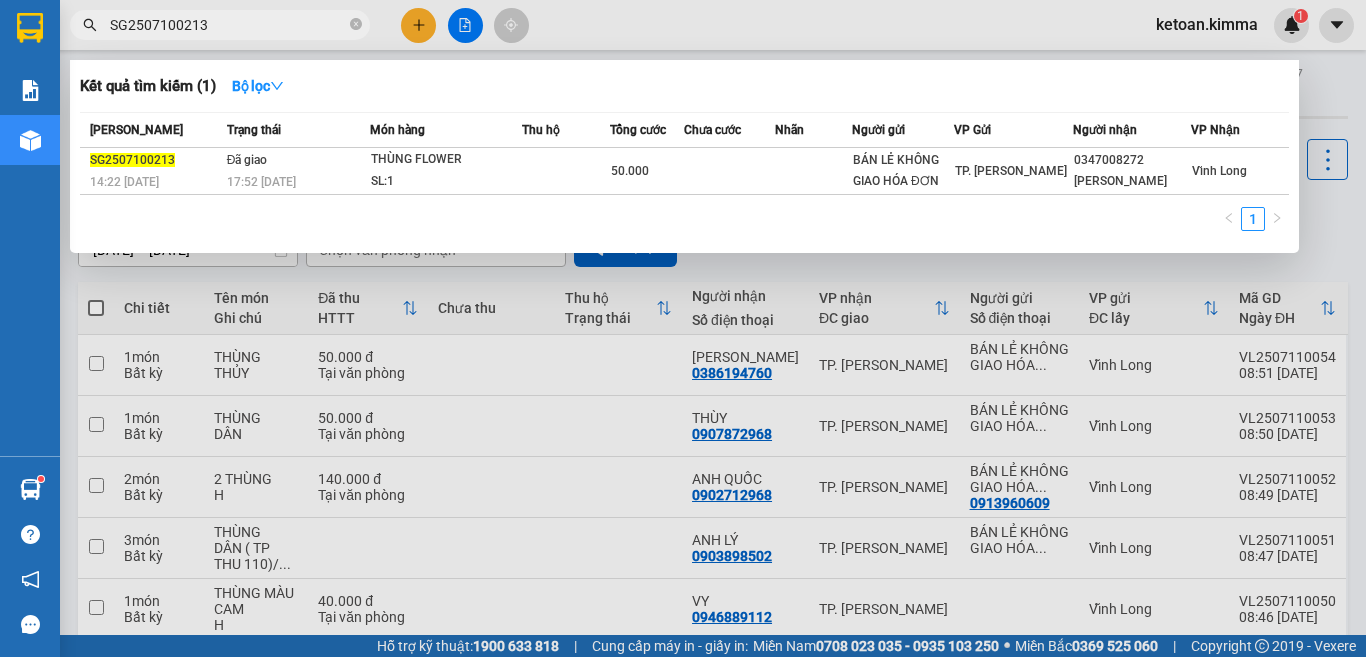 click on "SG2507100213" at bounding box center (228, 25) 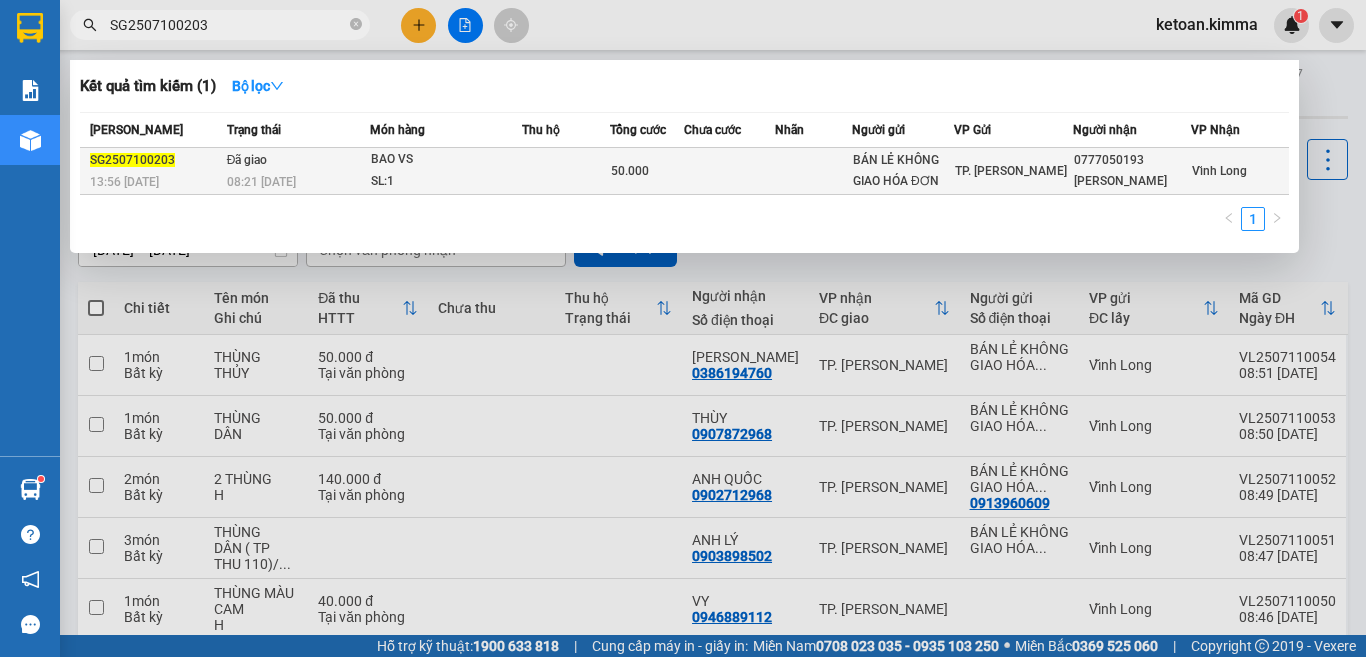 type on "SG2507100203" 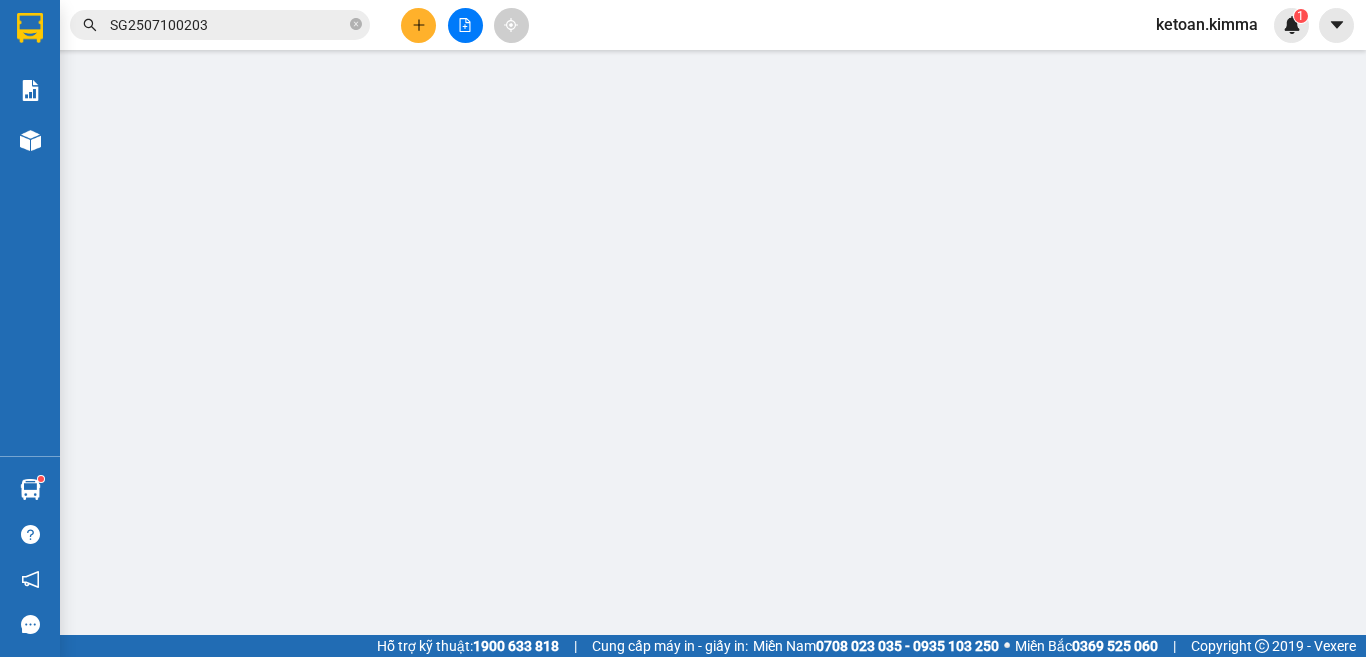 type on "BÁN LẺ KHÔNG GIAO HÓA ĐƠN" 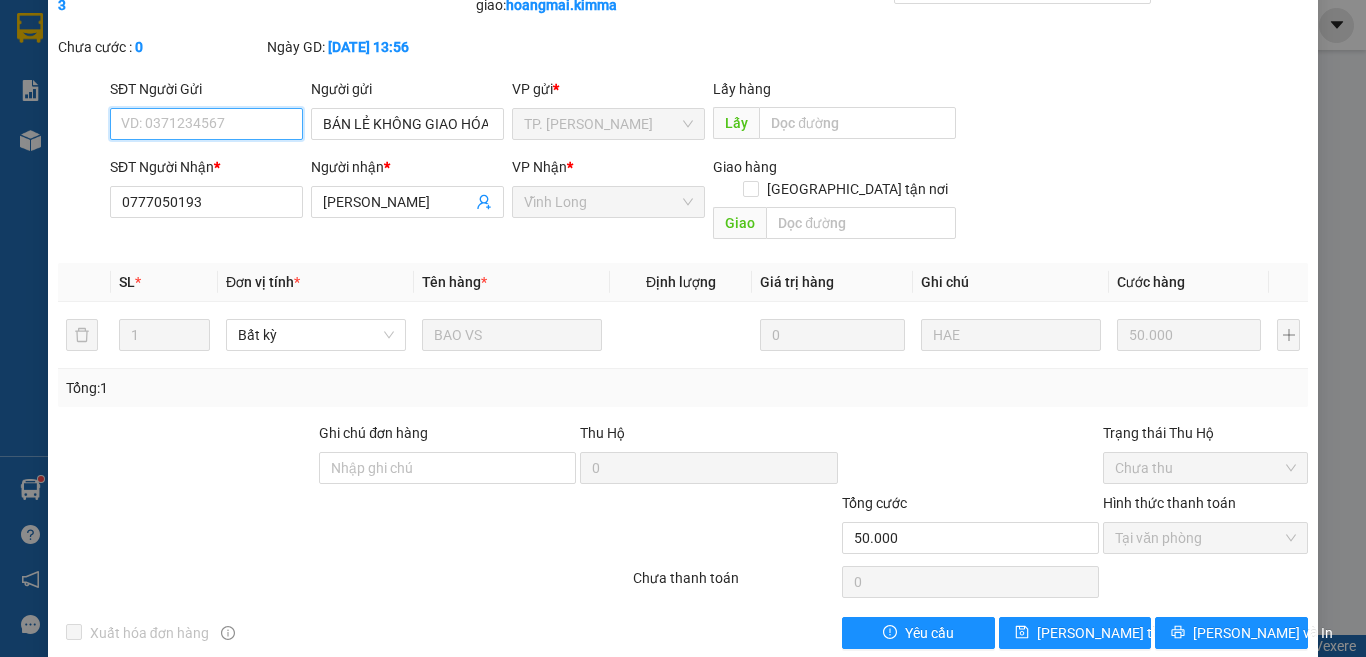 scroll, scrollTop: 0, scrollLeft: 0, axis: both 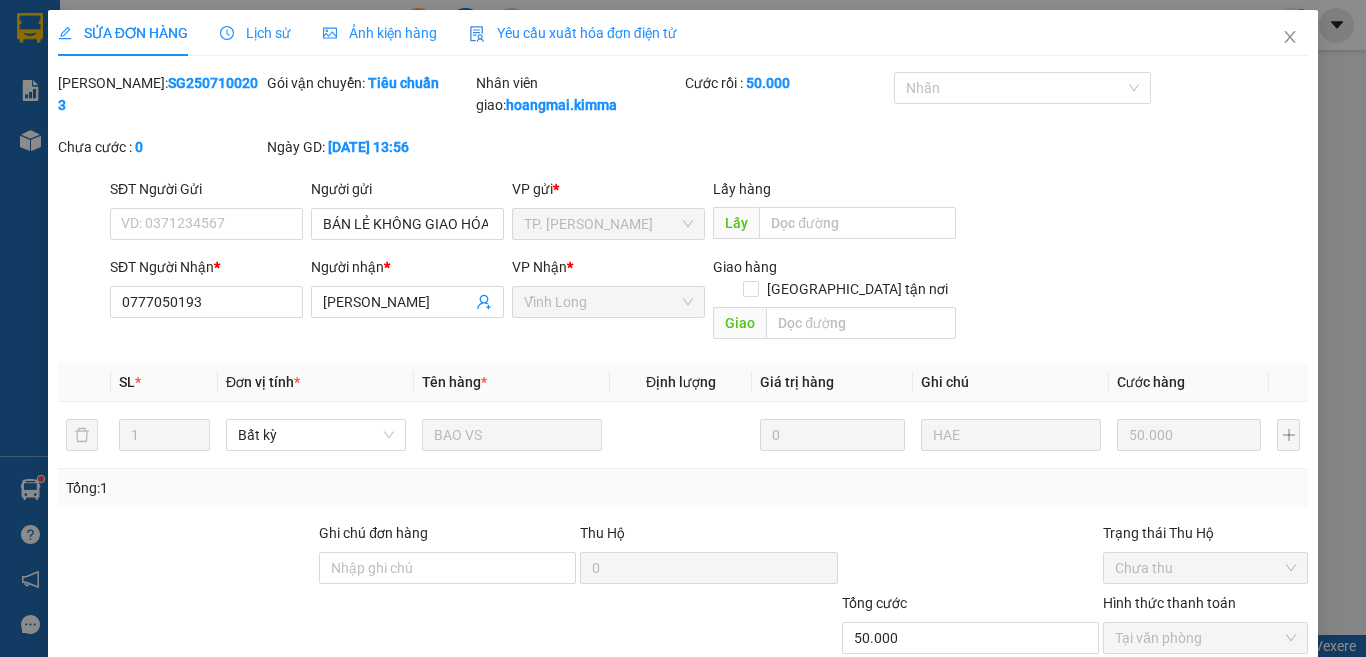 click on "Yêu cầu xuất hóa đơn điện tử" at bounding box center [573, 33] 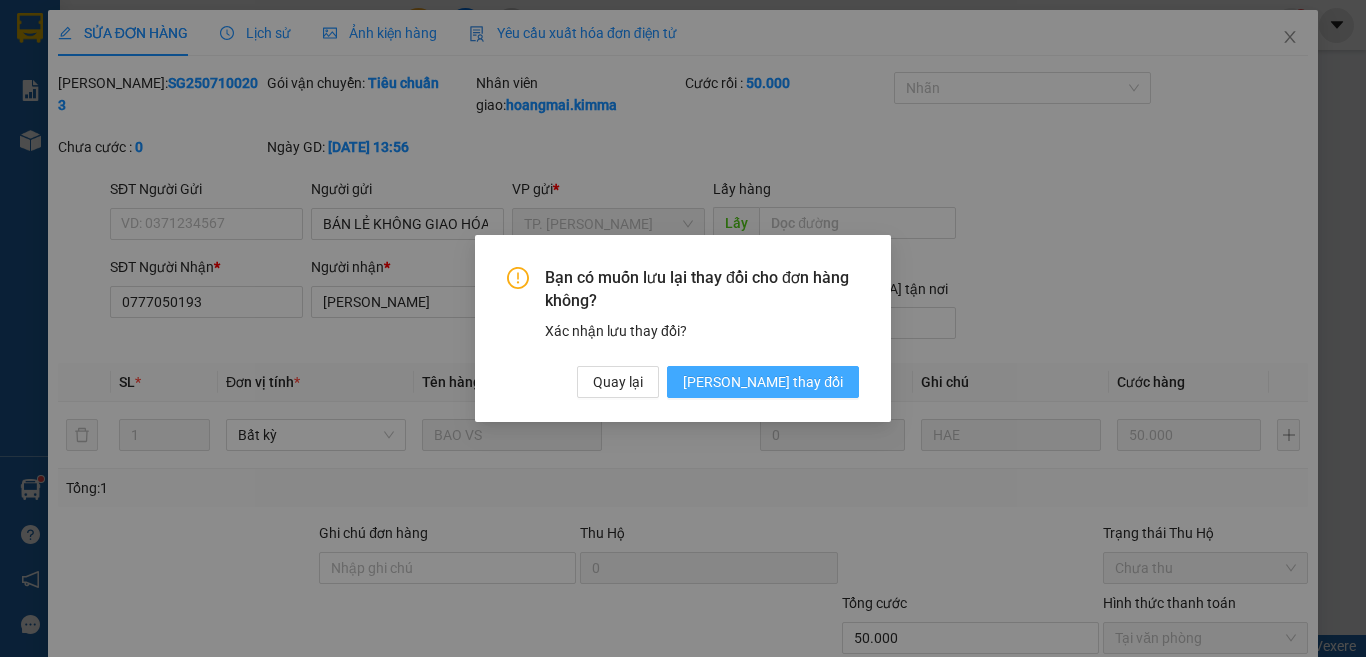 click on "Lưu thay đổi" at bounding box center [763, 382] 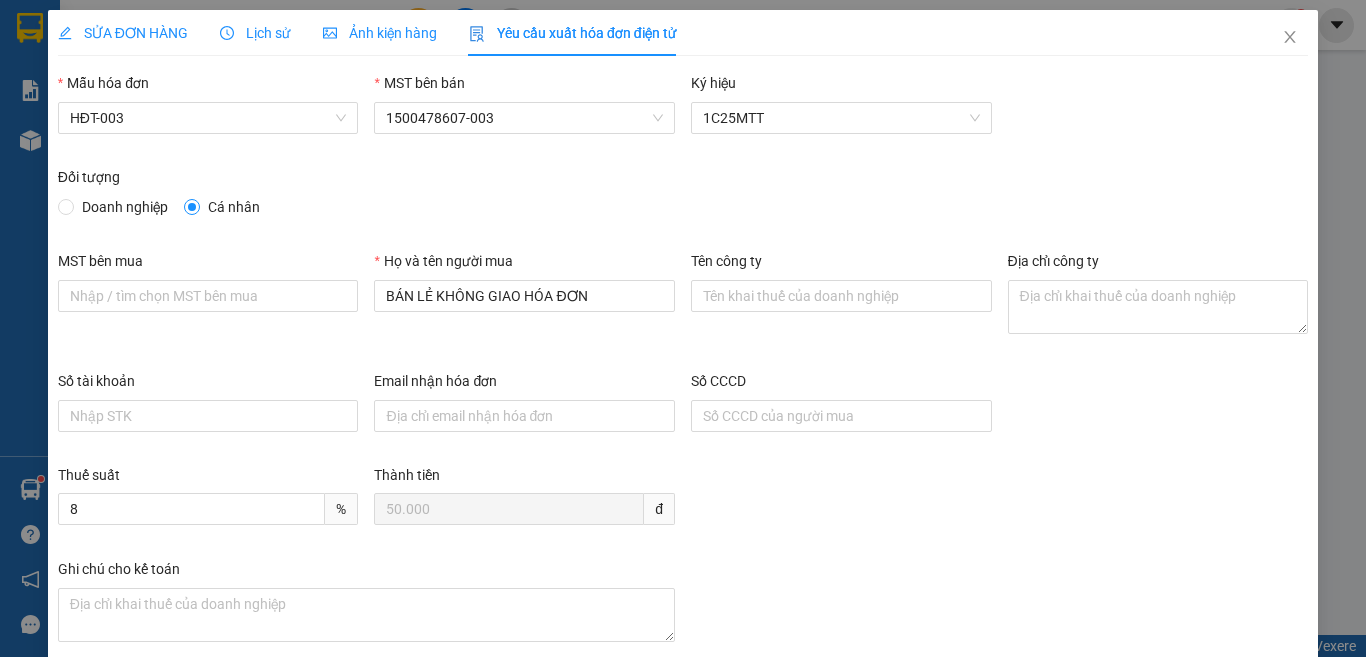 click on "SỬA ĐƠN HÀNG" at bounding box center [123, 33] 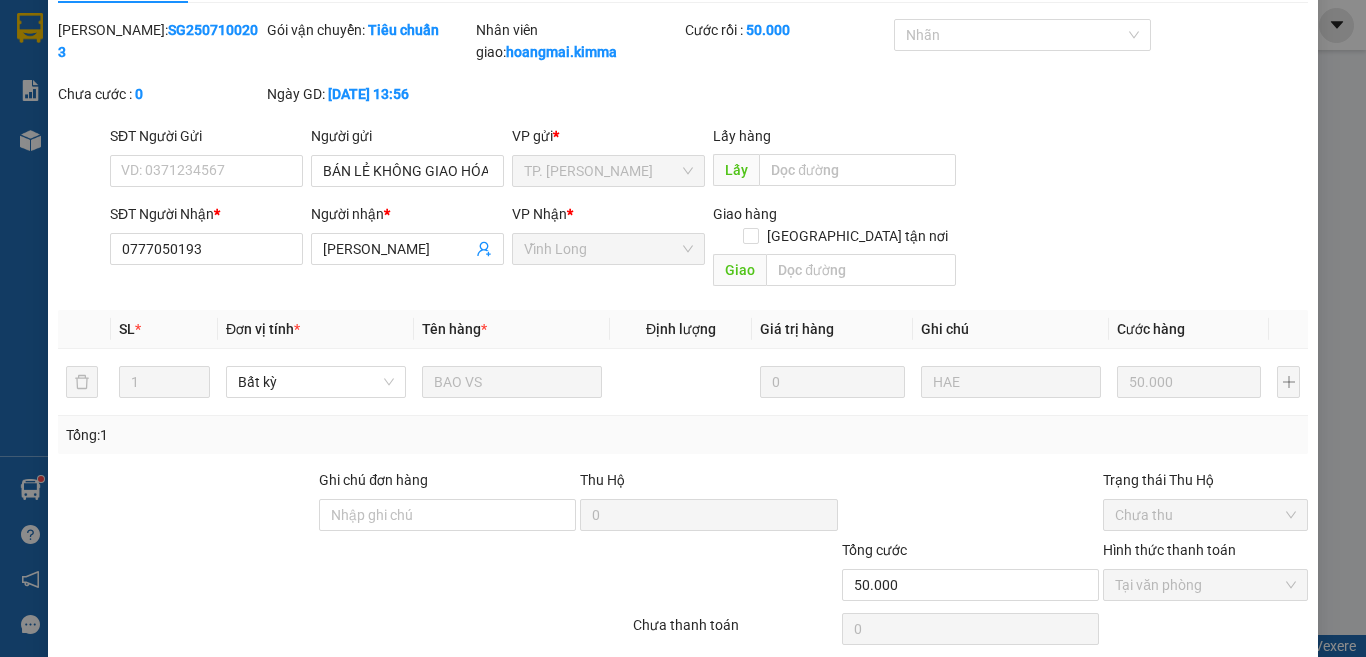 scroll, scrollTop: 0, scrollLeft: 0, axis: both 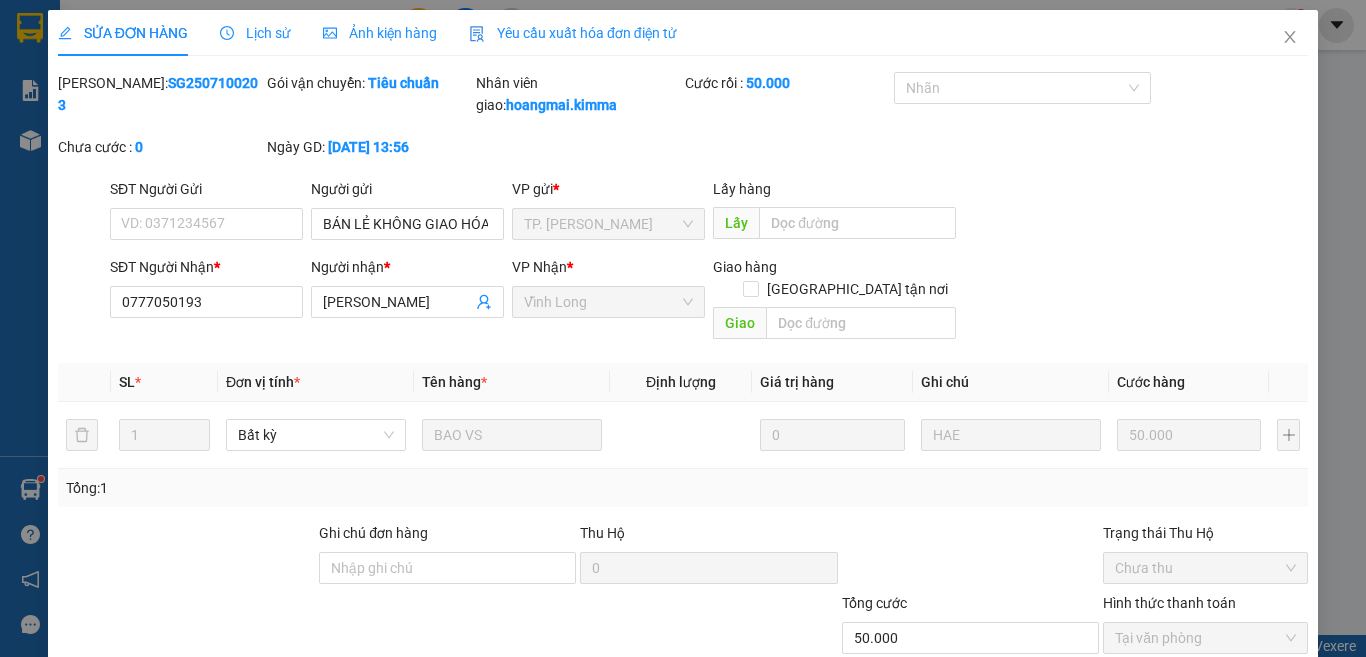 click on "Yêu cầu xuất hóa đơn điện tử" at bounding box center (573, 33) 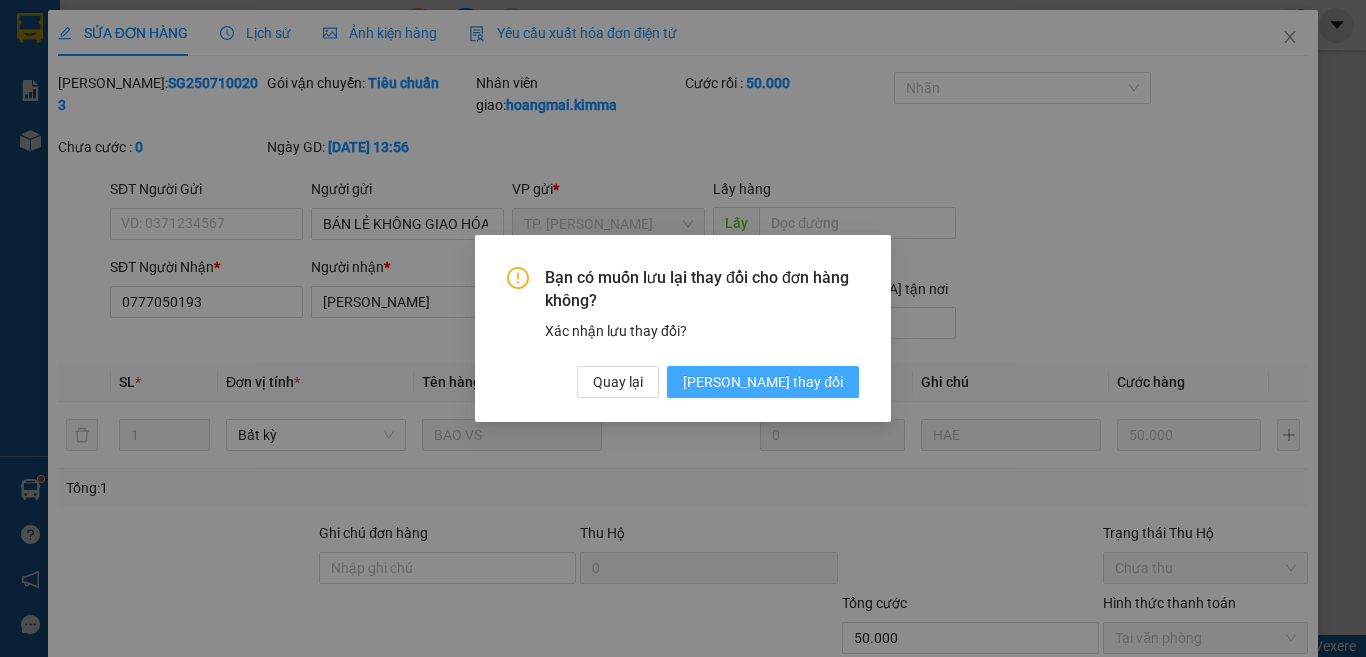 drag, startPoint x: 850, startPoint y: 374, endPoint x: 838, endPoint y: 387, distance: 17.691807 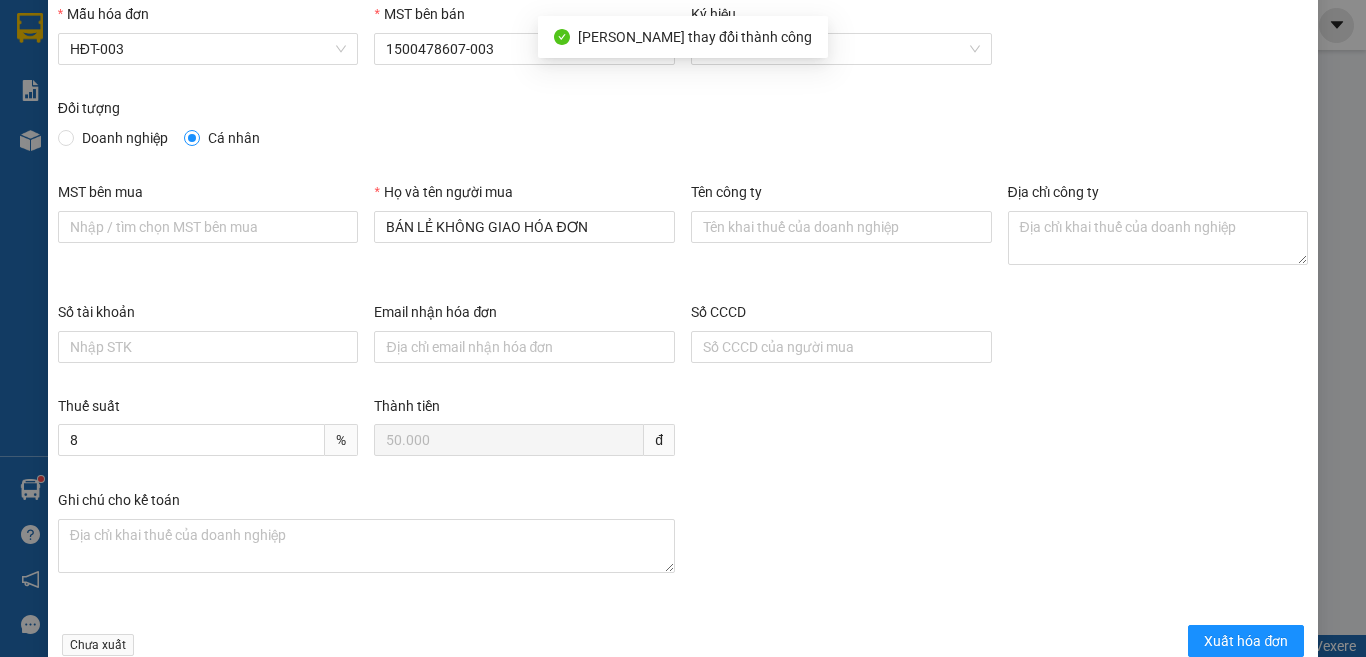 scroll, scrollTop: 114, scrollLeft: 0, axis: vertical 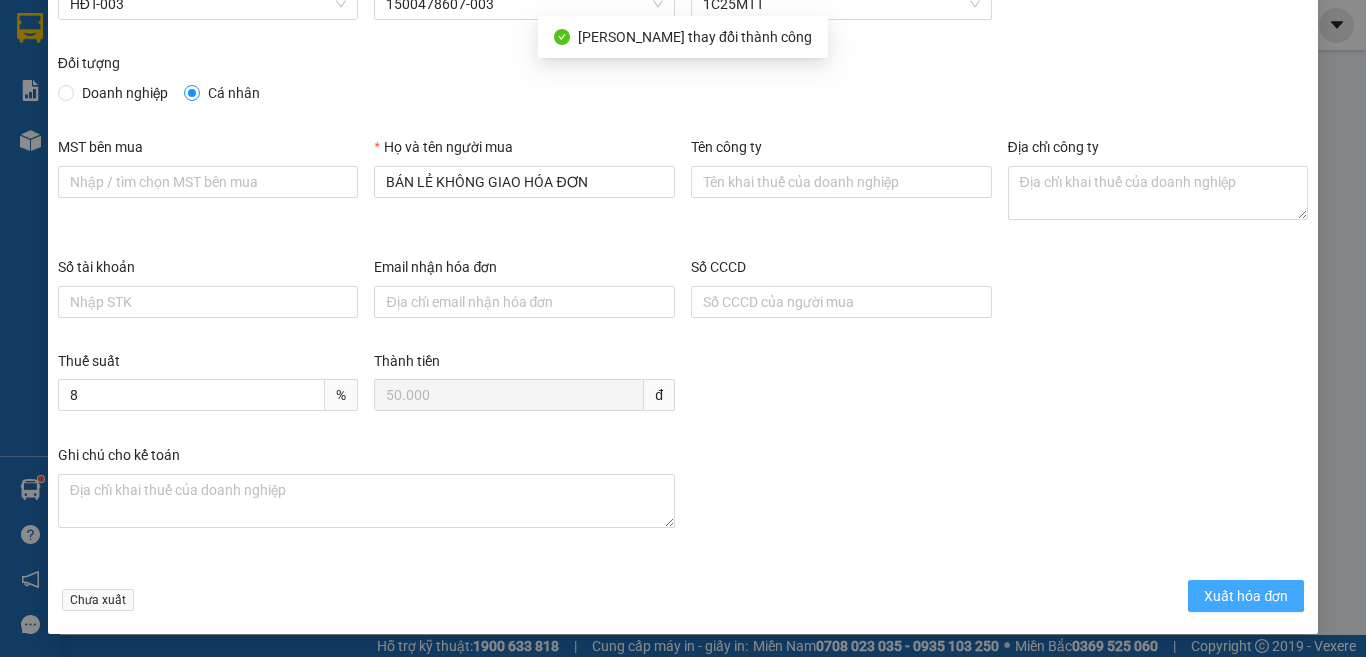 click on "Xuất hóa đơn" at bounding box center (1246, 596) 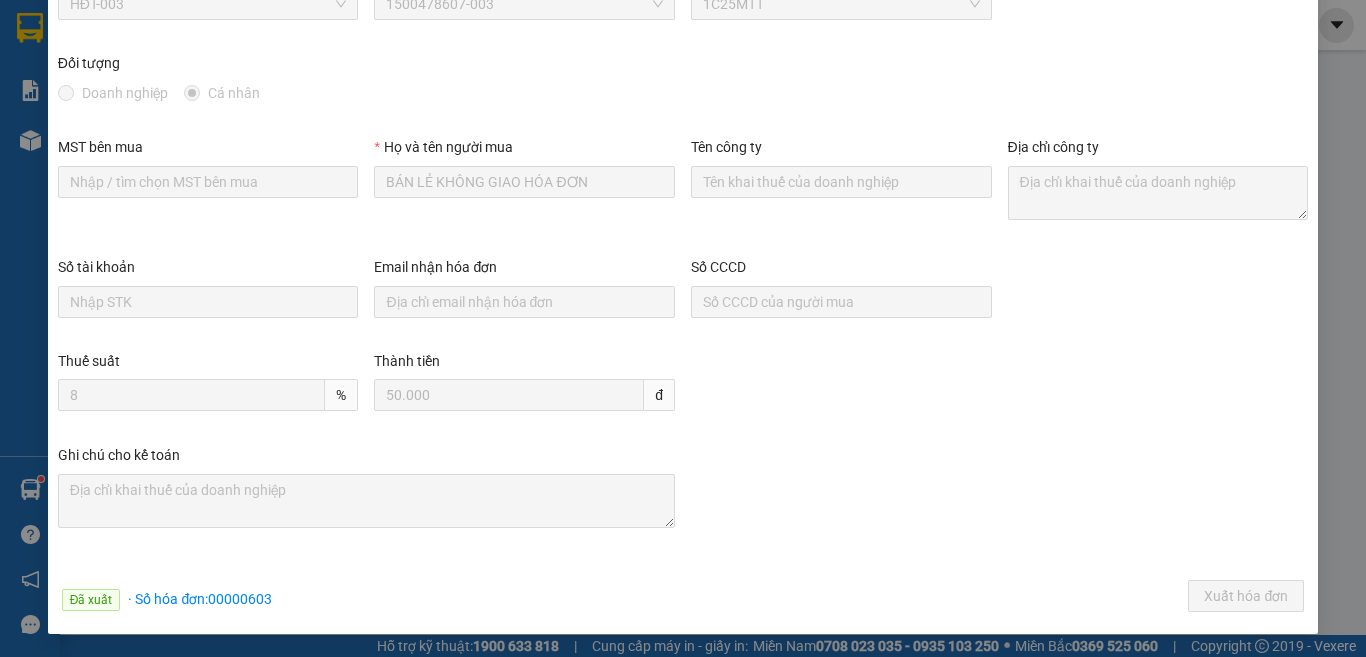 scroll, scrollTop: 0, scrollLeft: 0, axis: both 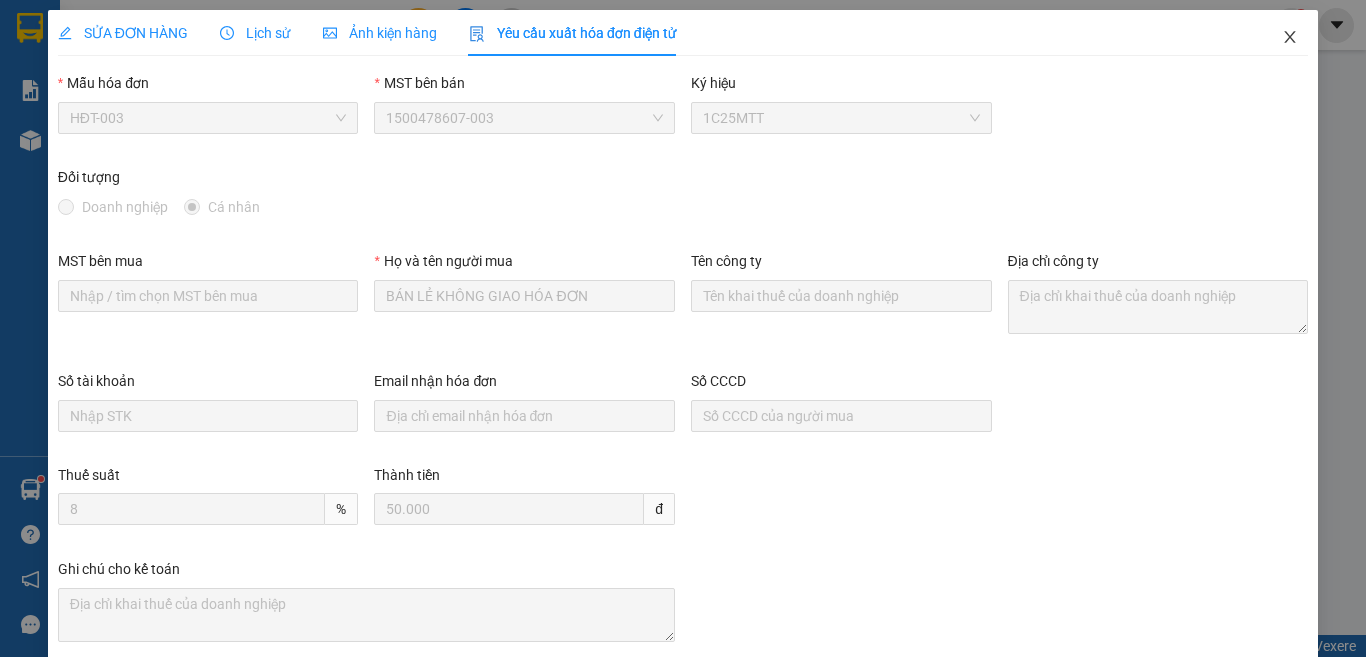 click 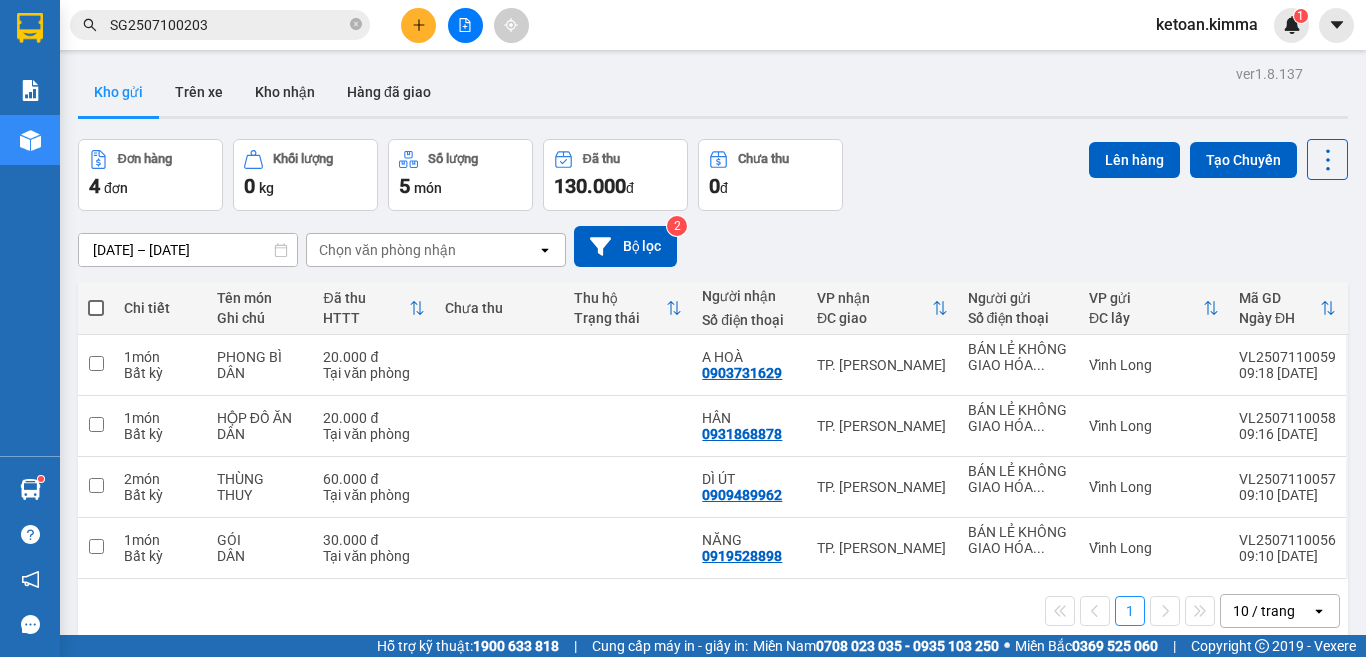 click on "SG2507100203" at bounding box center (228, 25) 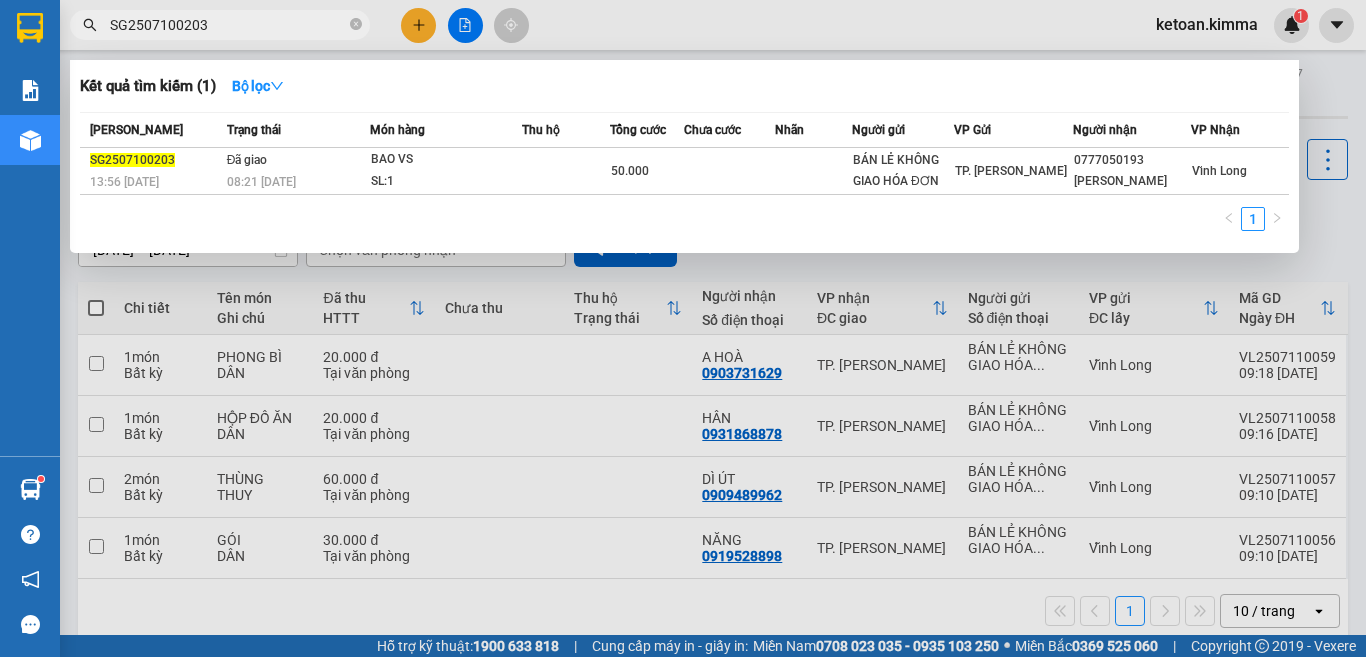 click on "SG2507100203" at bounding box center [228, 25] 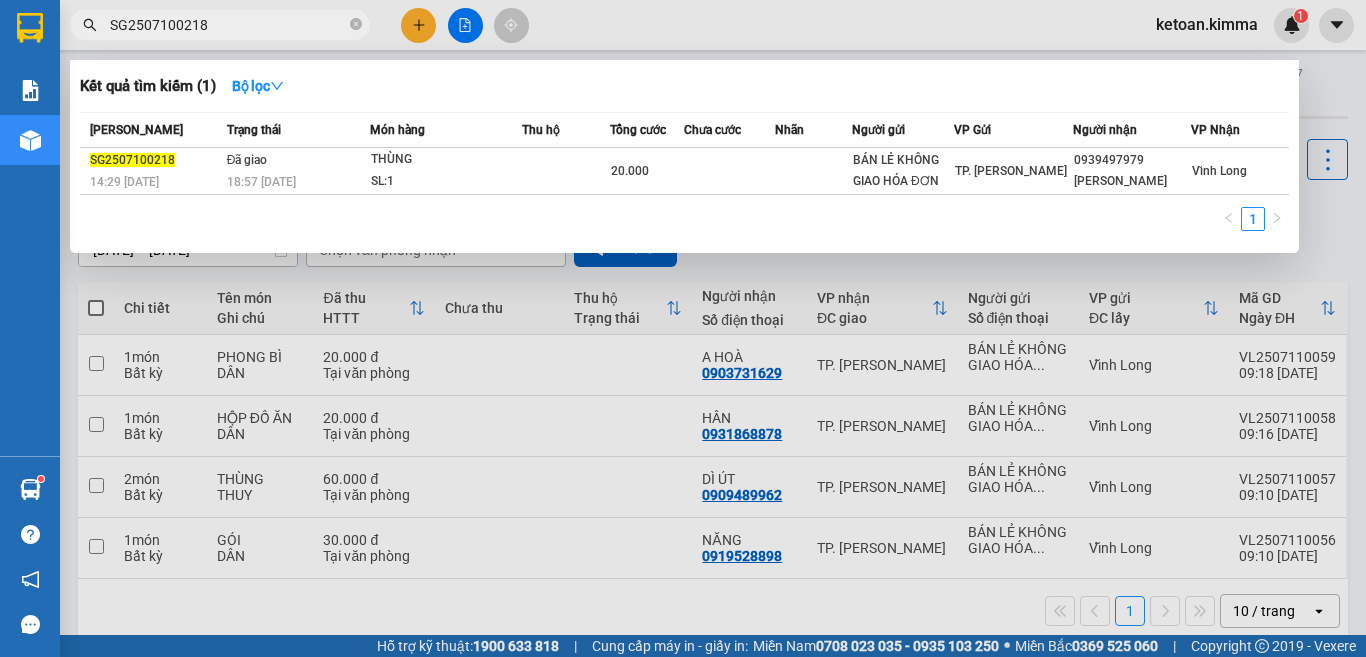 click on "SG2507100218" at bounding box center (228, 25) 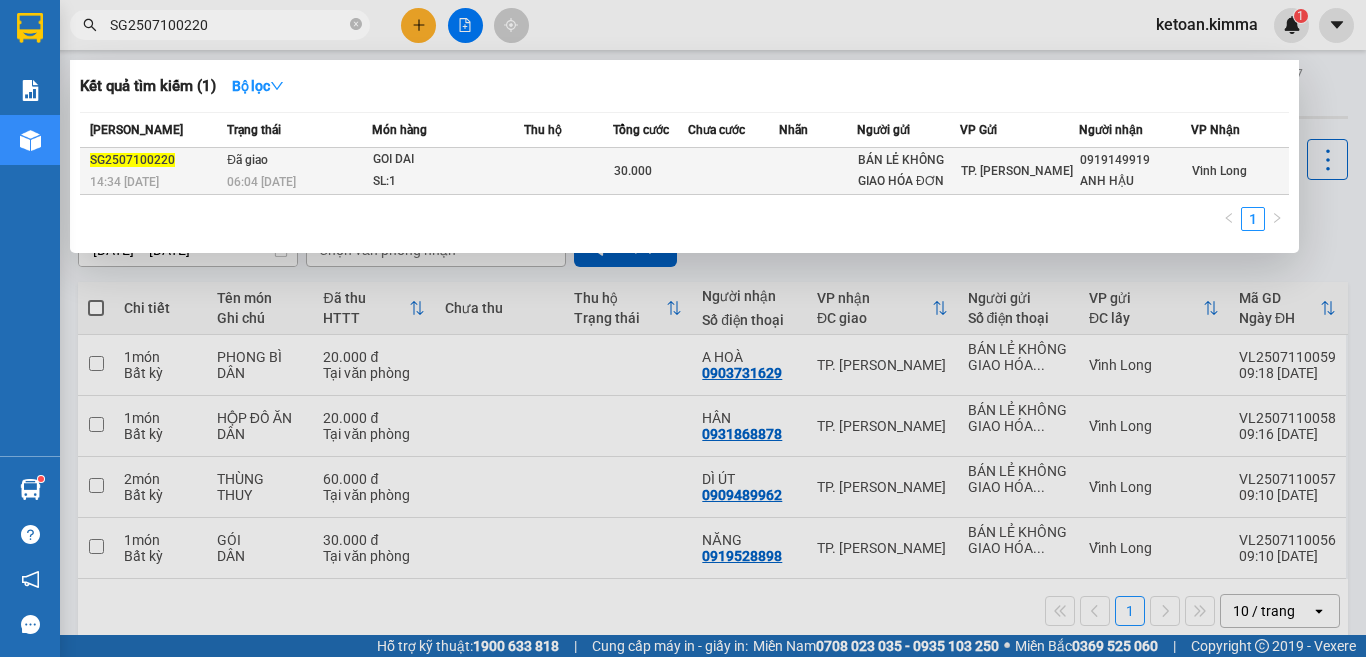 type on "SG2507100220" 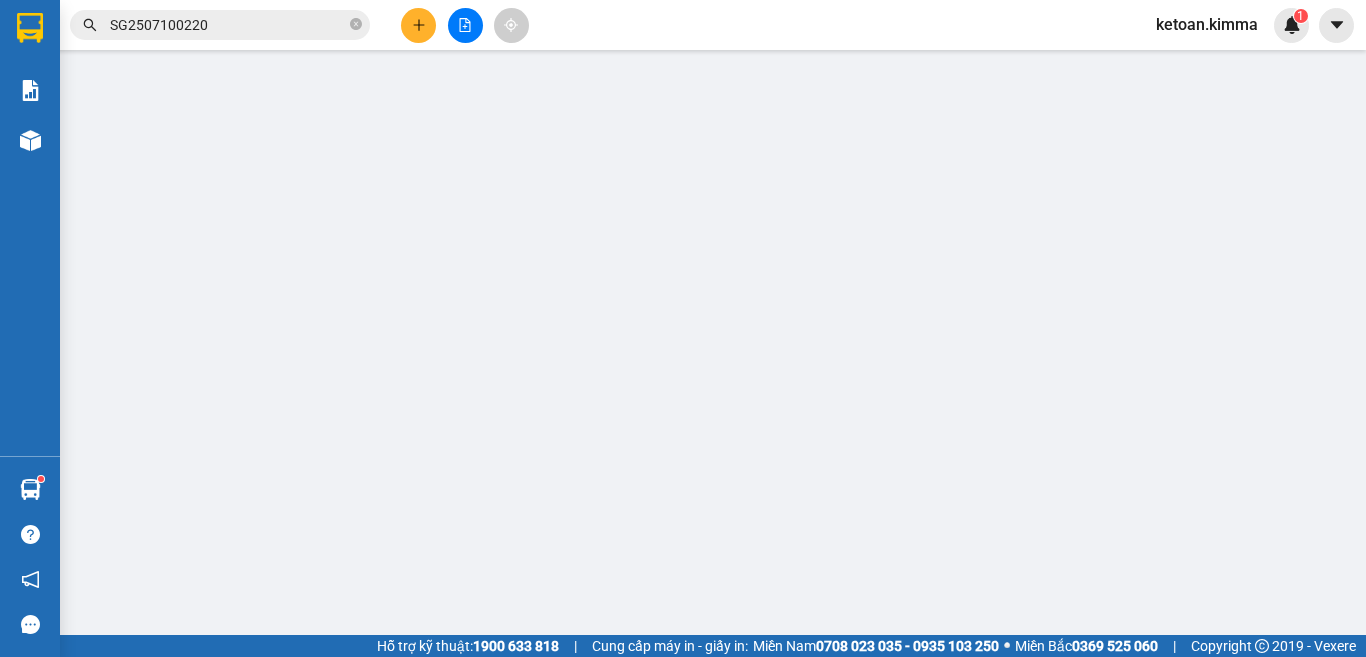 type on "BÁN LẺ KHÔNG GIAO HÓA ĐƠN" 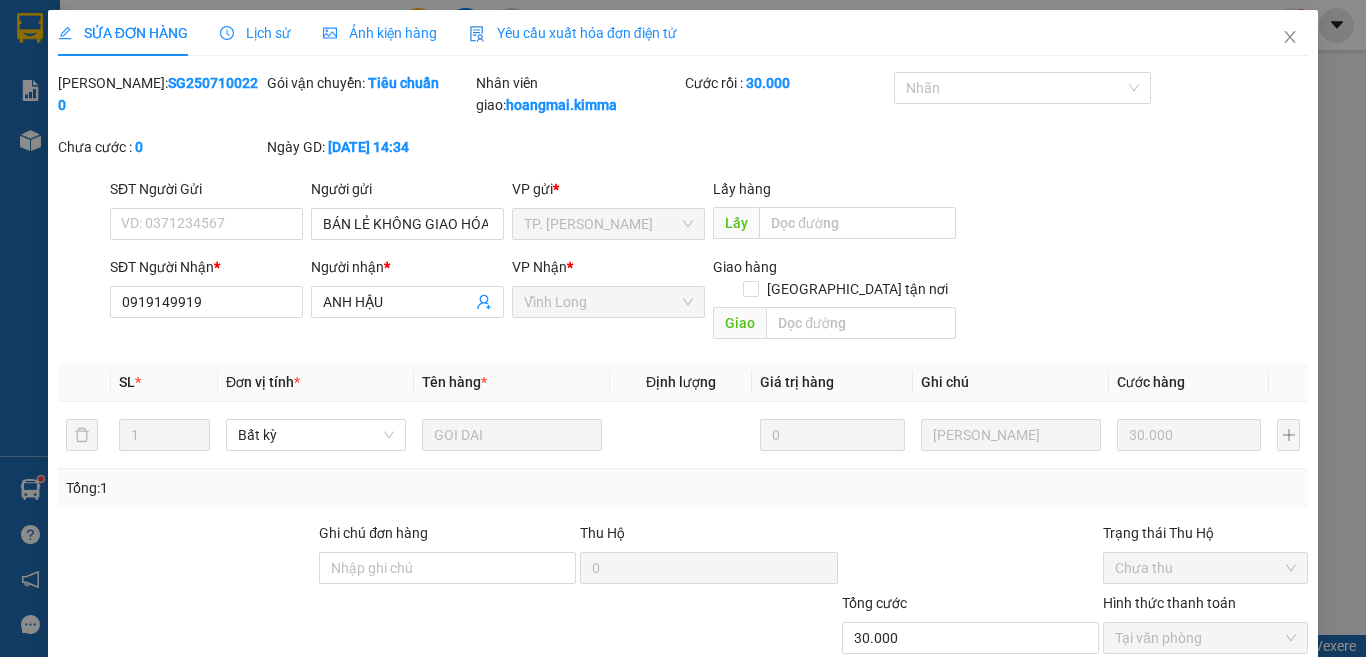 click on "Yêu cầu xuất hóa đơn điện tử" at bounding box center [573, 33] 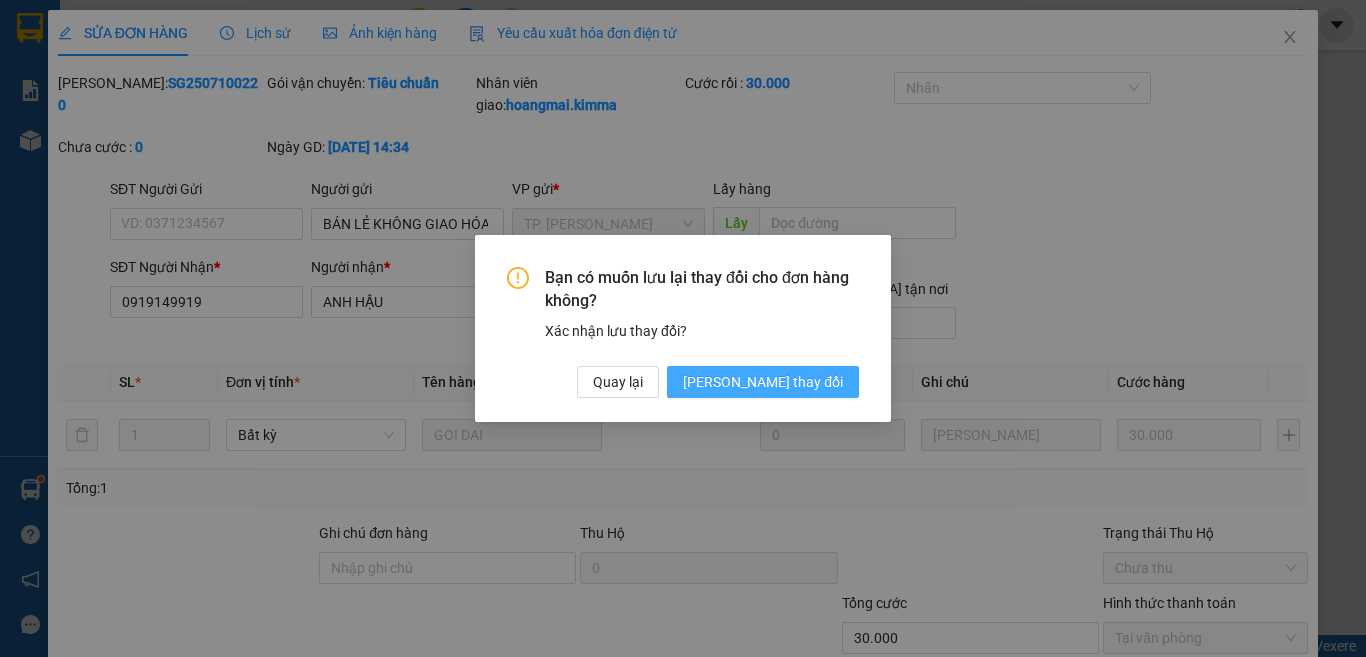 click on "Lưu thay đổi" at bounding box center [763, 382] 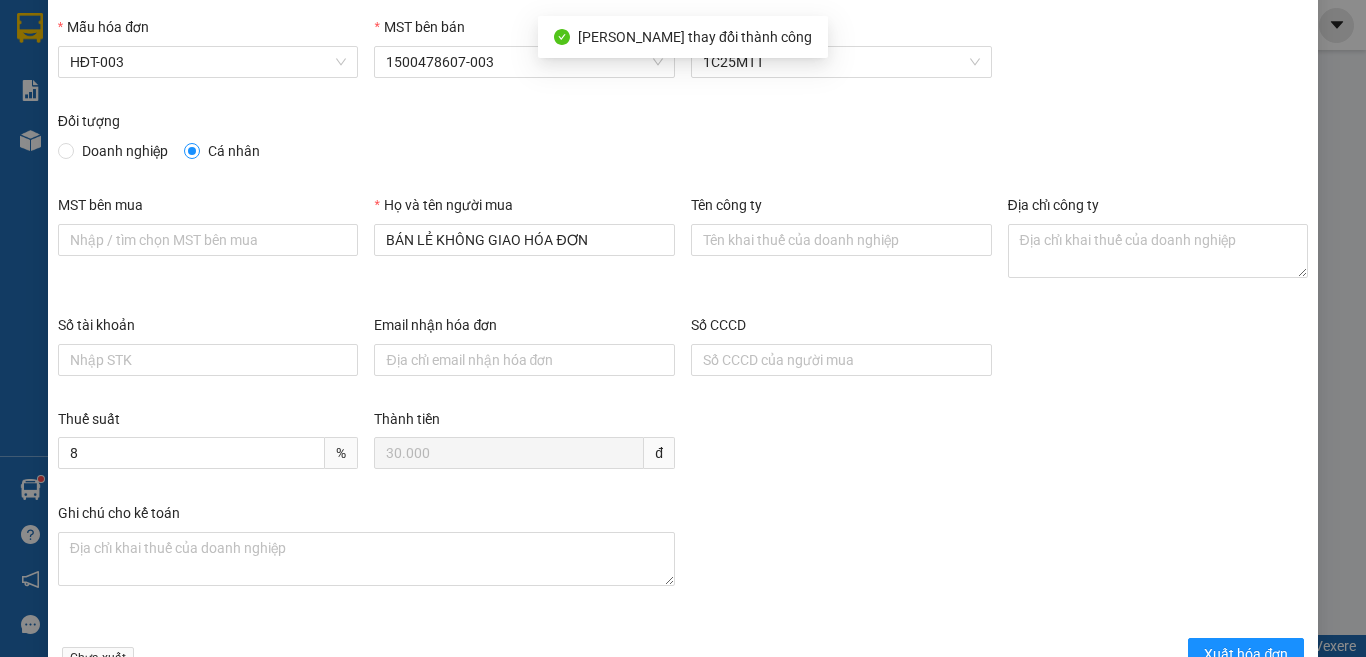 scroll, scrollTop: 114, scrollLeft: 0, axis: vertical 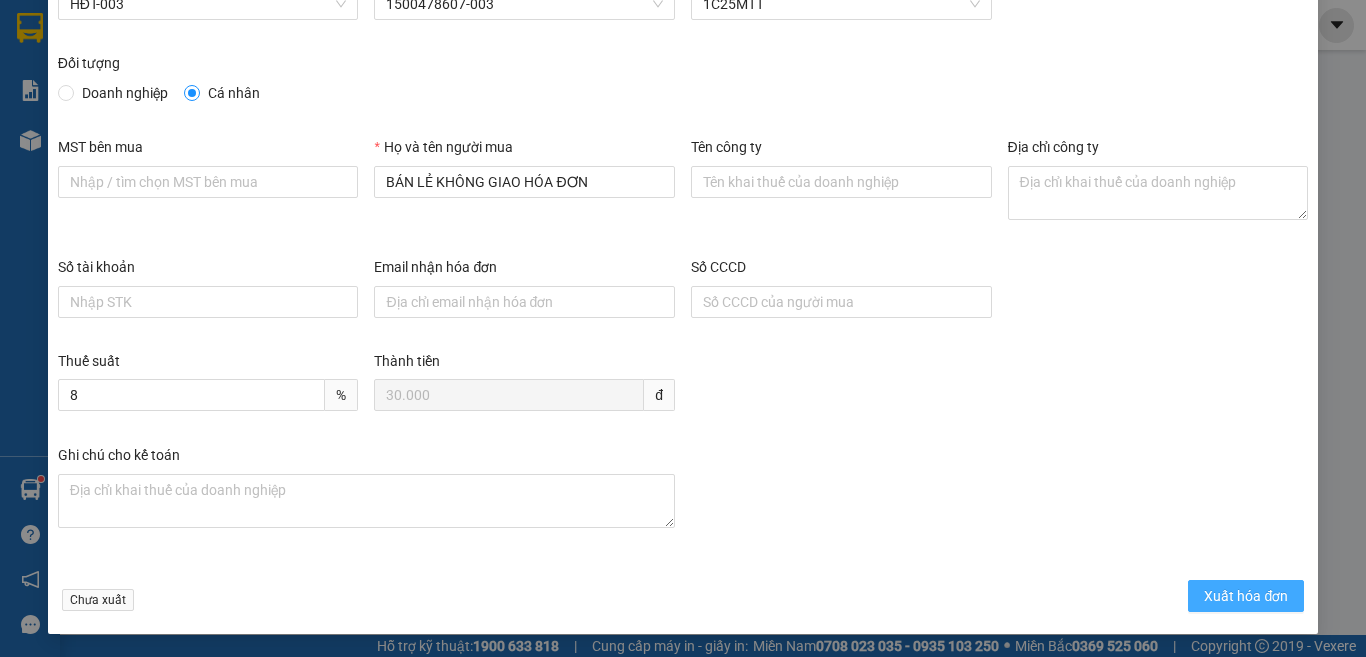click on "Xuất hóa đơn" at bounding box center (1246, 596) 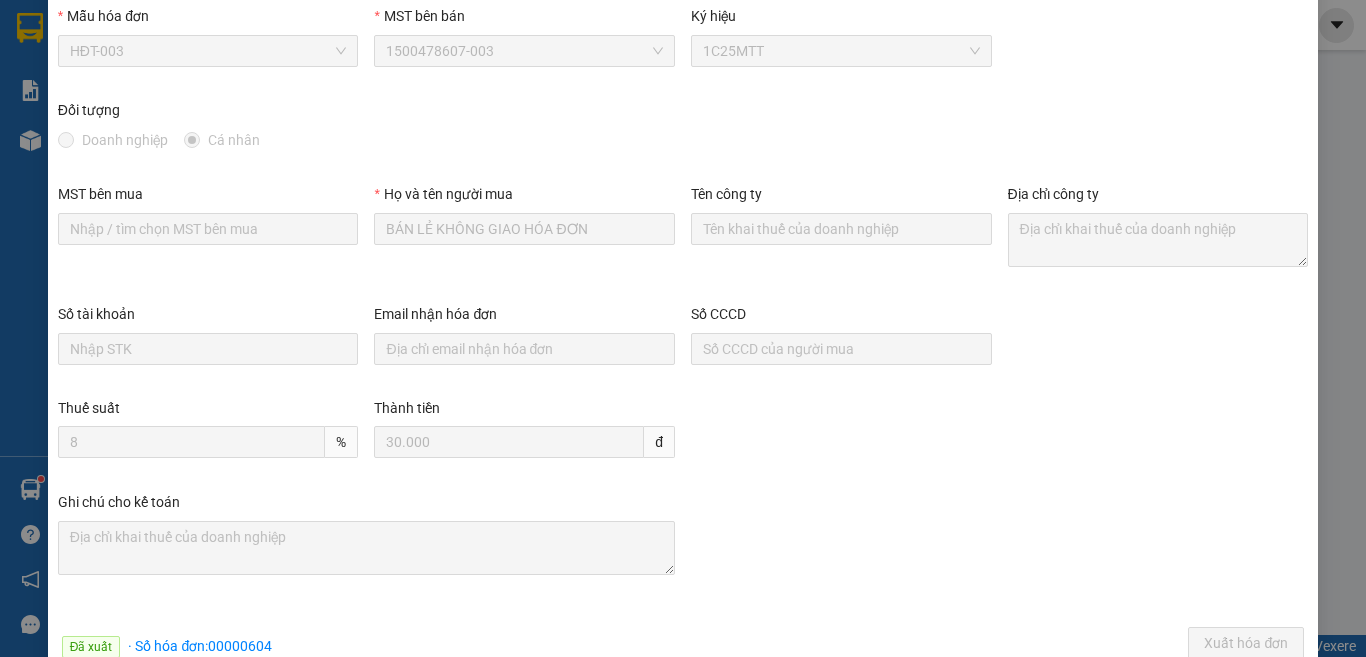 scroll, scrollTop: 0, scrollLeft: 0, axis: both 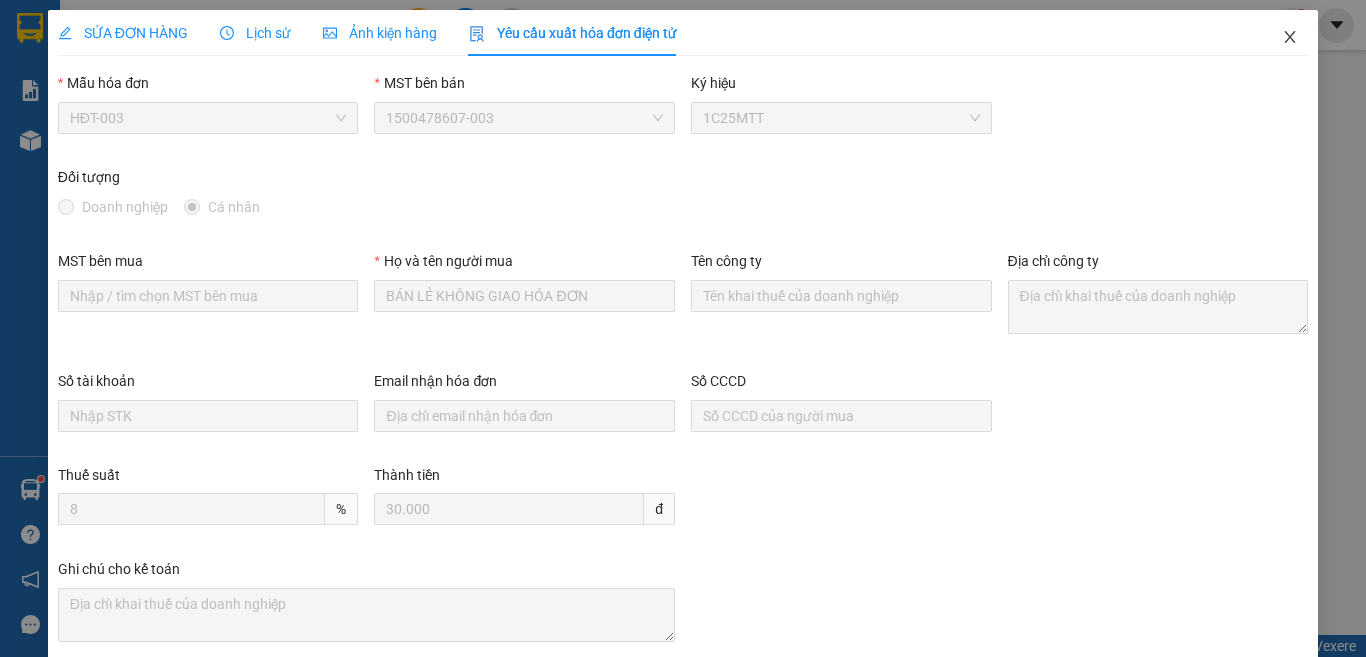 click 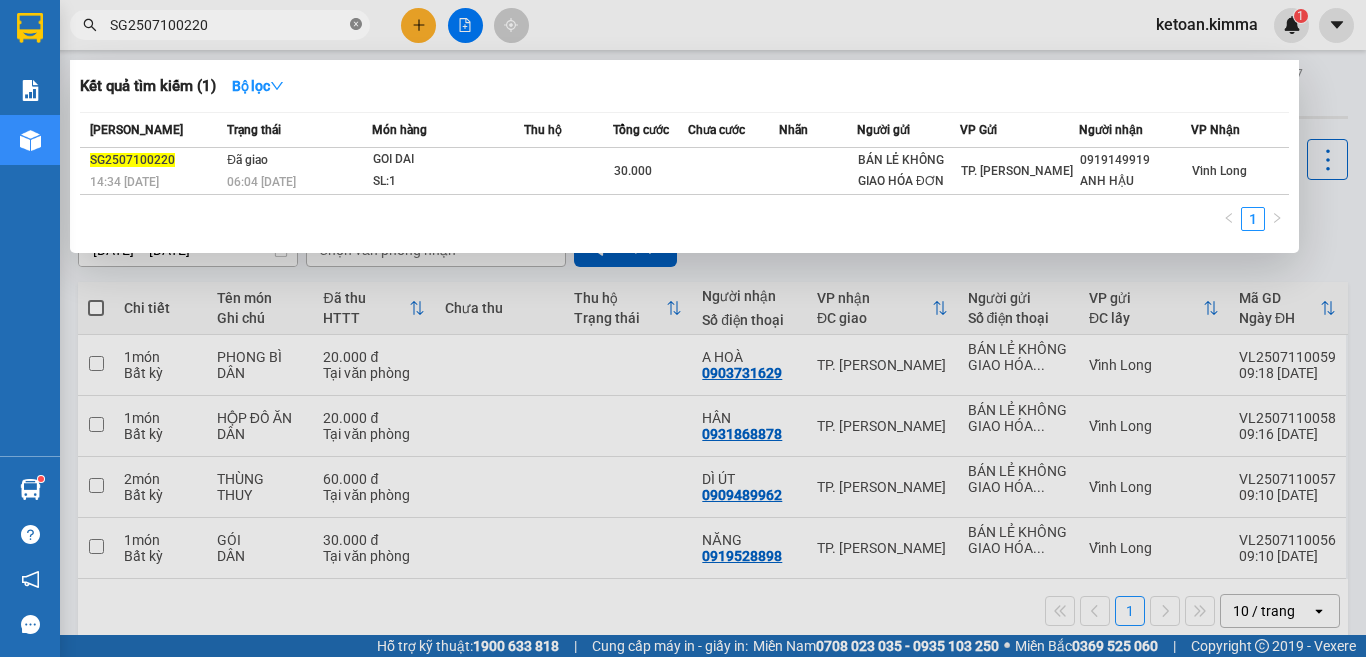 click 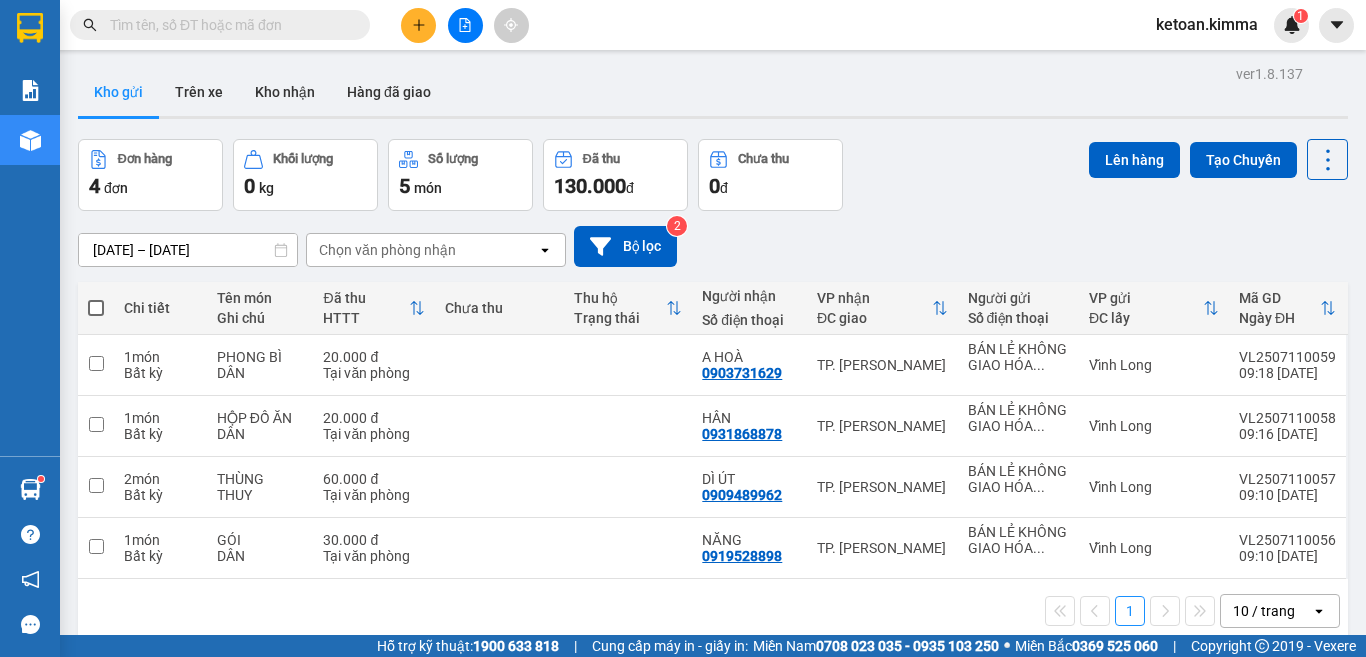 click at bounding box center (228, 25) 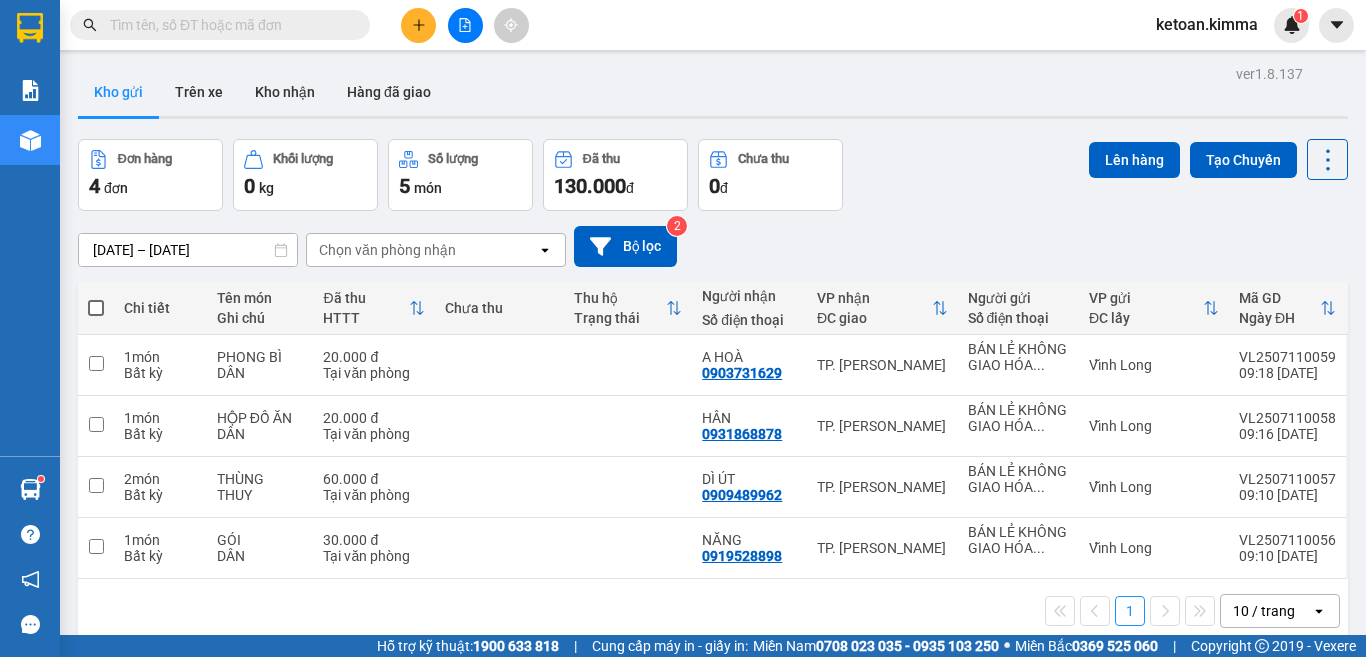 paste on "SG2507100226" 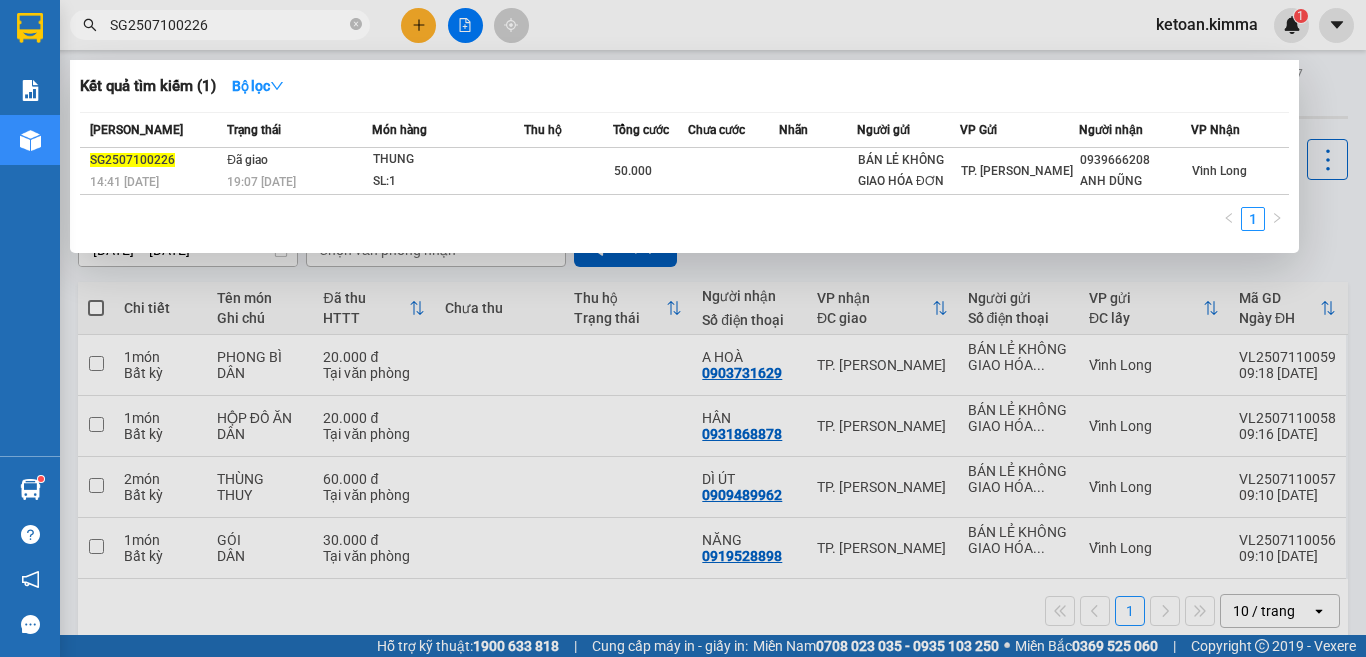 click on "SG2507100226" at bounding box center [228, 25] 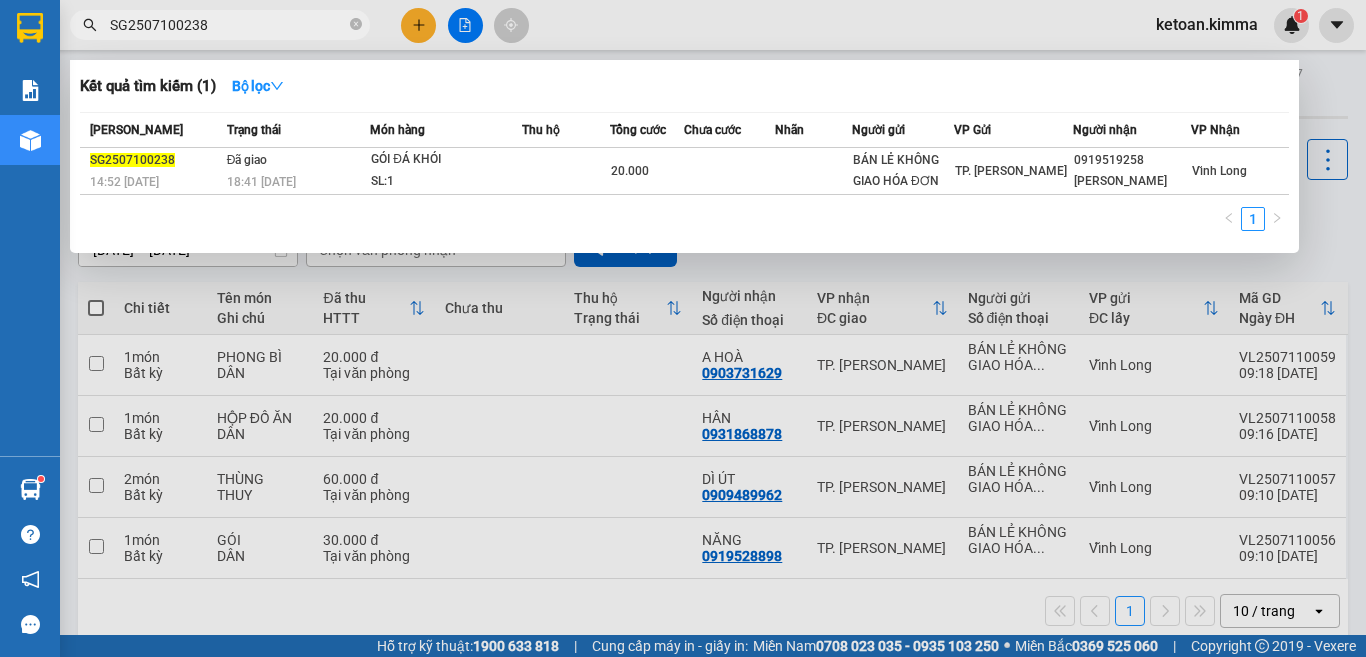 click on "SG2507100238" at bounding box center [228, 25] 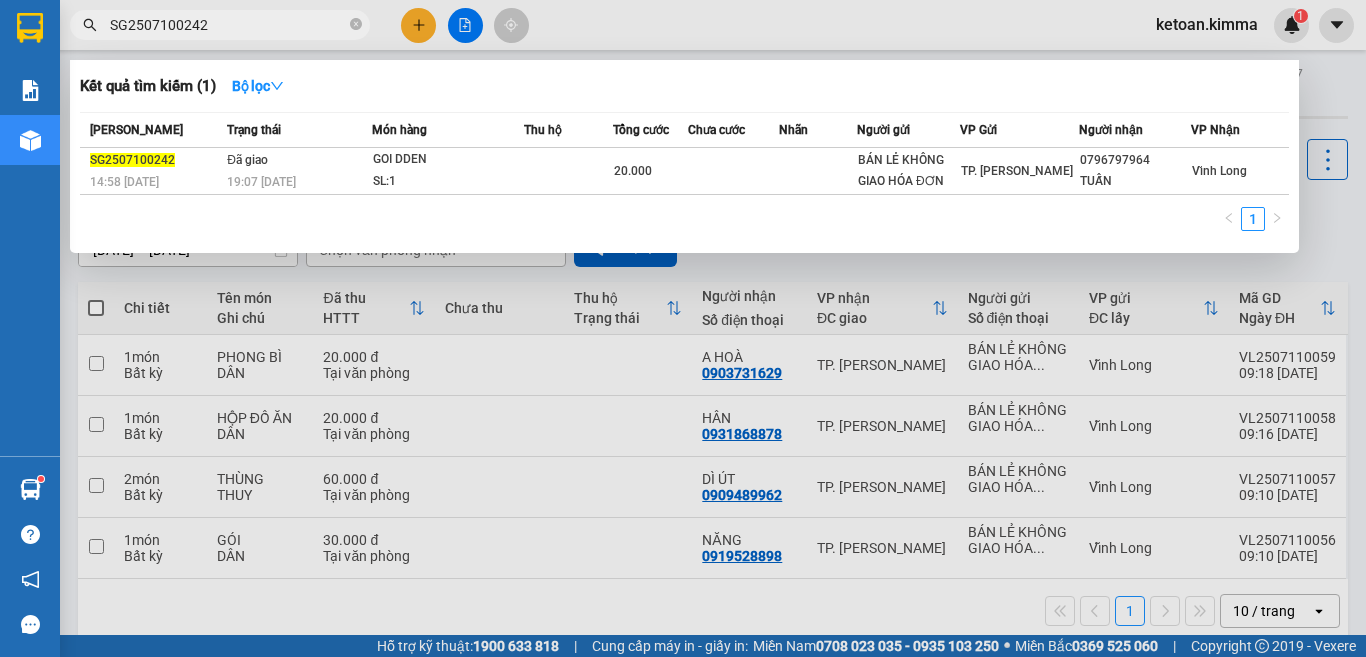 click on "SG2507100242" at bounding box center [220, 25] 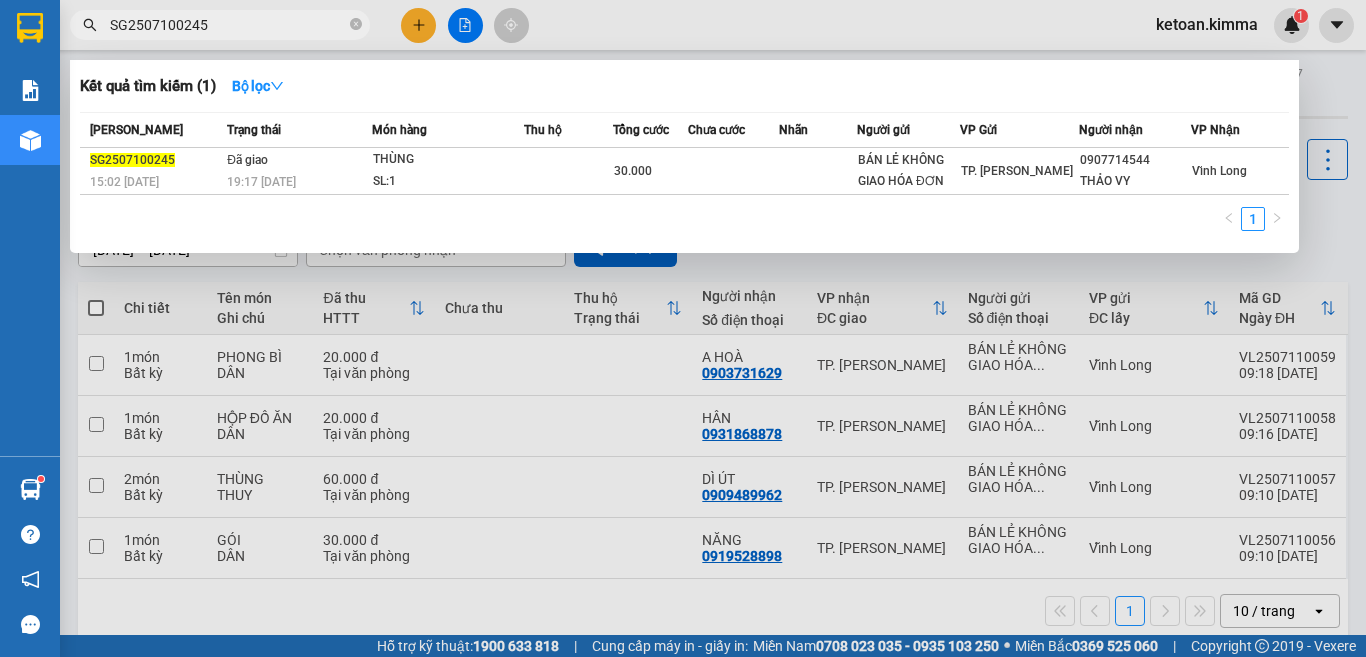 click on "SG2507100245" at bounding box center (228, 25) 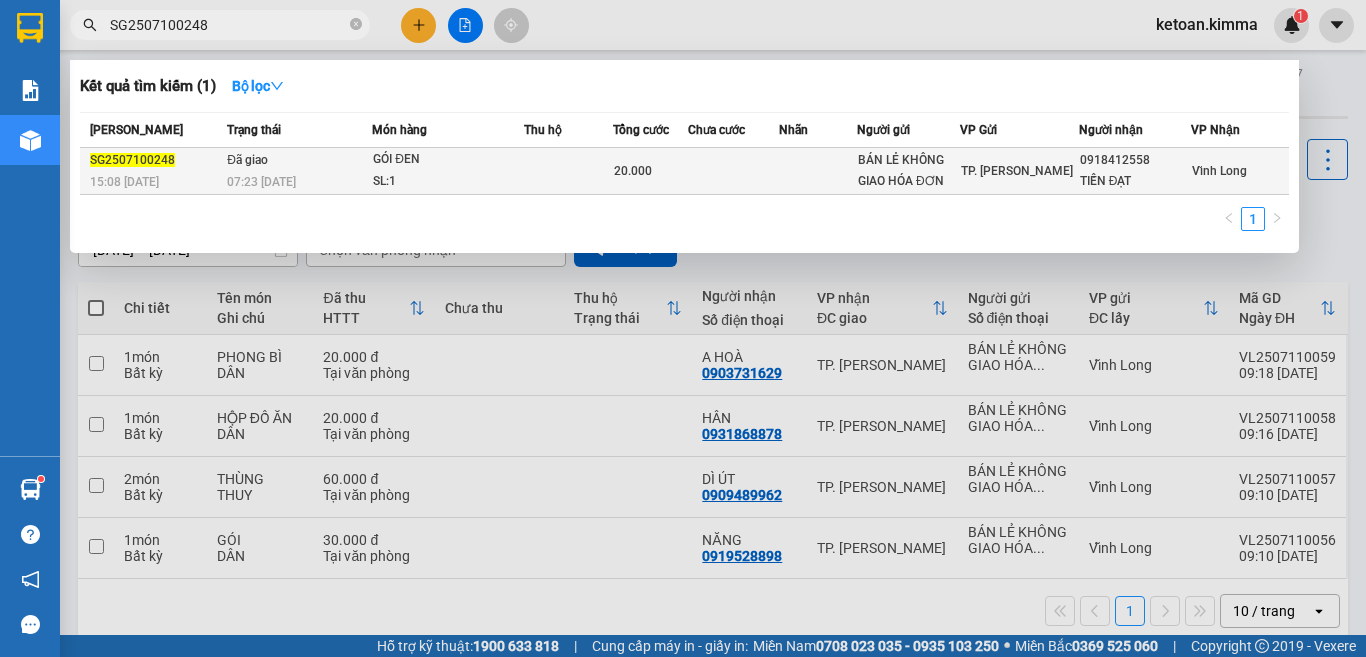 type on "SG2507100248" 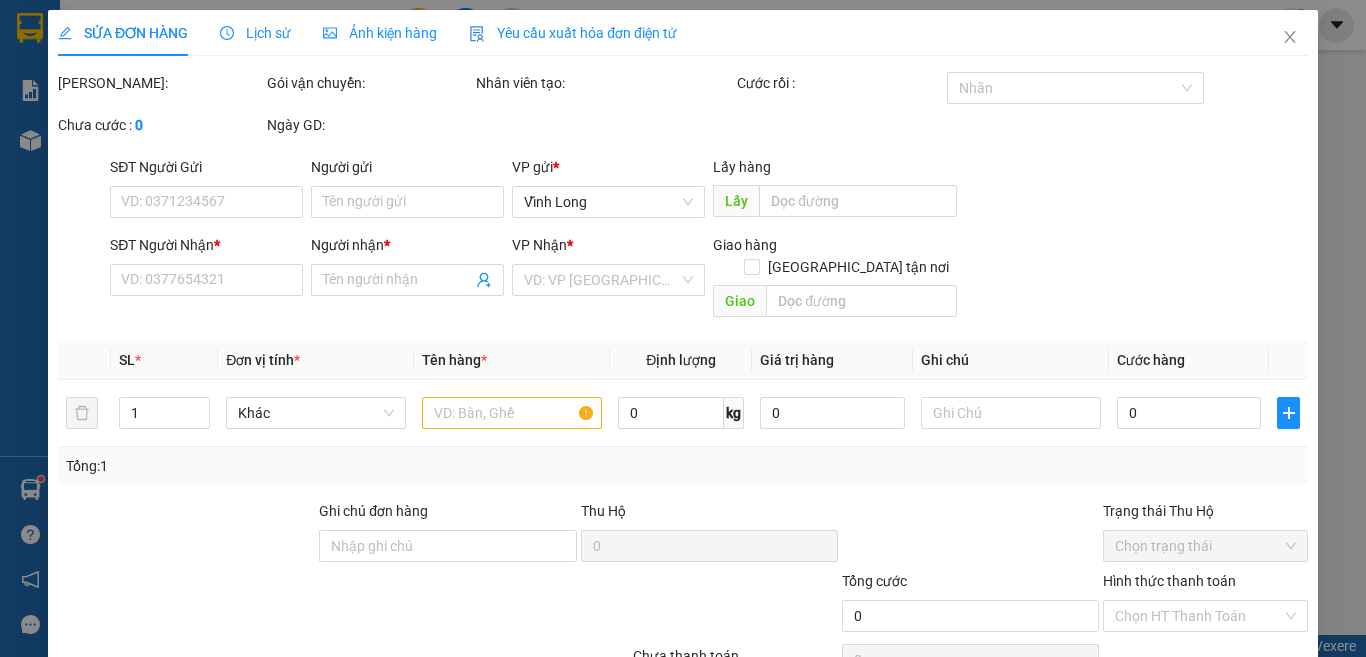 type on "BÁN LẺ KHÔNG GIAO HÓA ĐƠN" 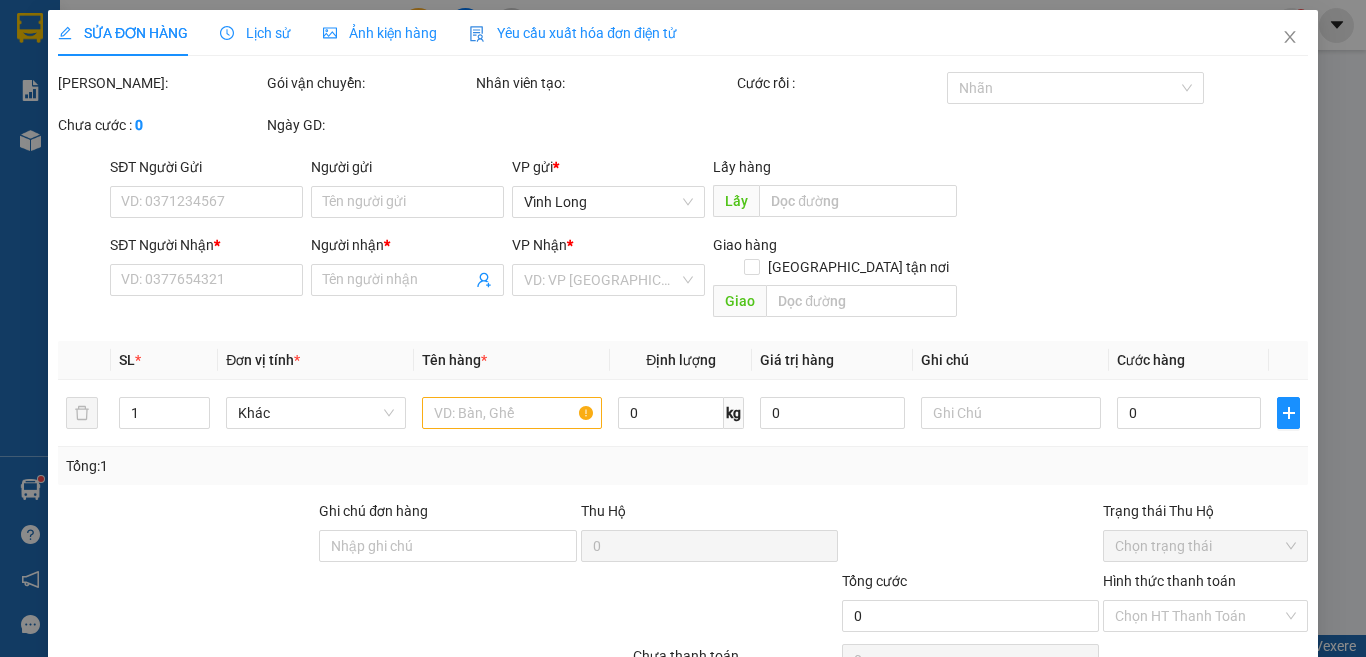 type on "0918412558" 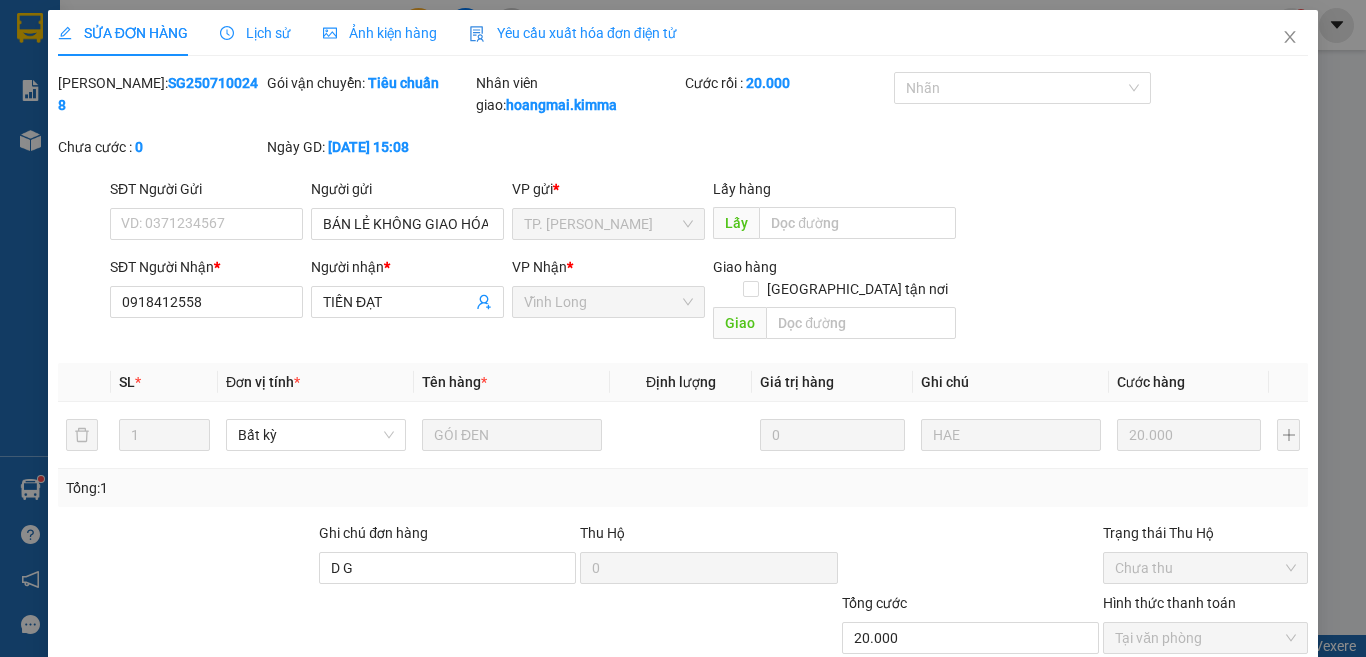click on "Yêu cầu xuất hóa đơn điện tử" at bounding box center [573, 33] 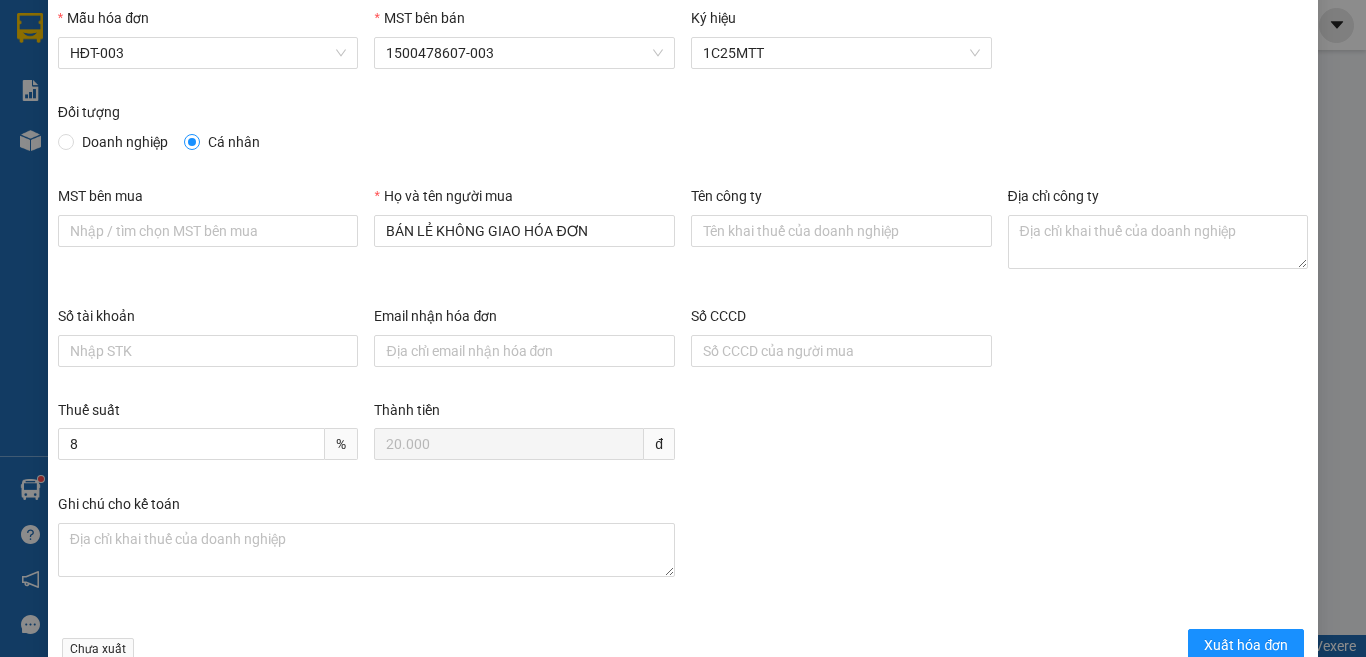 scroll, scrollTop: 114, scrollLeft: 0, axis: vertical 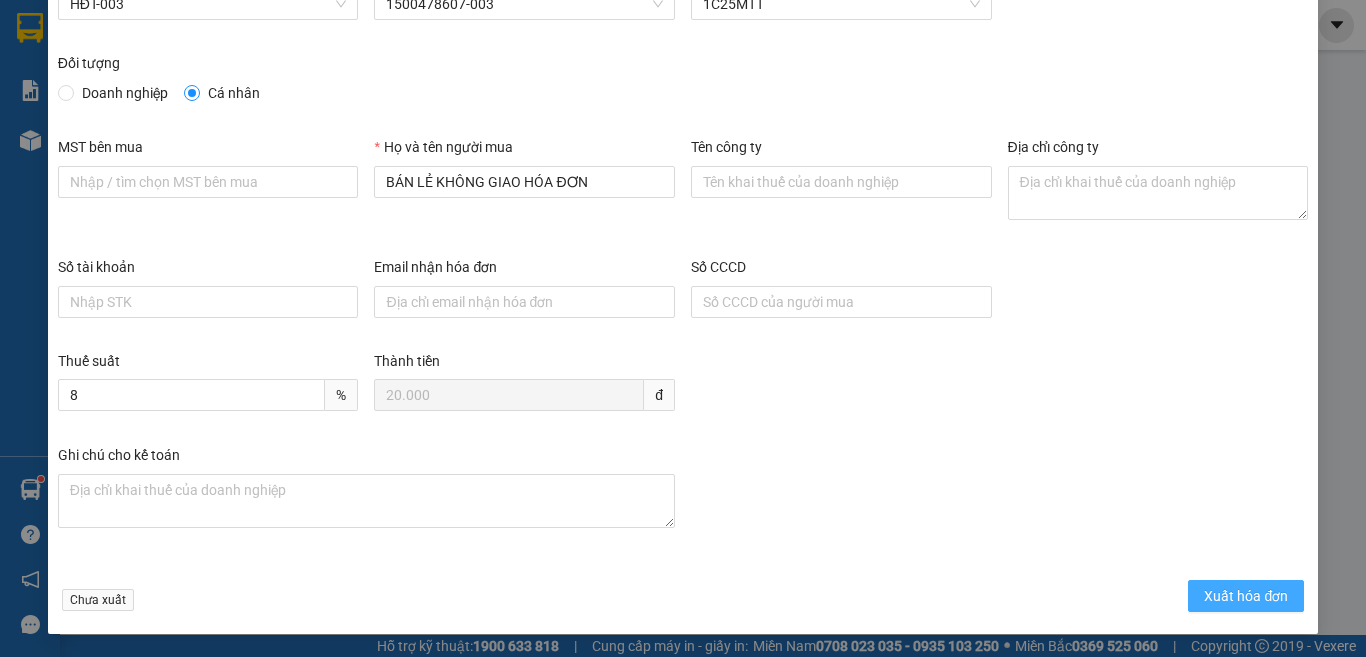 click on "Xuất hóa đơn" at bounding box center [1246, 596] 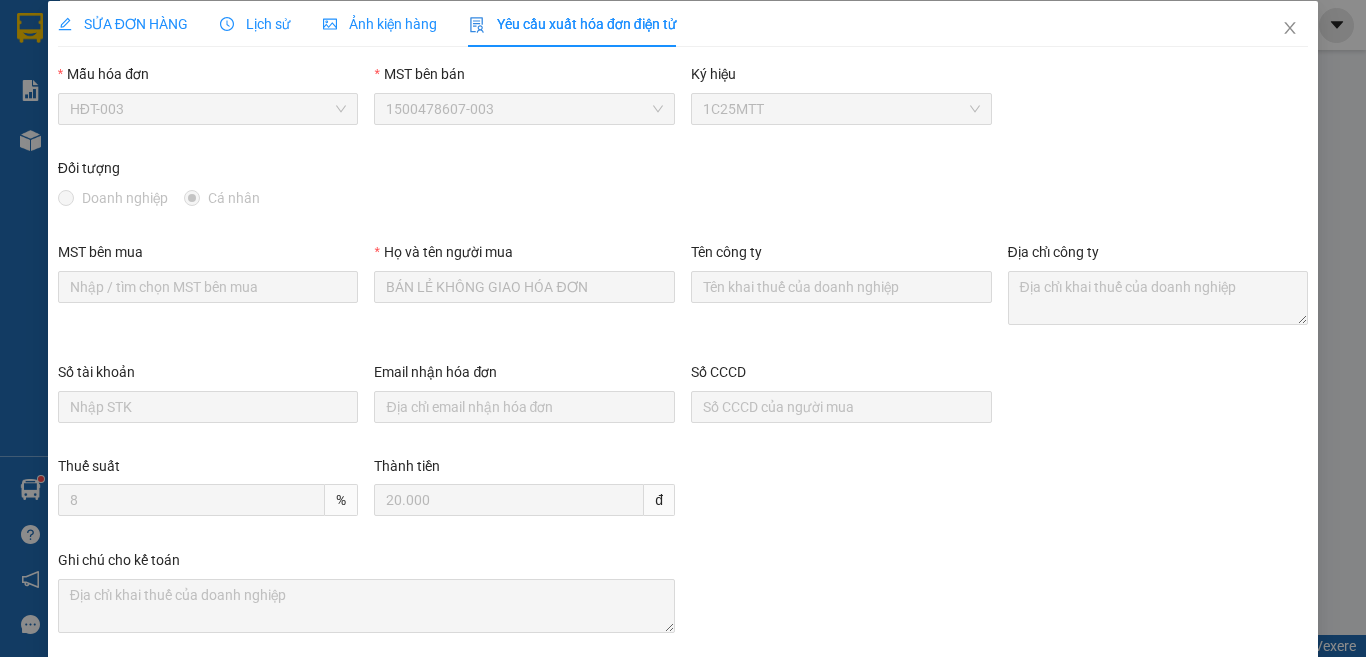 scroll, scrollTop: 0, scrollLeft: 0, axis: both 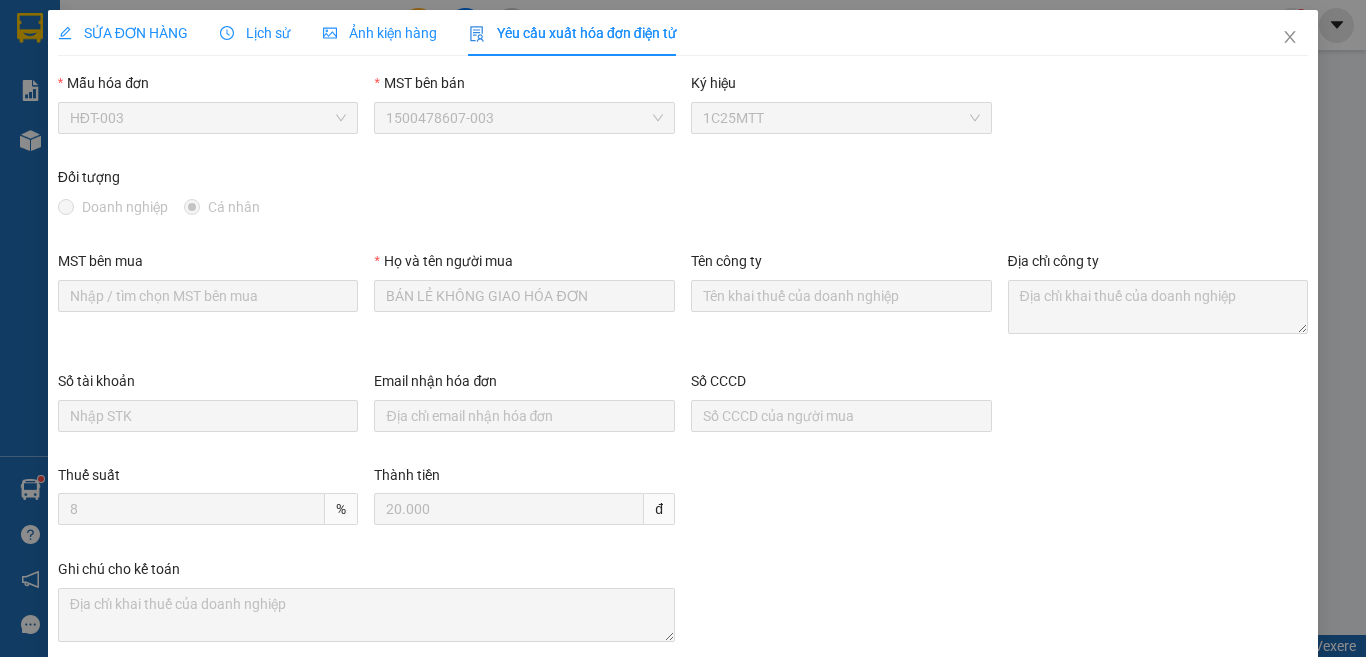 click on "SỬA ĐƠN HÀNG" at bounding box center (123, 33) 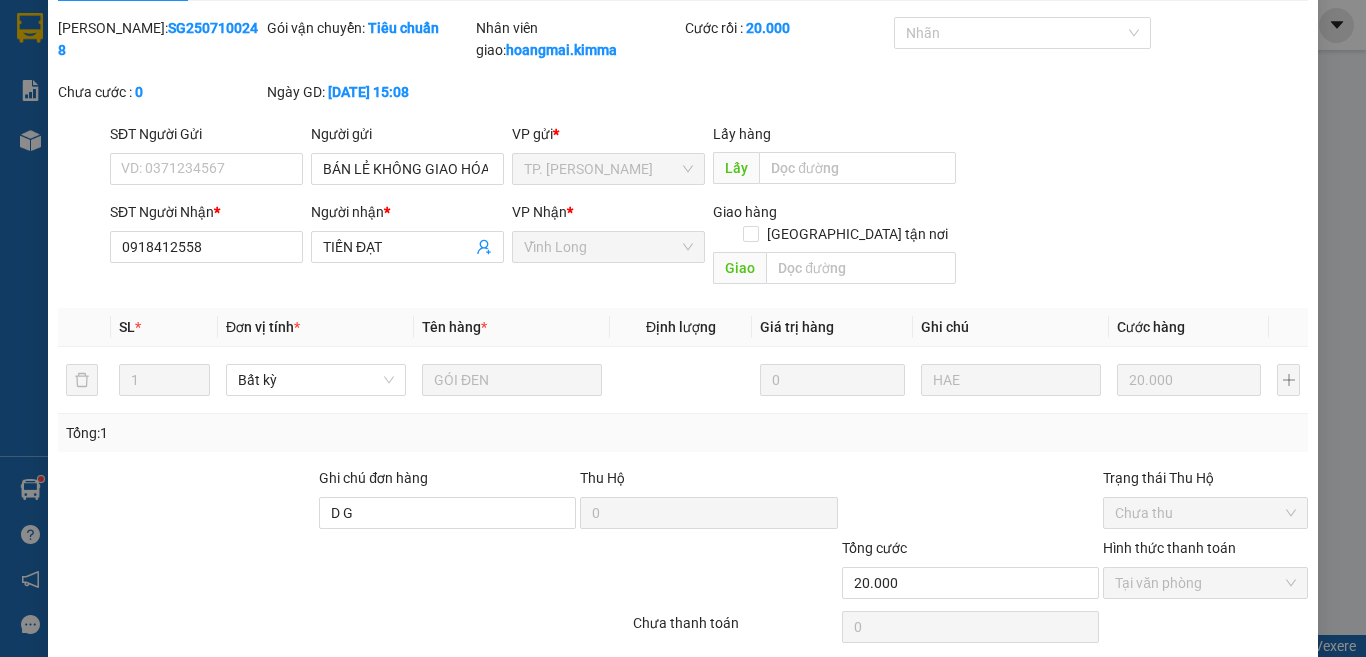 scroll, scrollTop: 109, scrollLeft: 0, axis: vertical 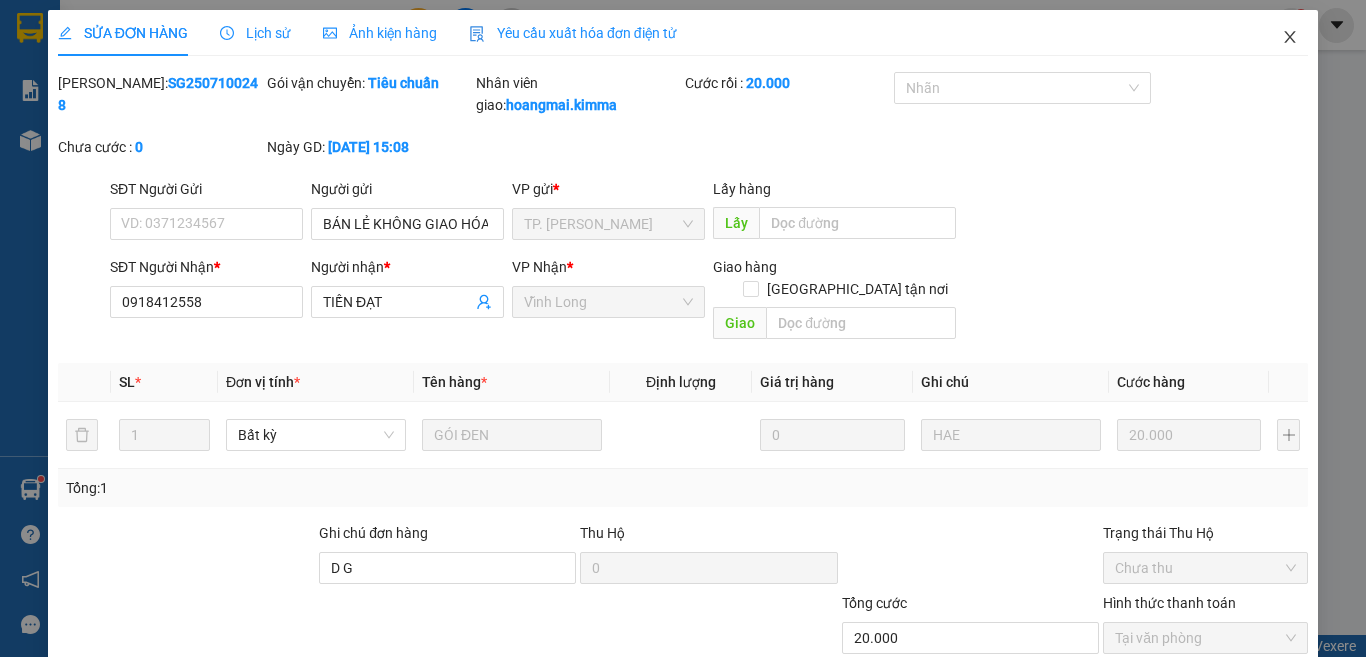 click 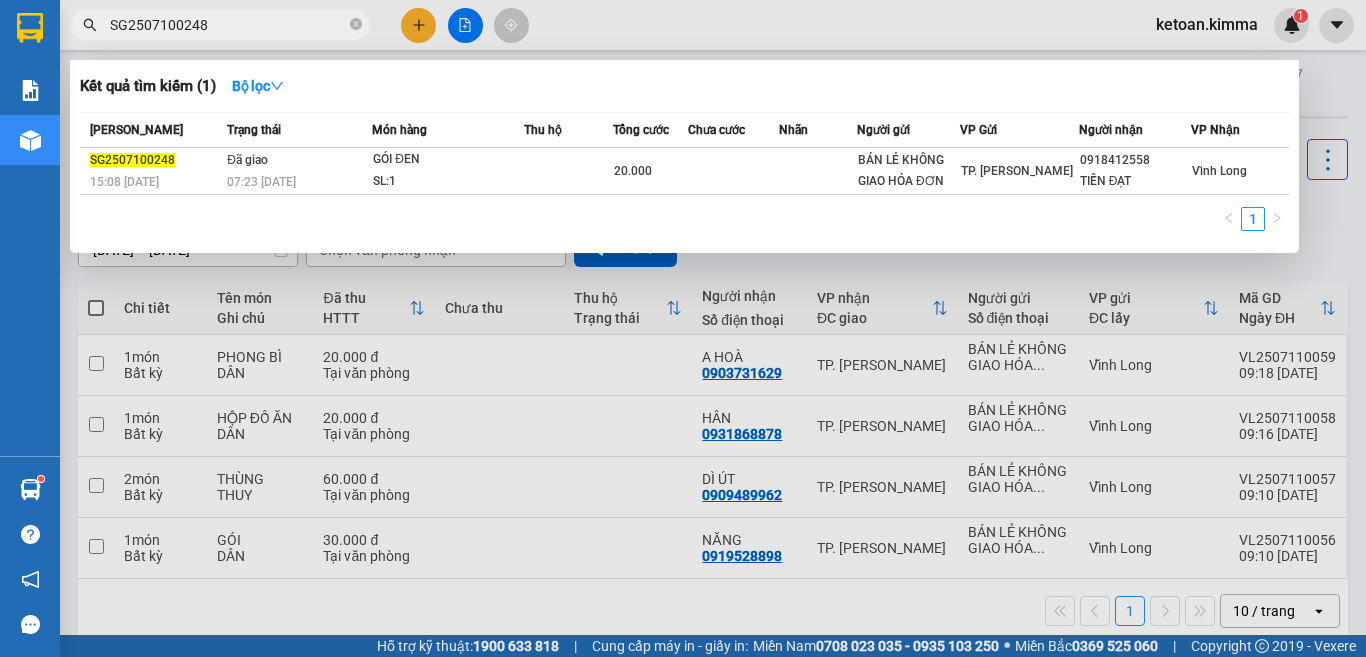 click on "SG2507100248" at bounding box center (228, 25) 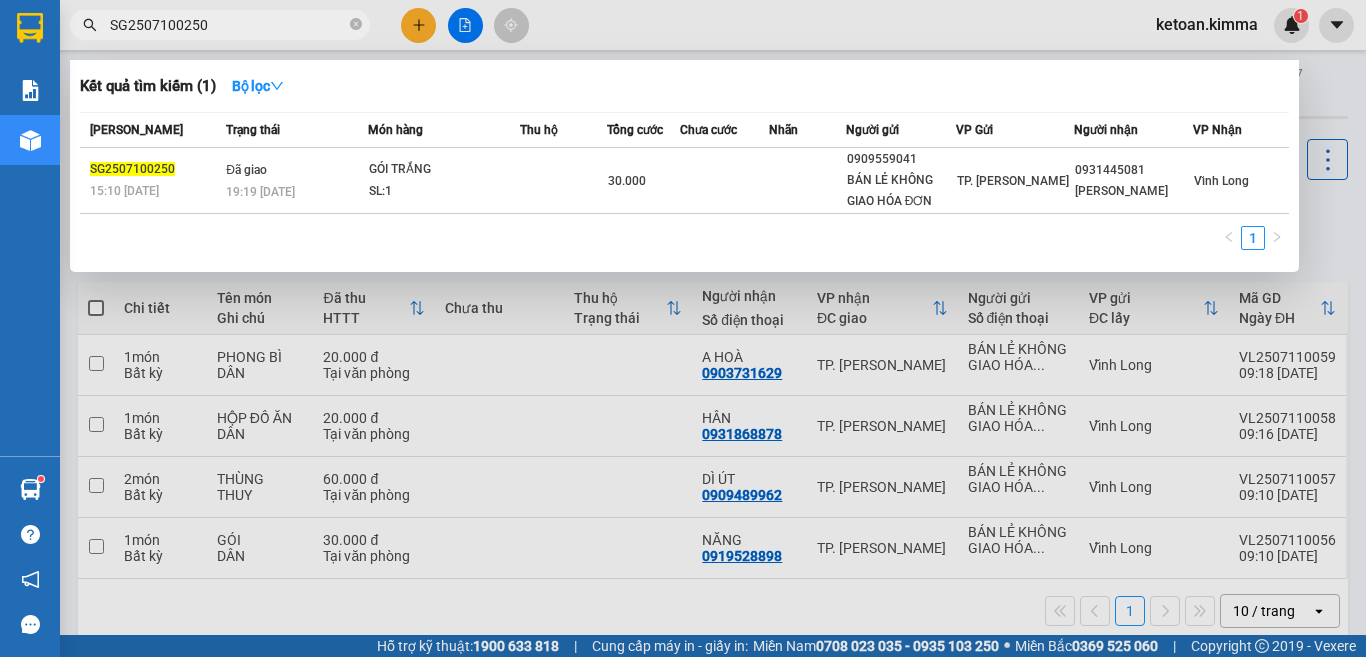 click on "SG2507100250" at bounding box center (228, 25) 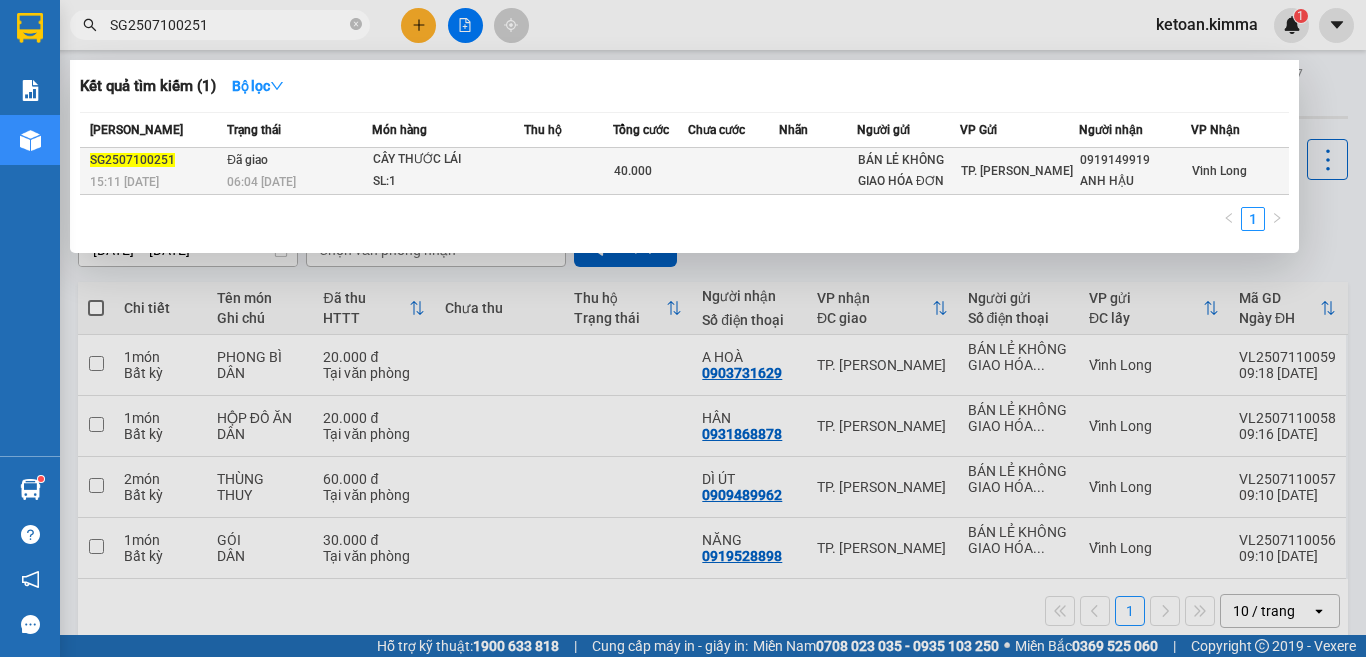 type on "SG2507100251" 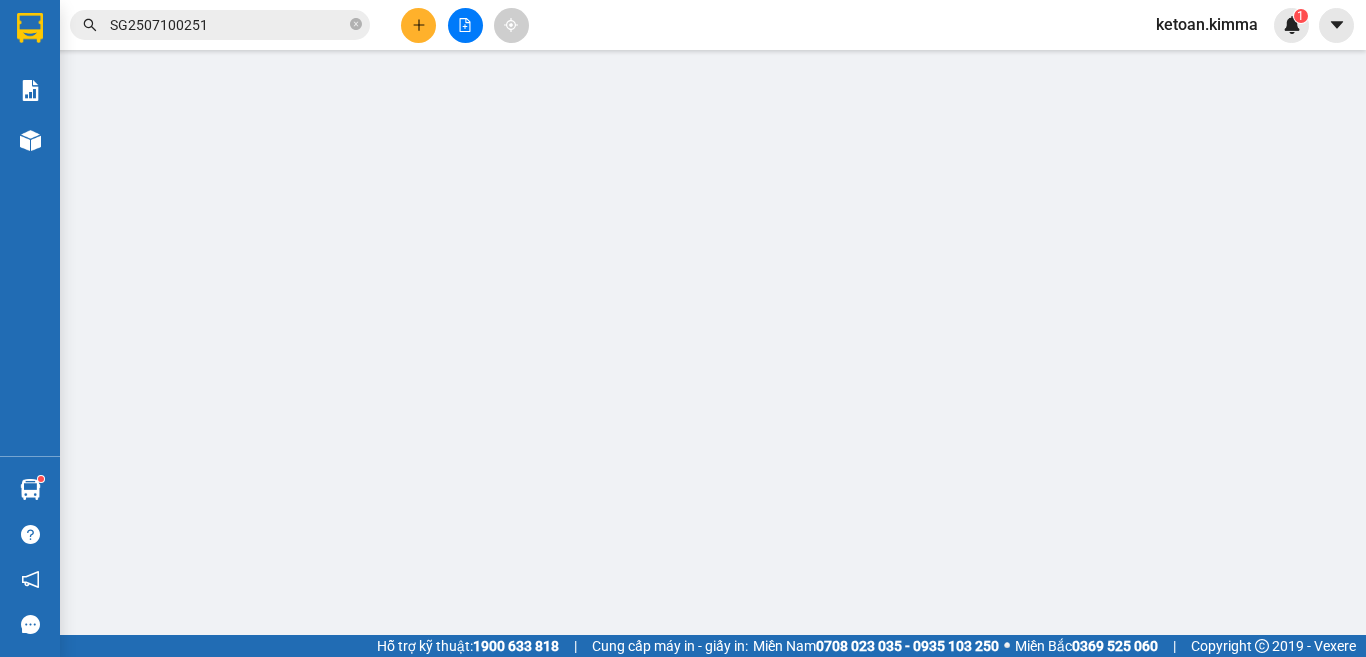 type on "BÁN LẺ KHÔNG GIAO HÓA ĐƠN" 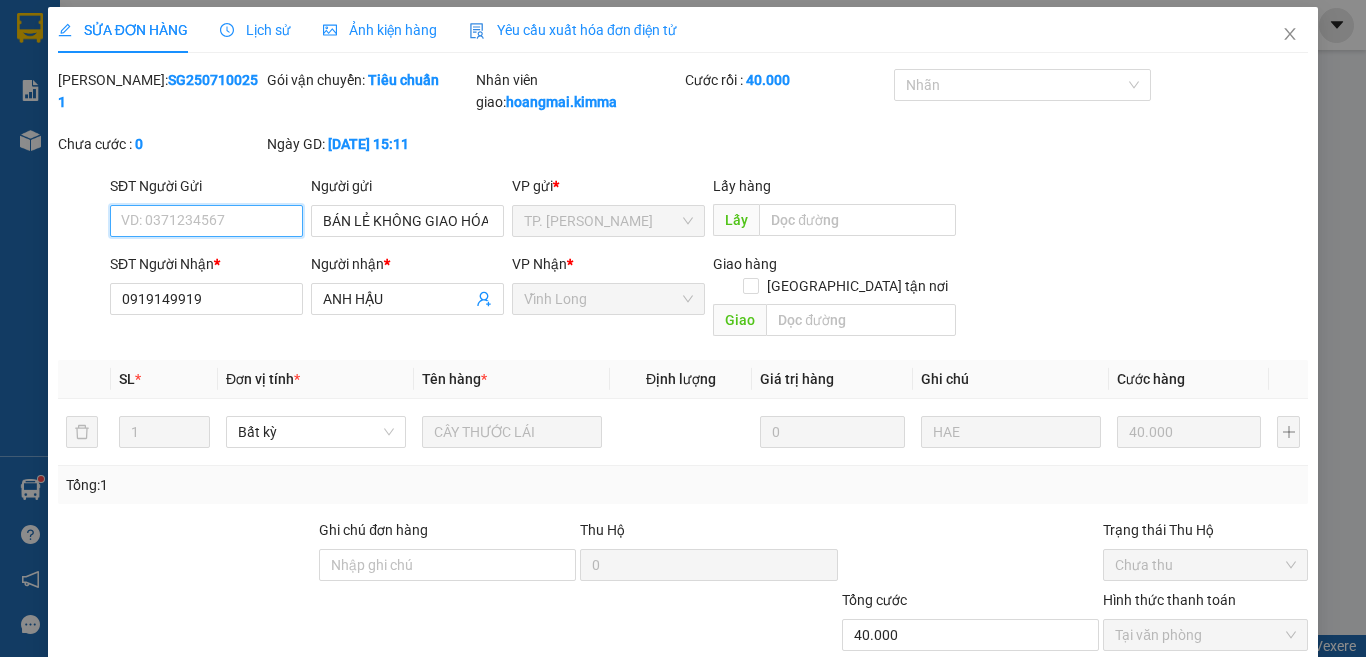 scroll, scrollTop: 0, scrollLeft: 0, axis: both 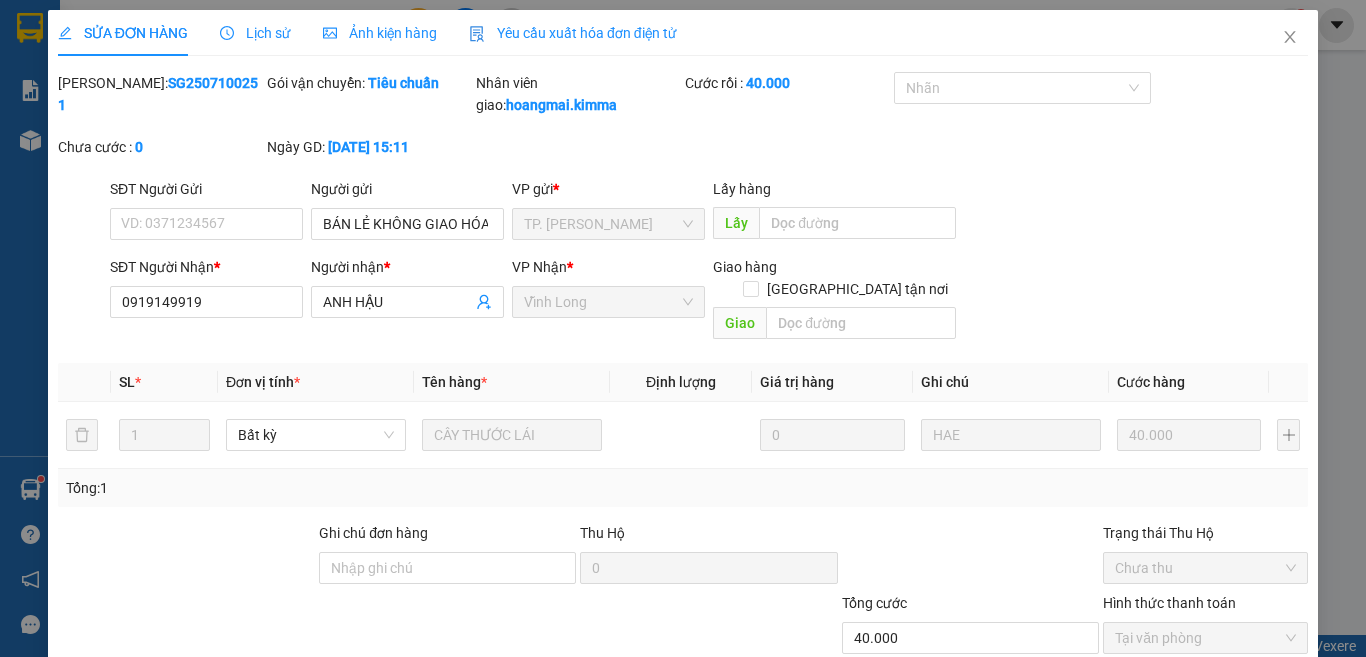 click on "Yêu cầu xuất hóa đơn điện tử" at bounding box center [573, 33] 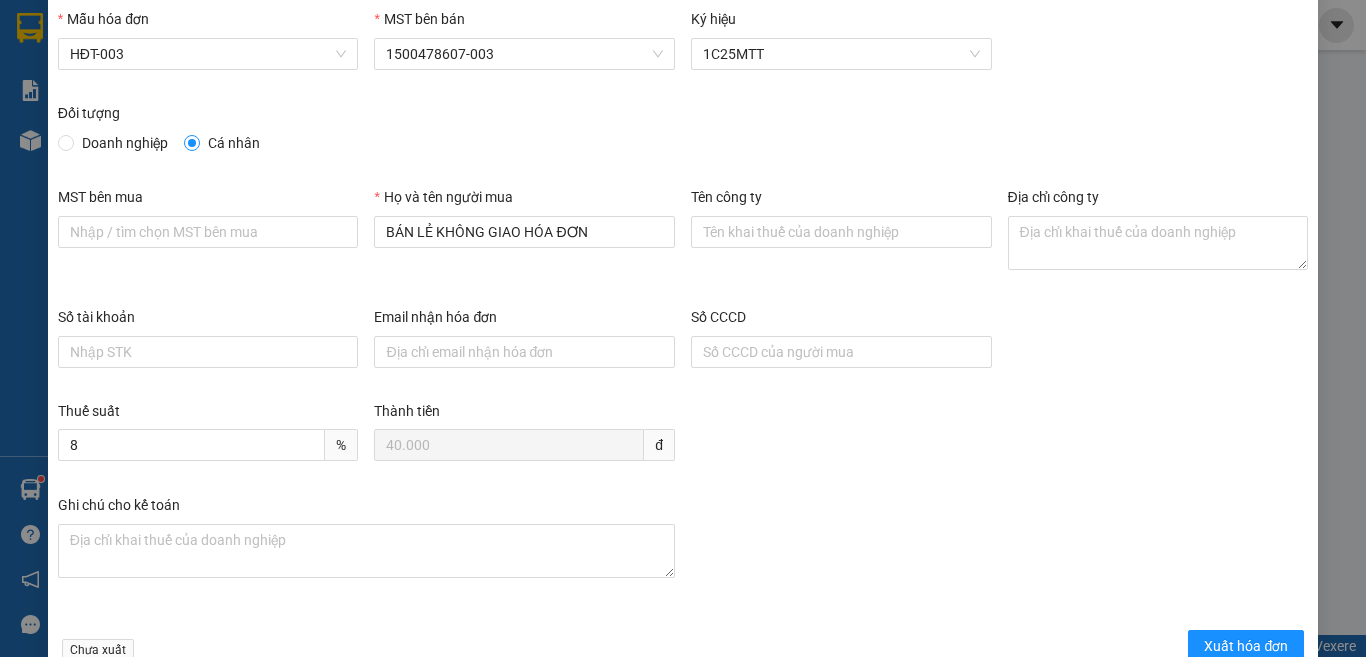 scroll, scrollTop: 114, scrollLeft: 0, axis: vertical 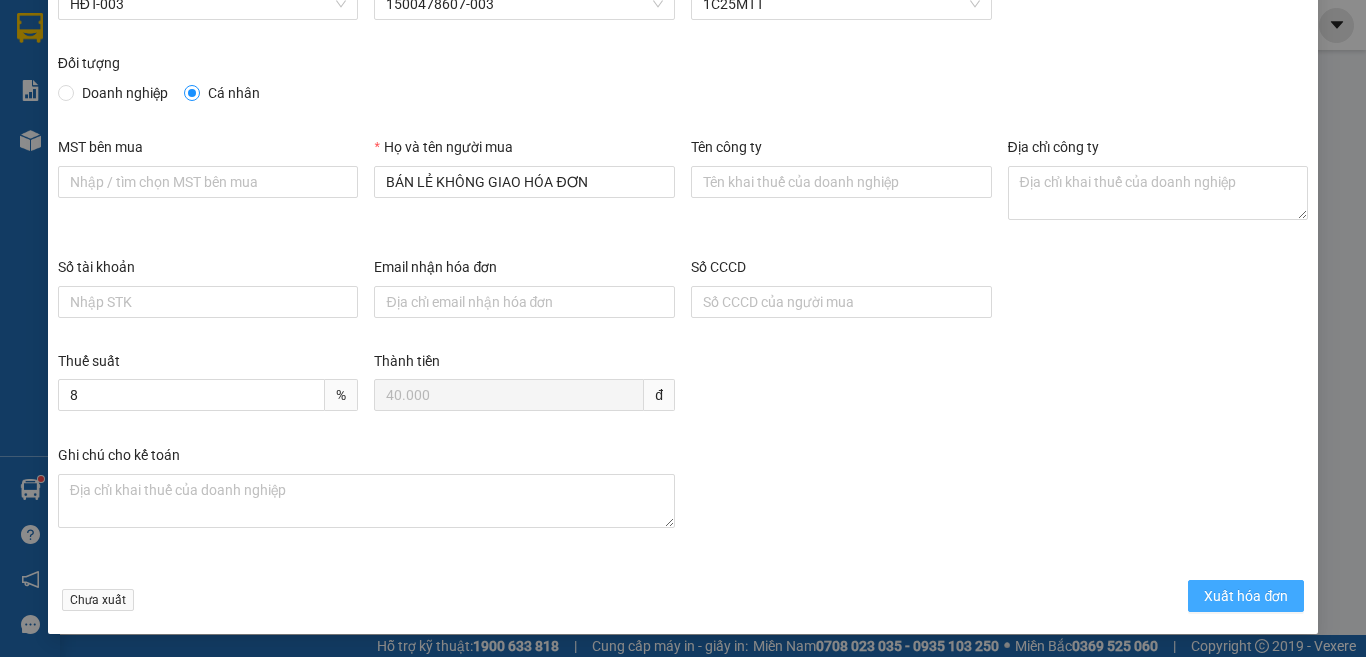 click on "Xuất hóa đơn" at bounding box center [1246, 596] 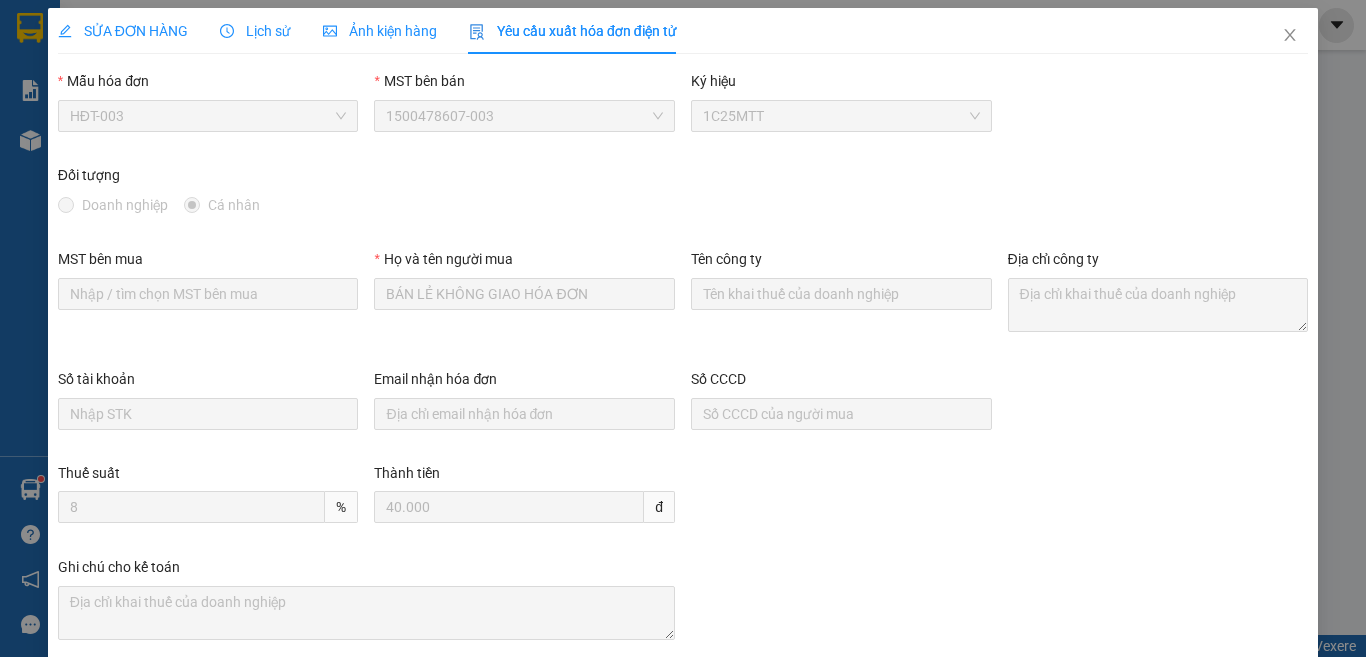 scroll, scrollTop: 0, scrollLeft: 0, axis: both 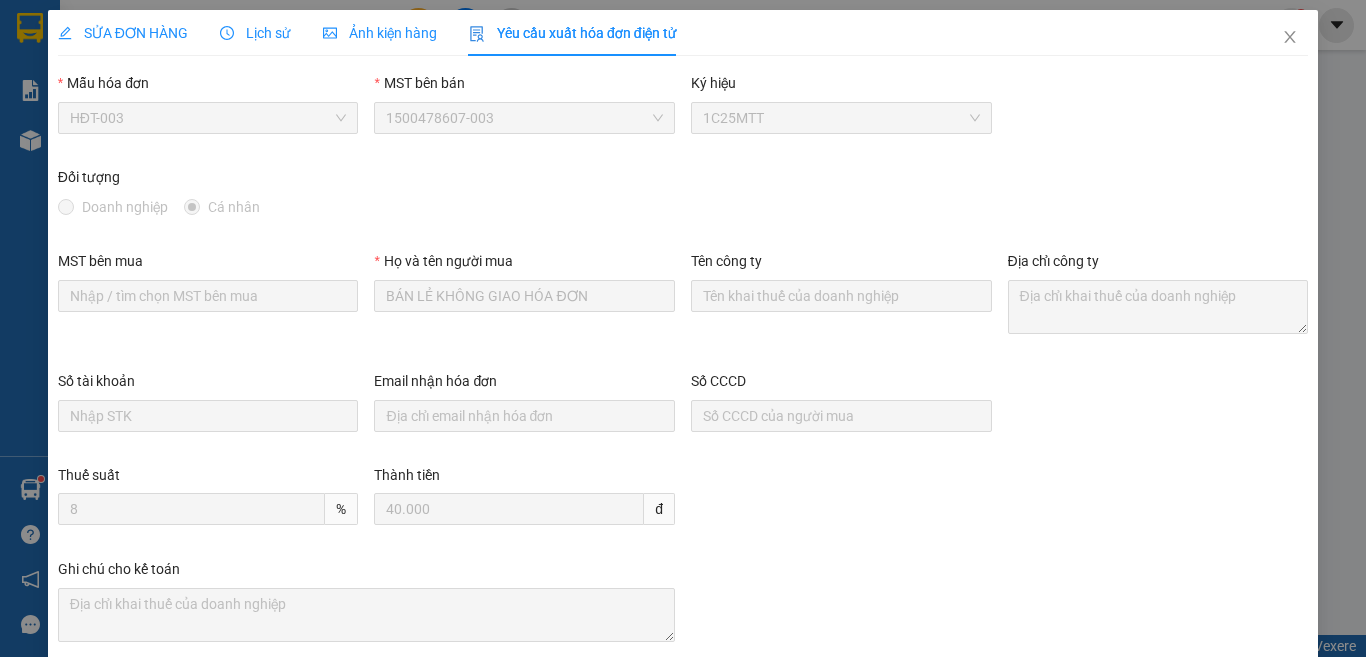 click on "SỬA ĐƠN HÀNG" at bounding box center [123, 33] 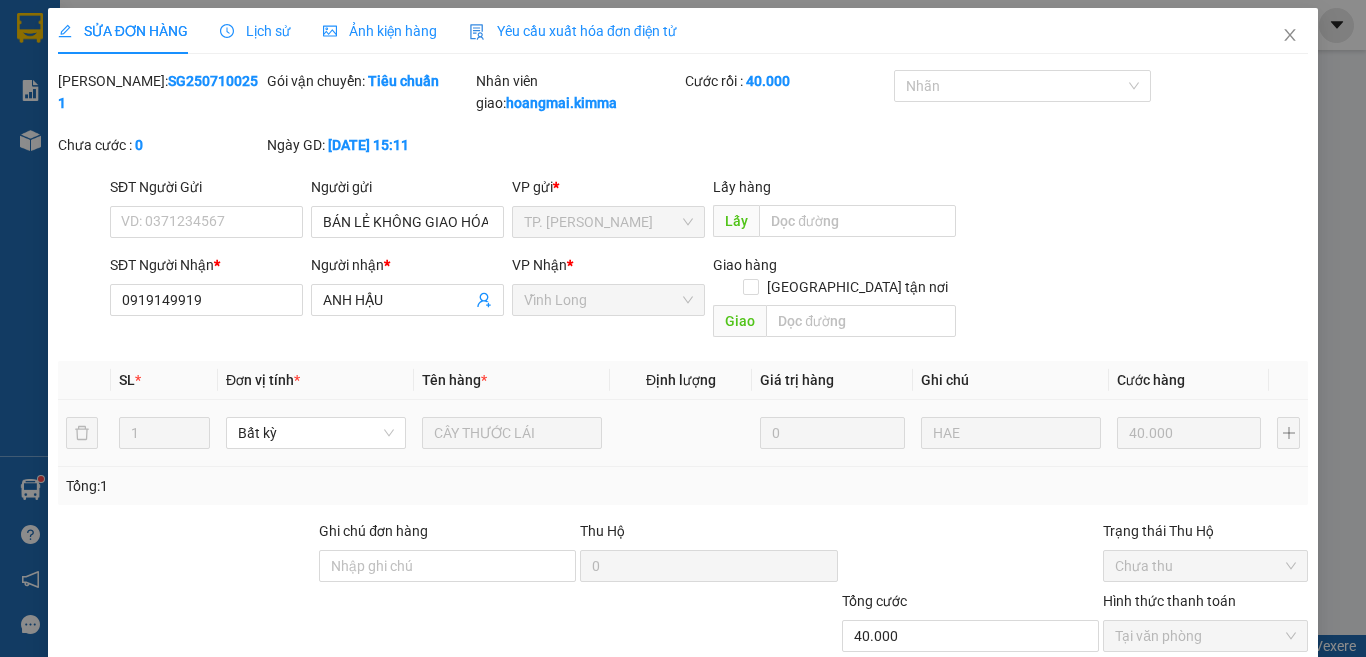 scroll, scrollTop: 0, scrollLeft: 0, axis: both 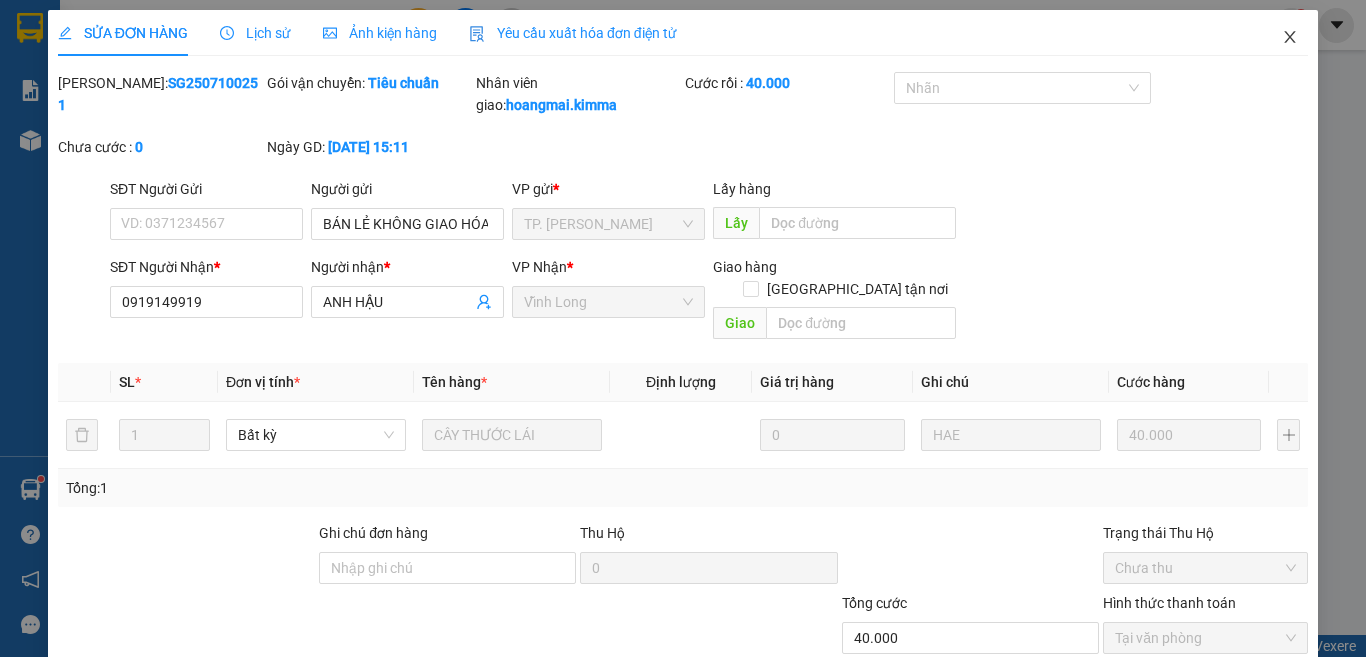 click 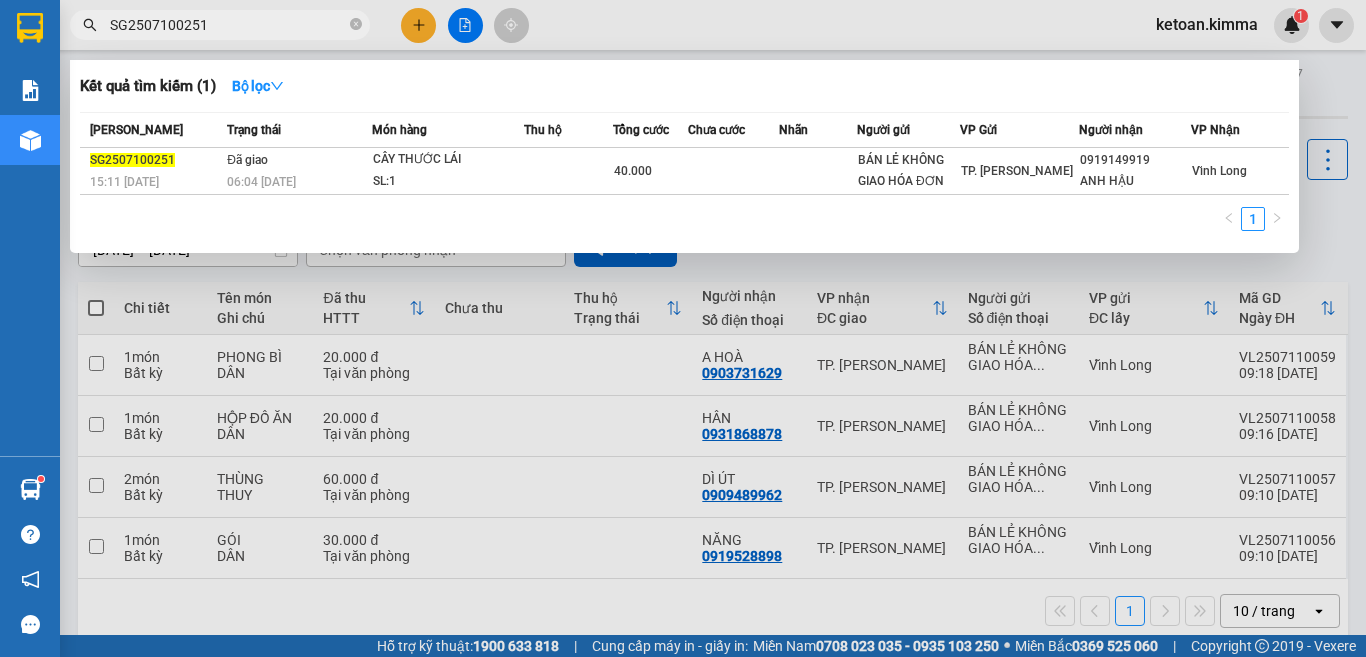 click on "SG2507100251" at bounding box center (228, 25) 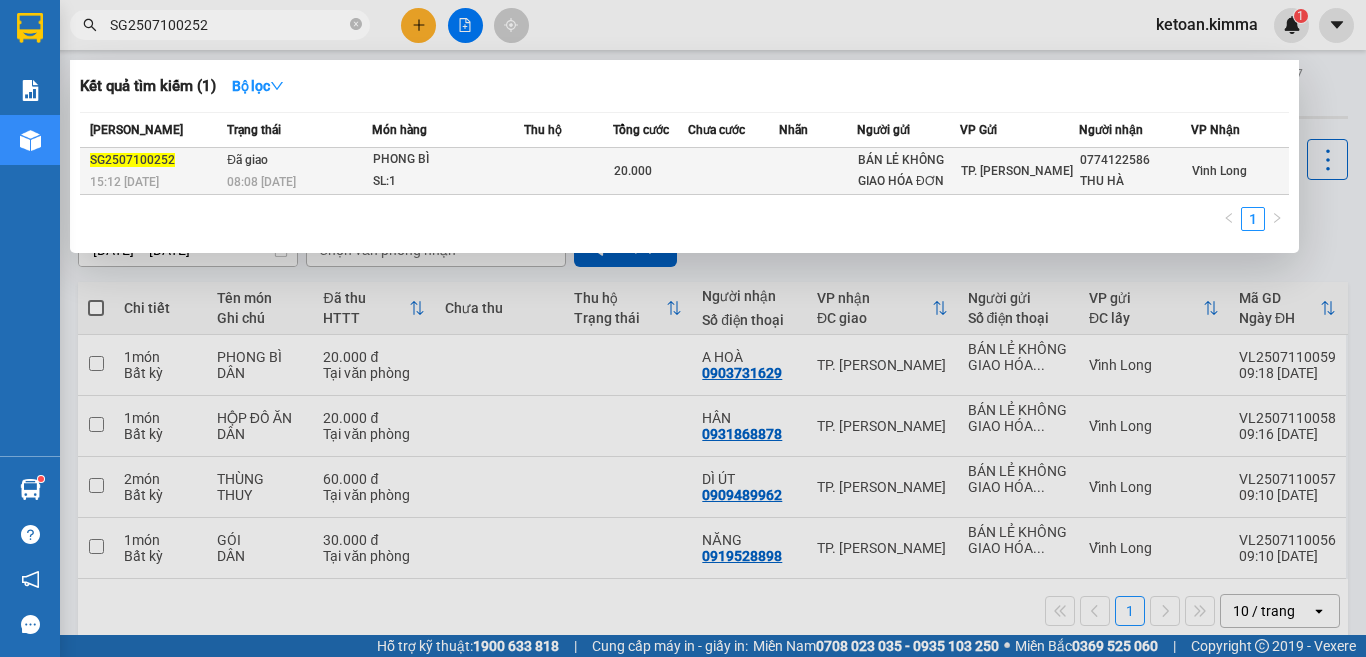 type on "SG2507100252" 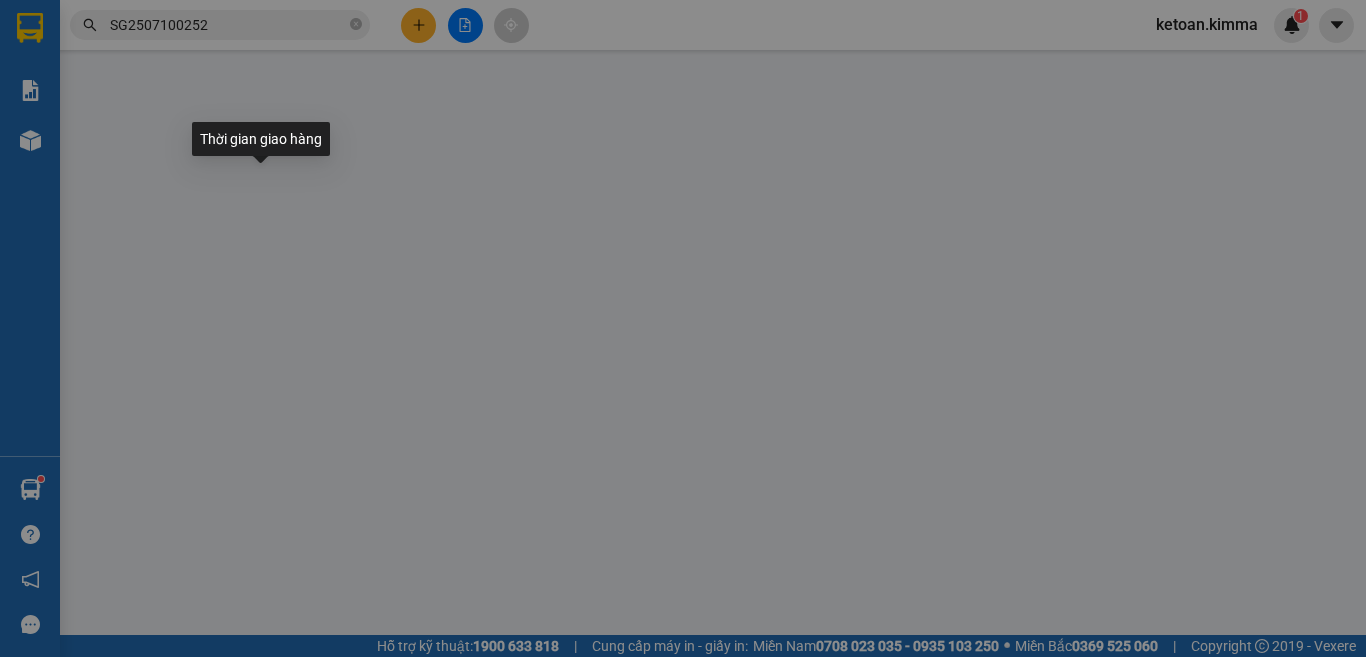 type on "BÁN LẺ KHÔNG GIAO HÓA ĐƠN" 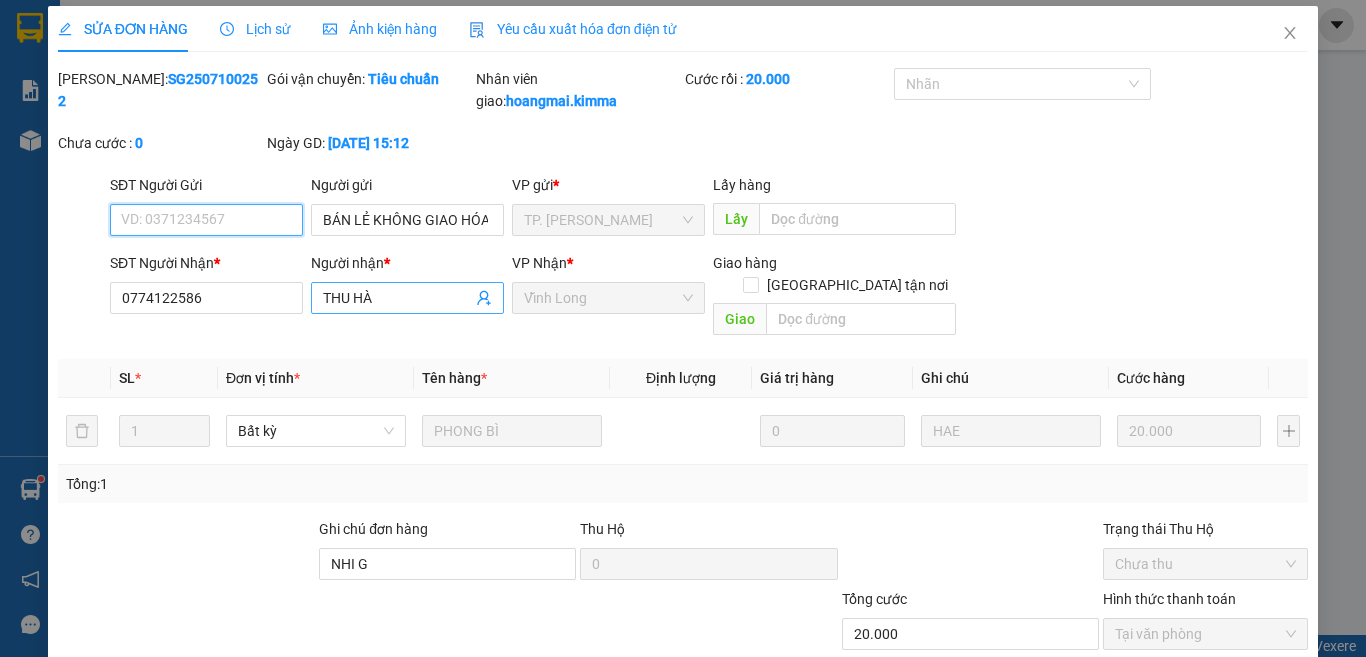 scroll, scrollTop: 0, scrollLeft: 0, axis: both 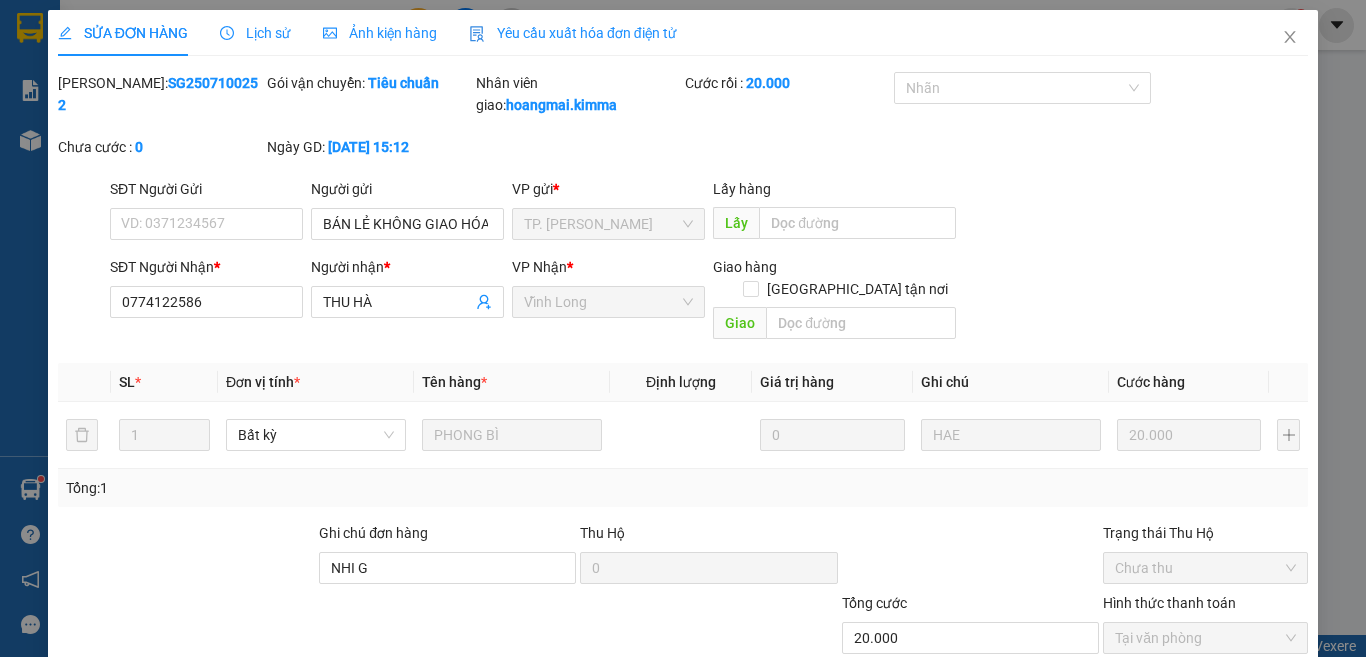 click on "Yêu cầu xuất hóa đơn điện tử" at bounding box center [573, 33] 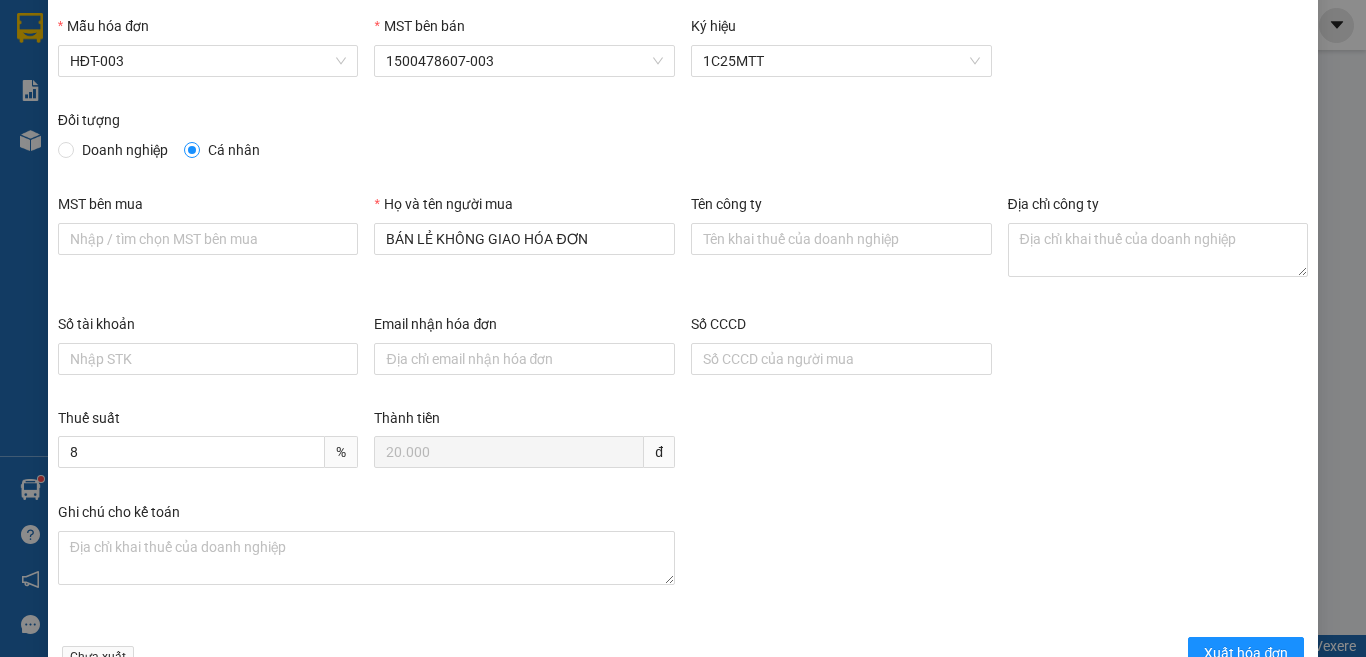 scroll, scrollTop: 114, scrollLeft: 0, axis: vertical 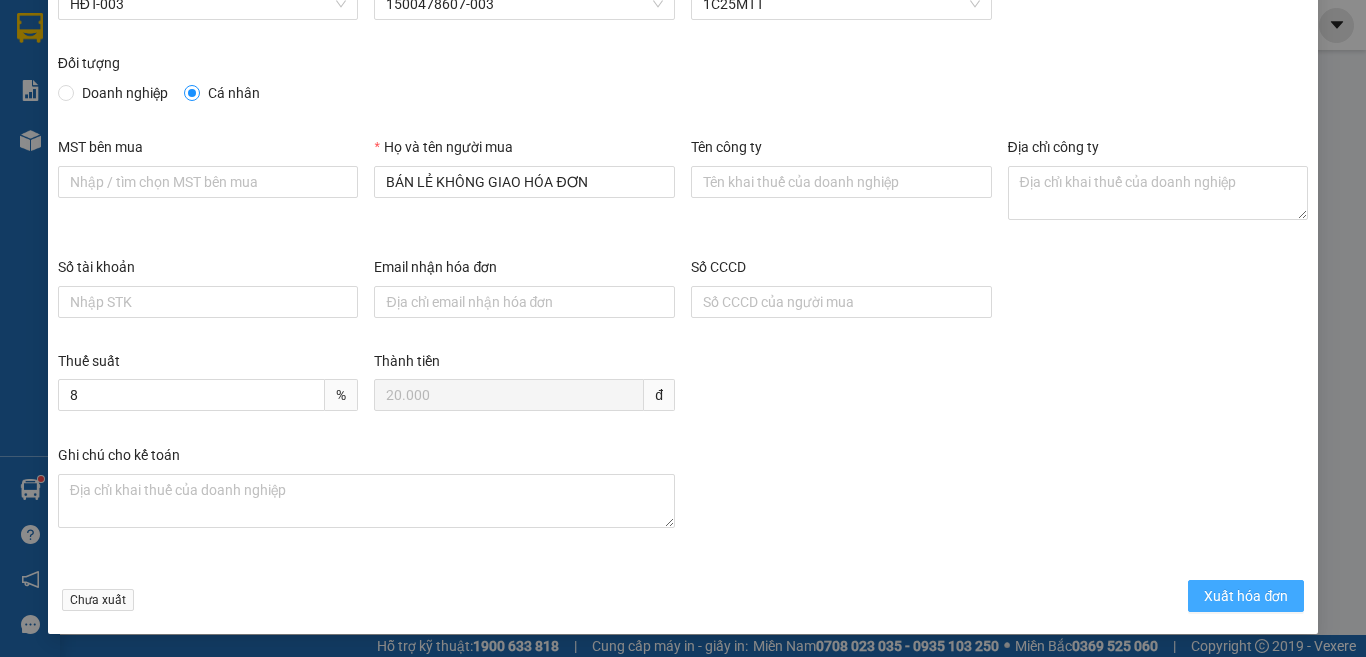 click on "Xuất hóa đơn" at bounding box center (1246, 596) 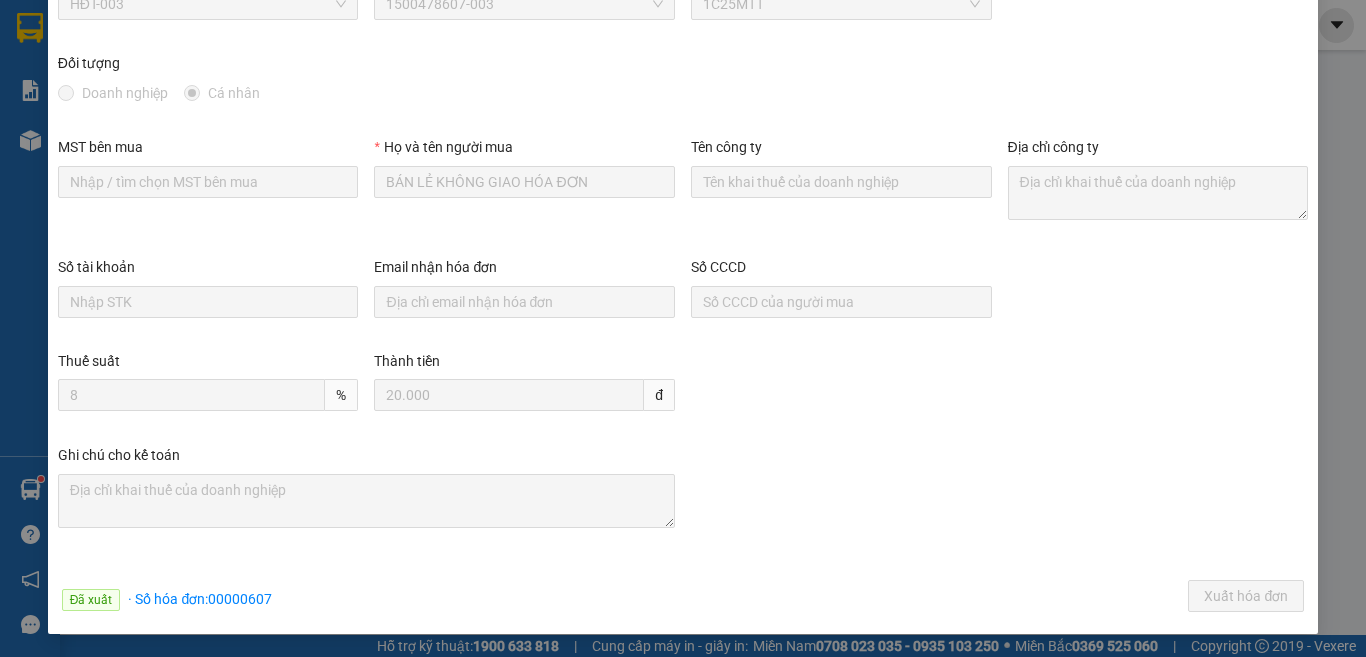 scroll, scrollTop: 0, scrollLeft: 0, axis: both 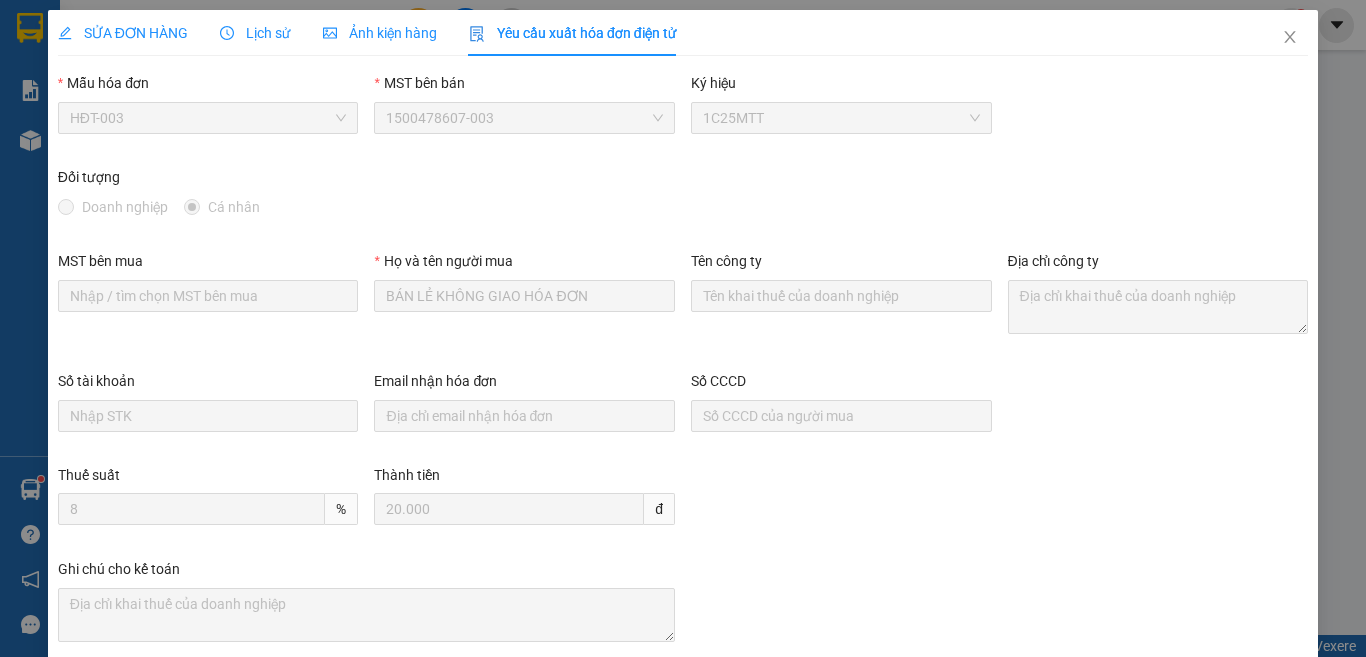 click on "SỬA ĐƠN HÀNG" at bounding box center (123, 33) 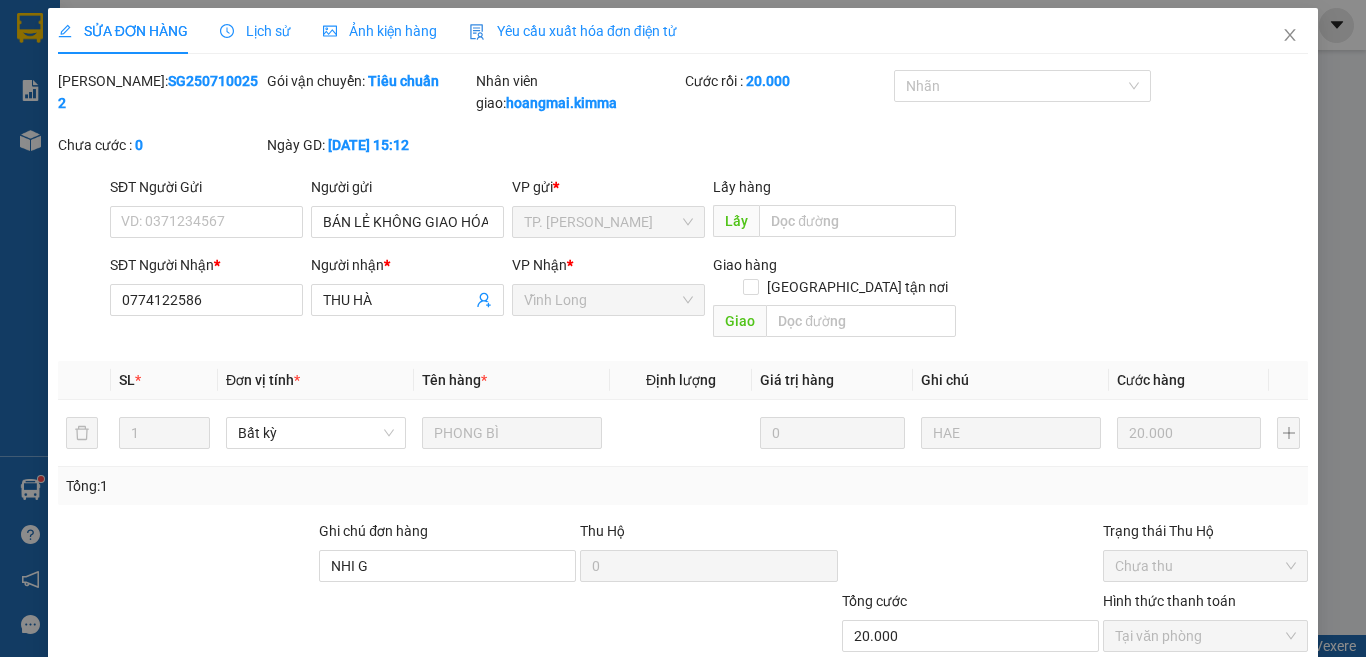 scroll, scrollTop: 0, scrollLeft: 0, axis: both 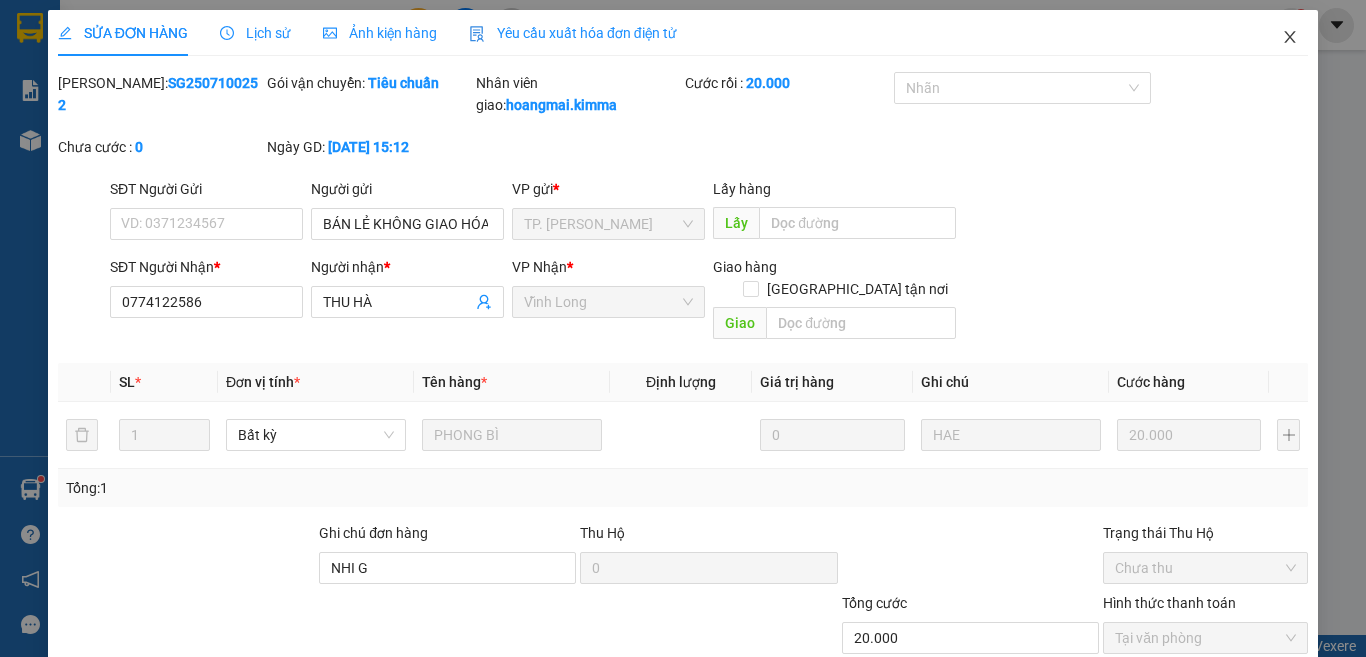 click 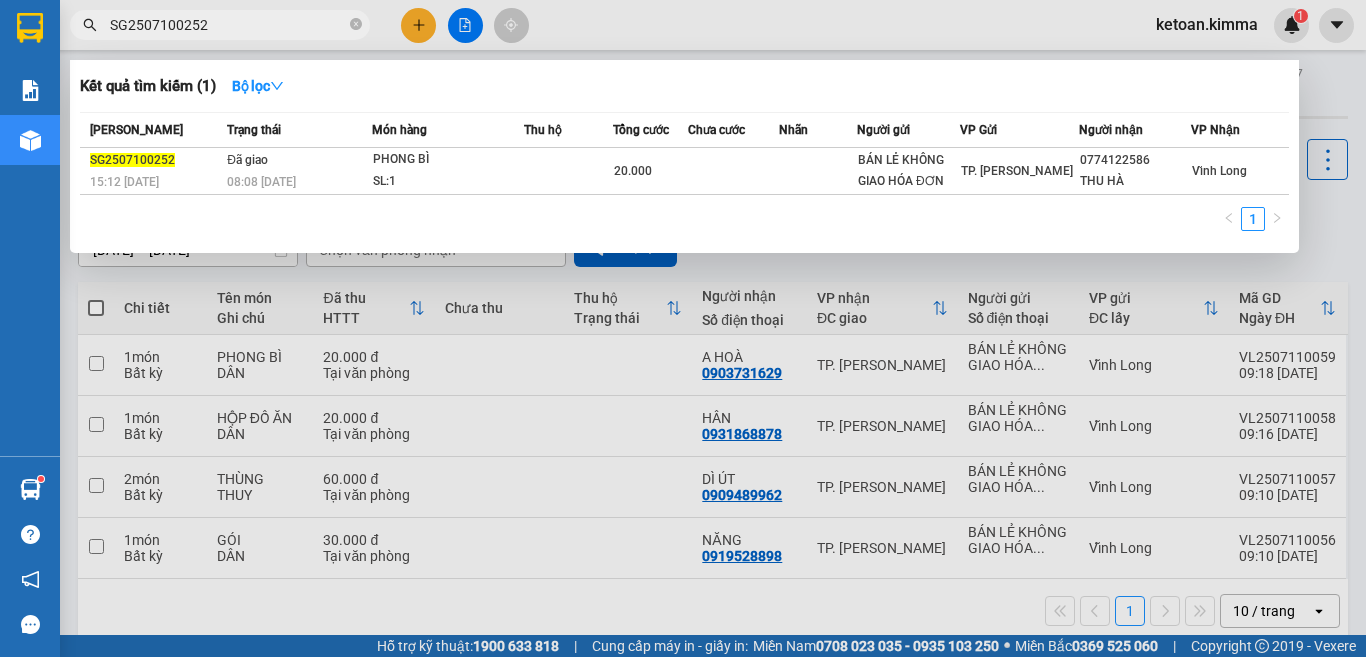 click on "SG2507100252" at bounding box center (228, 25) 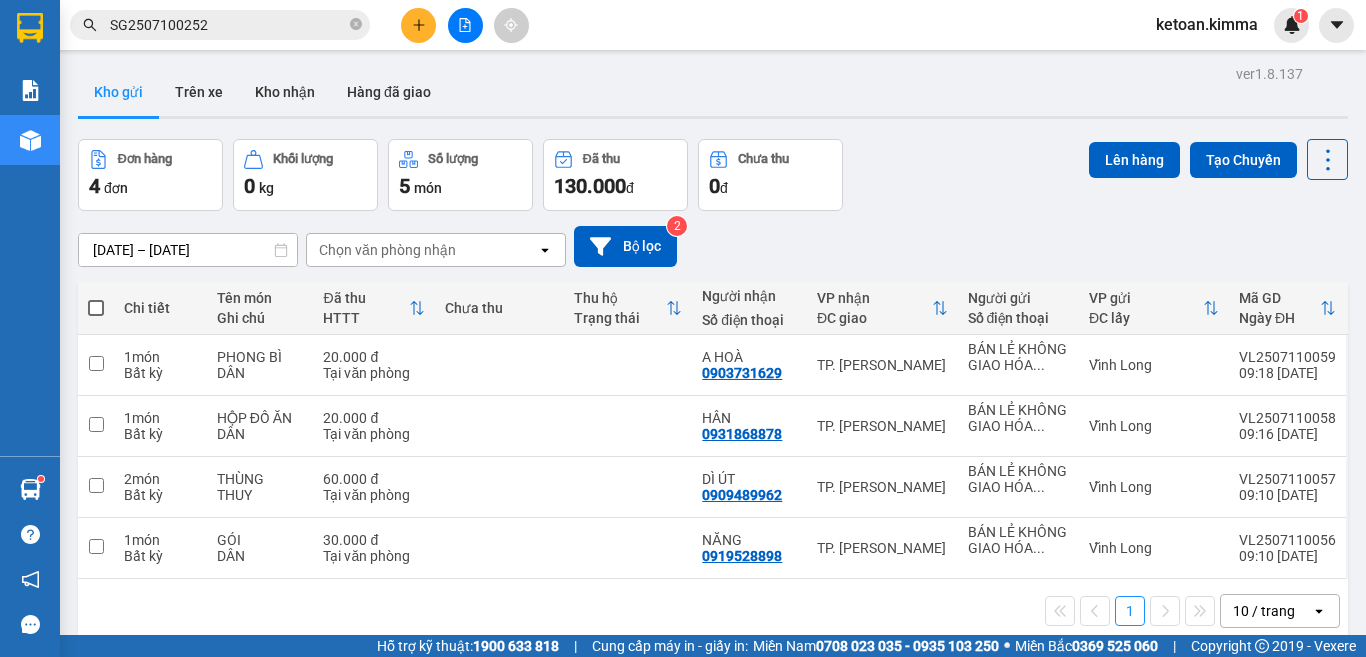 click on "Kết quả tìm kiếm ( 1 )  Bộ lọc  Mã ĐH Trạng thái Món hàng Thu hộ Tổng cước Chưa cước Nhãn Người gửi VP Gửi Người nhận VP Nhận SG2507100252 15:12 - 10/07 Đã giao   08:08 - 11/07 PHONG BÌ SL:  1 20.000 BÁN LẺ KHÔNG GIAO HÓA ĐƠN TP. Hồ Chí Minh 0774122586 THU HÀ Vĩnh Long 1 SG2507100252" at bounding box center [195, 25] 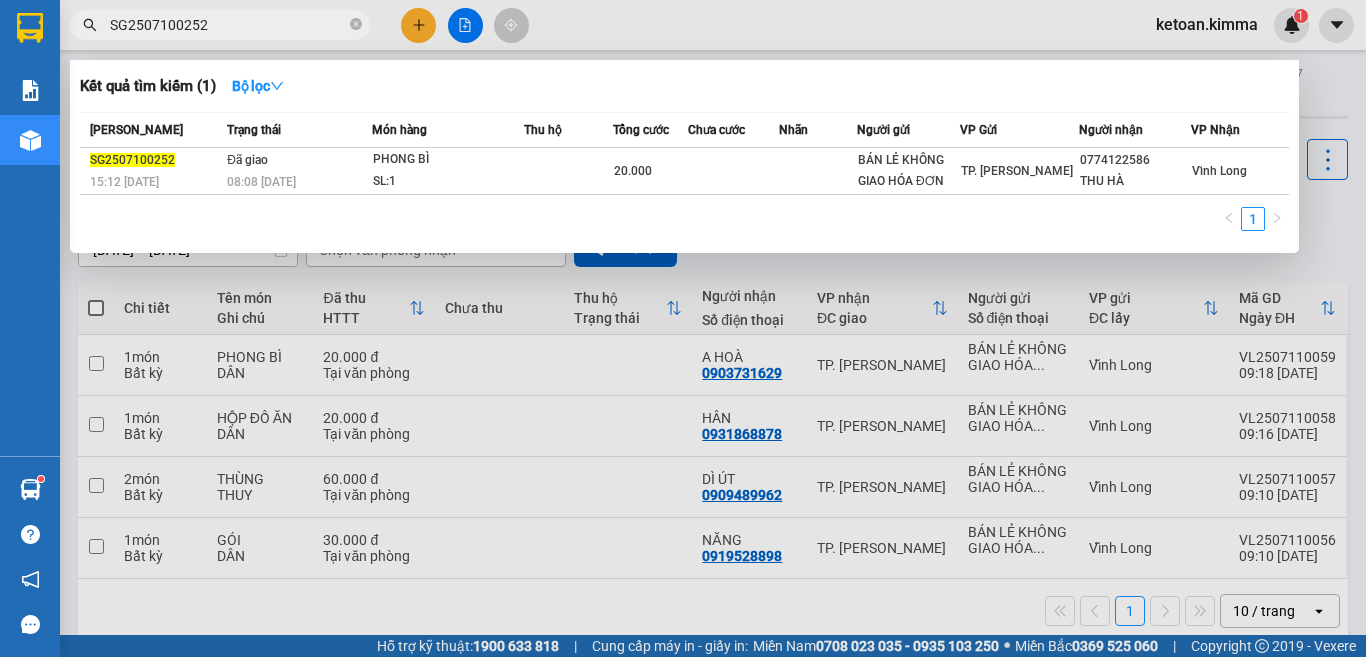 click on "SG2507100252" at bounding box center [228, 25] 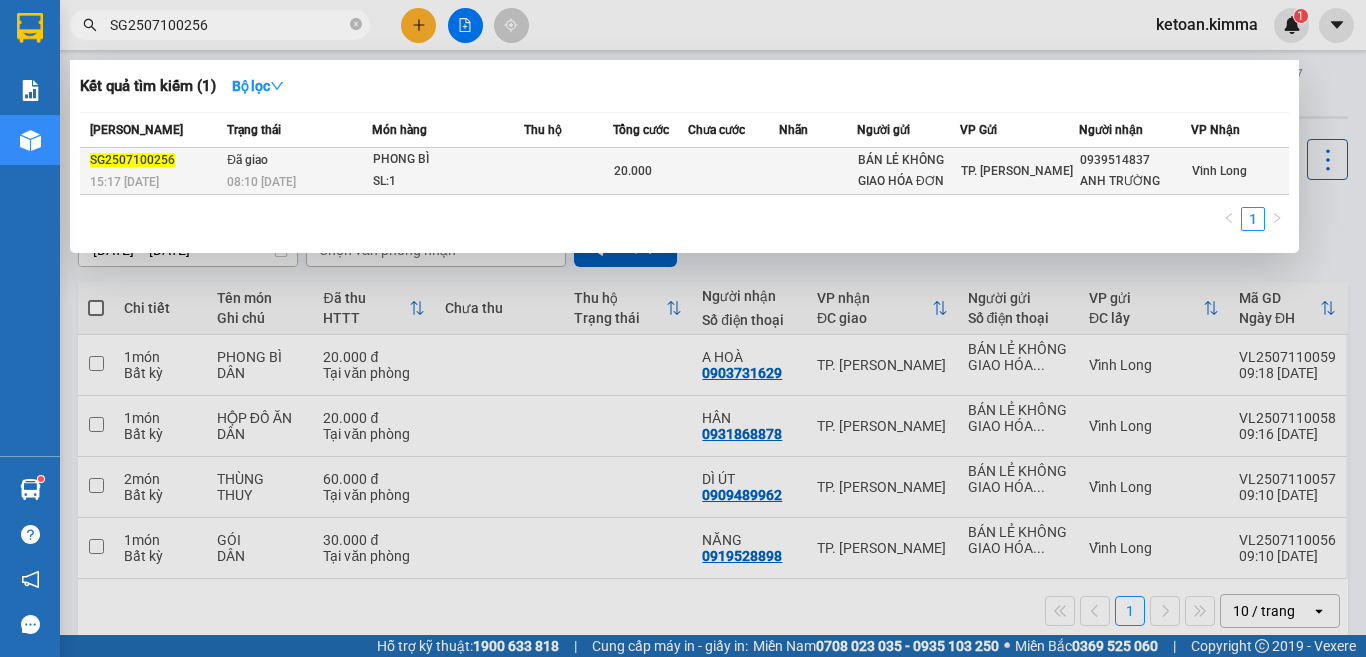 type on "SG2507100256" 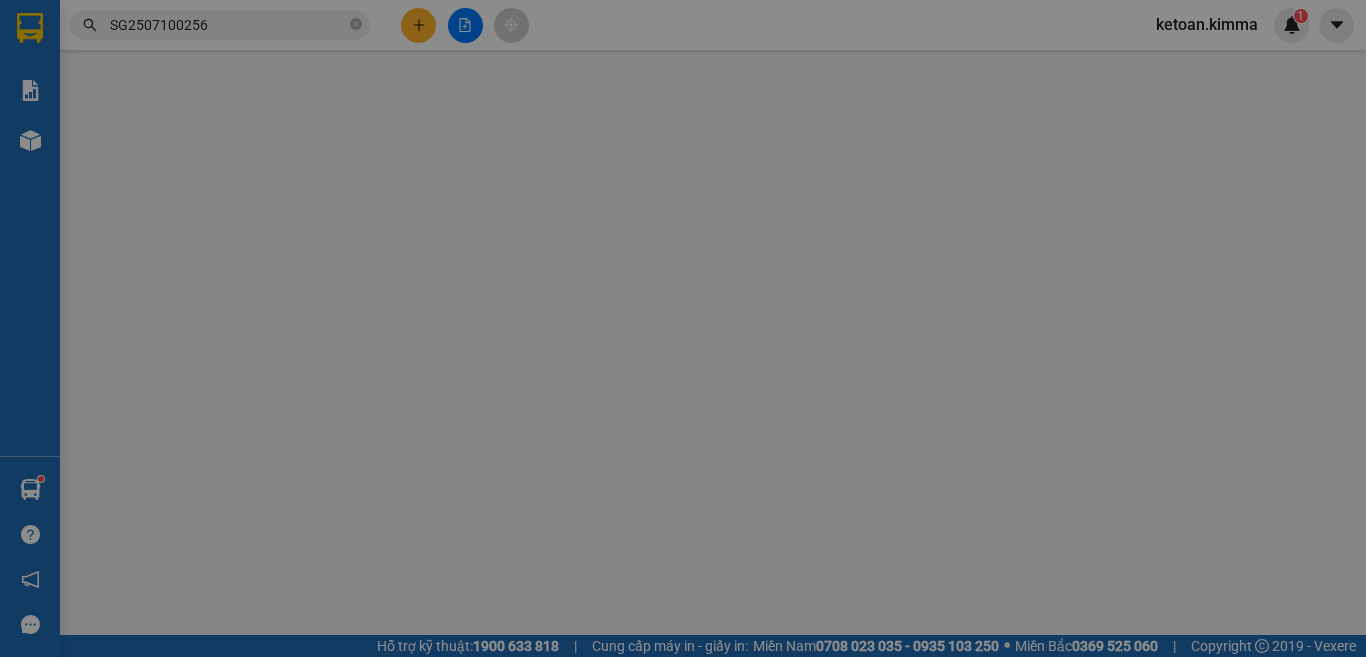 type on "BÁN LẺ KHÔNG GIAO HÓA ĐƠN" 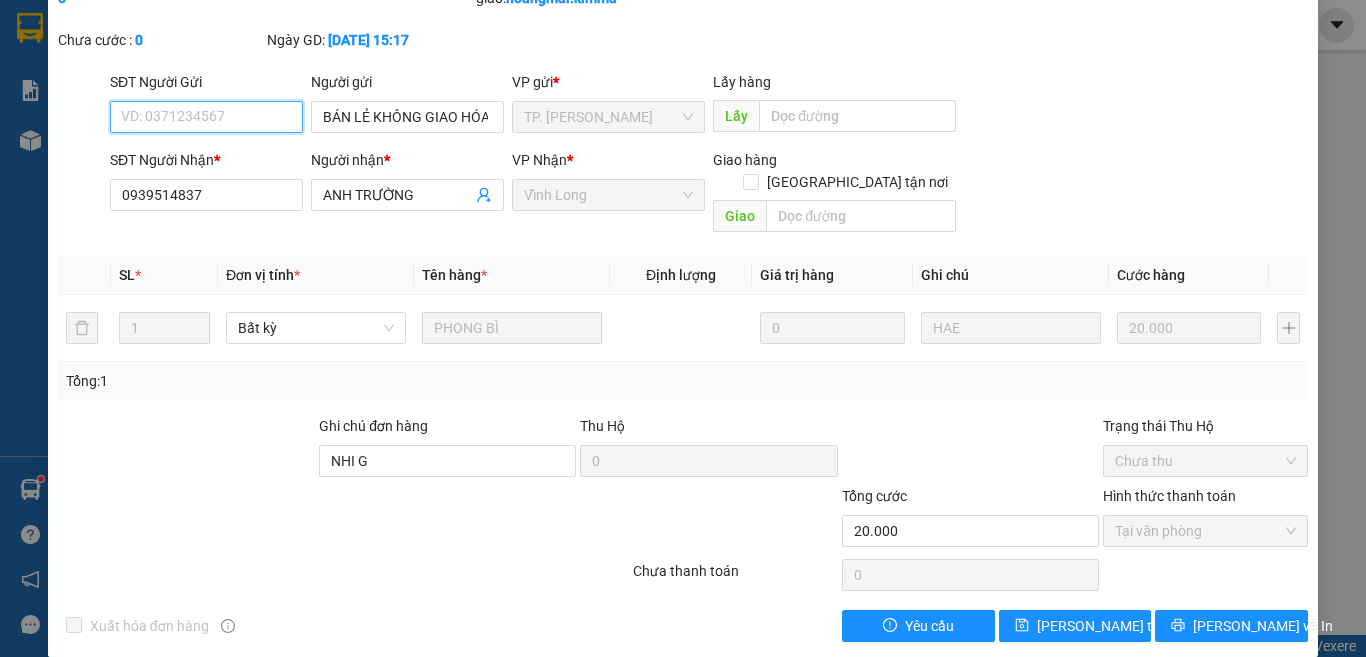 scroll, scrollTop: 109, scrollLeft: 0, axis: vertical 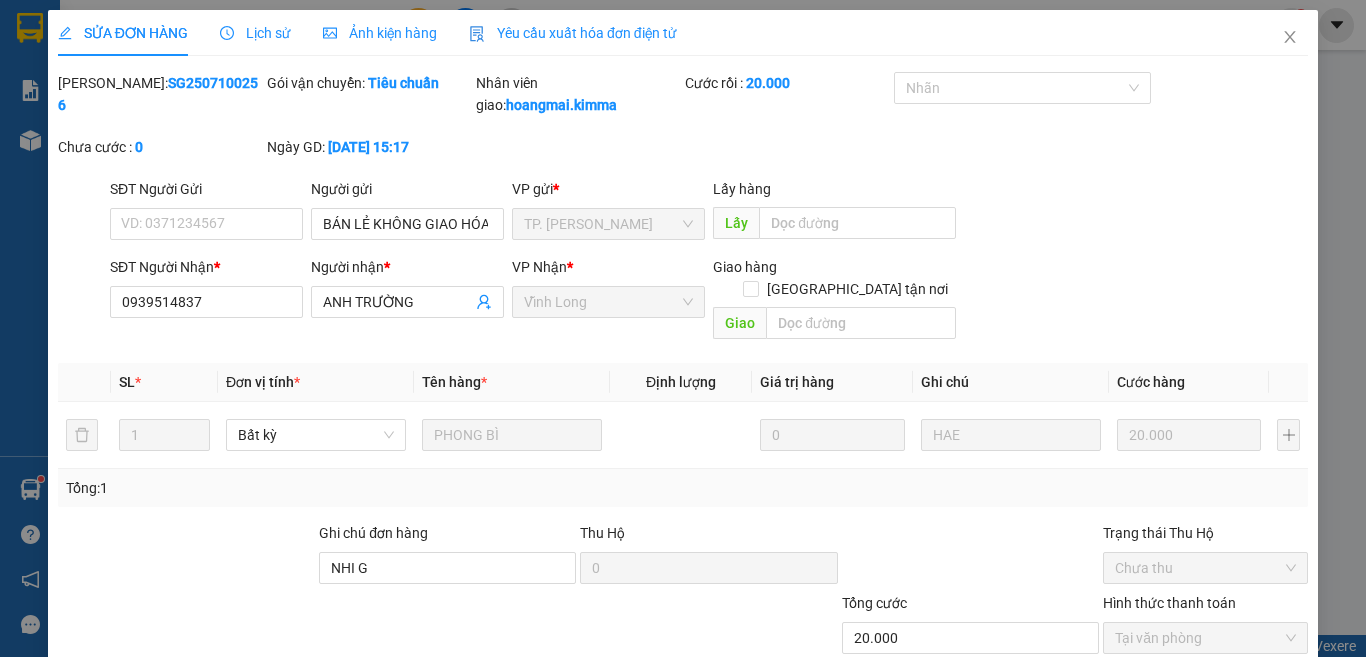click on "Yêu cầu xuất hóa đơn điện tử" at bounding box center (573, 33) 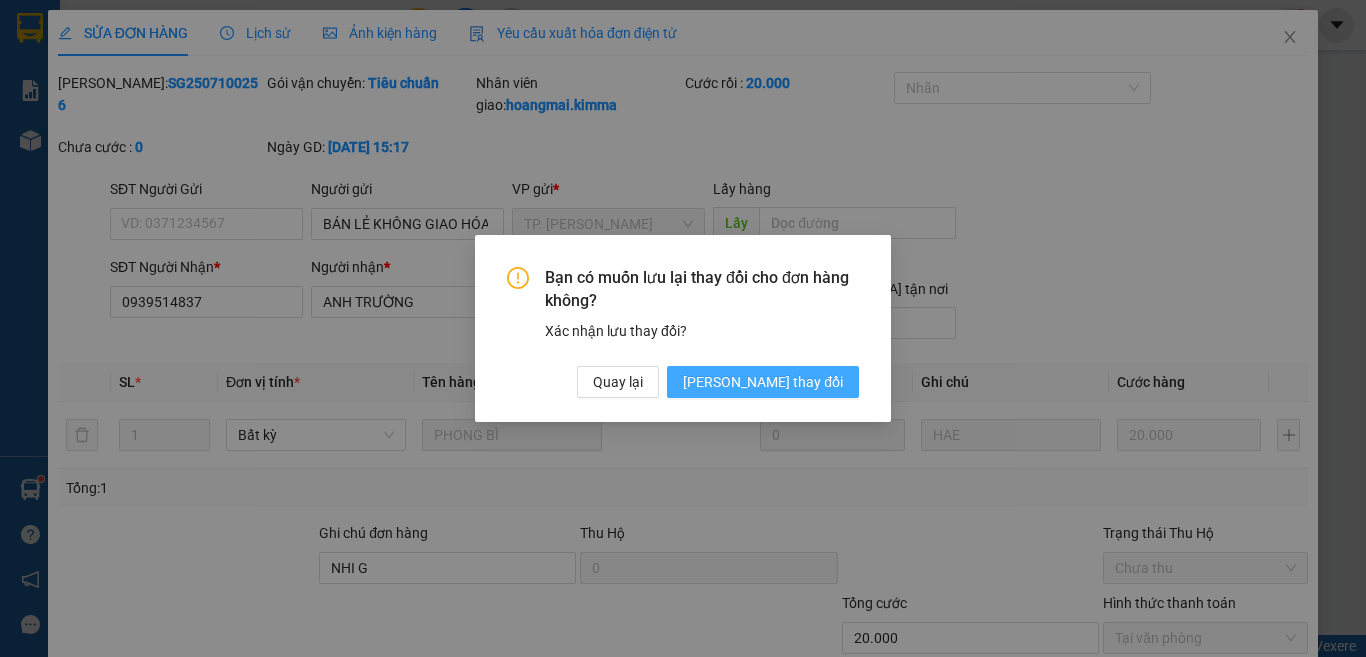 click on "Lưu thay đổi" at bounding box center [763, 382] 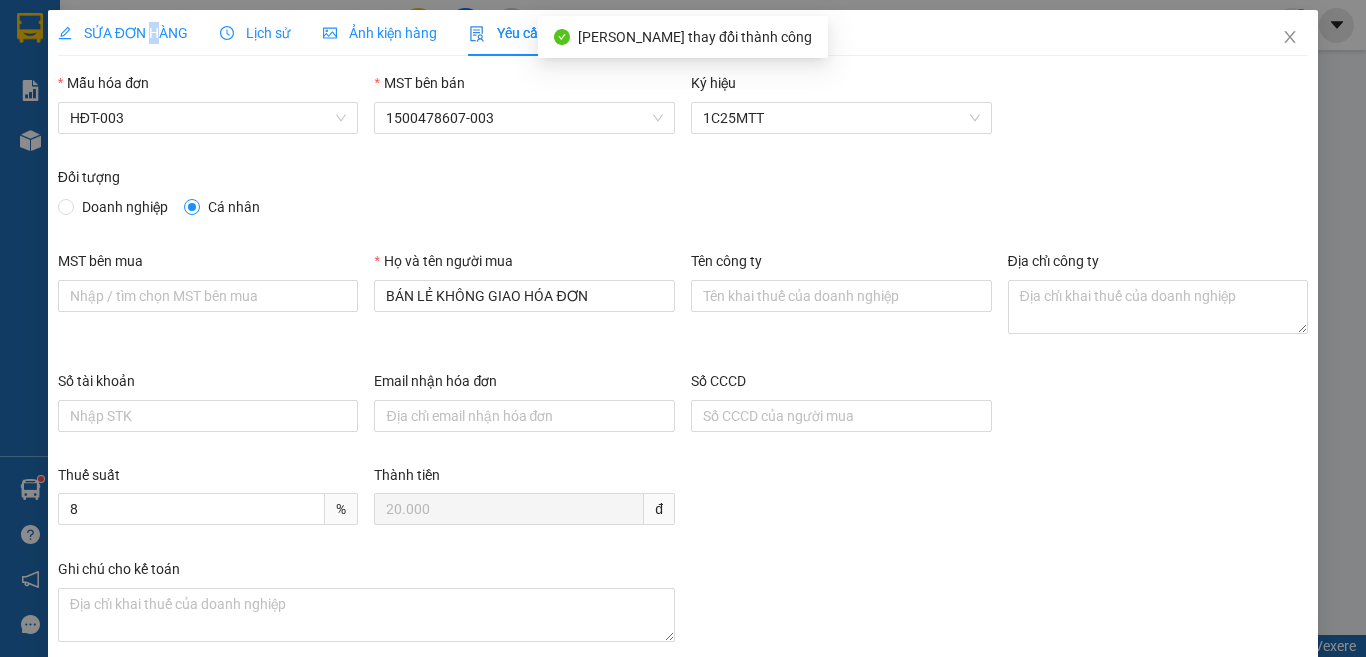click on "SỬA ĐƠN HÀNG" at bounding box center [123, 33] 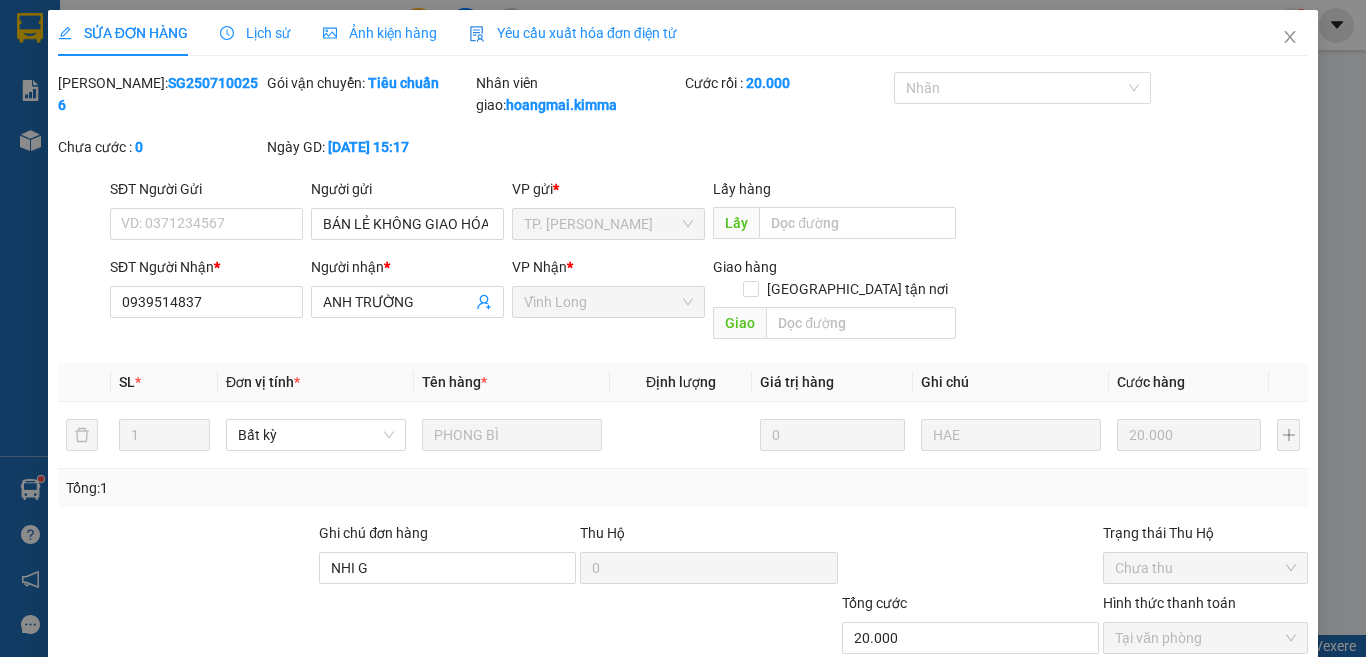 click on "Yêu cầu xuất hóa đơn điện tử" at bounding box center (573, 33) 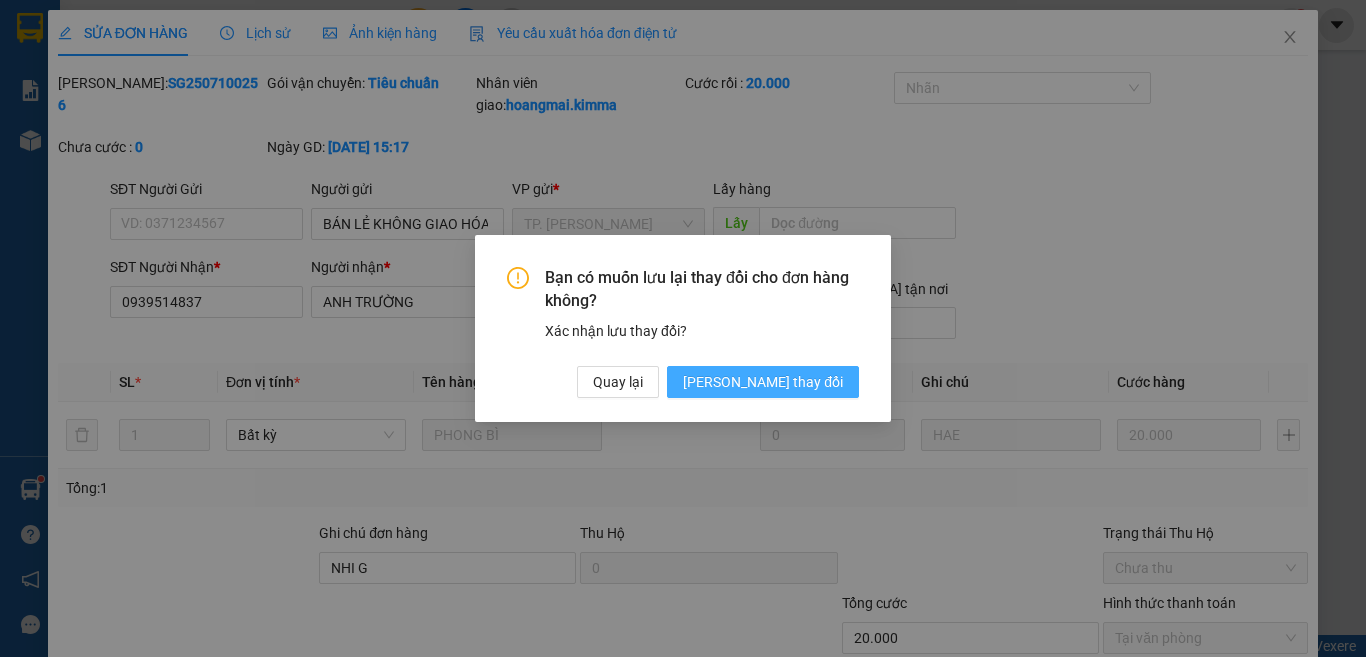 click on "Lưu thay đổi" at bounding box center (763, 382) 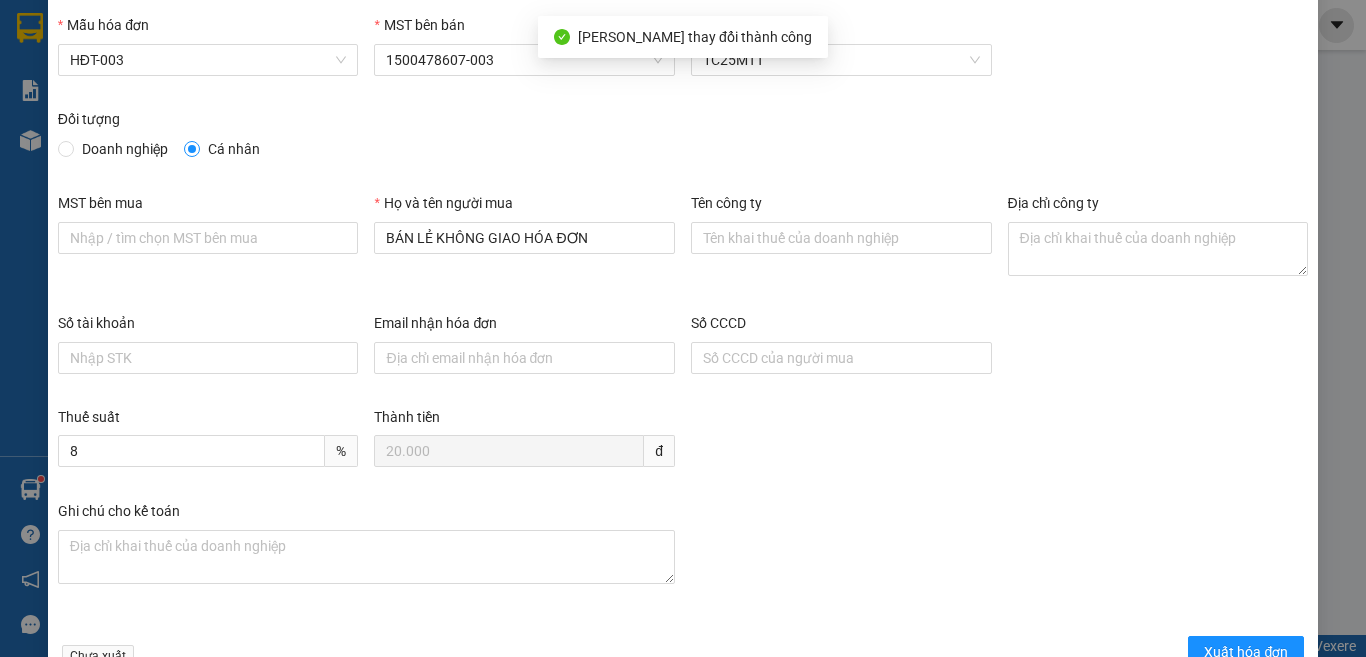 scroll, scrollTop: 114, scrollLeft: 0, axis: vertical 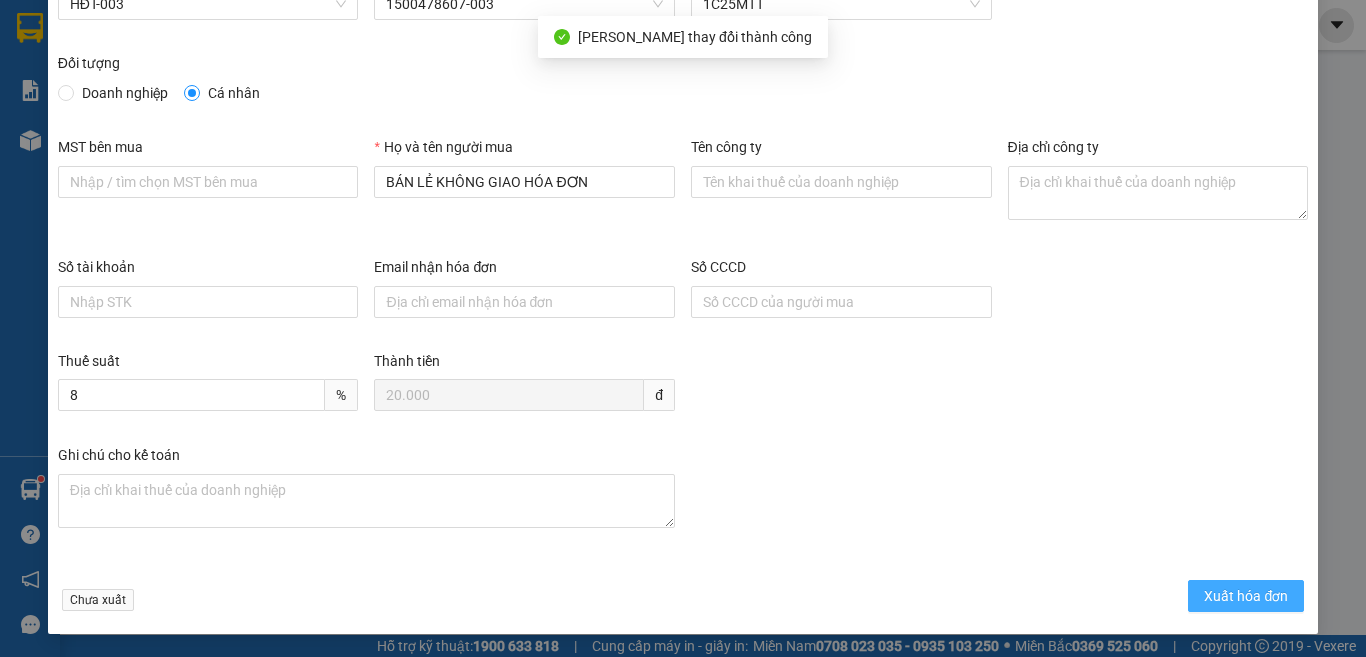 click on "Xuất hóa đơn" at bounding box center (1246, 596) 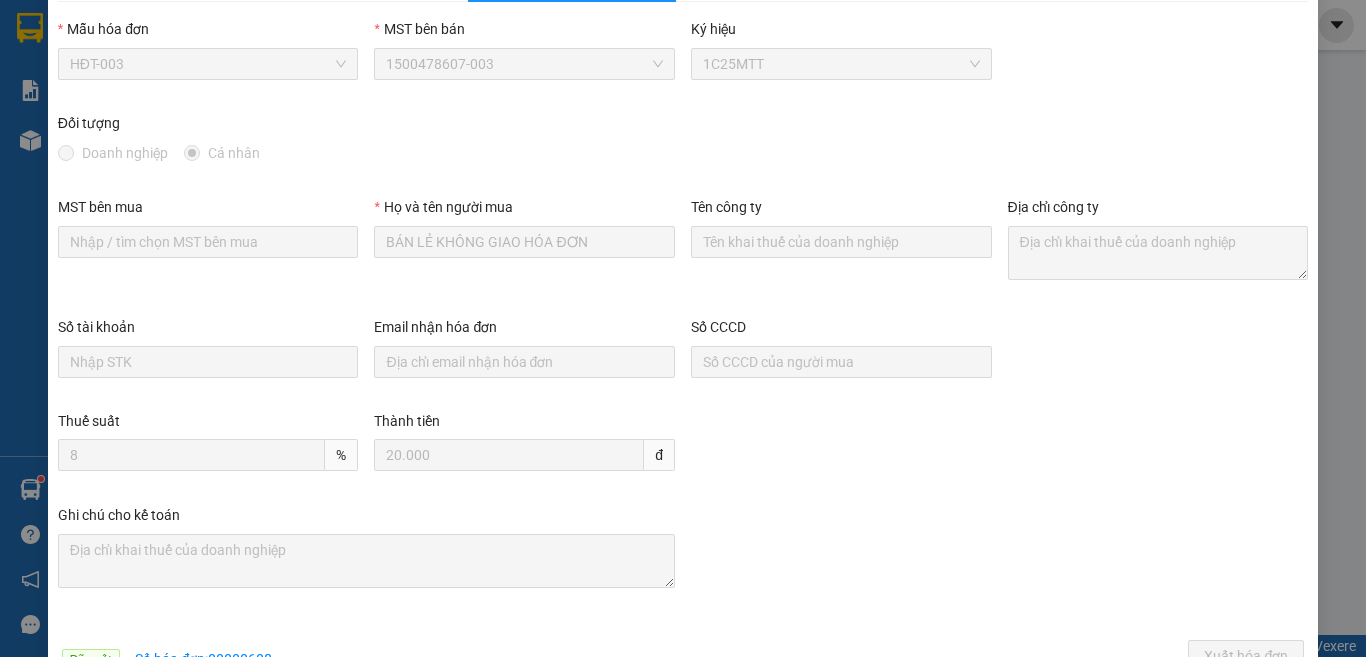 scroll, scrollTop: 0, scrollLeft: 0, axis: both 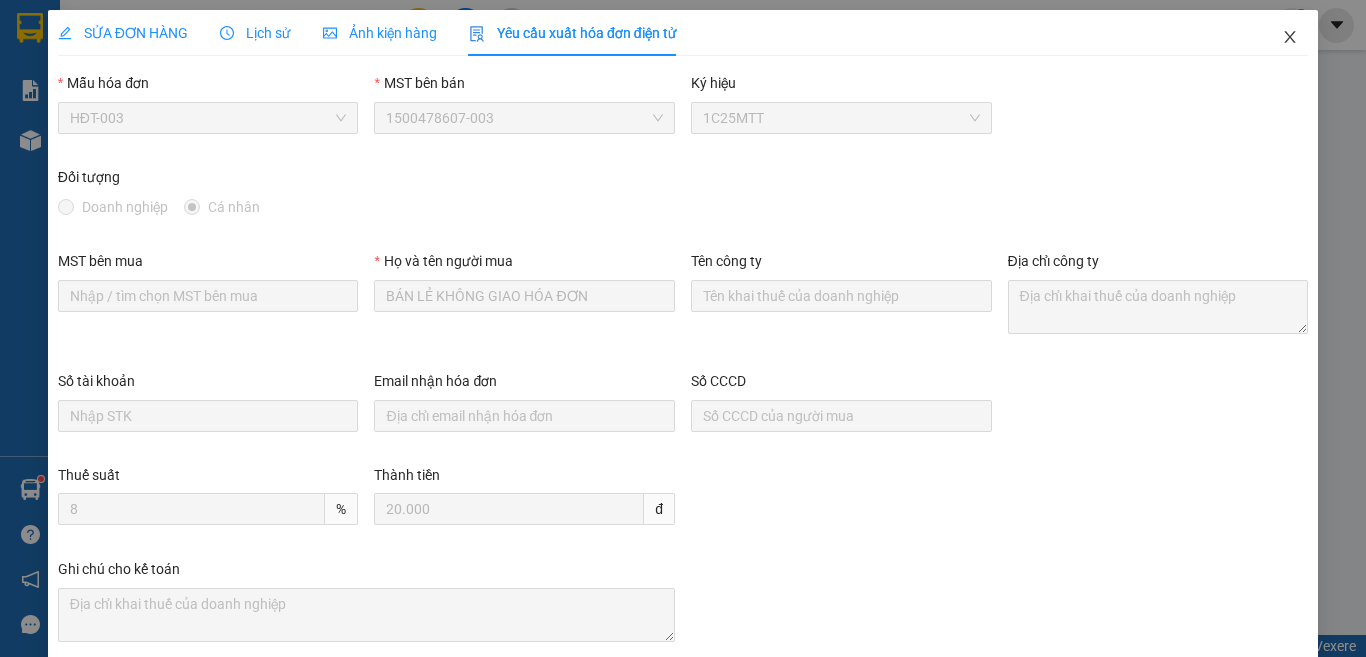 click 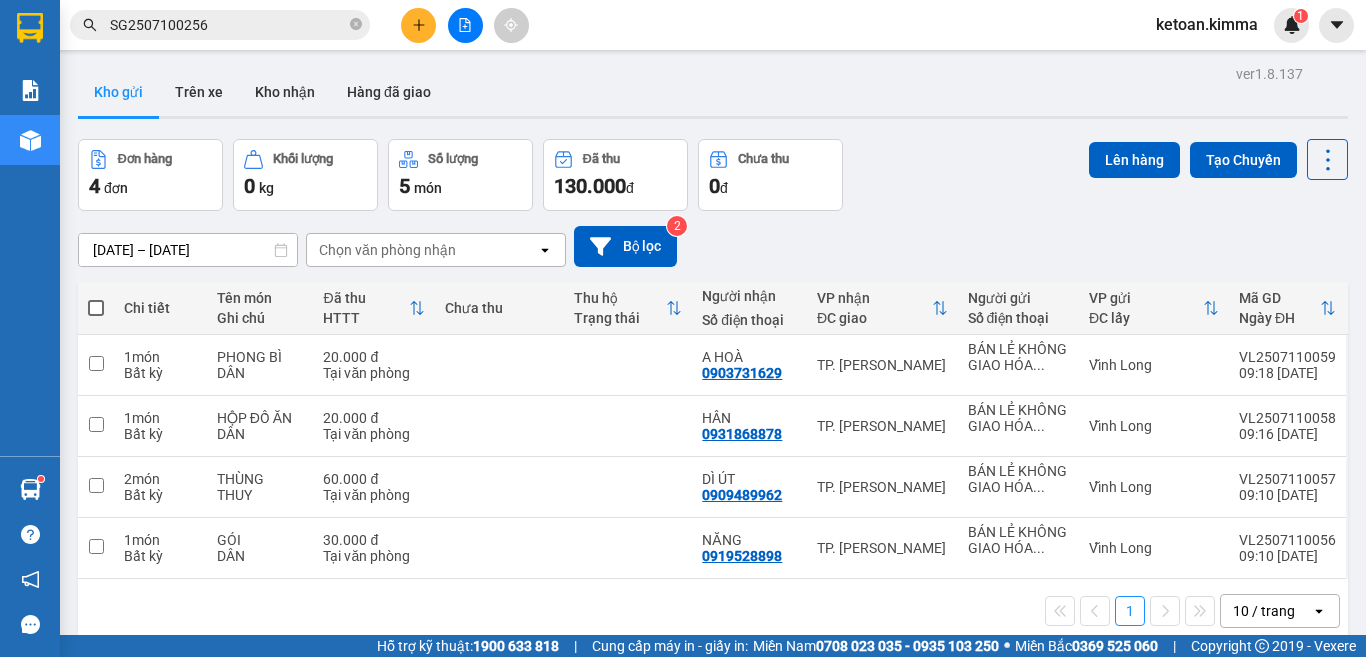 click on "SG2507100256" at bounding box center [228, 25] 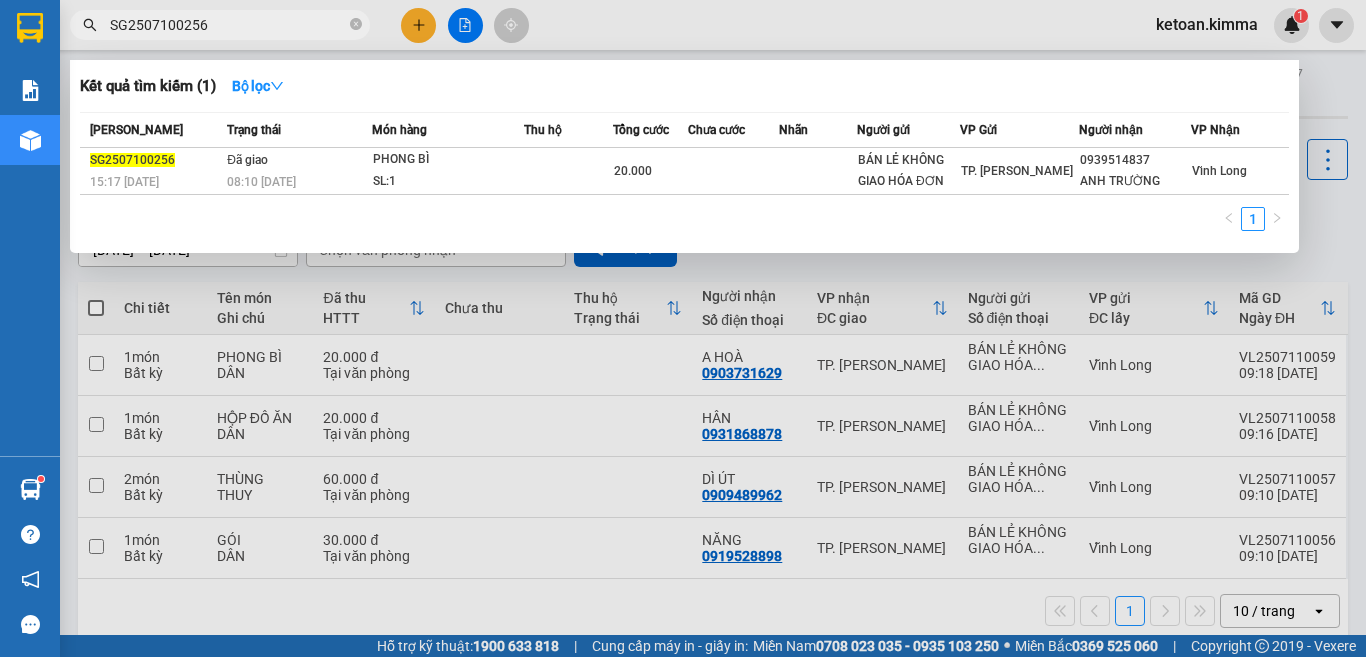click on "SG2507100256" at bounding box center (228, 25) 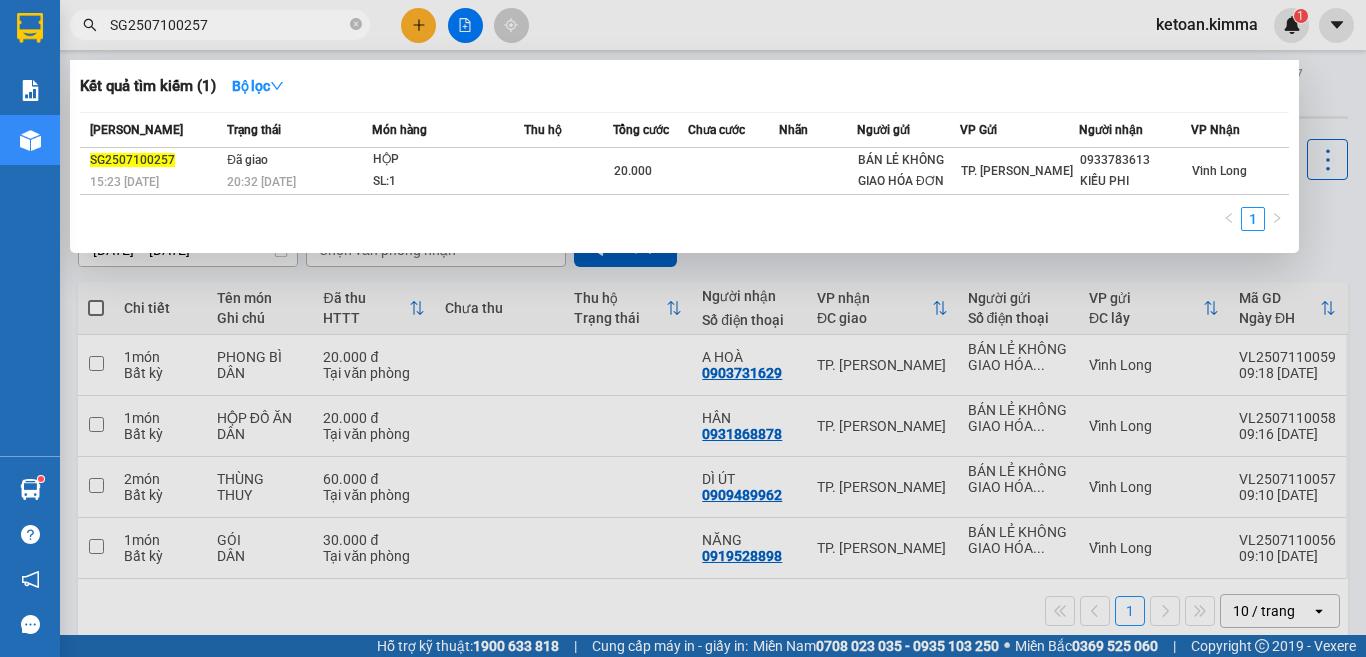 click on "SG2507100257" at bounding box center [228, 25] 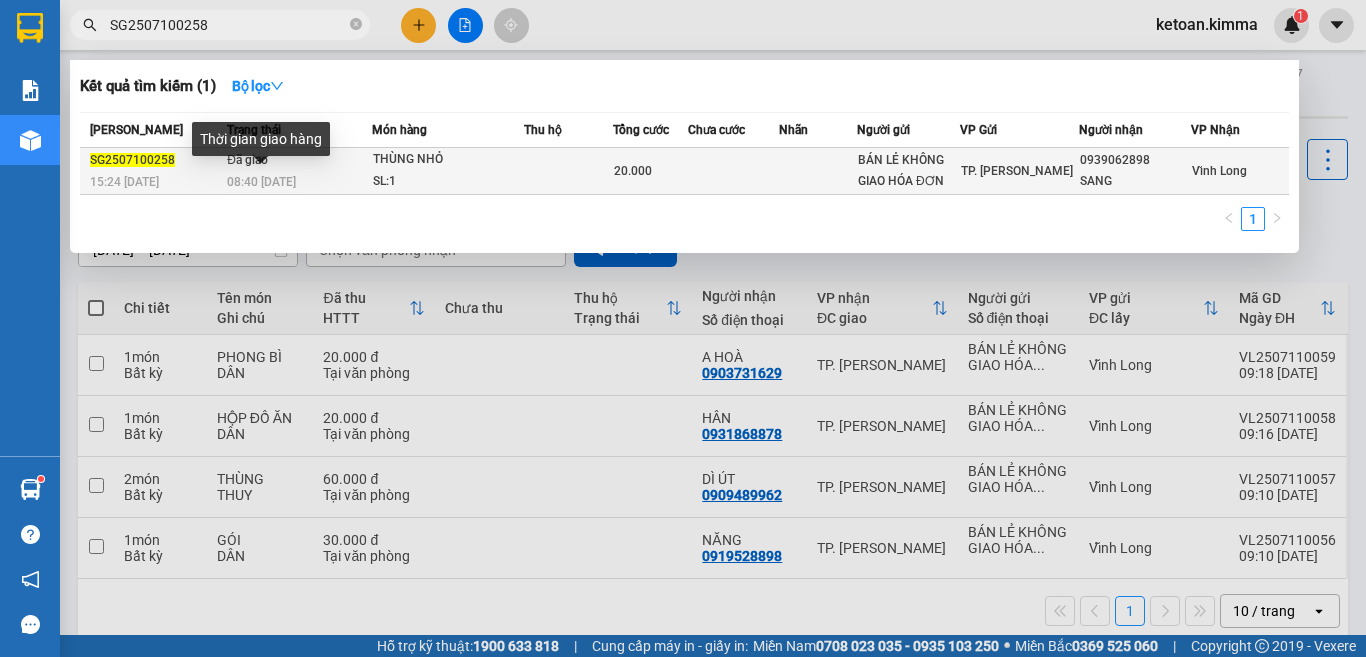 type on "SG2507100258" 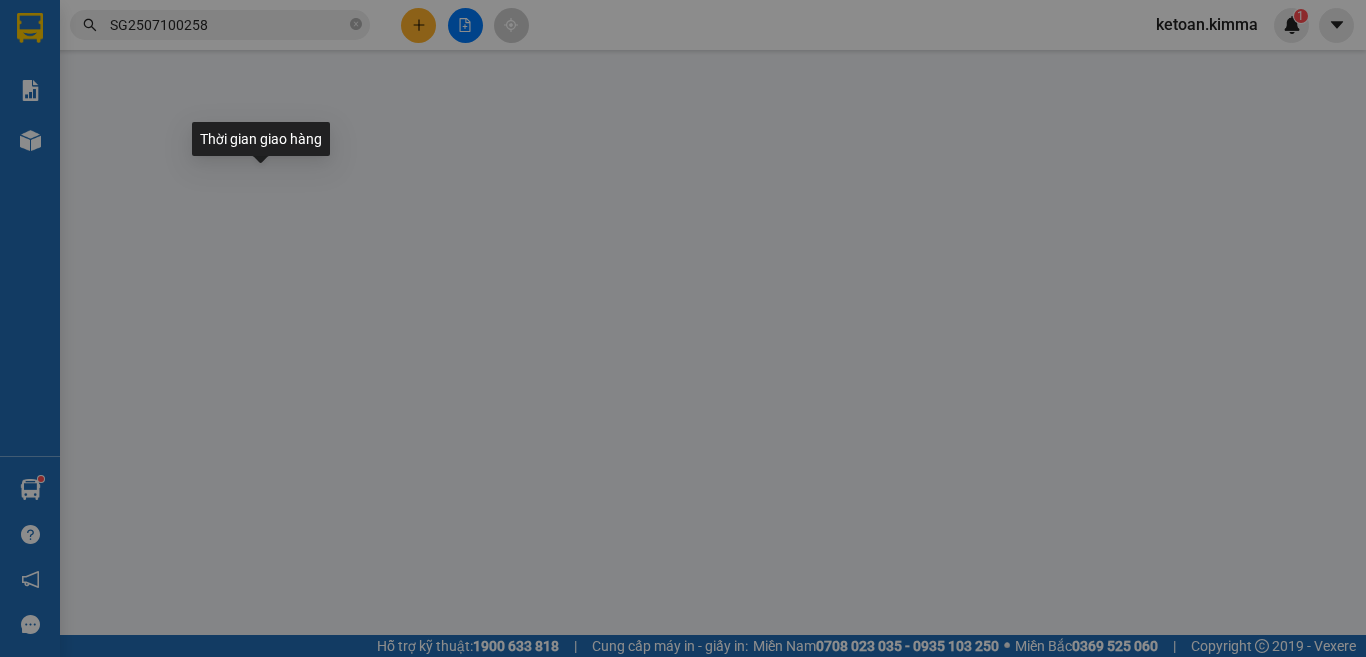 type on "BÁN LẺ KHÔNG GIAO HÓA ĐƠN" 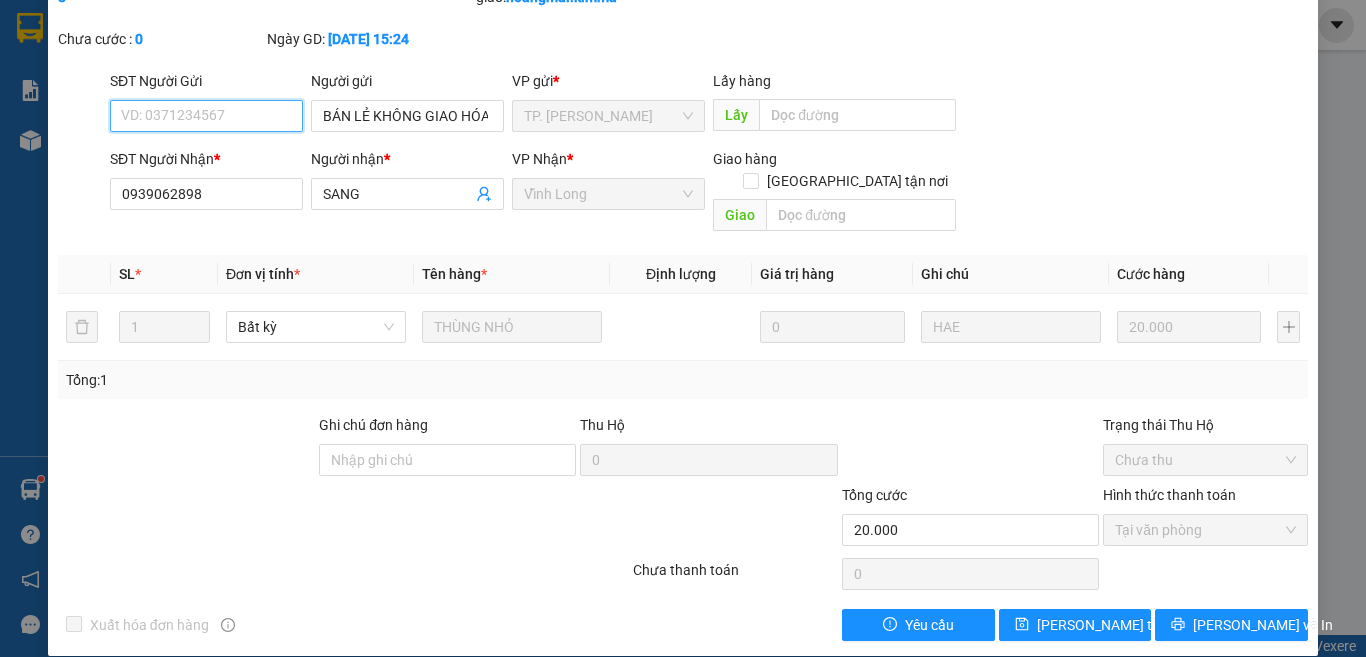 scroll, scrollTop: 109, scrollLeft: 0, axis: vertical 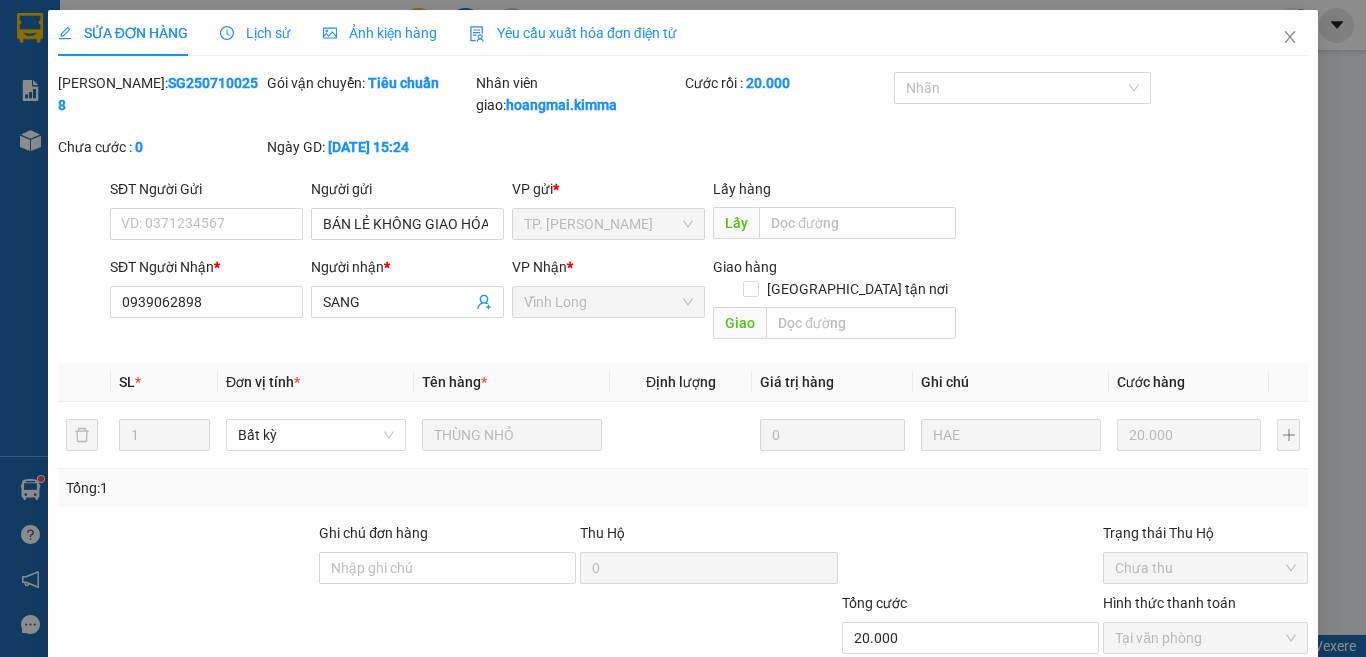 click on "Yêu cầu xuất hóa đơn điện tử" at bounding box center [573, 33] 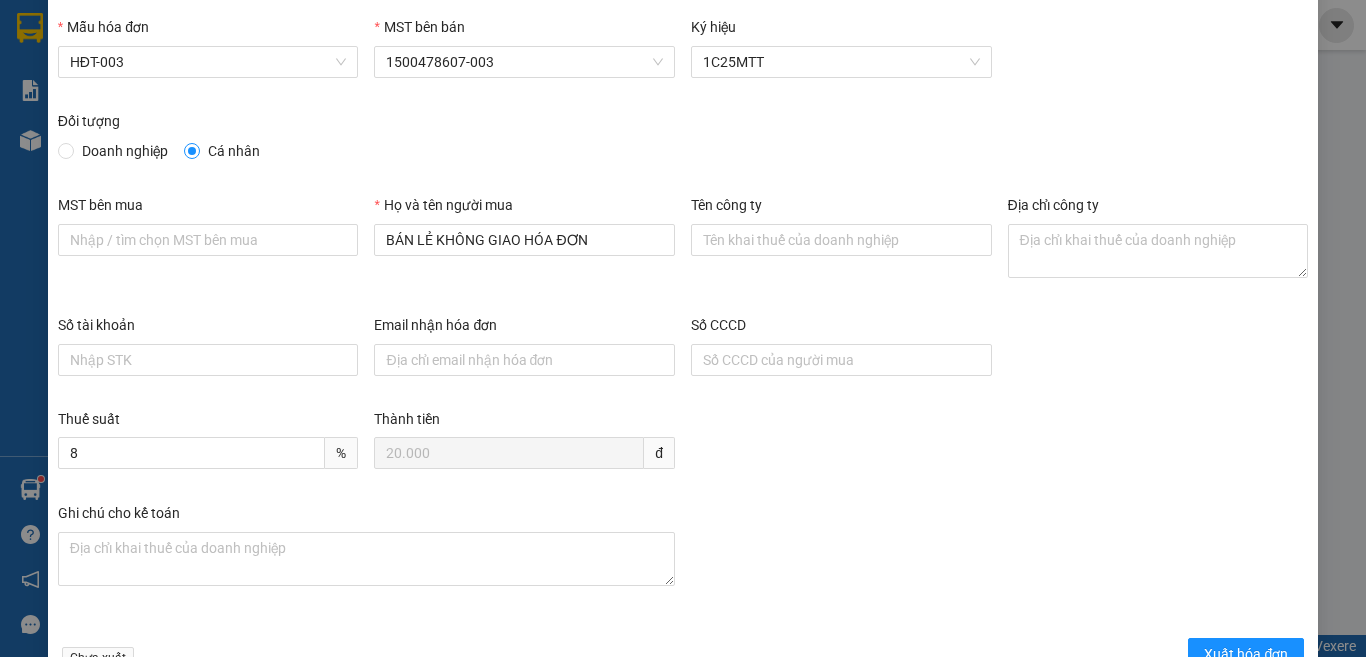 scroll, scrollTop: 114, scrollLeft: 0, axis: vertical 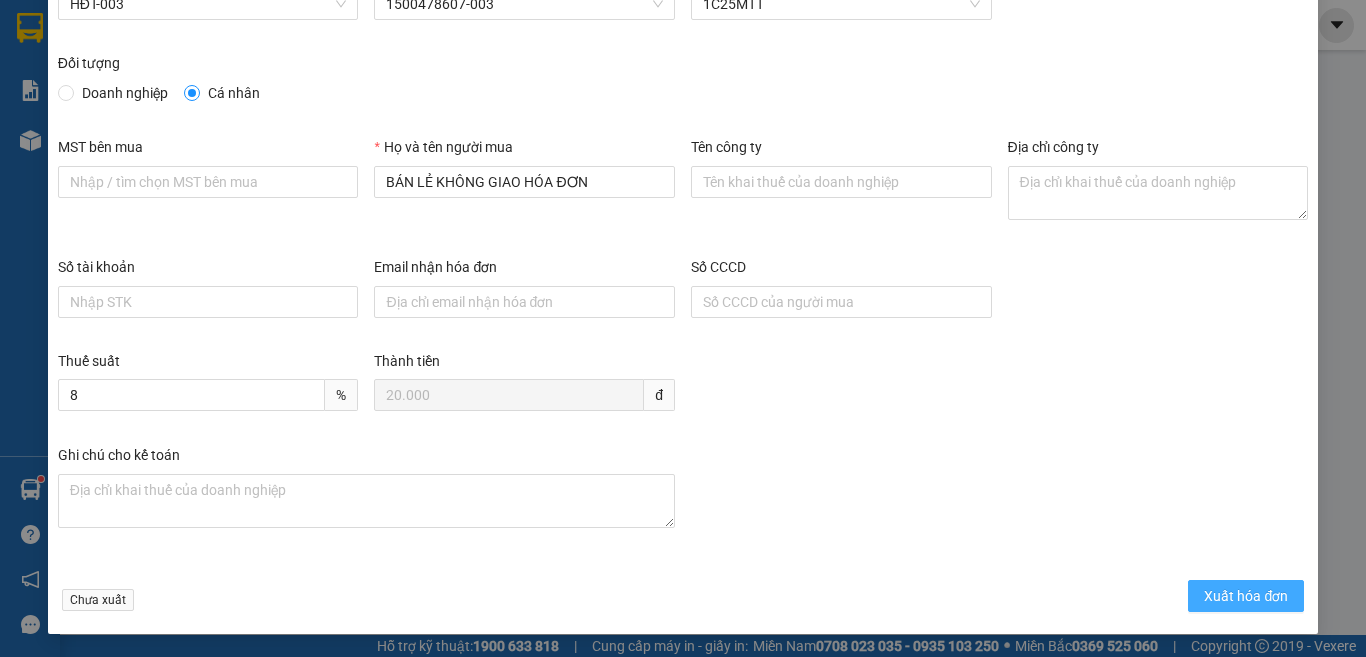 click on "Xuất hóa đơn" at bounding box center [1246, 596] 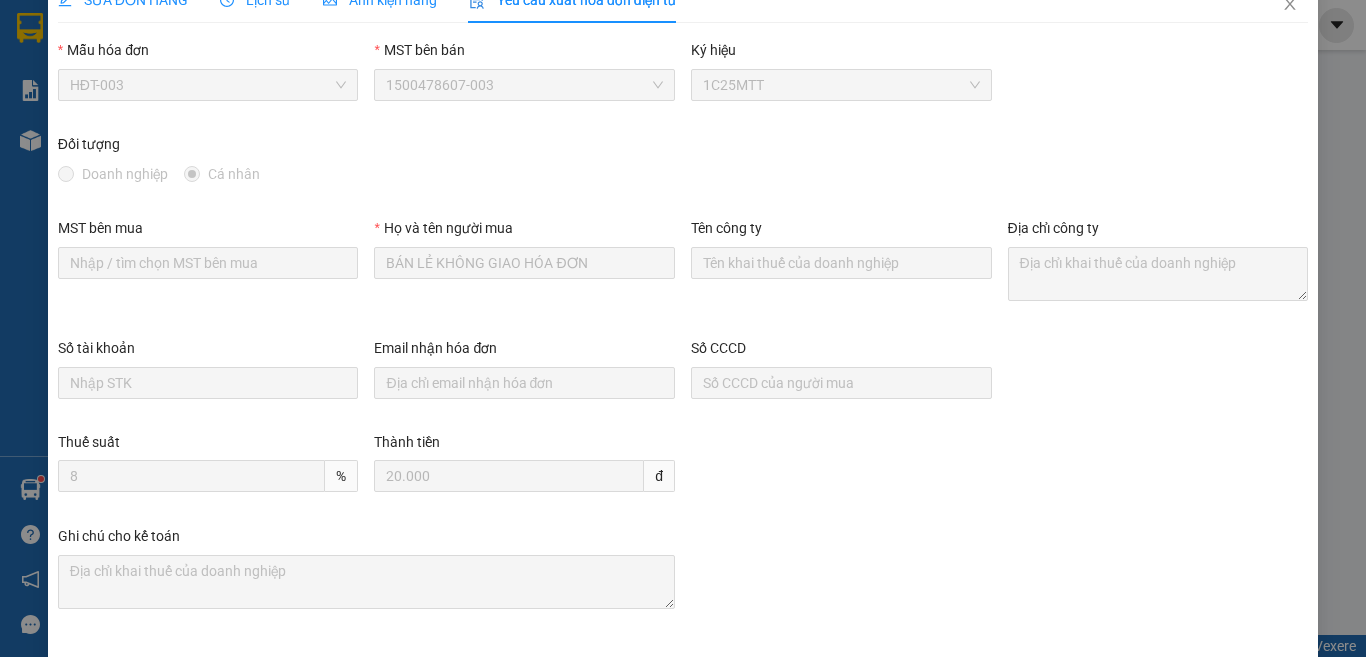scroll, scrollTop: 0, scrollLeft: 0, axis: both 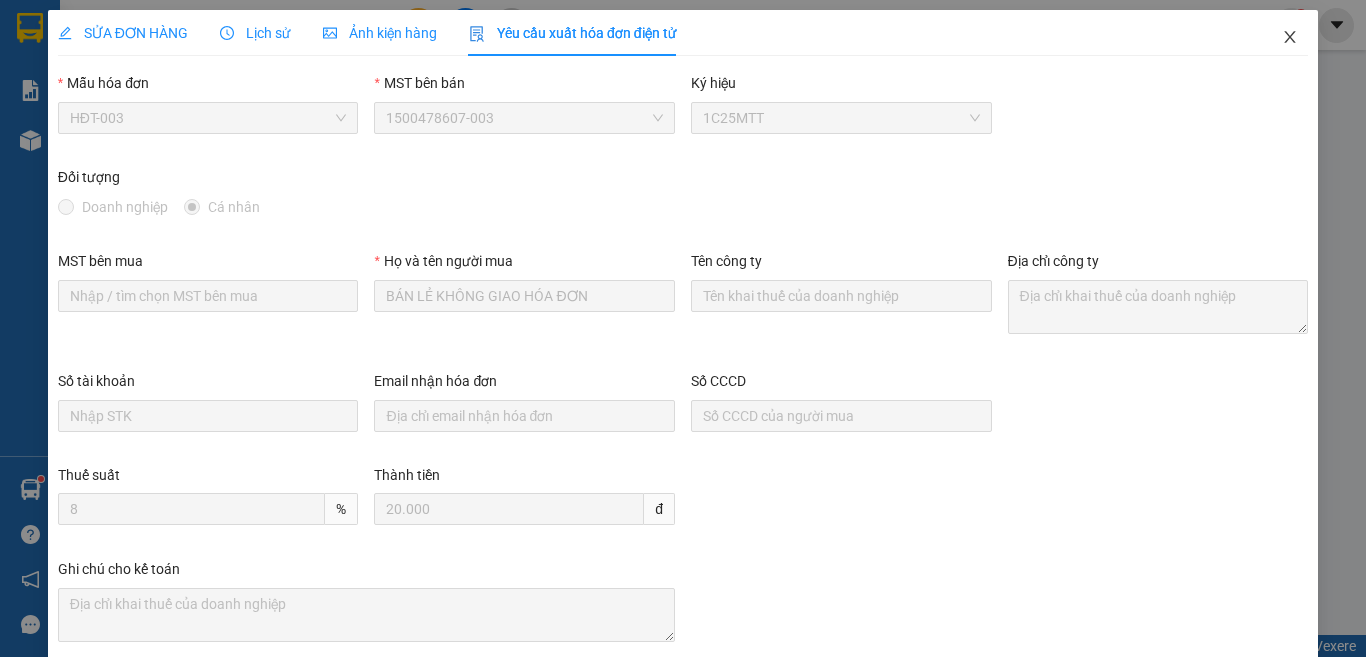 click 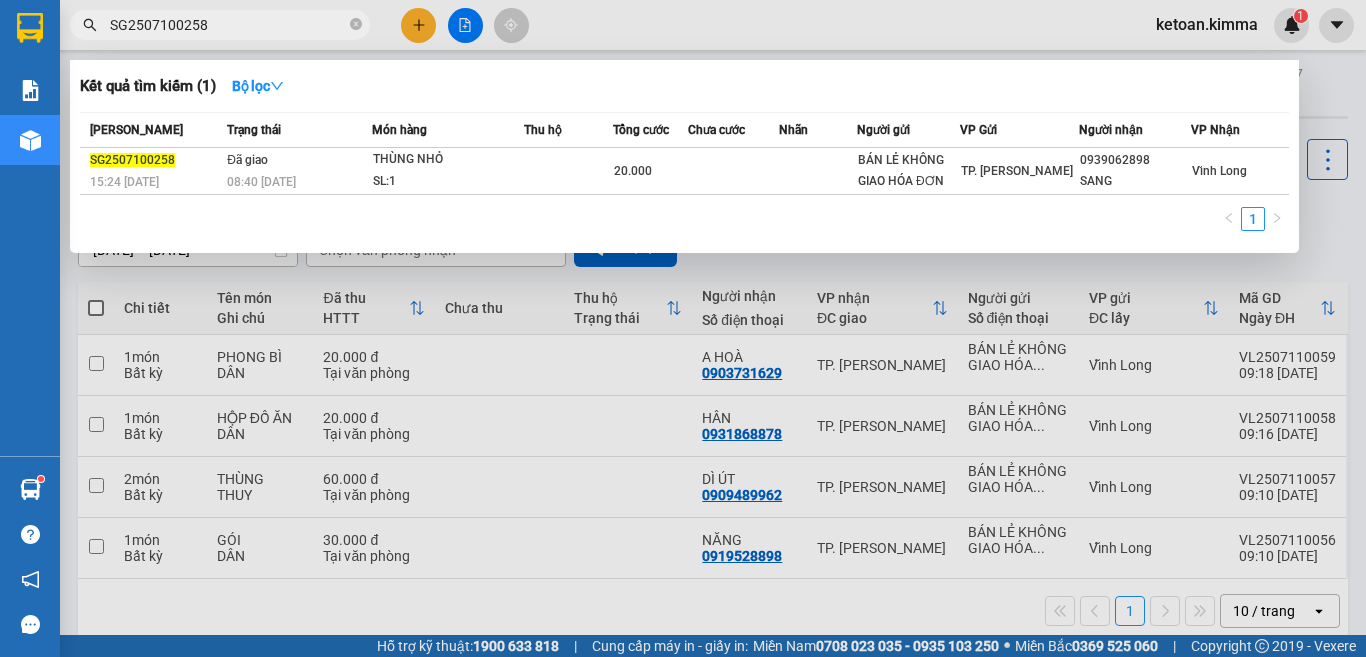 click on "SG2507100258" at bounding box center (228, 25) 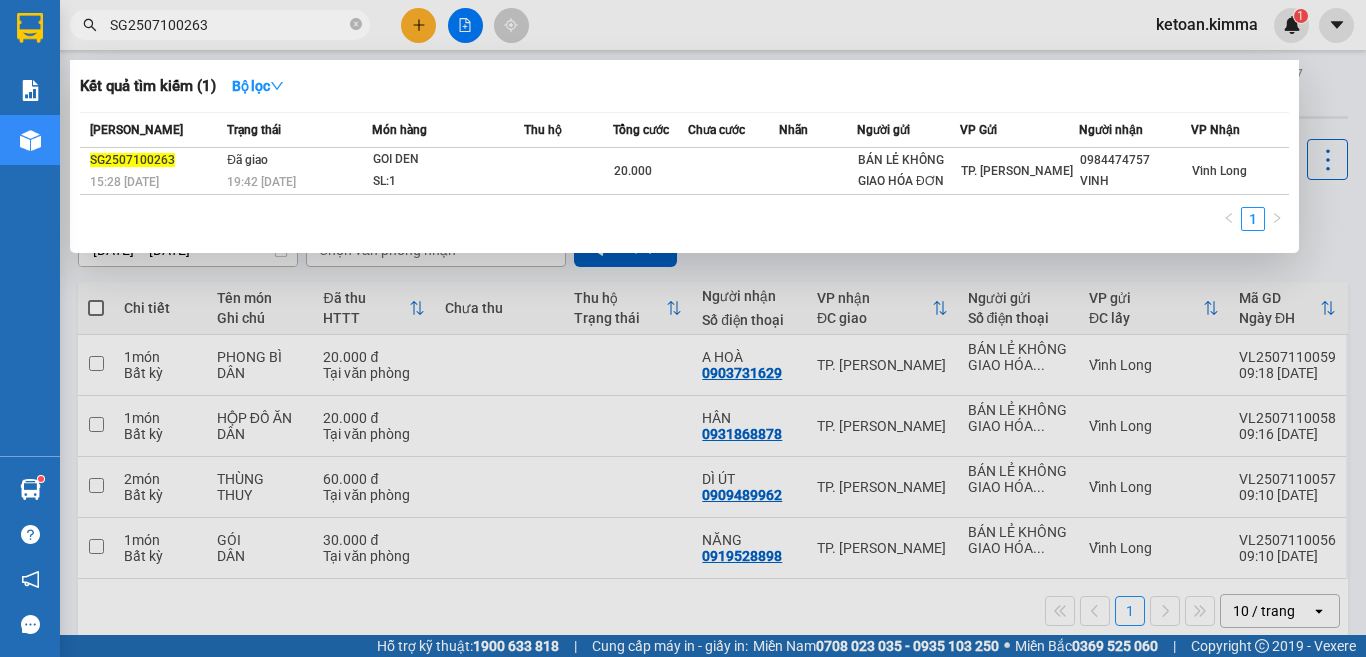 click on "SG2507100263" at bounding box center [228, 25] 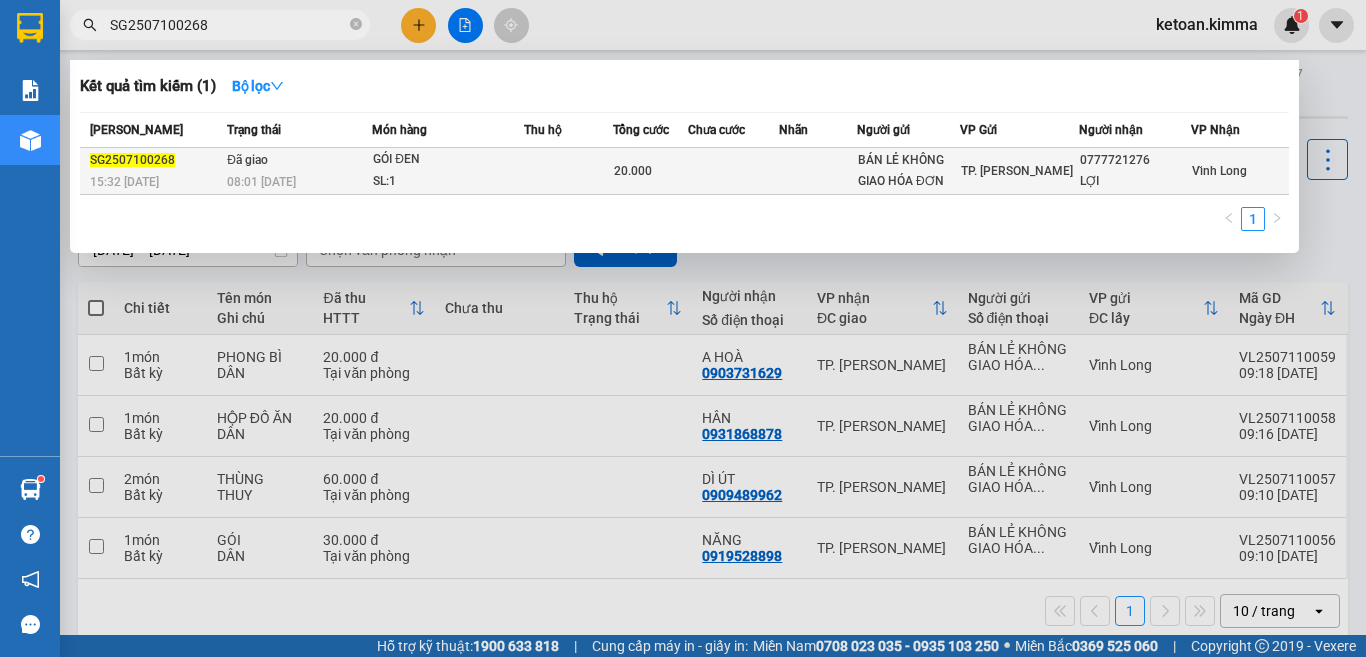 type on "SG2507100268" 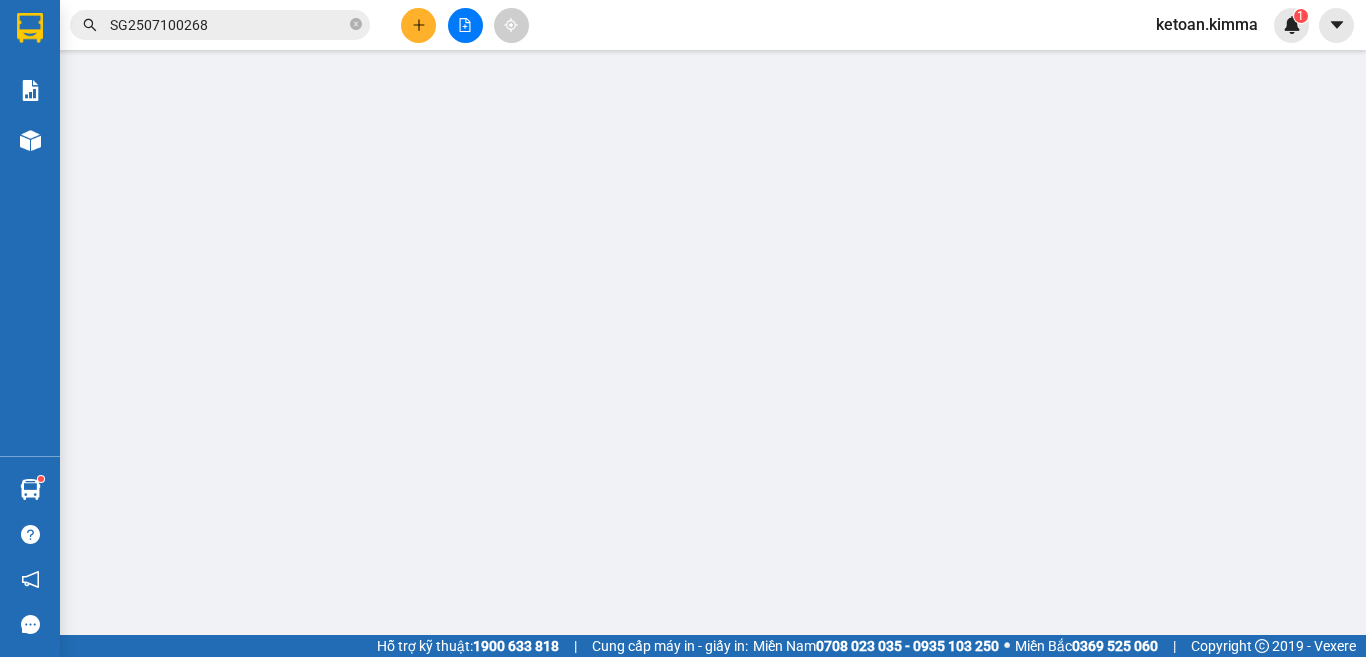 type on "BÁN LẺ KHÔNG GIAO HÓA ĐƠN" 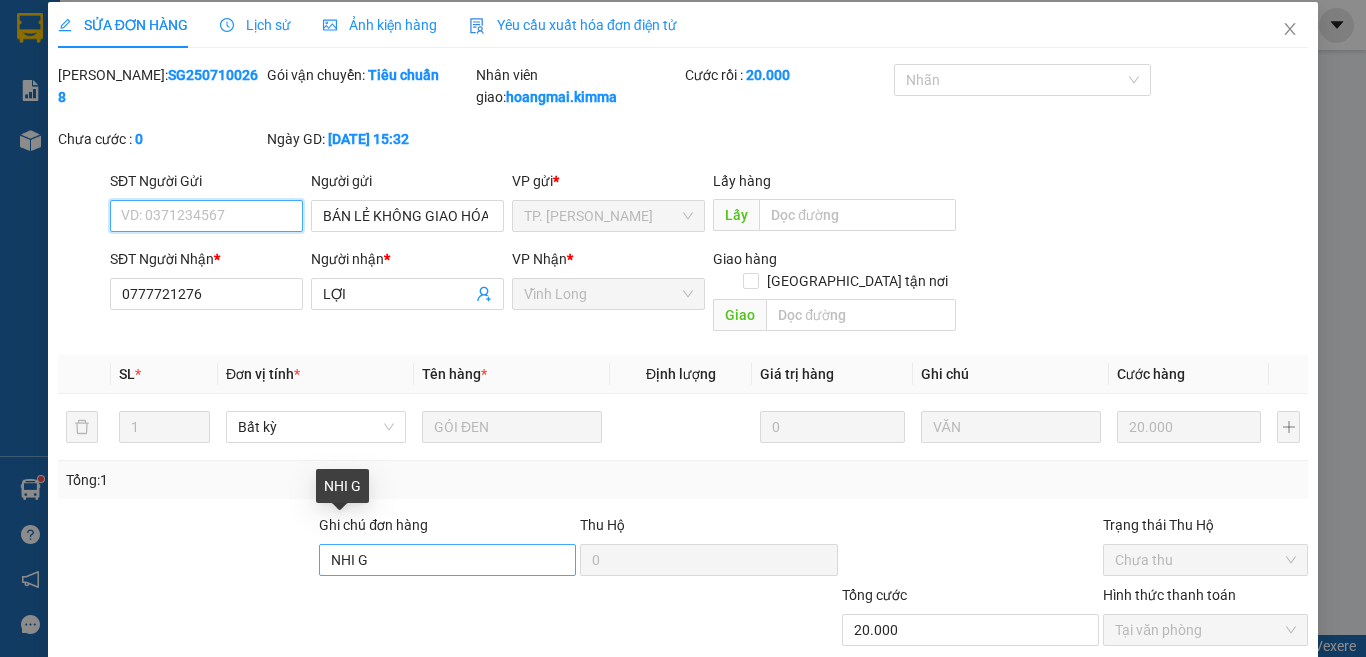 scroll, scrollTop: 0, scrollLeft: 0, axis: both 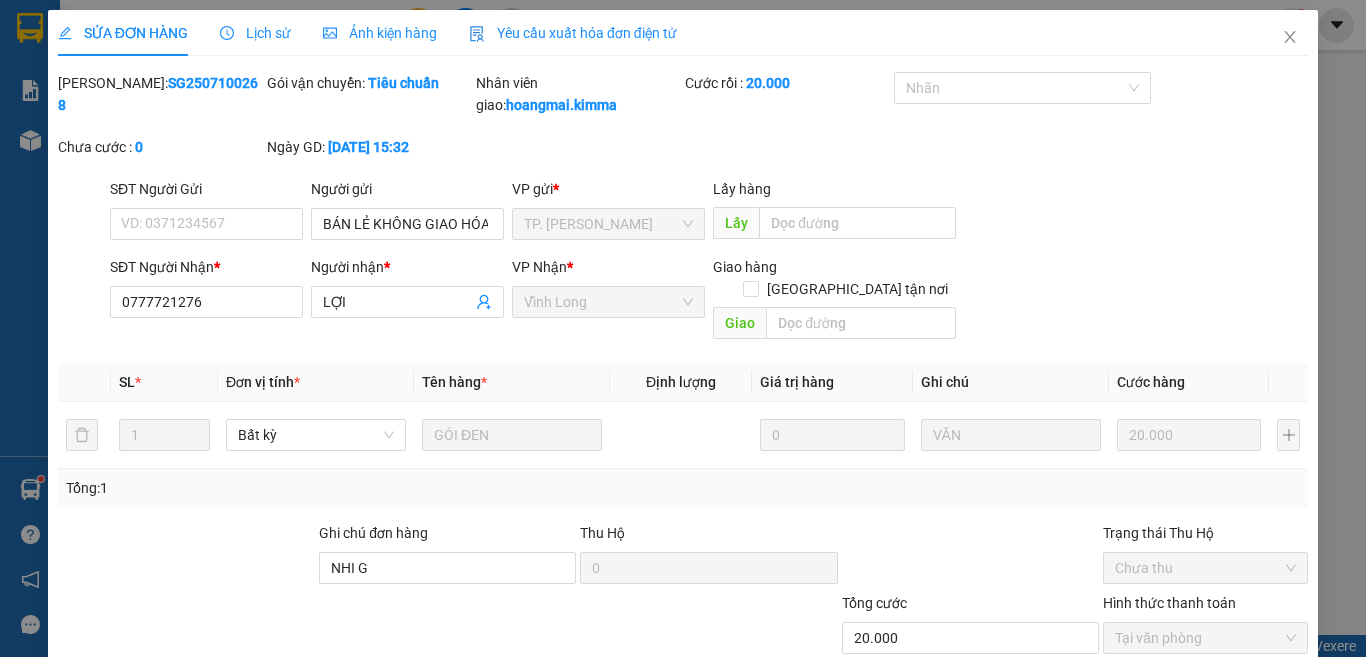 click on "Yêu cầu xuất hóa đơn điện tử" at bounding box center (573, 33) 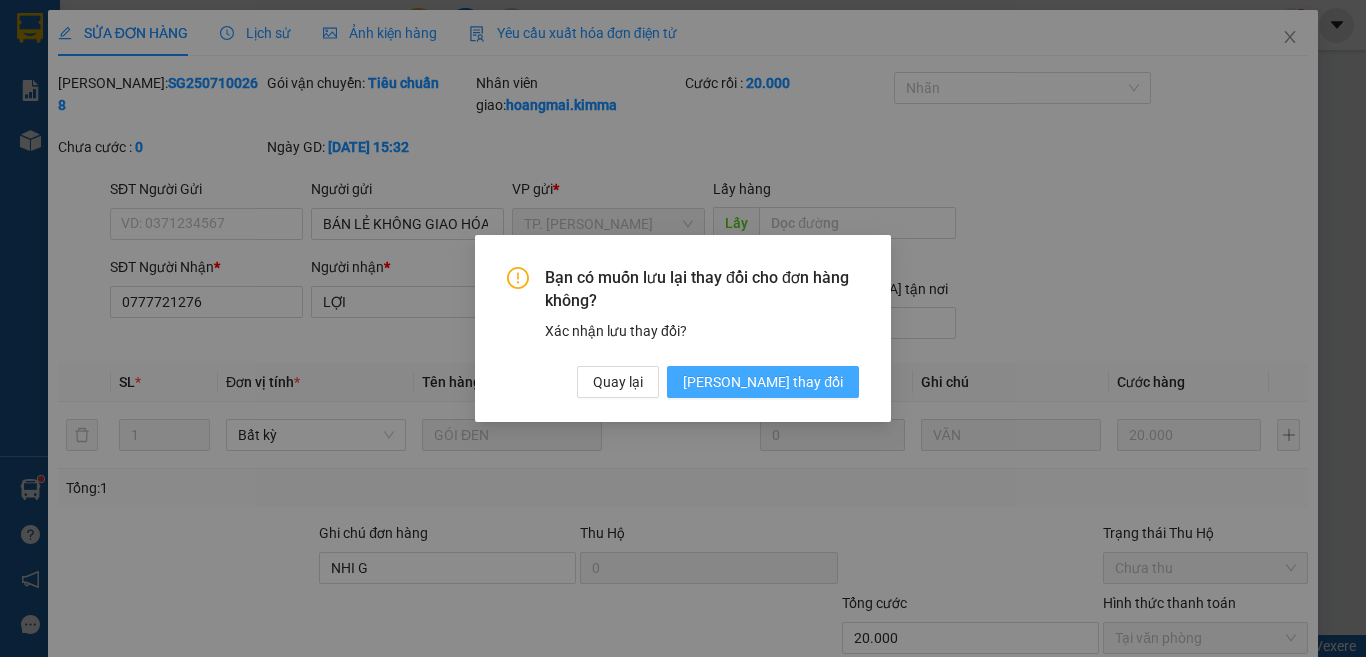 click on "Lưu thay đổi" at bounding box center (763, 382) 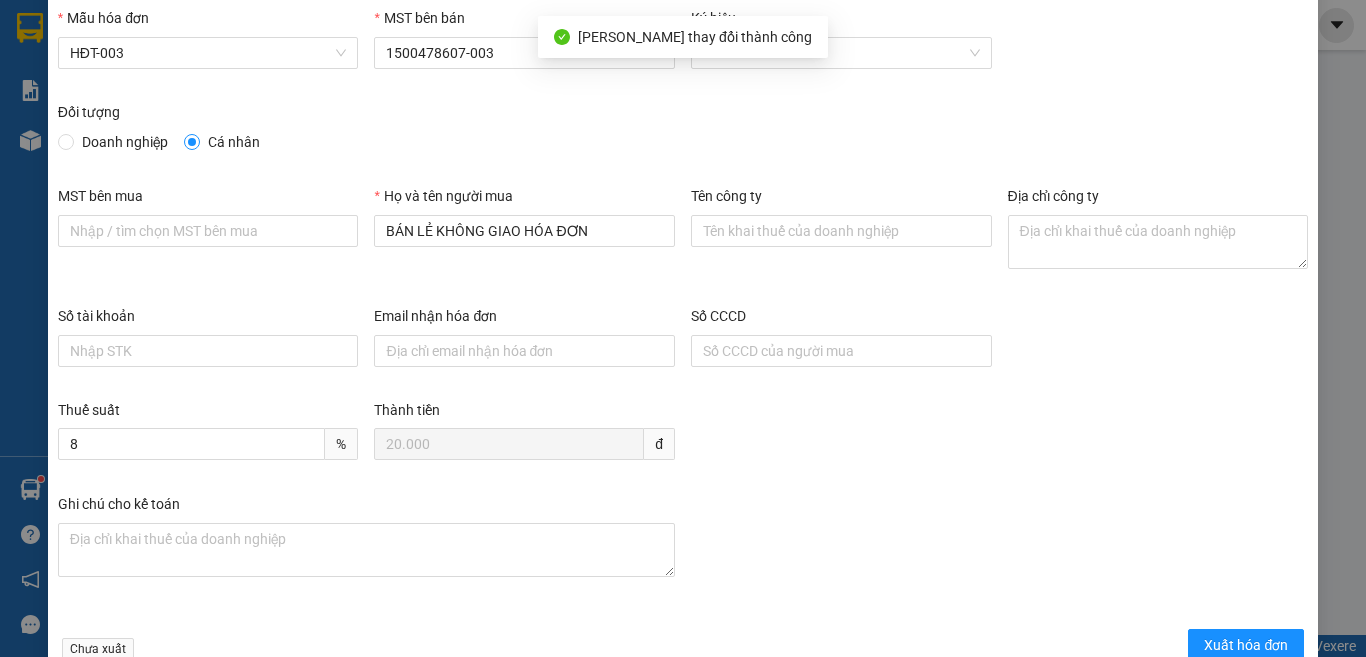 scroll, scrollTop: 114, scrollLeft: 0, axis: vertical 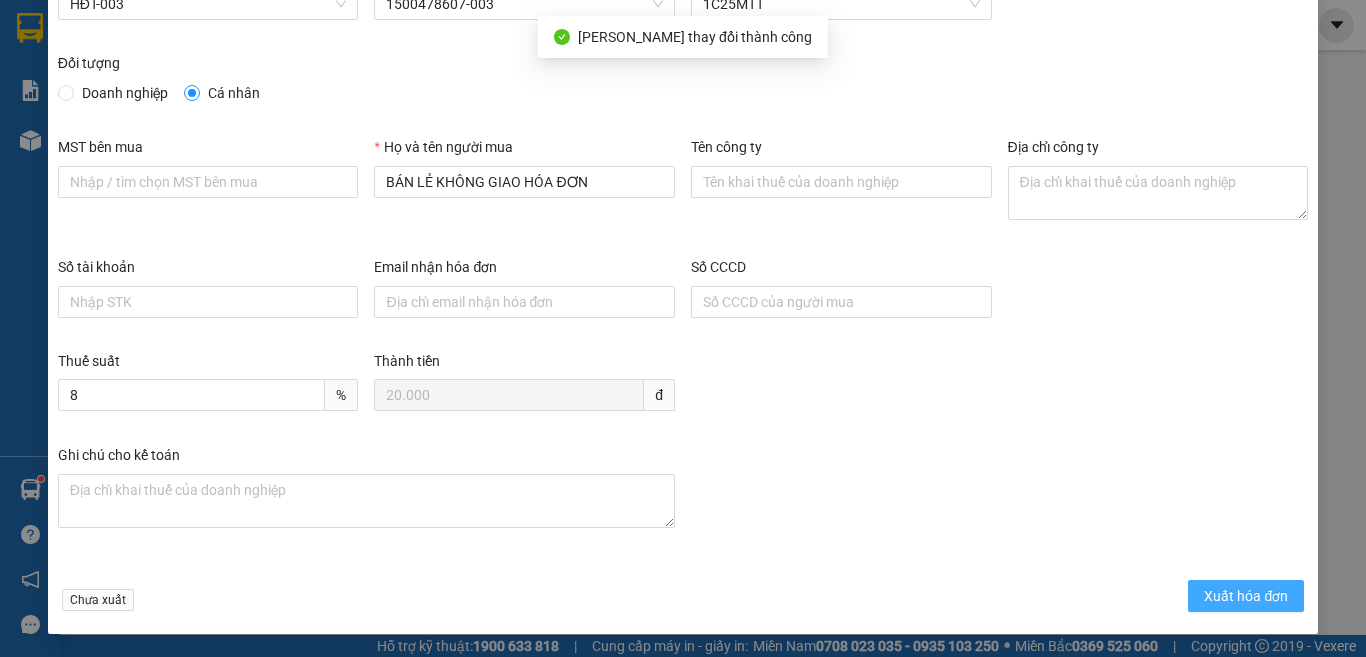 click on "Xuất hóa đơn" at bounding box center (1246, 596) 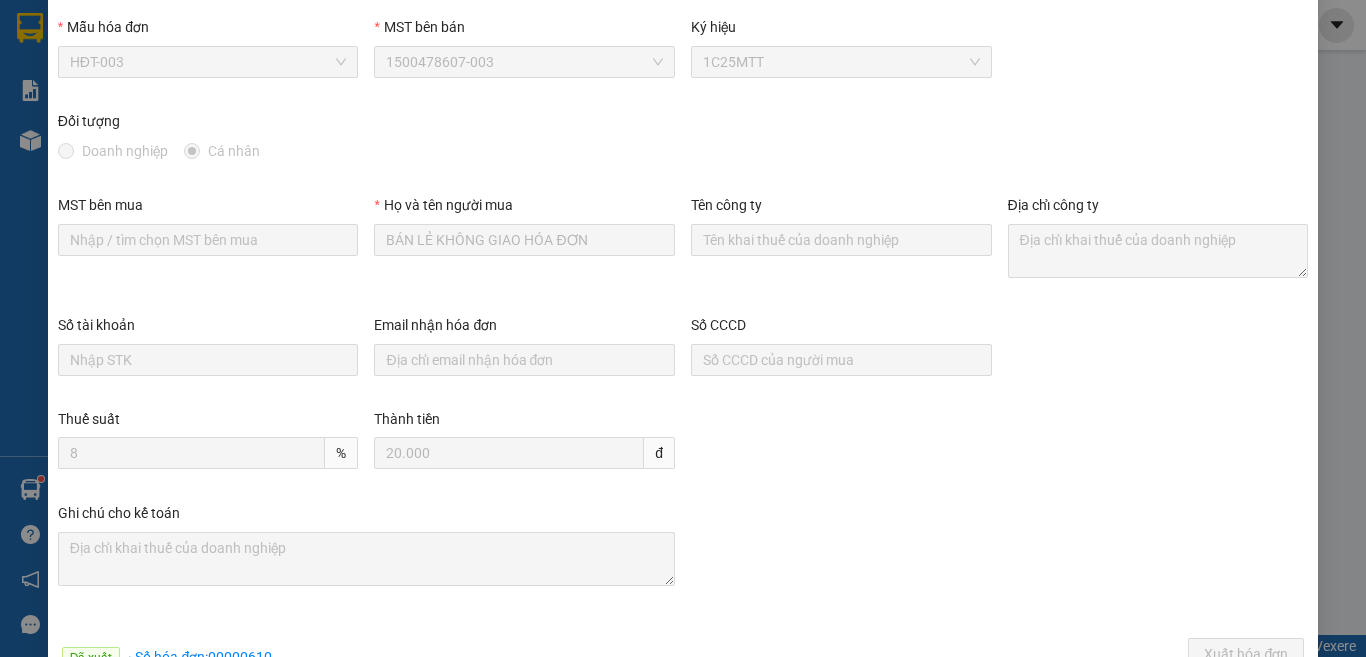 scroll, scrollTop: 0, scrollLeft: 0, axis: both 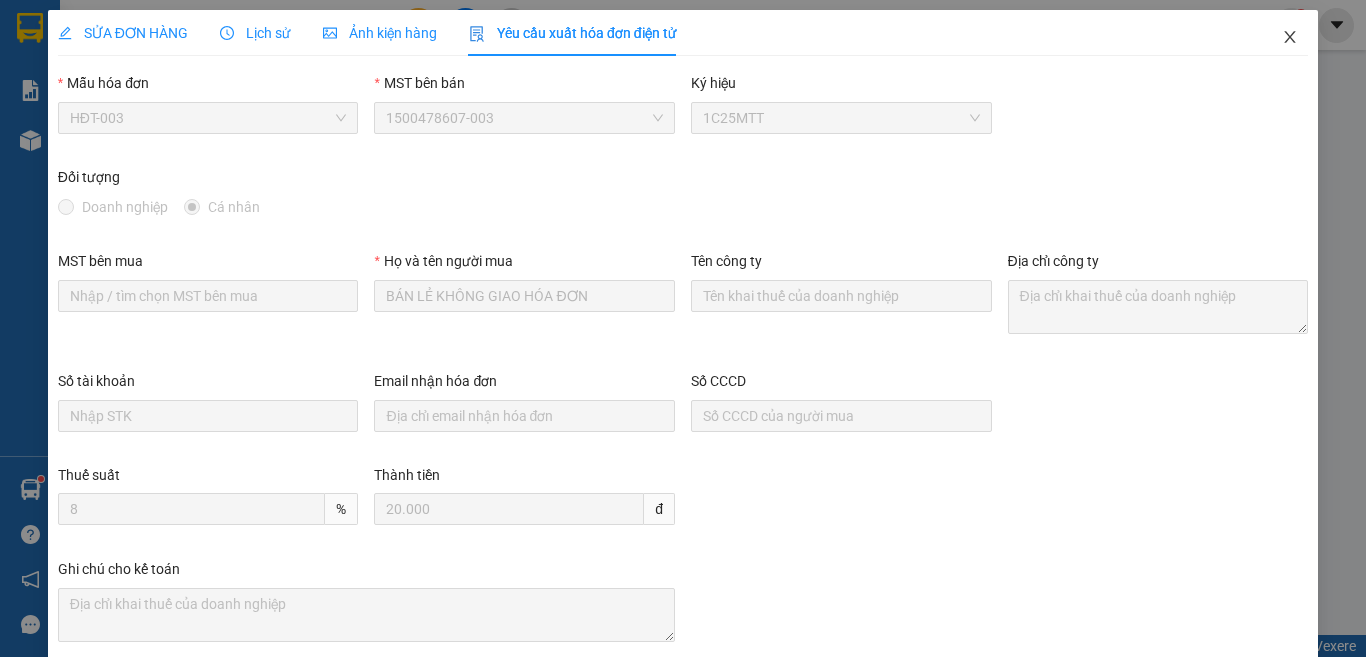 click 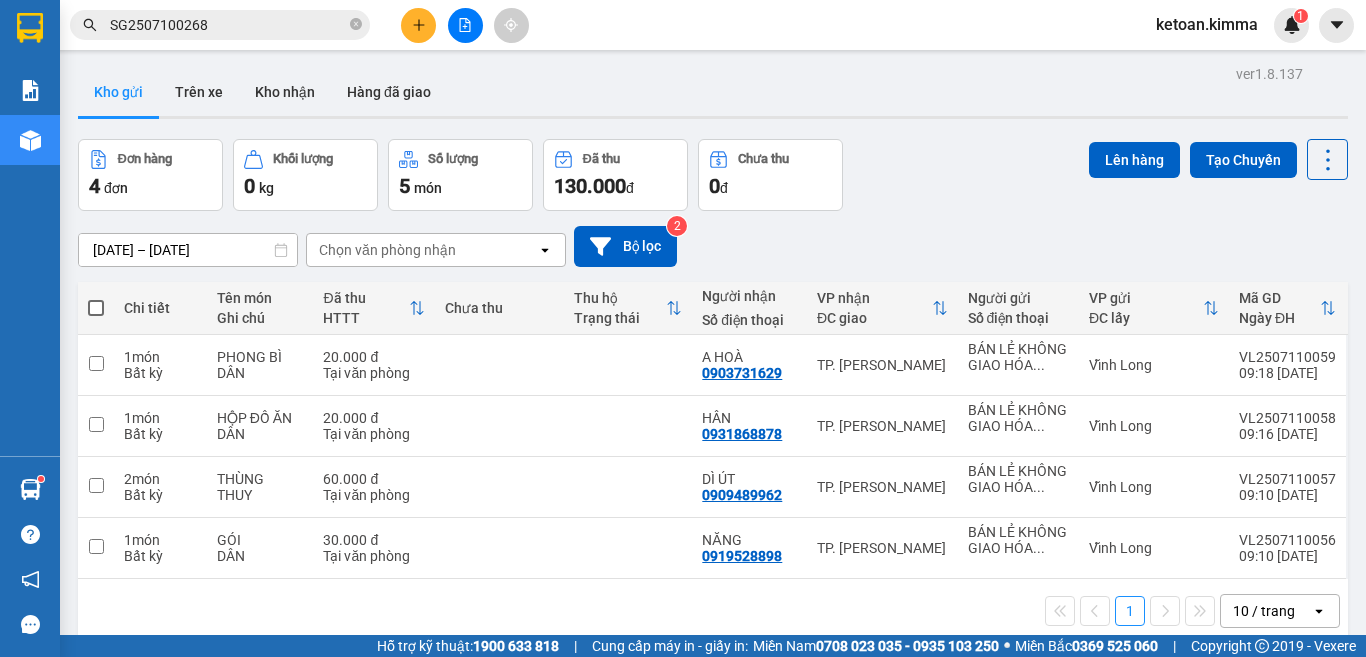 click on "SG2507100268" at bounding box center [228, 25] 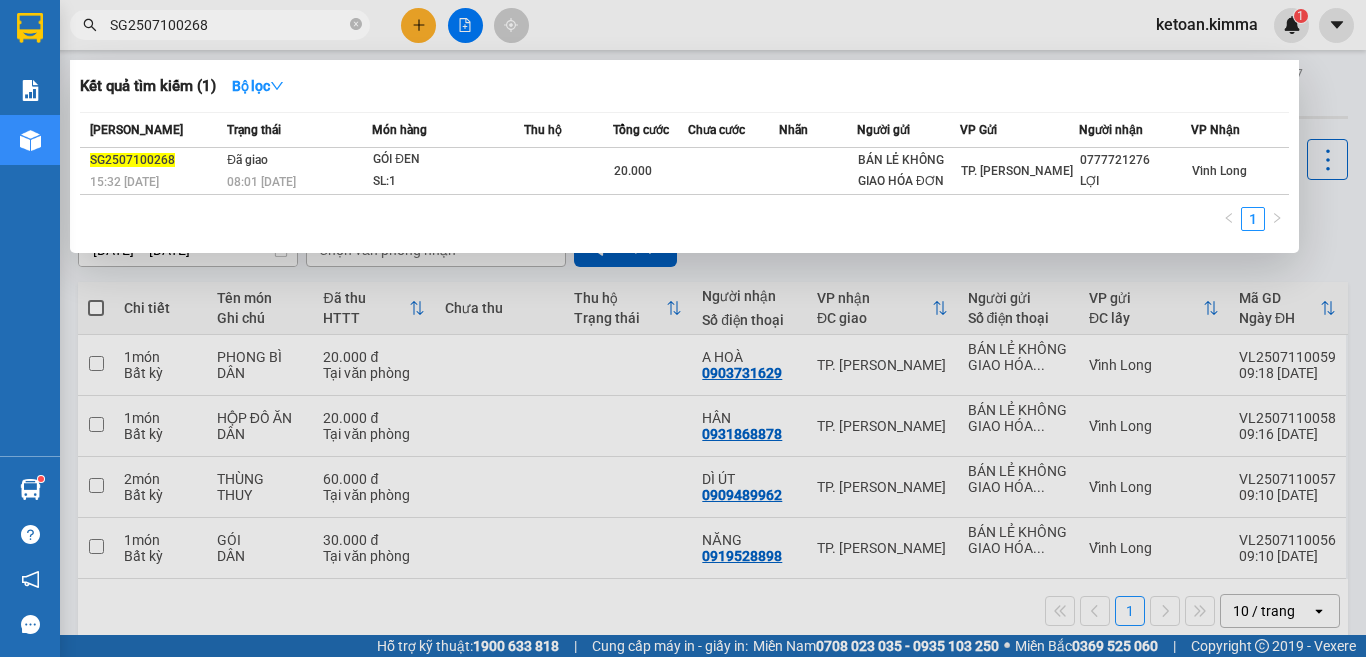 click on "SG2507100268" at bounding box center (228, 25) 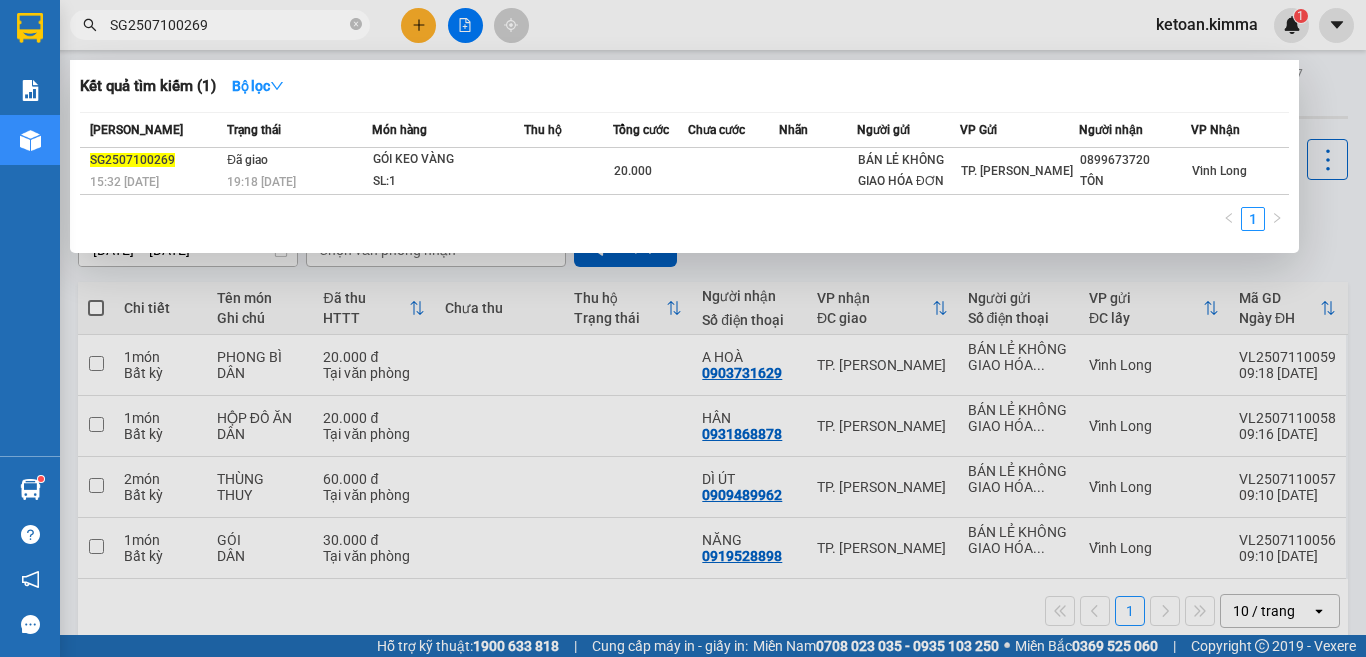 click on "SG2507100269" at bounding box center (228, 25) 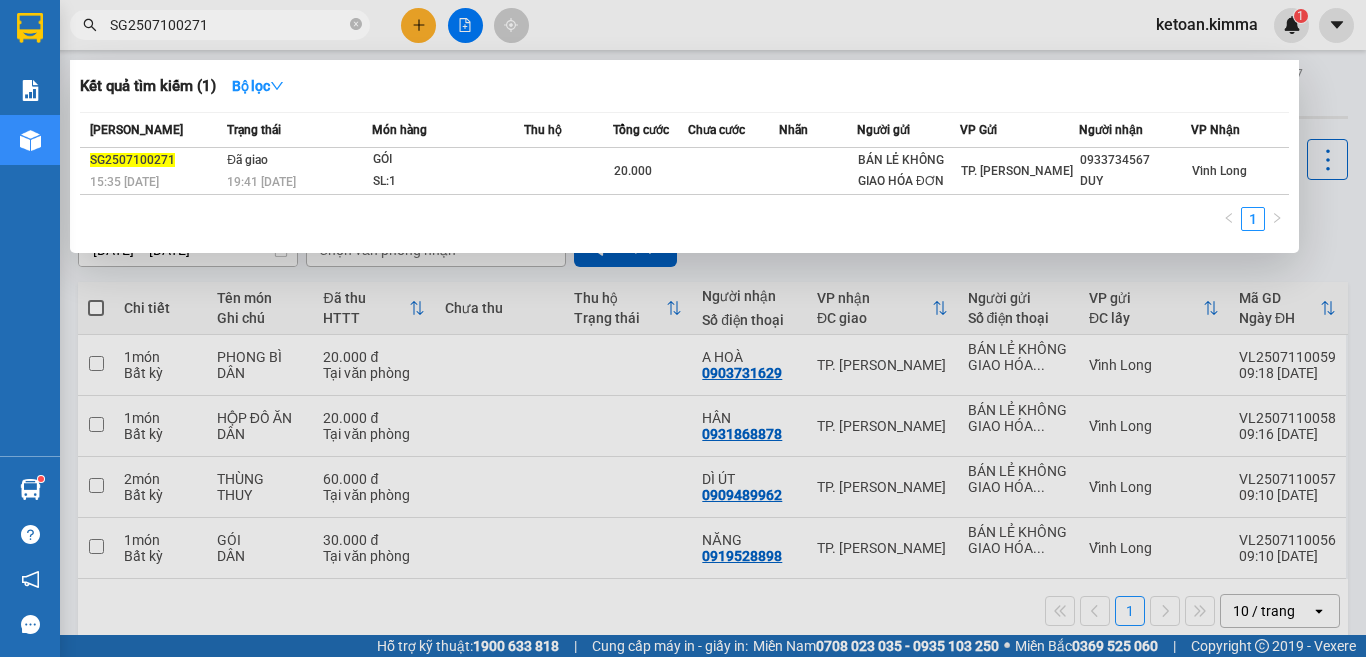 click on "SG2507100271" at bounding box center (228, 25) 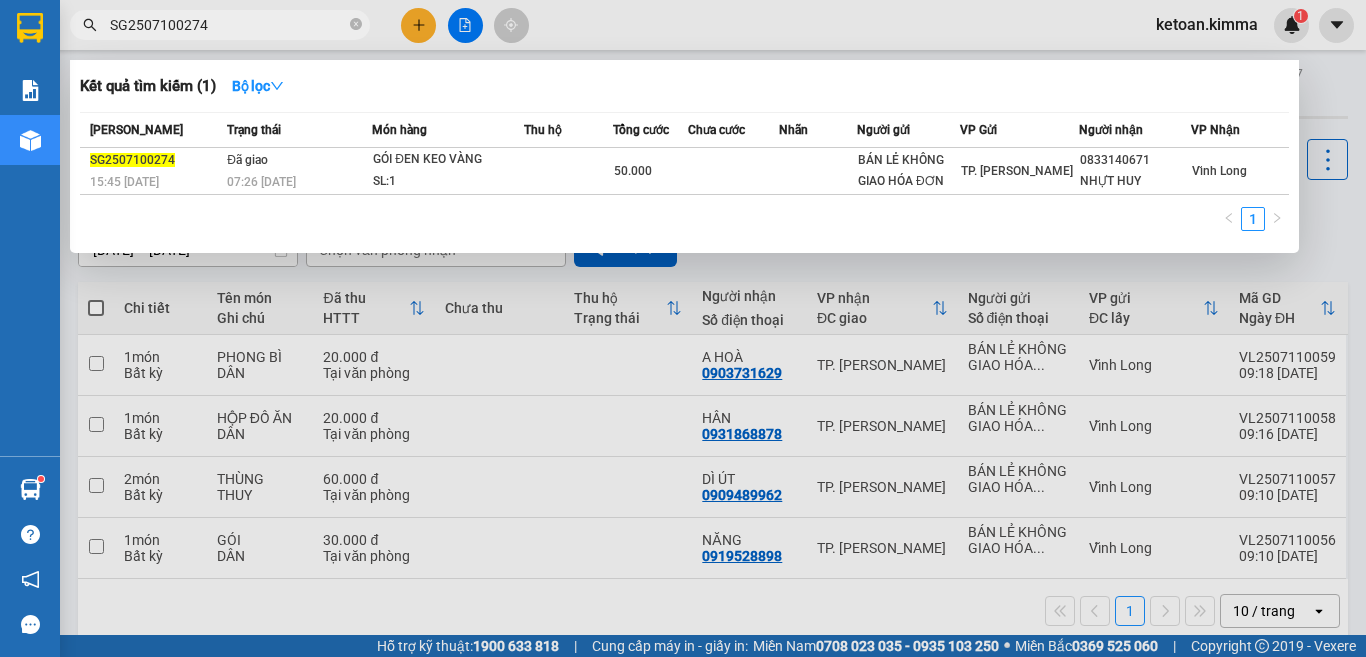 type on "SG2507100274" 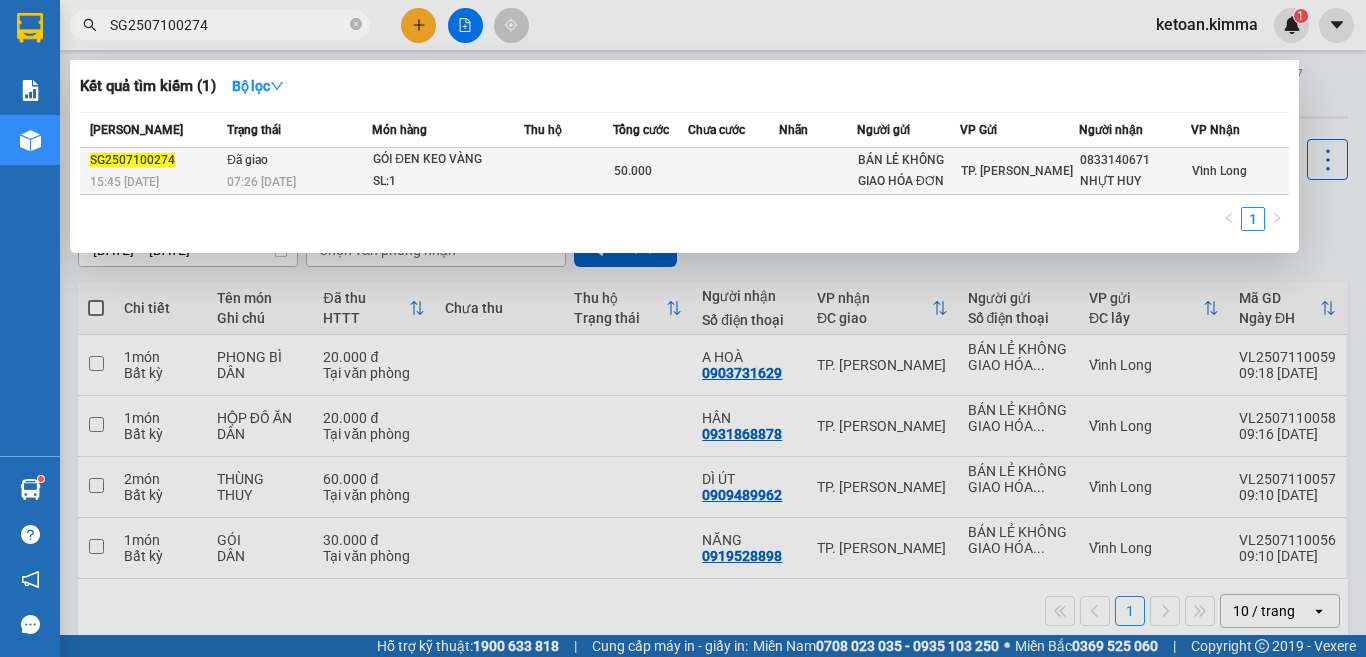 click on "07:26 - 11/07" at bounding box center [299, 182] 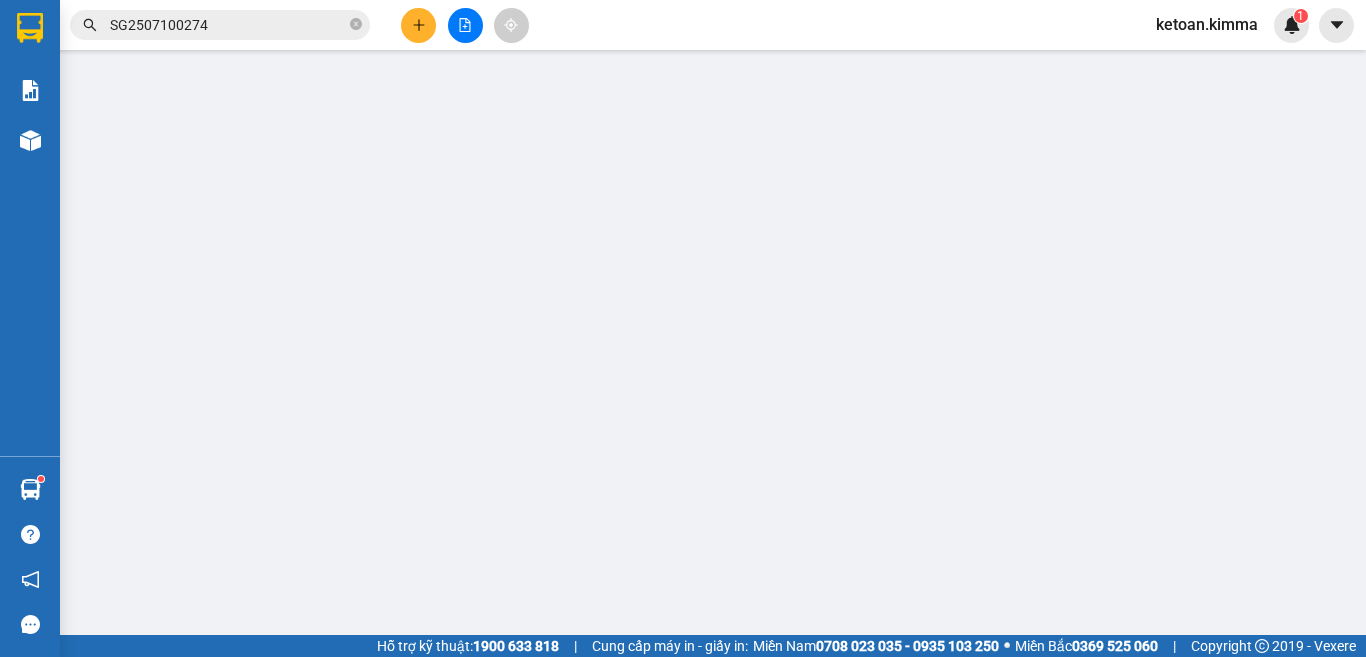 type on "BÁN LẺ KHÔNG GIAO HÓA ĐƠN" 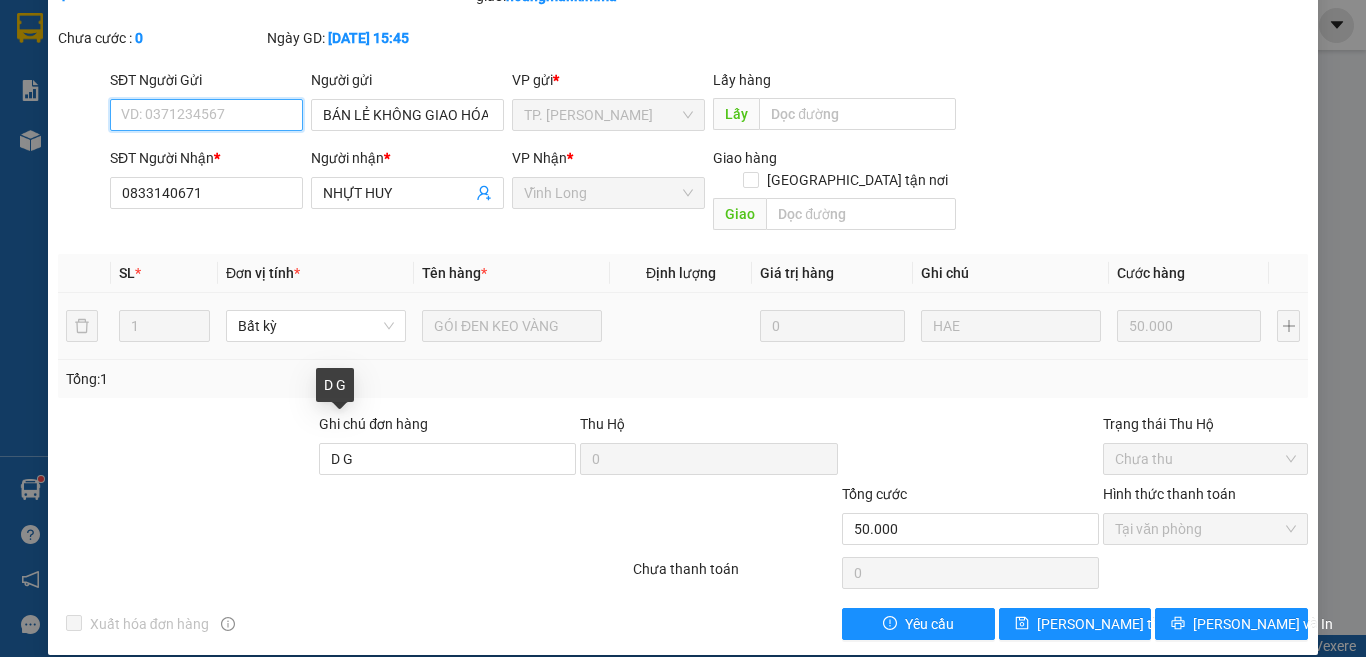 scroll, scrollTop: 0, scrollLeft: 0, axis: both 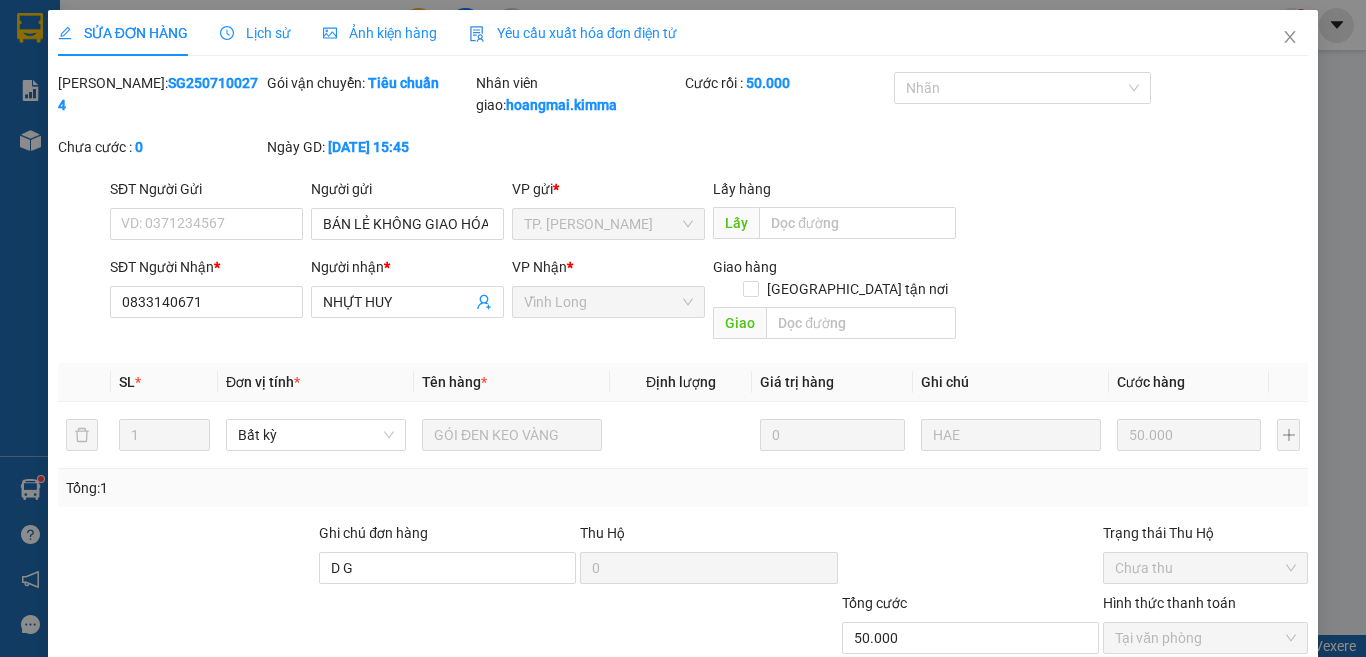 click on "Yêu cầu xuất hóa đơn điện tử" at bounding box center [573, 33] 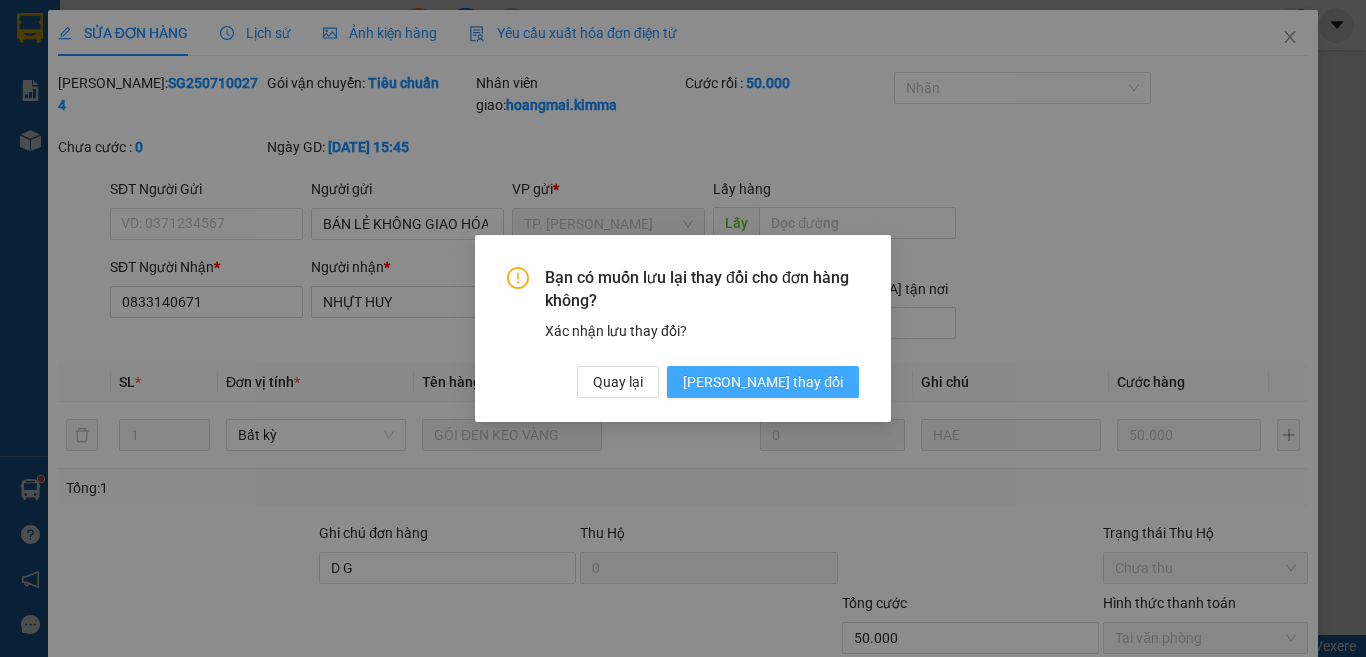 click on "Lưu thay đổi" at bounding box center (763, 382) 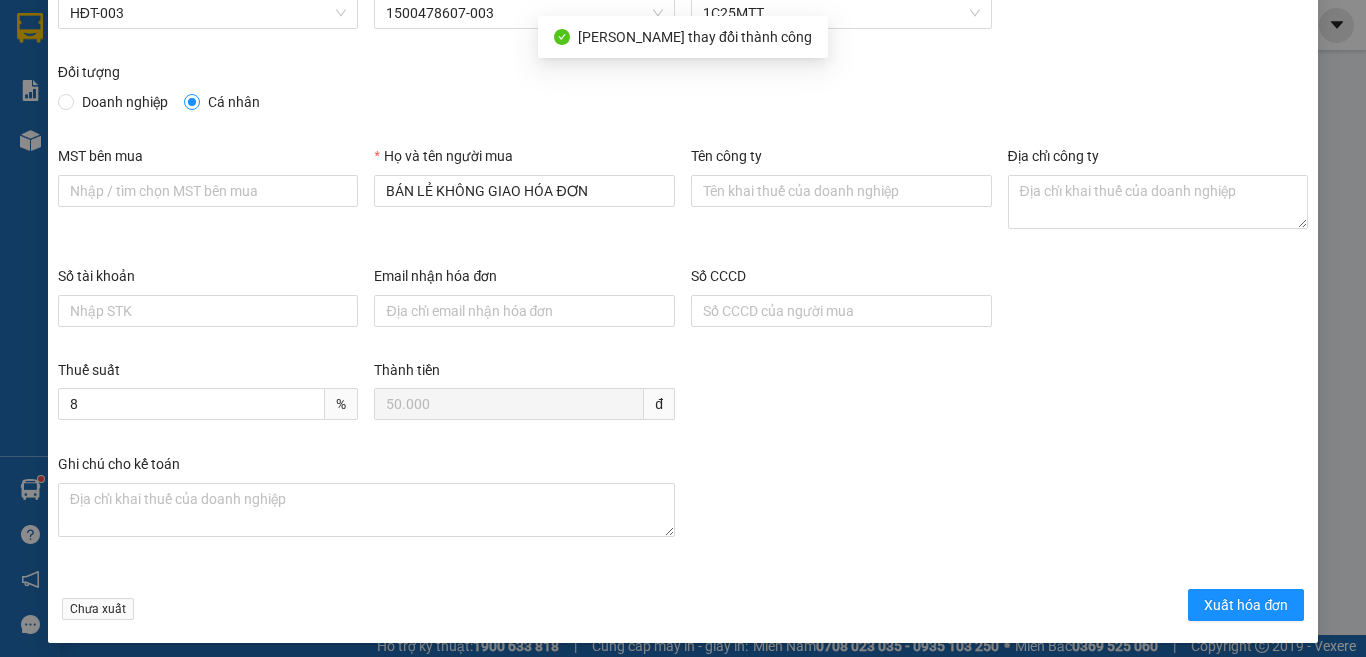 scroll, scrollTop: 114, scrollLeft: 0, axis: vertical 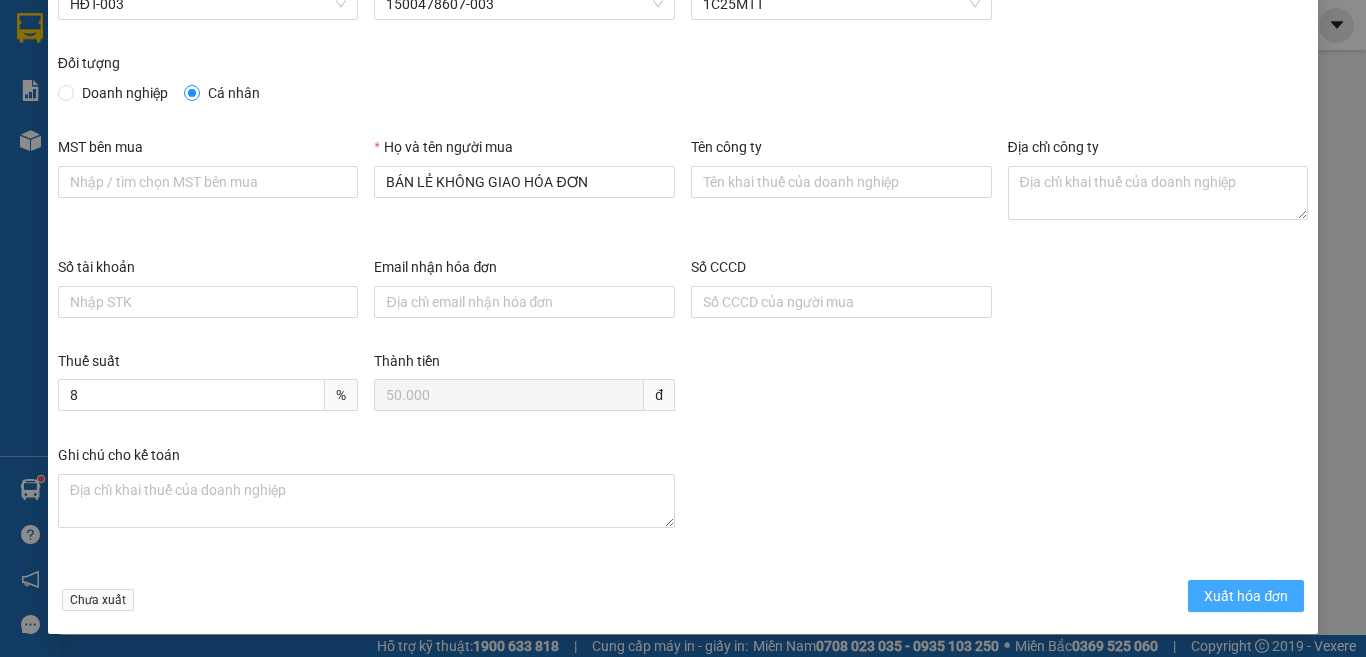 click on "Xuất hóa đơn" at bounding box center (1246, 596) 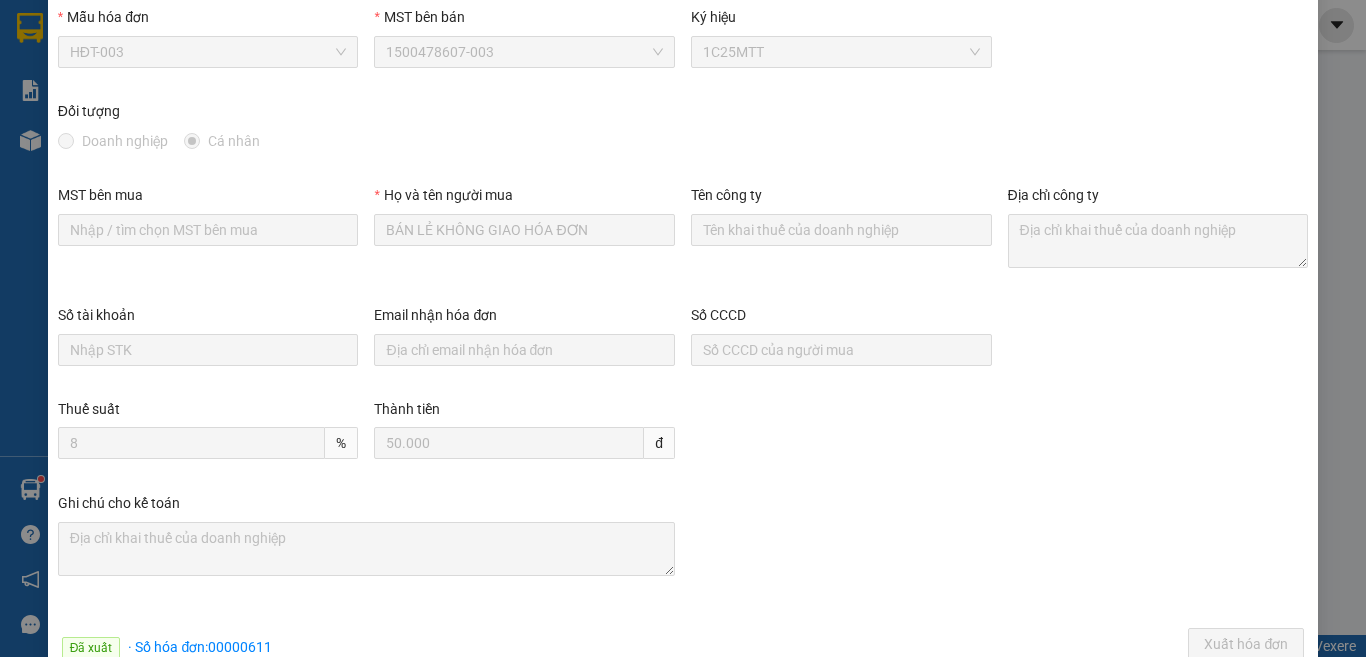 scroll, scrollTop: 0, scrollLeft: 0, axis: both 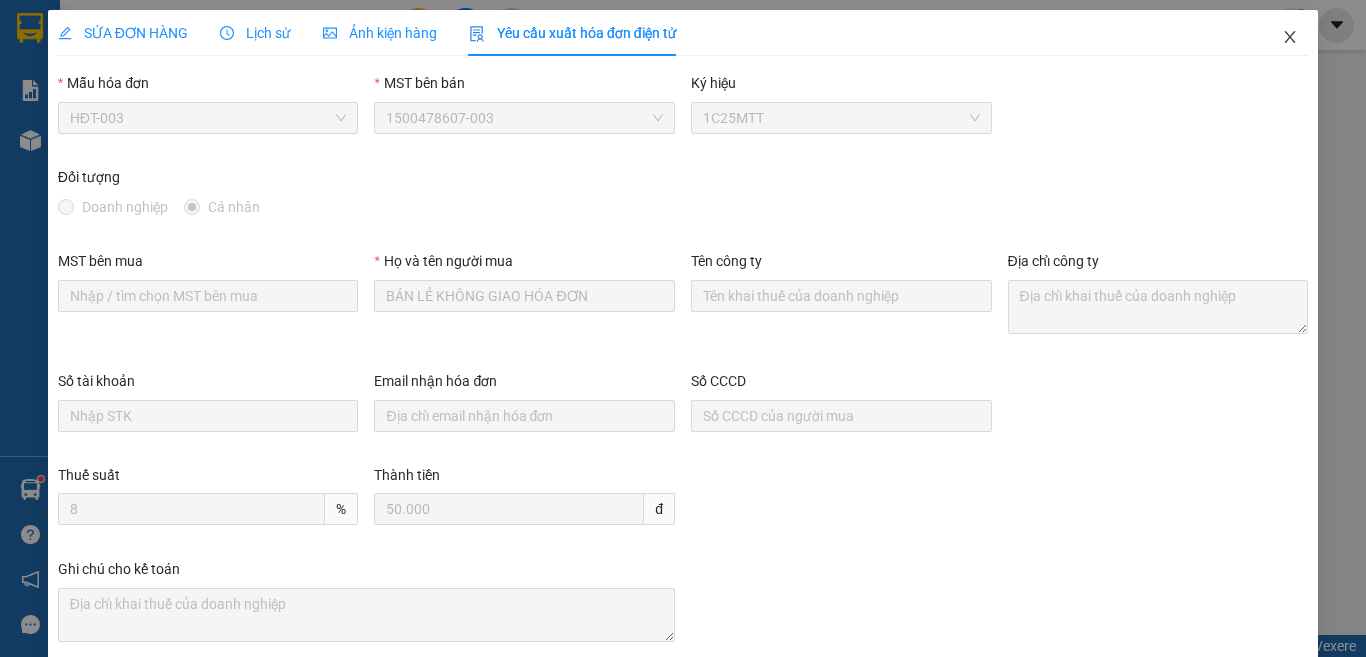 click 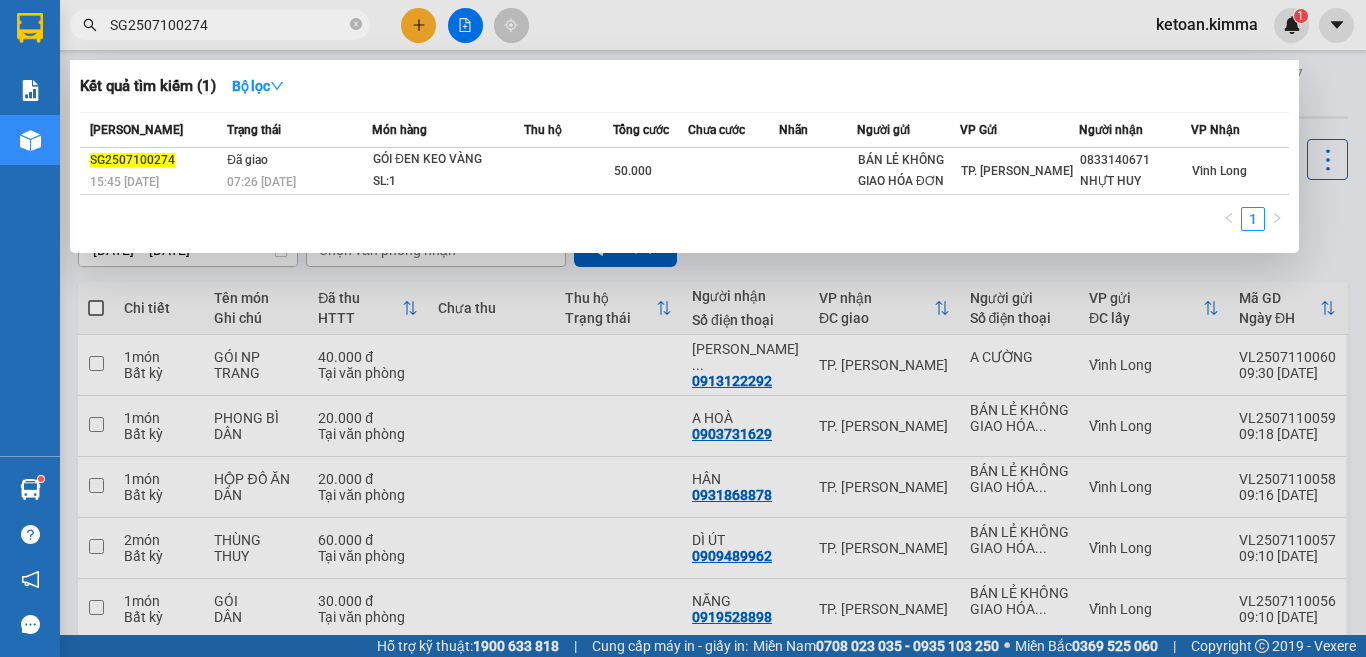 click on "SG2507100274" at bounding box center (228, 25) 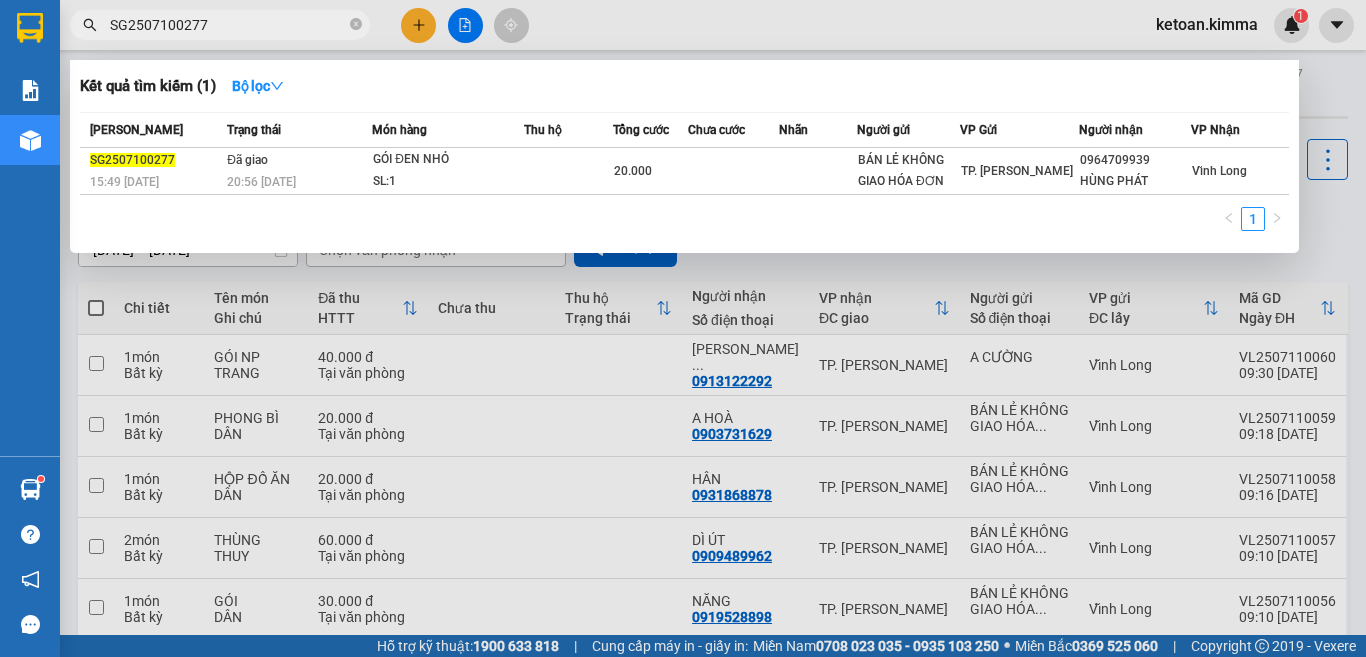 click on "SG2507100277" at bounding box center (228, 25) 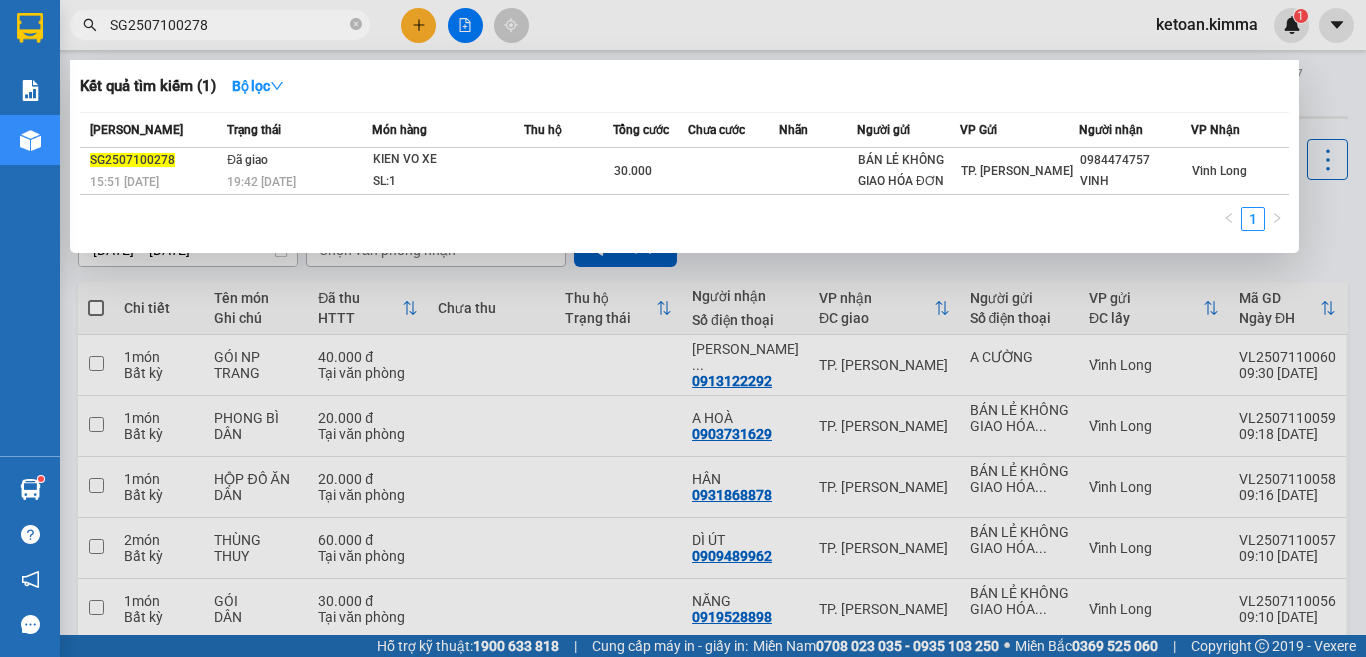 click on "SG2507100278" at bounding box center (220, 25) 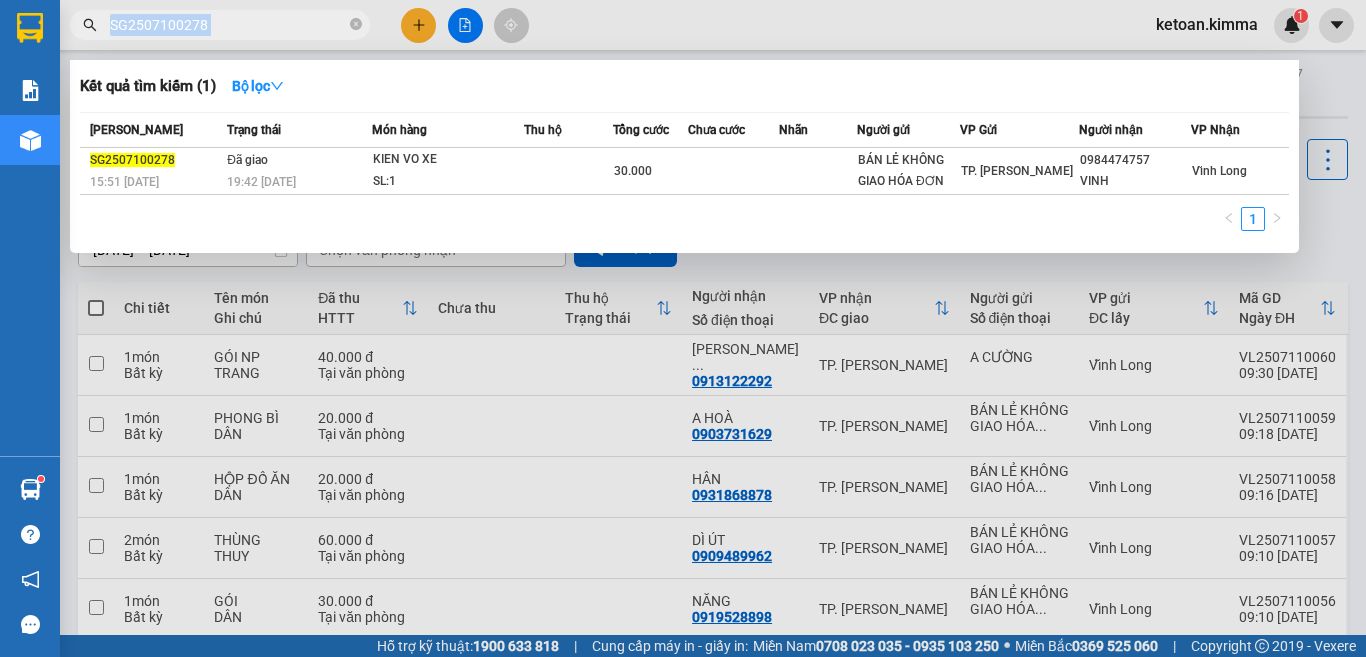 click on "SG2507100278" at bounding box center [220, 25] 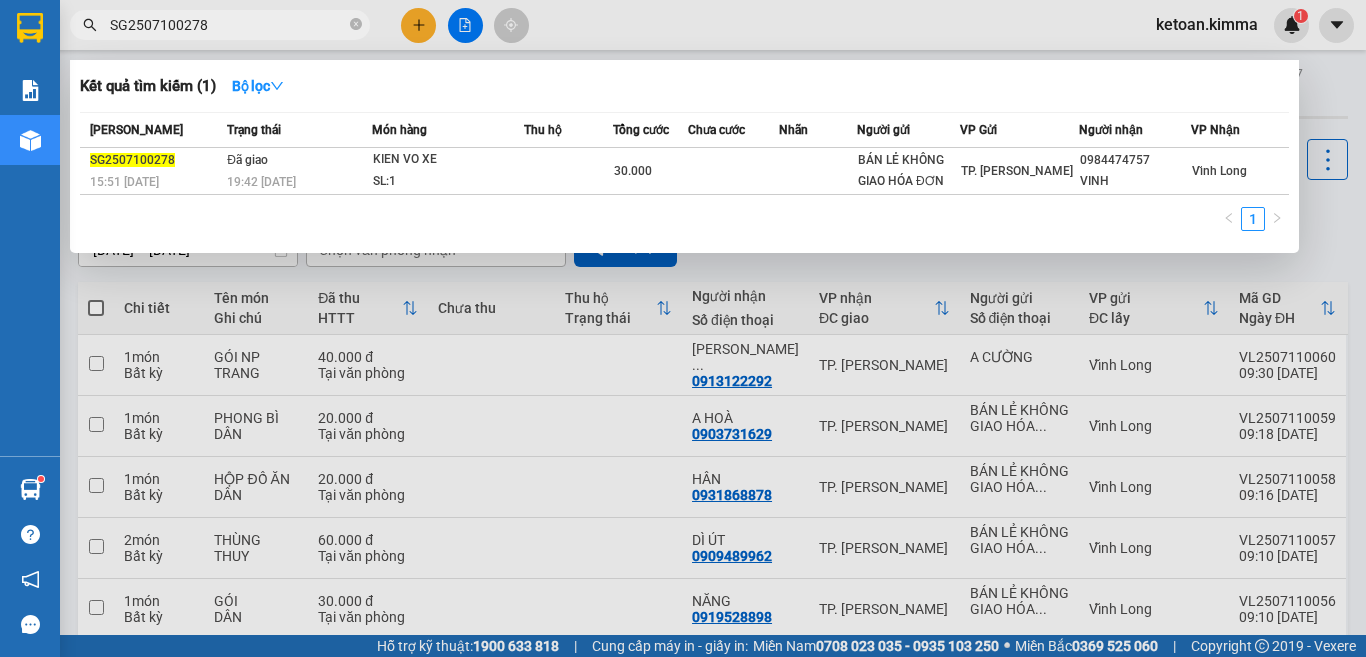 click on "SG2507100278" at bounding box center [228, 25] 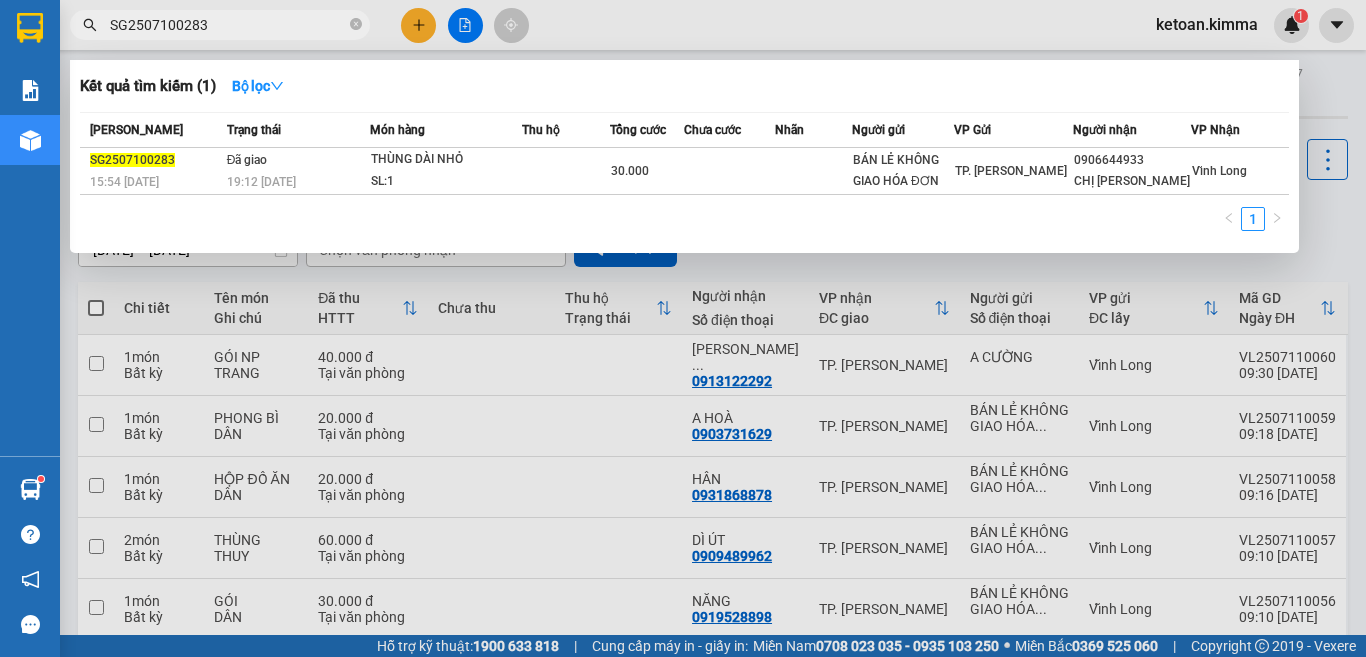 type on "SG2507100283" 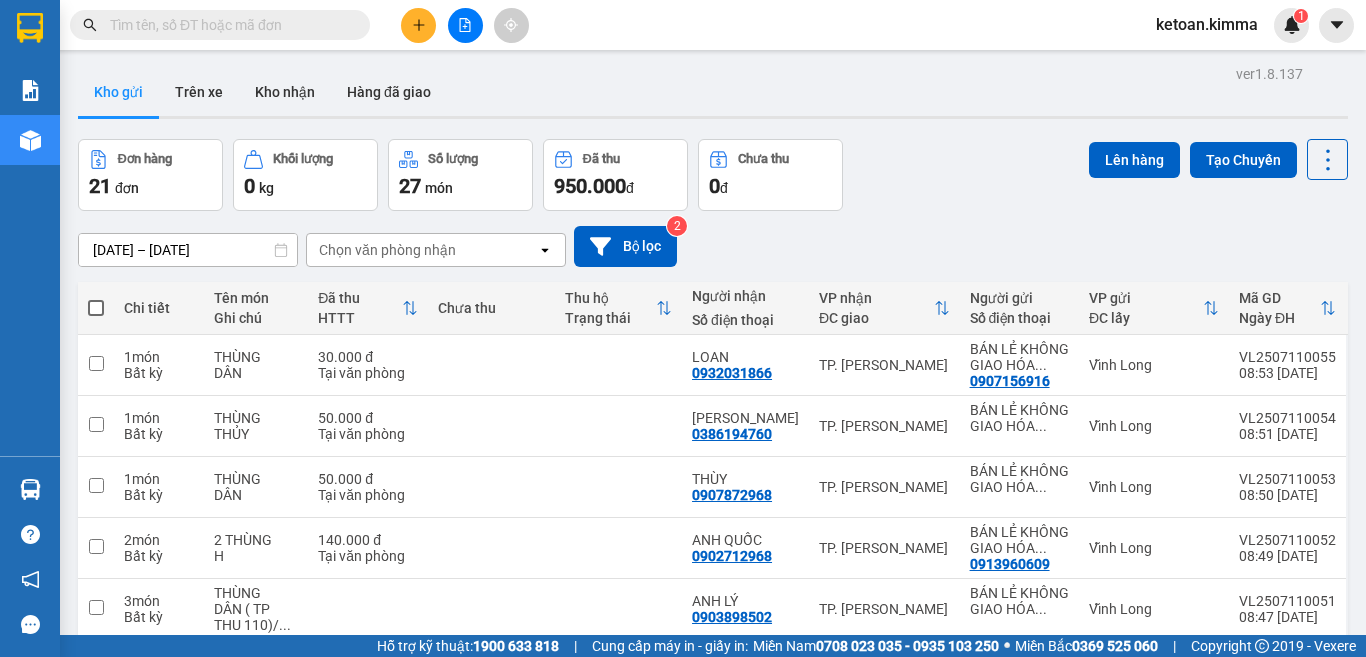 scroll, scrollTop: 0, scrollLeft: 0, axis: both 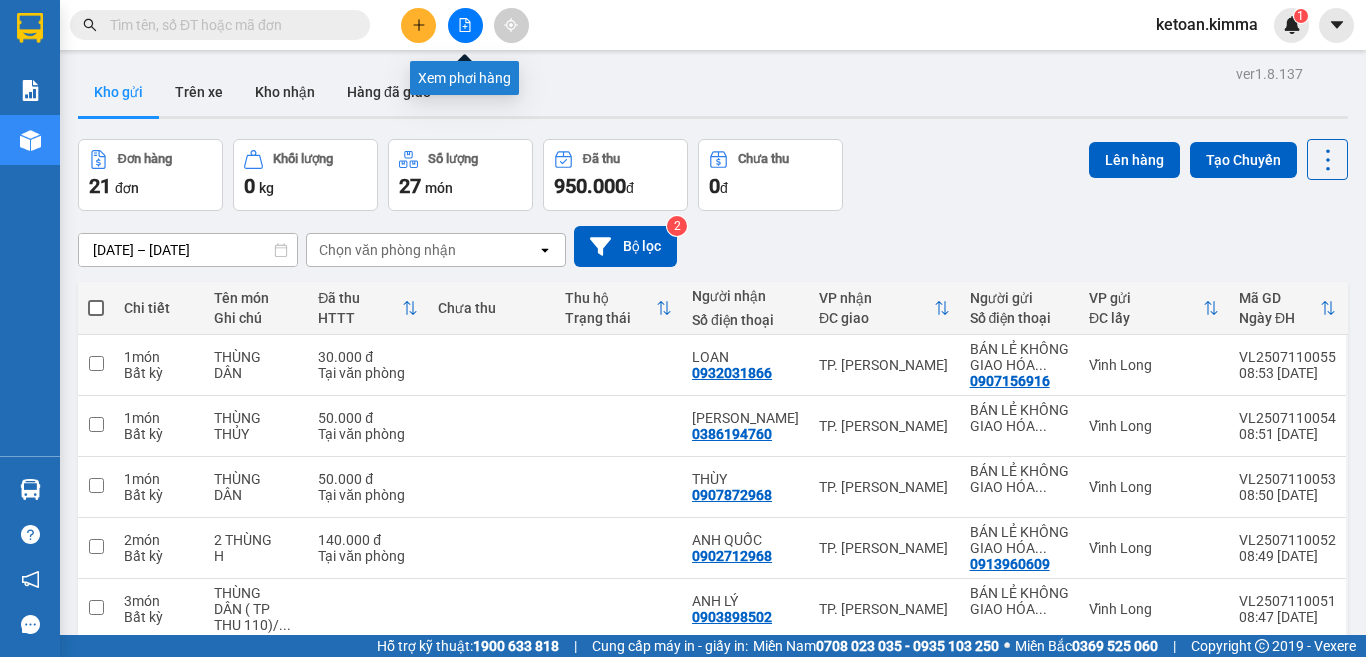 click at bounding box center (465, 25) 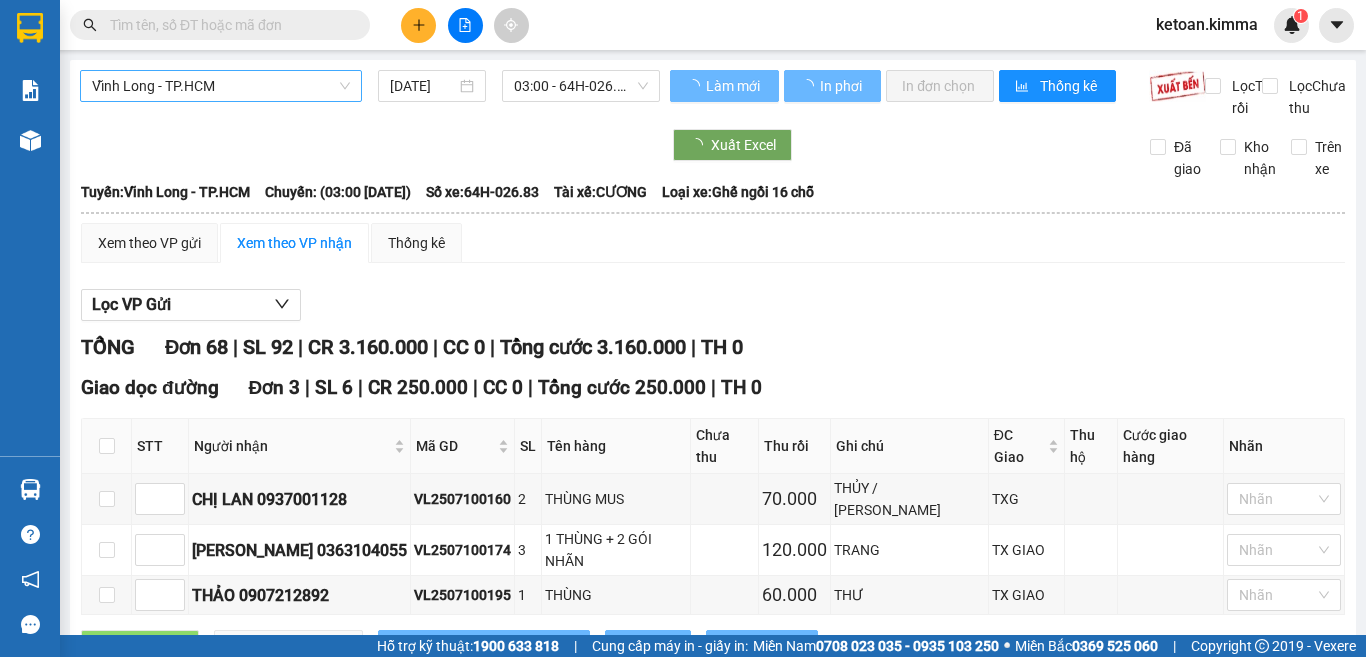 click on "Vĩnh Long - TP.HCM" at bounding box center (221, 86) 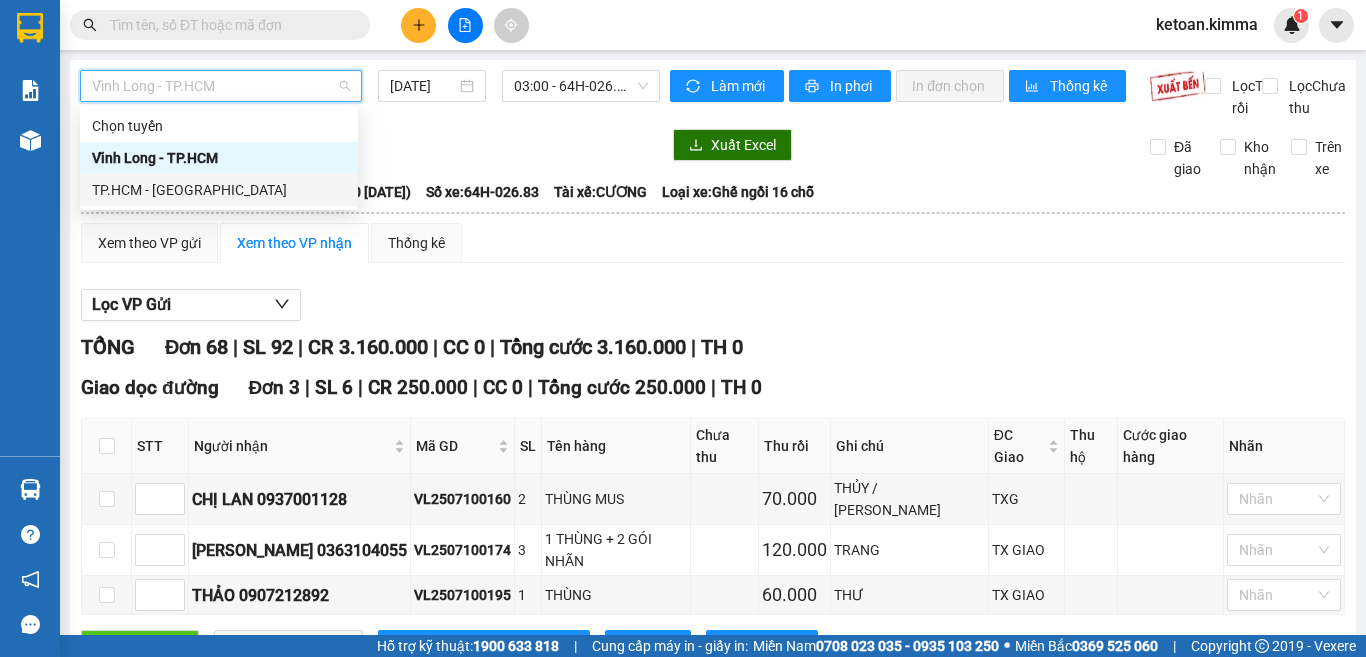 drag, startPoint x: 153, startPoint y: 194, endPoint x: 172, endPoint y: 176, distance: 26.172504 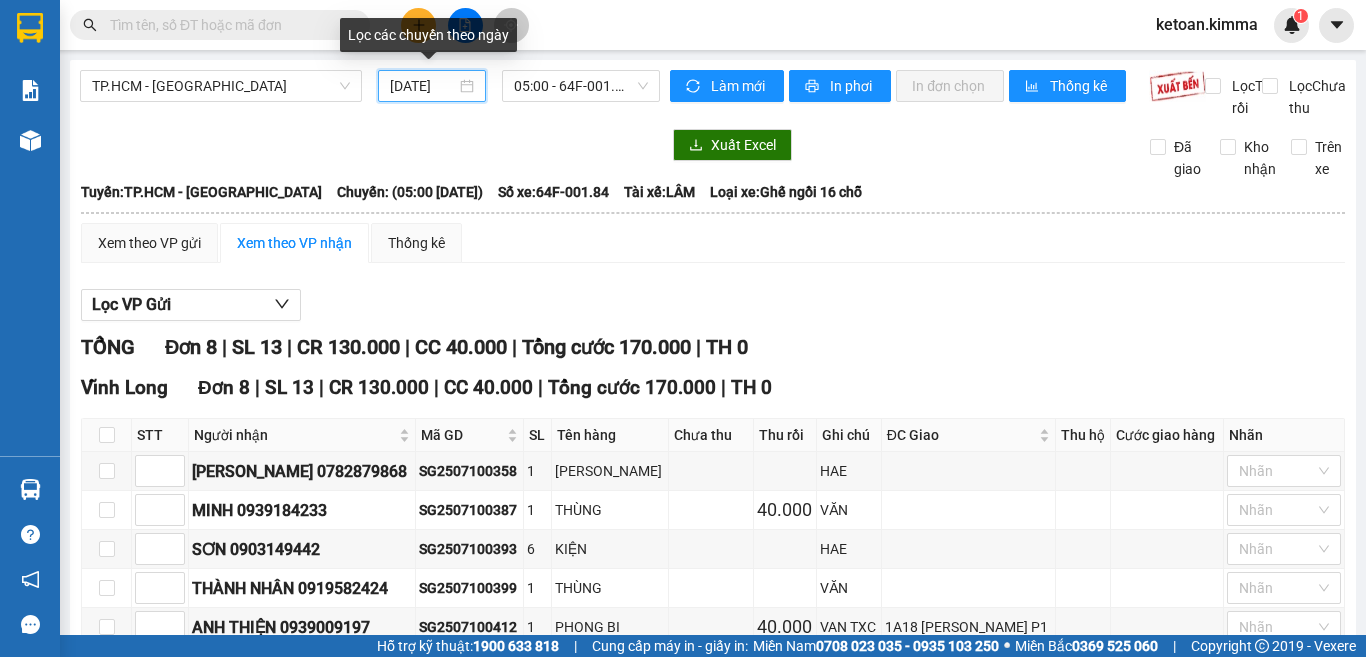 click on "[DATE]" at bounding box center (423, 86) 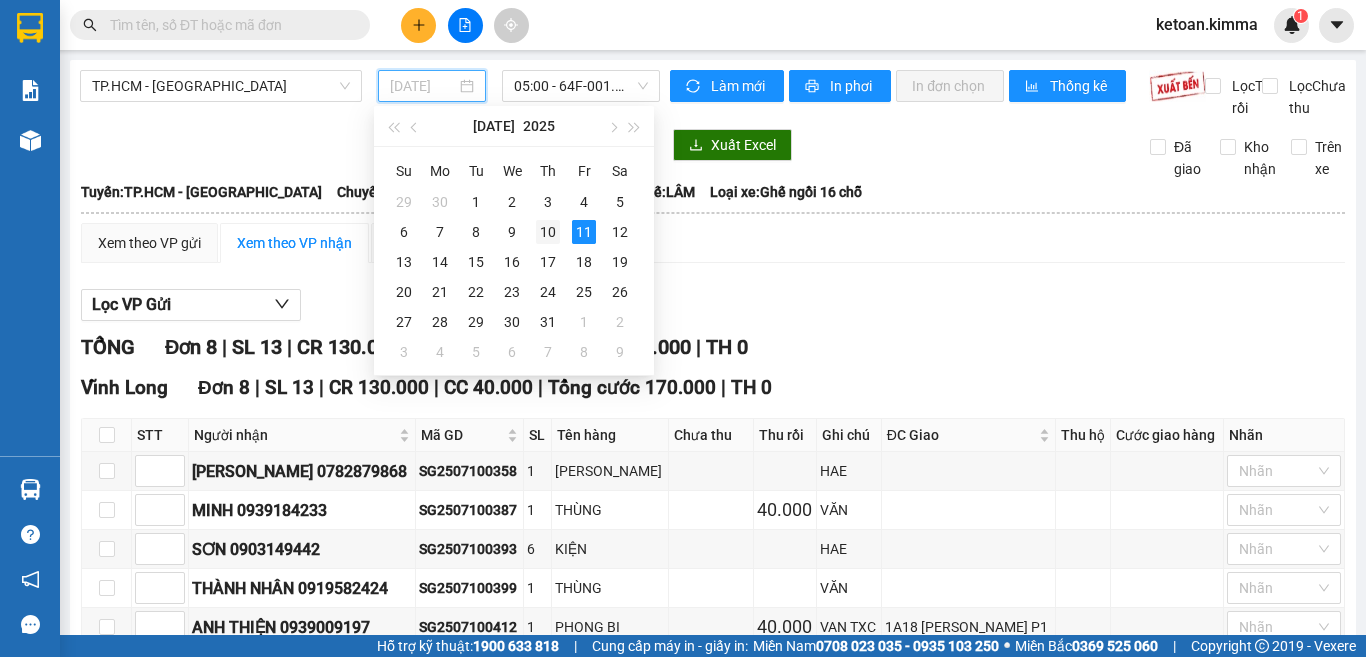 click on "10" at bounding box center (548, 232) 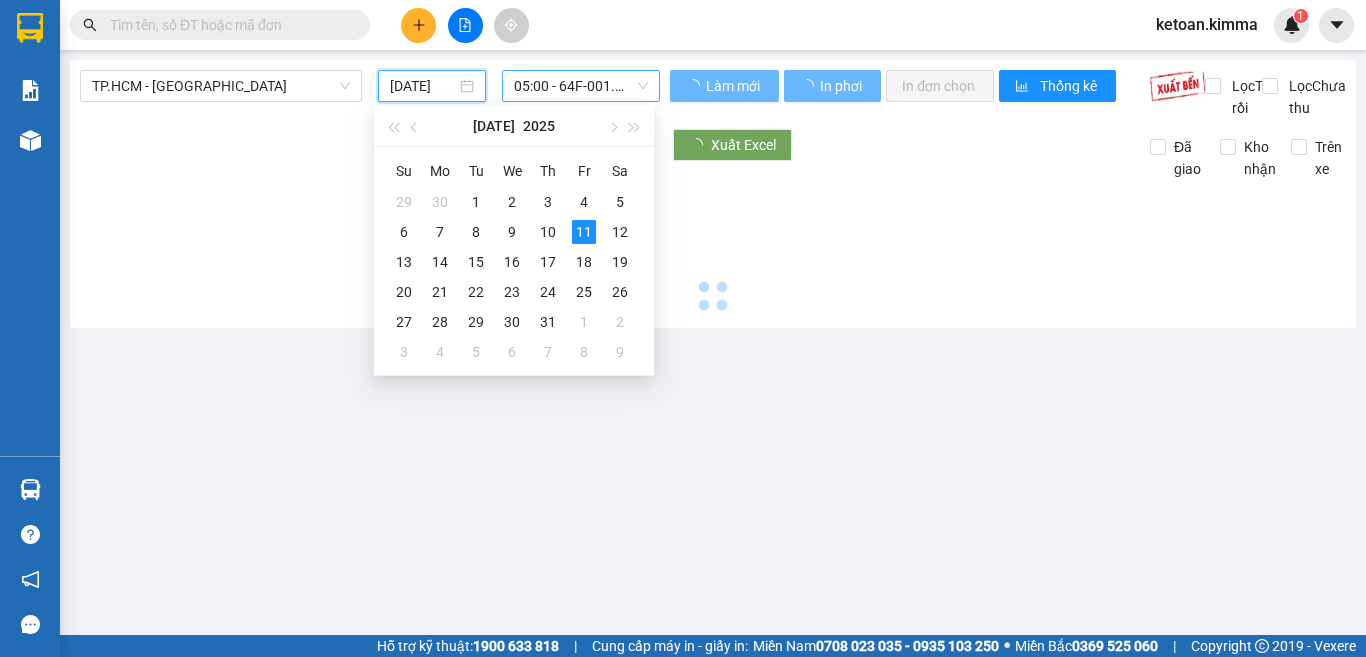 type on "[DATE]" 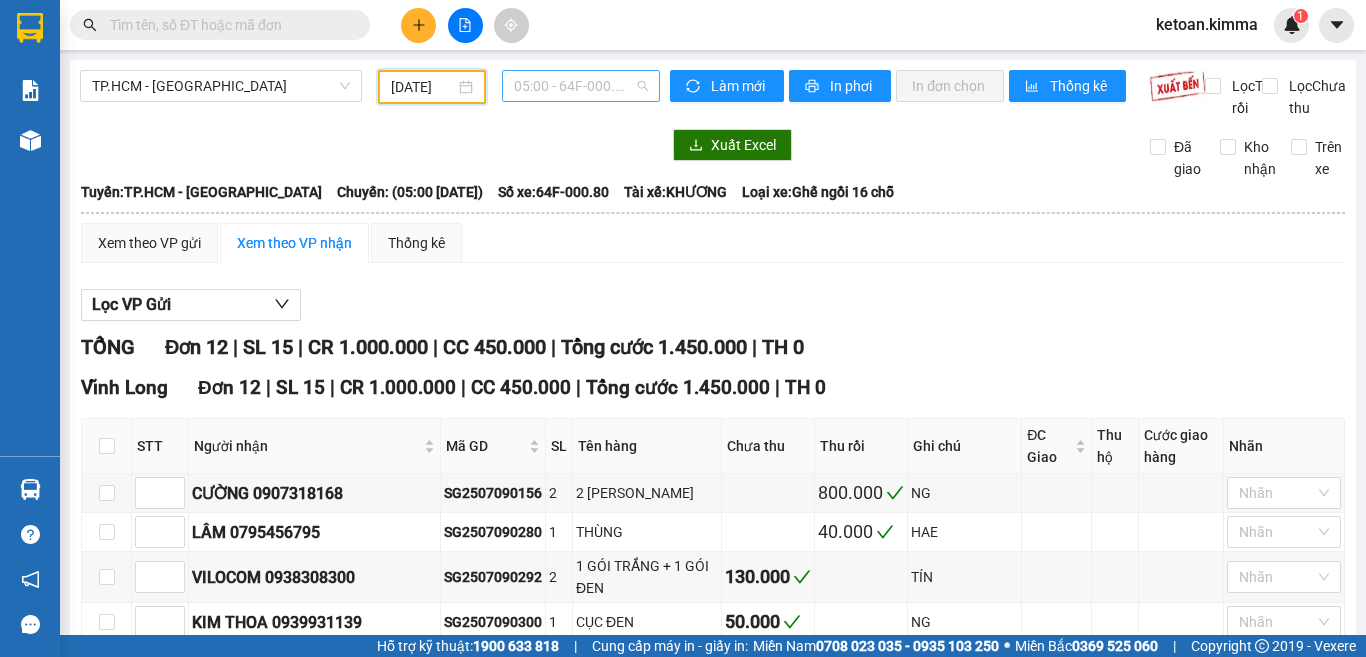 click on "05:00     - 64F-000.80" at bounding box center (581, 86) 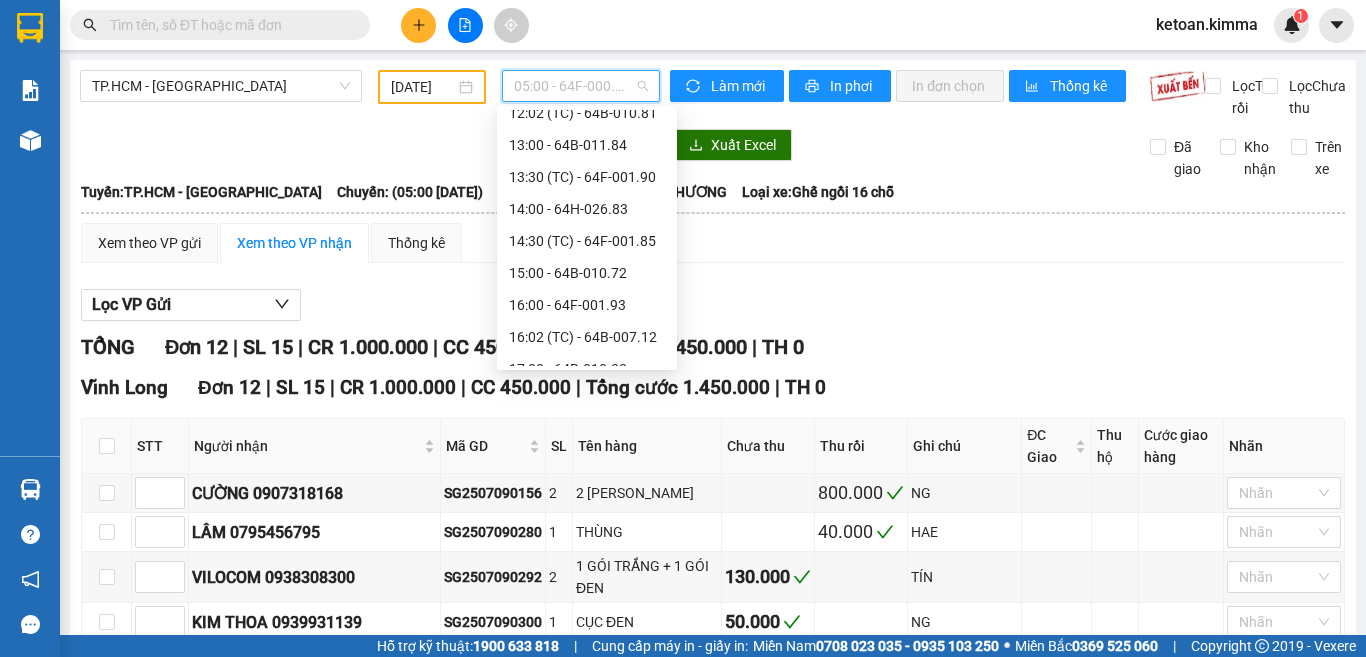 scroll, scrollTop: 400, scrollLeft: 0, axis: vertical 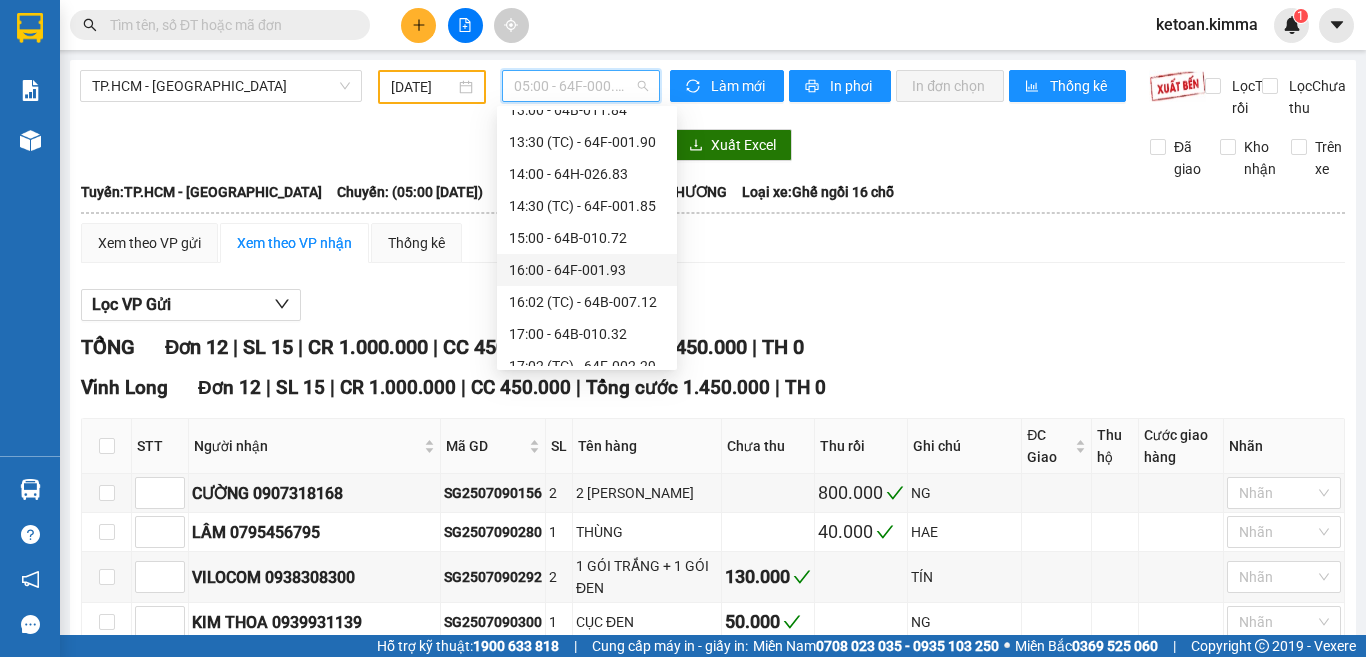 click on "16:00     - 64F-001.93" at bounding box center (587, 270) 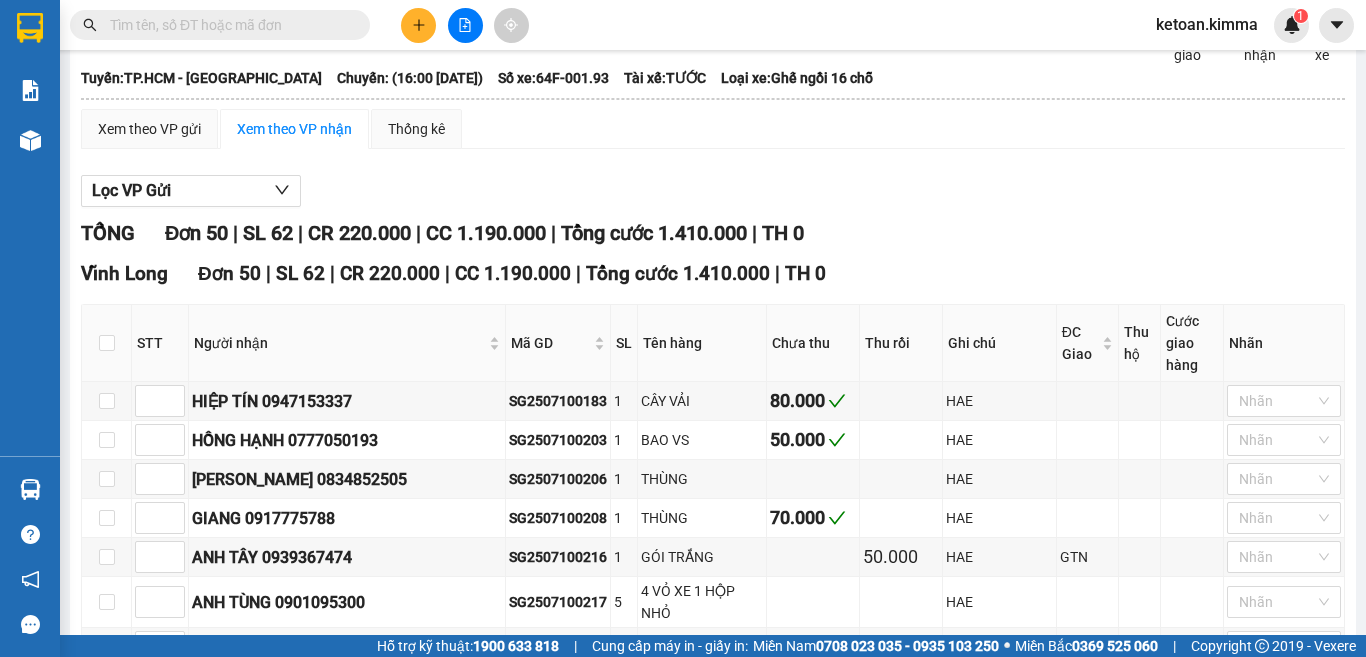 scroll, scrollTop: 300, scrollLeft: 0, axis: vertical 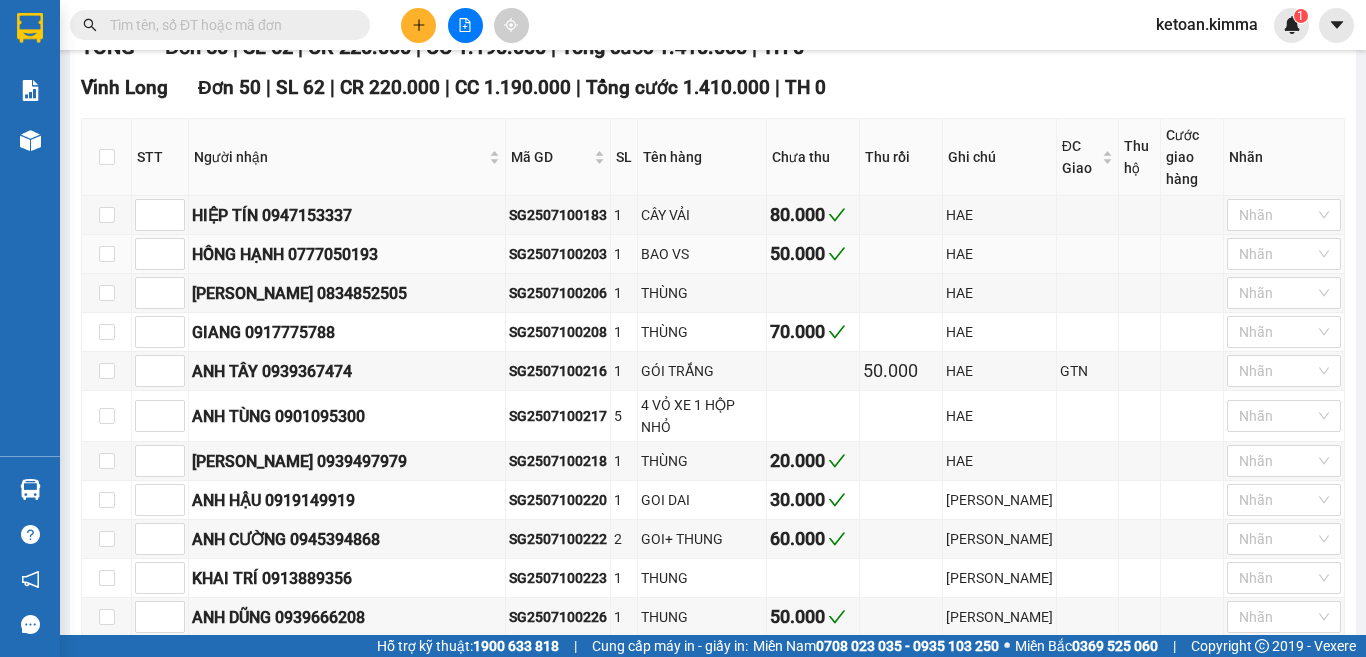 click on "SG2507100203" at bounding box center (558, 254) 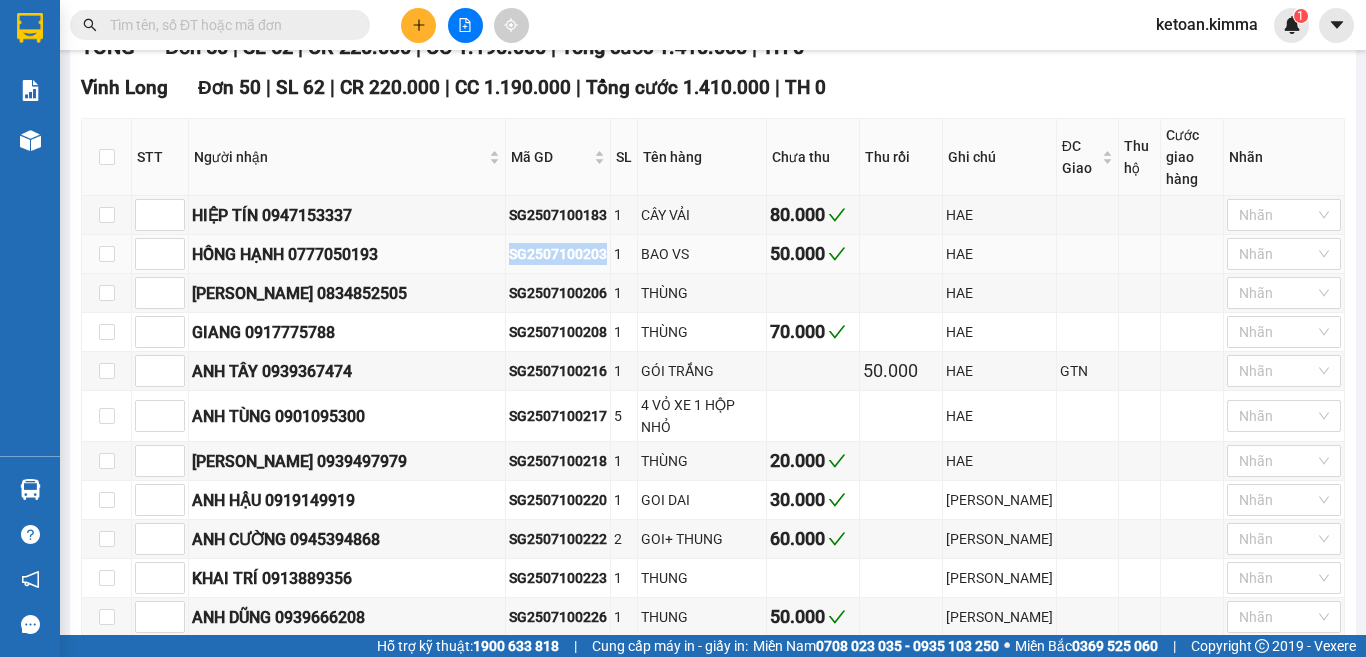 click on "SG2507100203" at bounding box center [558, 254] 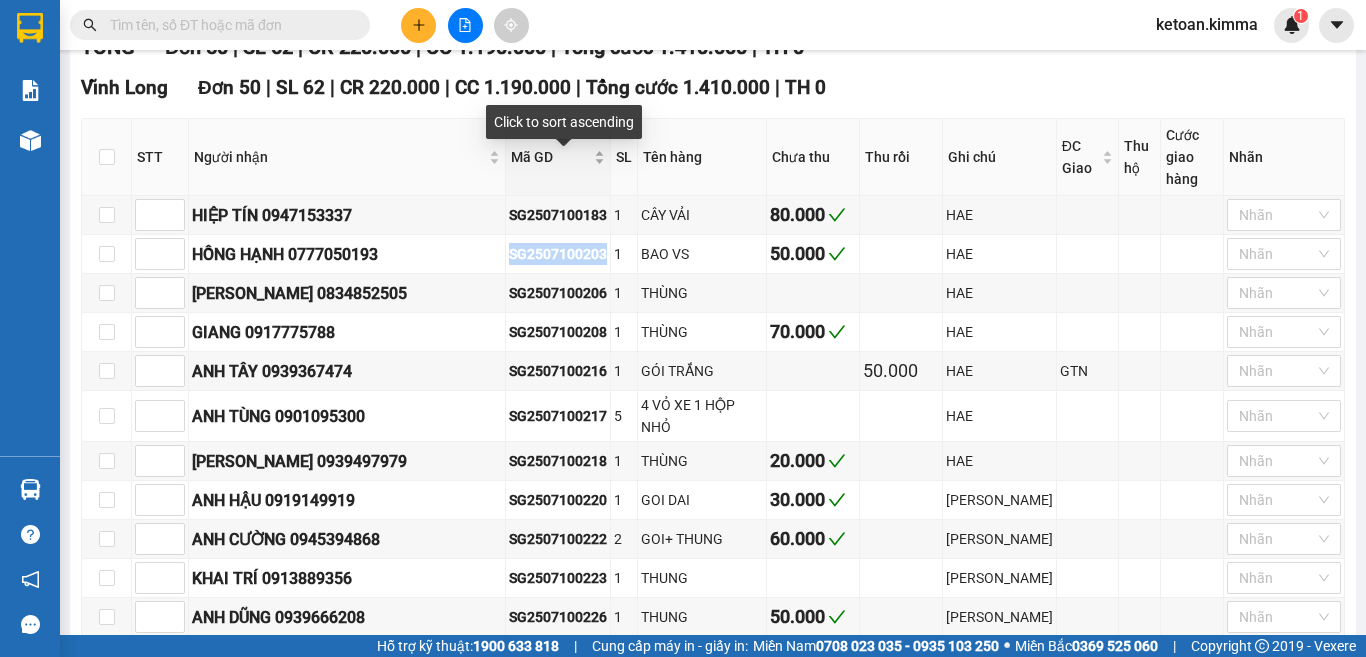 scroll, scrollTop: 0, scrollLeft: 0, axis: both 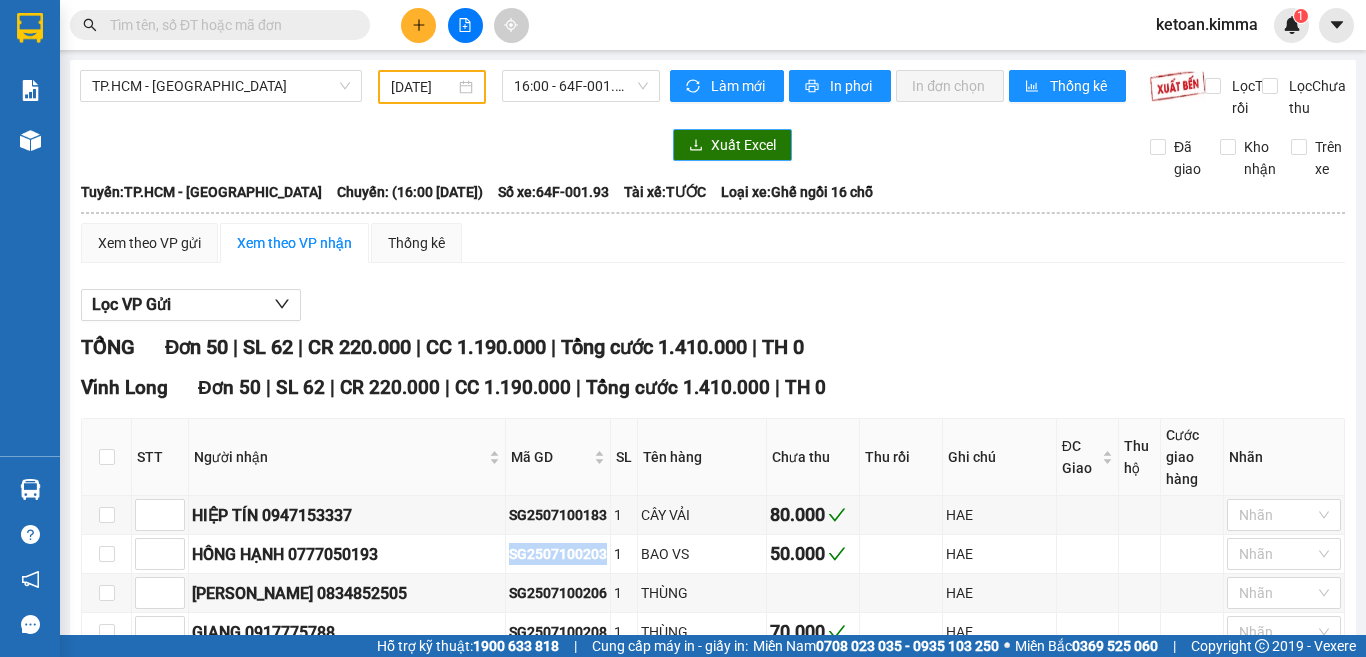 click on "Xuất Excel" at bounding box center [743, 145] 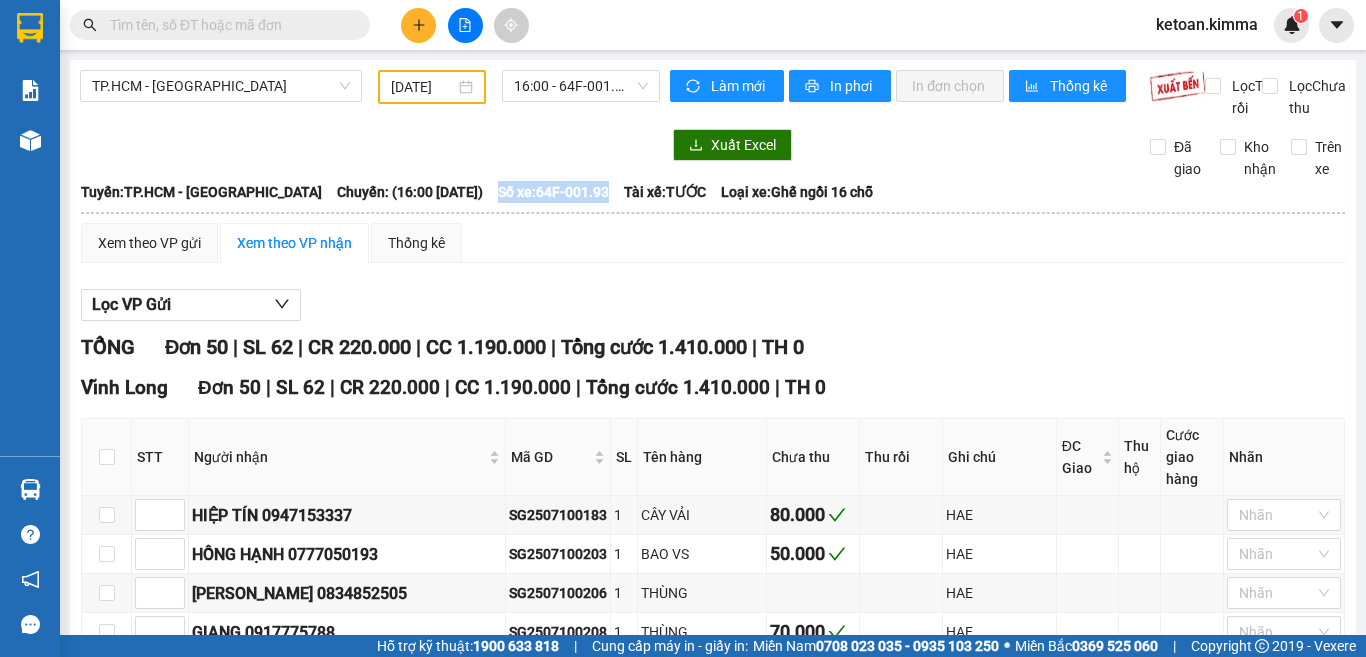 drag, startPoint x: 483, startPoint y: 216, endPoint x: 601, endPoint y: 212, distance: 118.06778 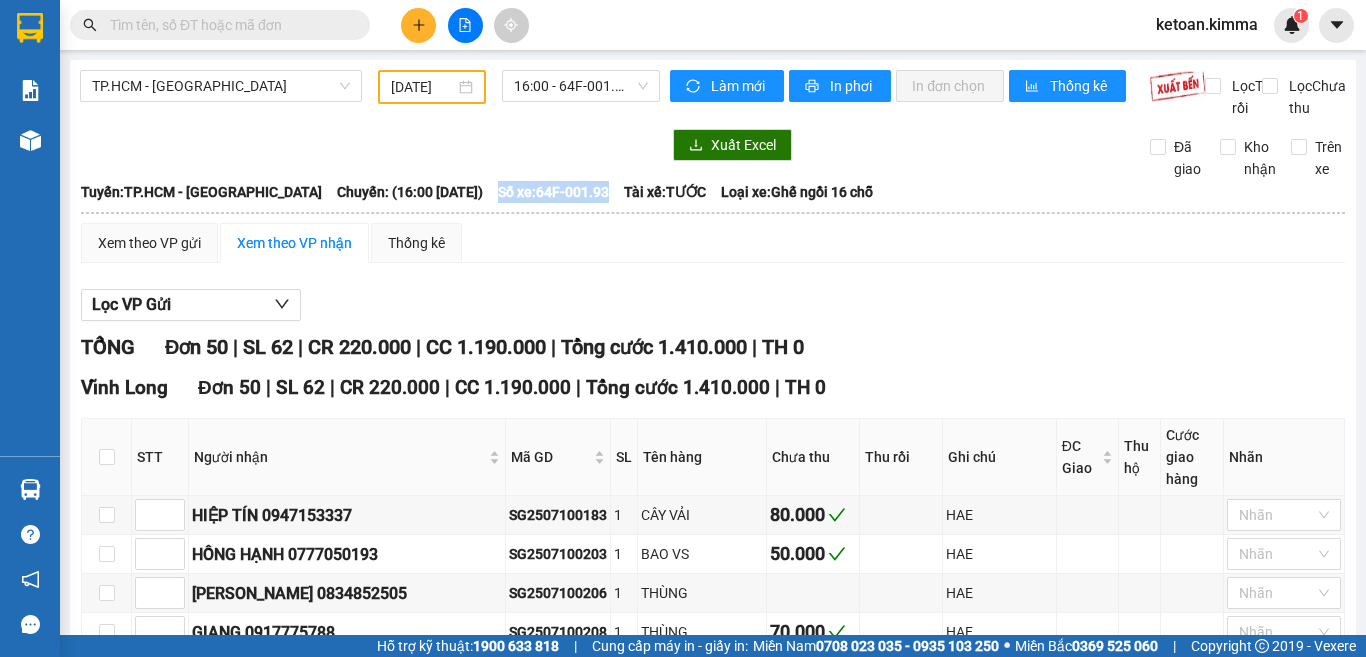 click on "Tuyến:  TP.HCM - Vĩnh Long Chuyến:   (16:00 - 10/07/2025) Số xe:  64F-001.93 Tài xế:  TƯỚC Loại xe:  Ghế ngồi 16 chỗ" at bounding box center (713, 192) 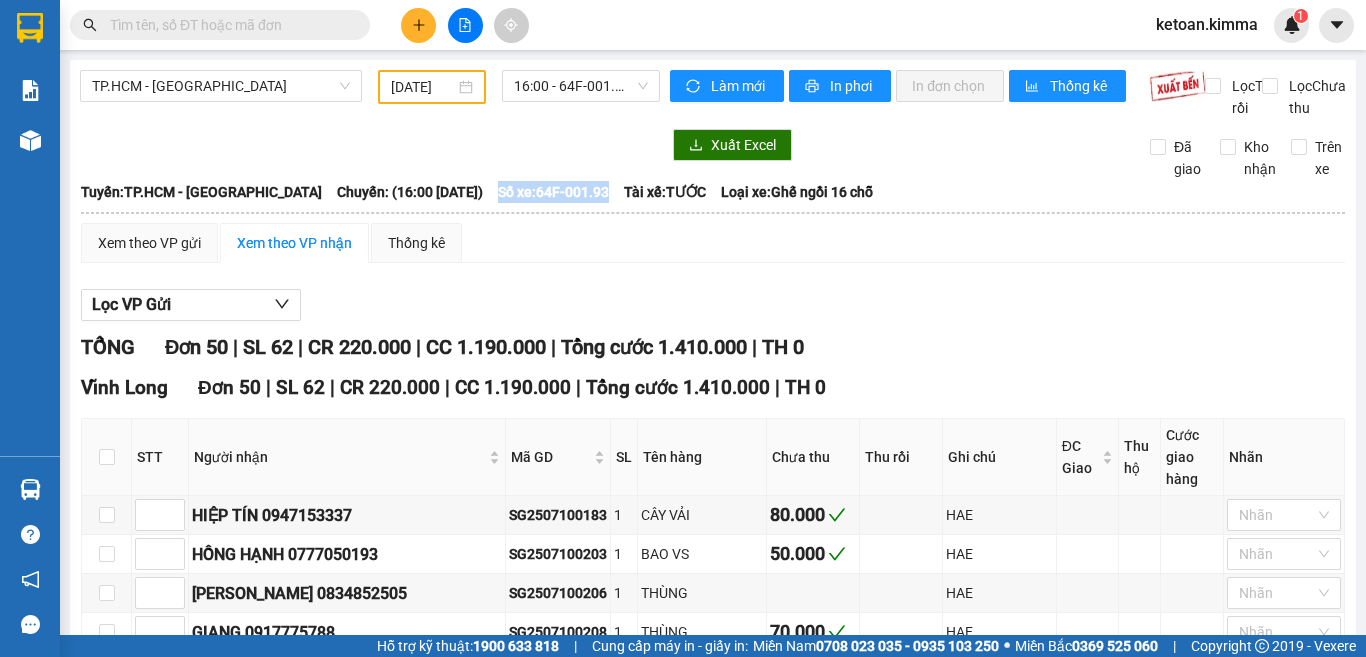 copy on "Số xe:  64F-001.93" 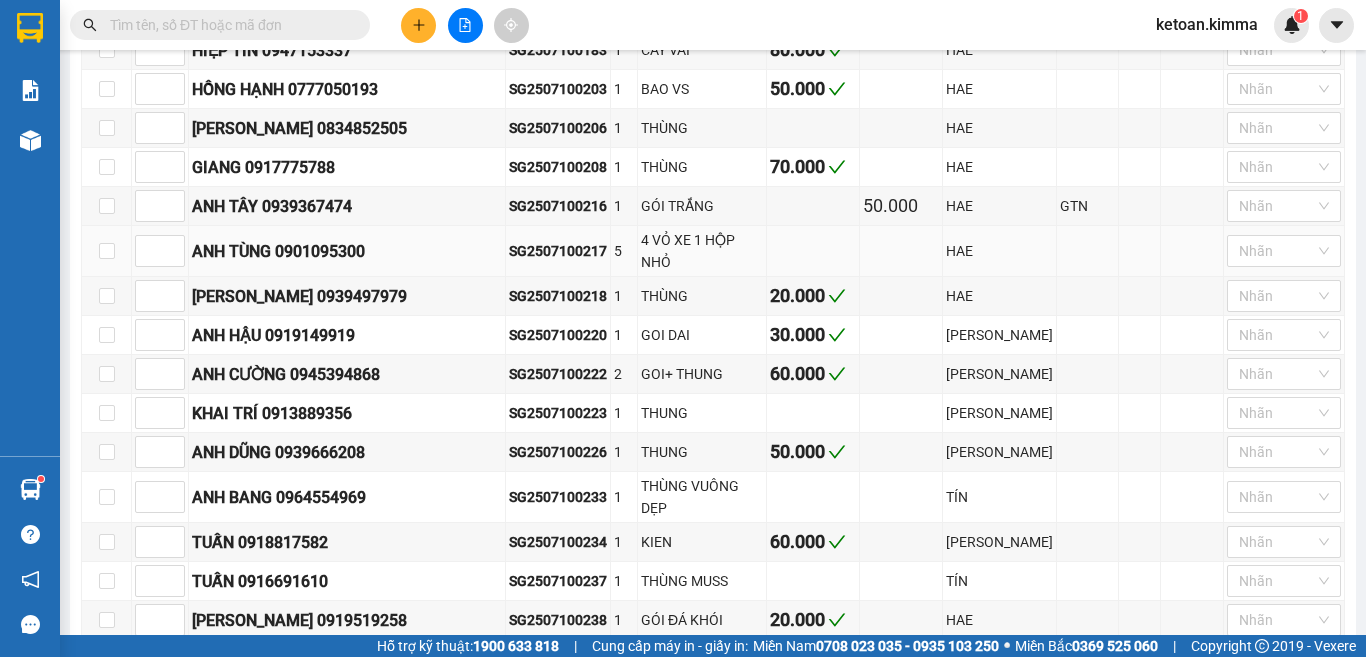 scroll, scrollTop: 500, scrollLeft: 0, axis: vertical 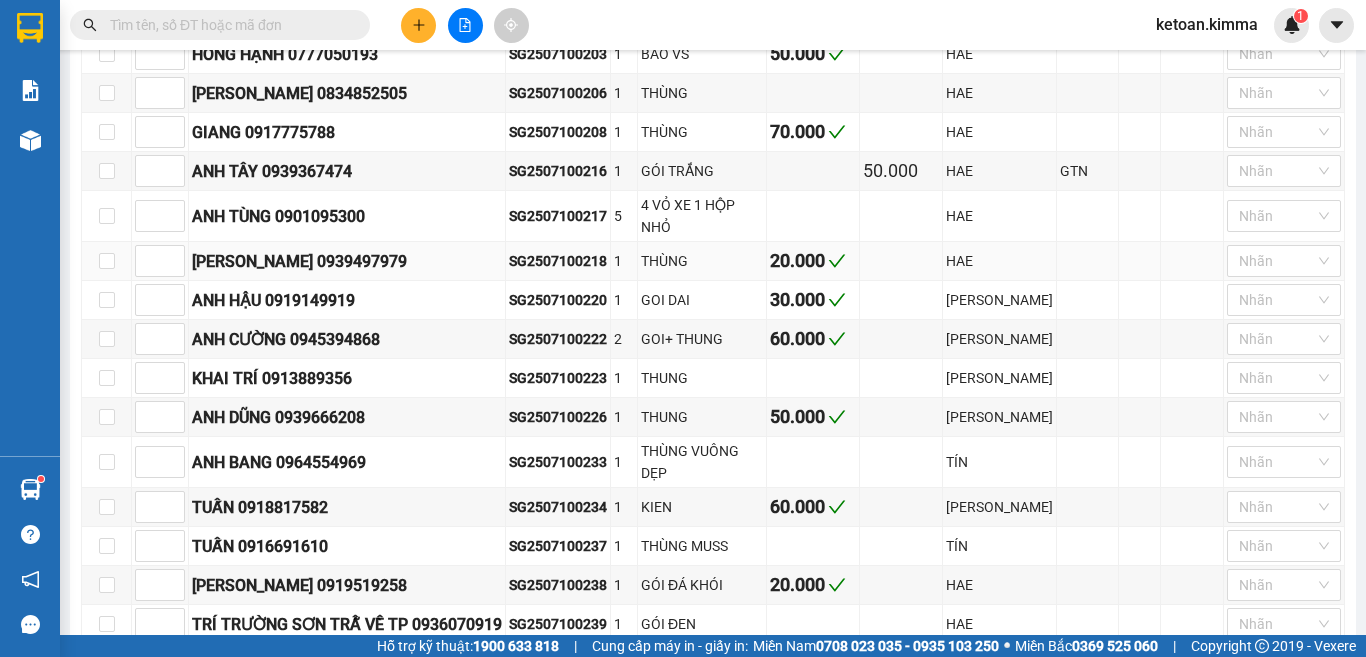 click on "SG2507100218" at bounding box center [558, 261] 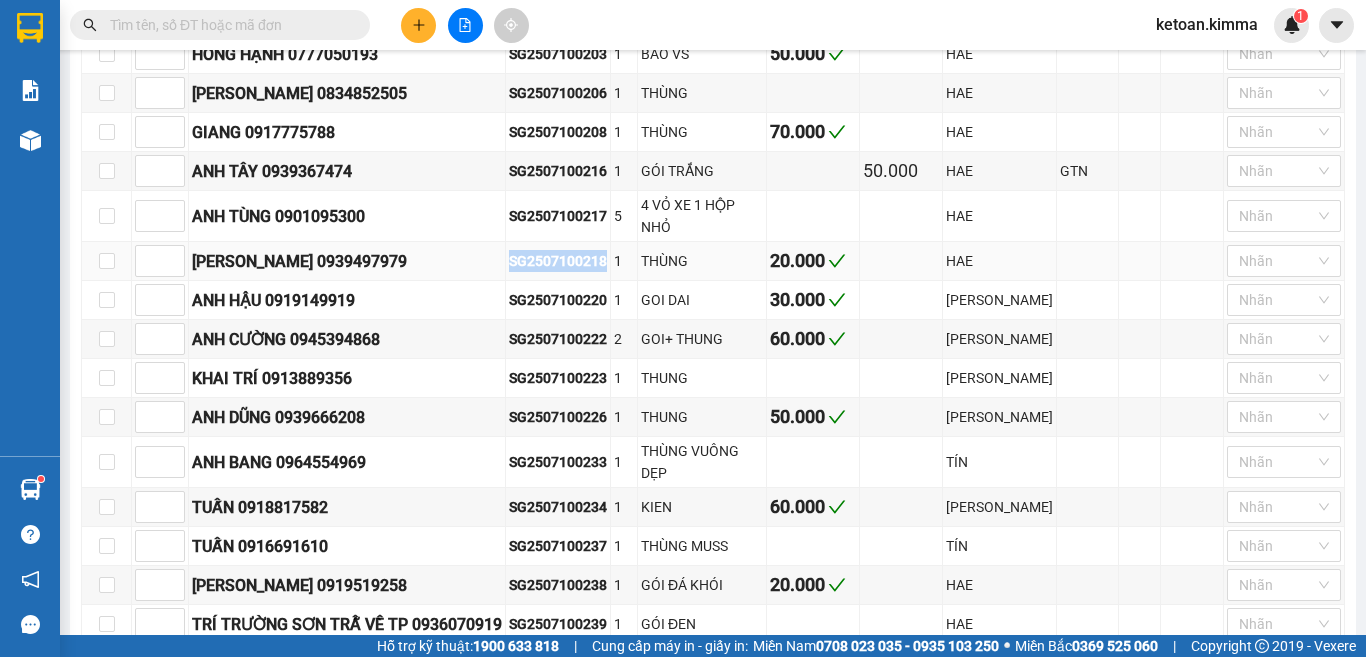 click on "SG2507100218" at bounding box center [558, 261] 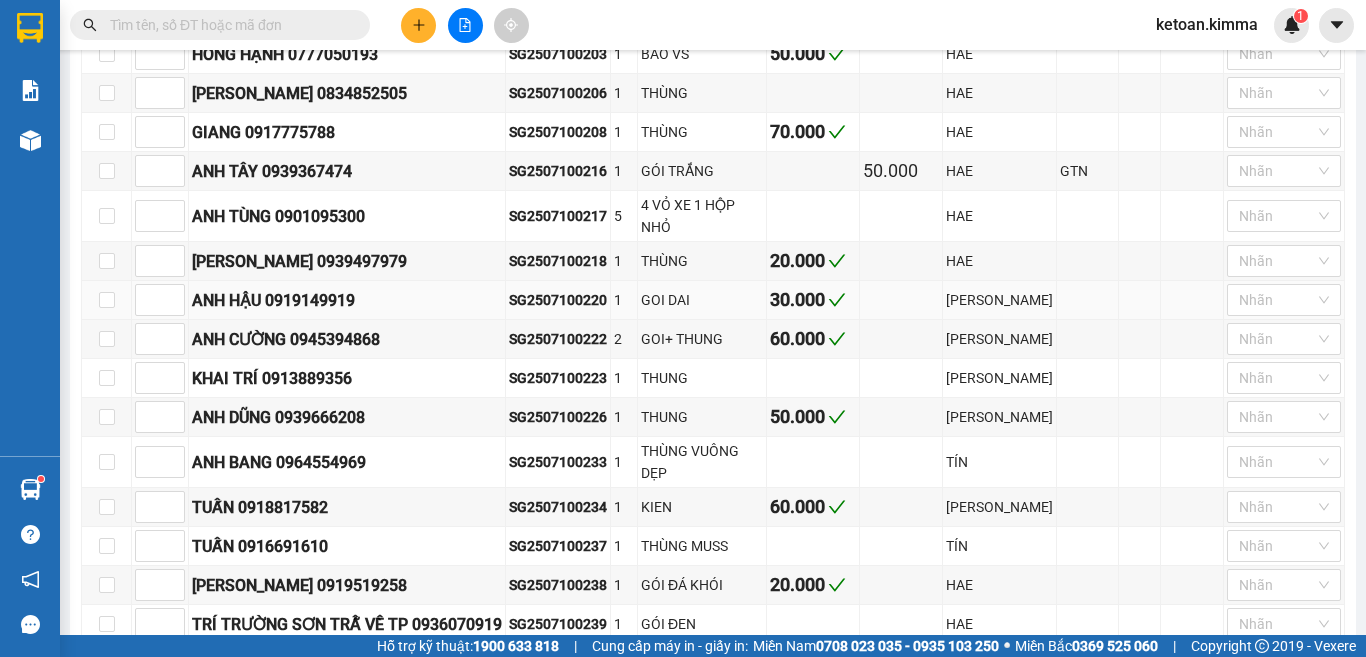 click on "SG2507100220" at bounding box center (558, 300) 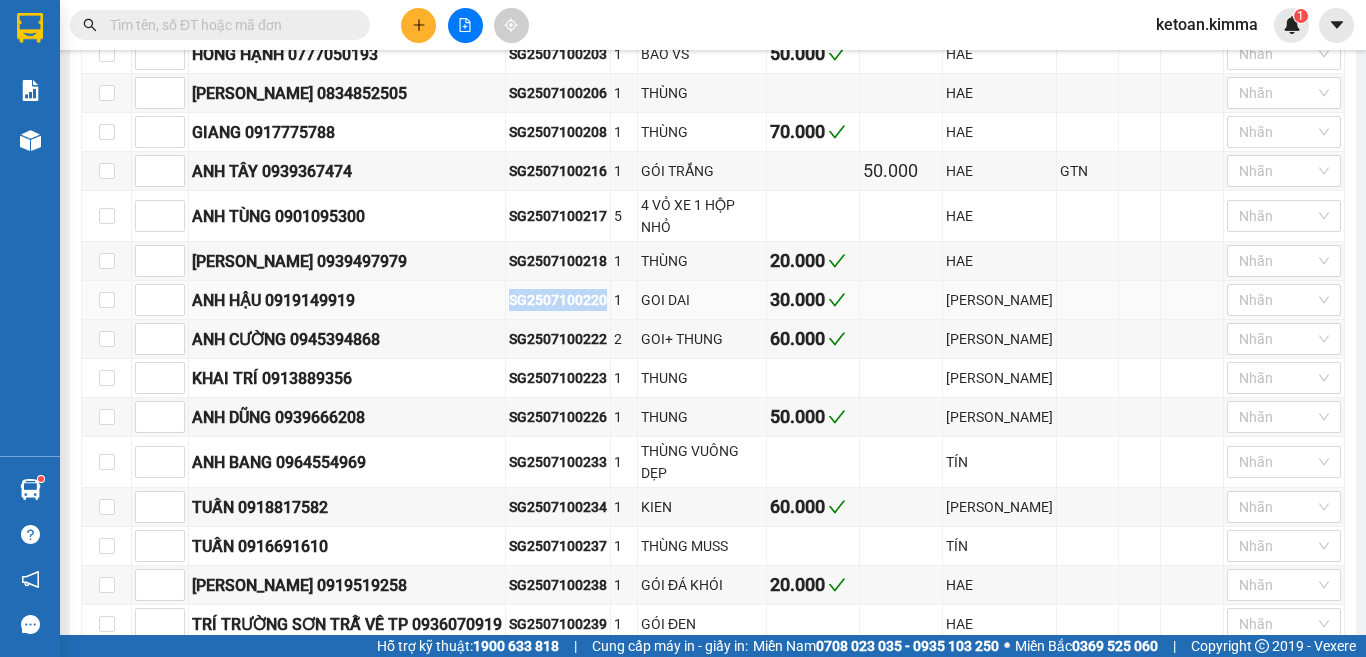 click on "SG2507100220" at bounding box center (558, 300) 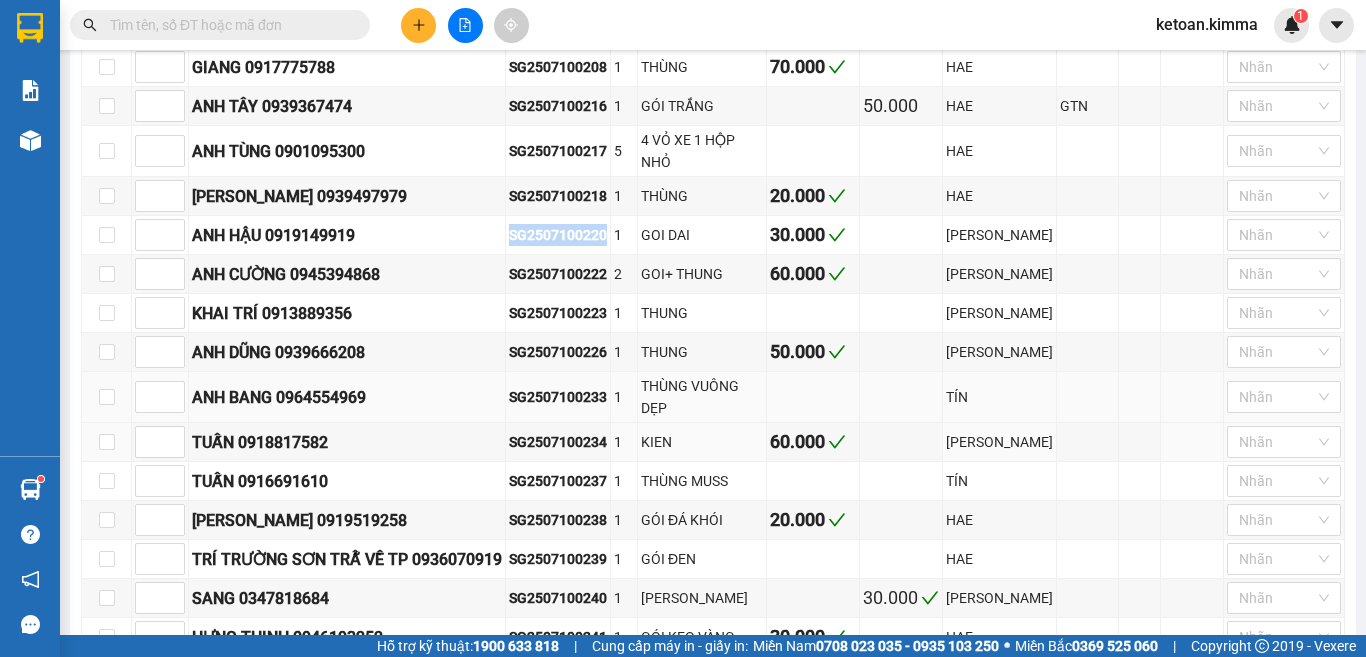 scroll, scrollTop: 600, scrollLeft: 0, axis: vertical 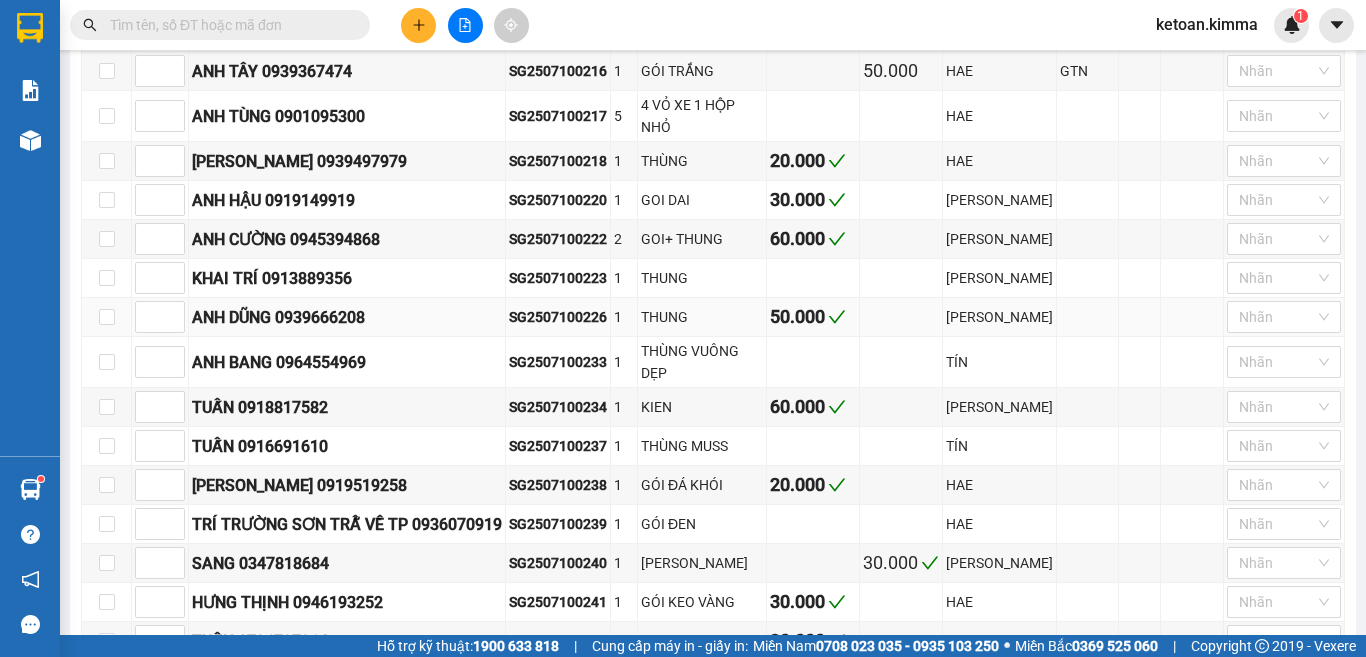 click on "SG2507100226" at bounding box center (558, 317) 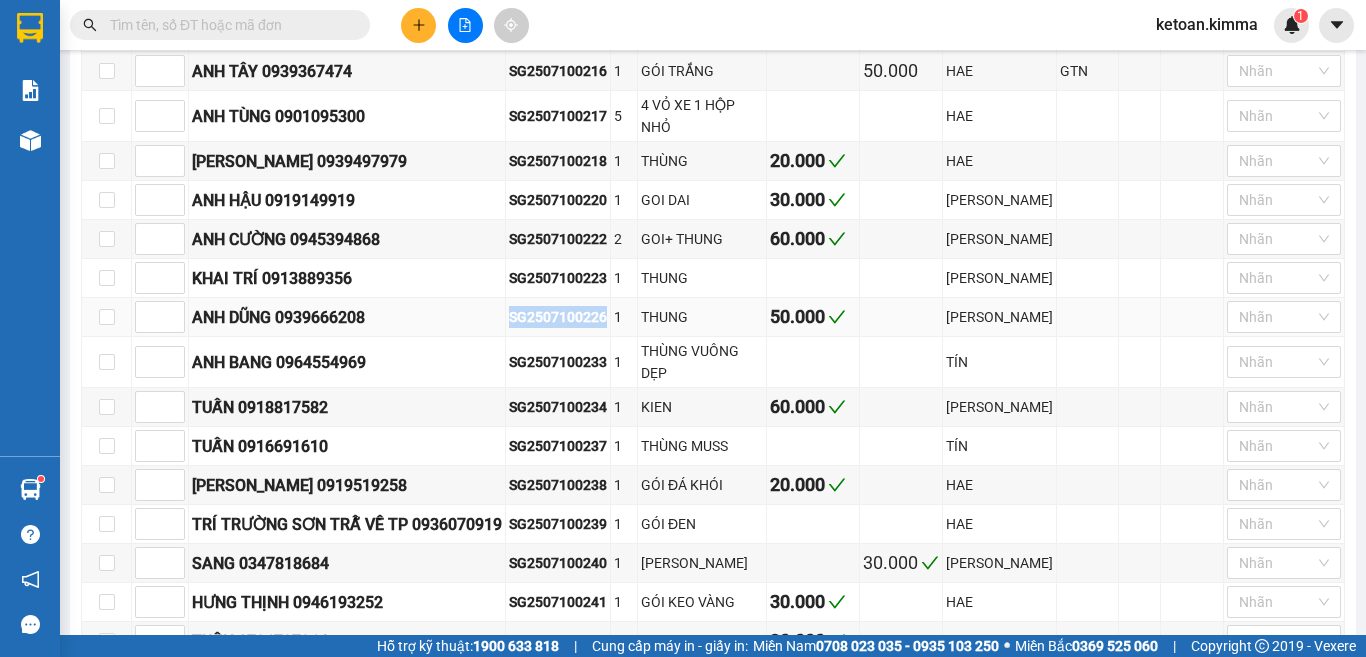 click on "SG2507100226" at bounding box center (558, 317) 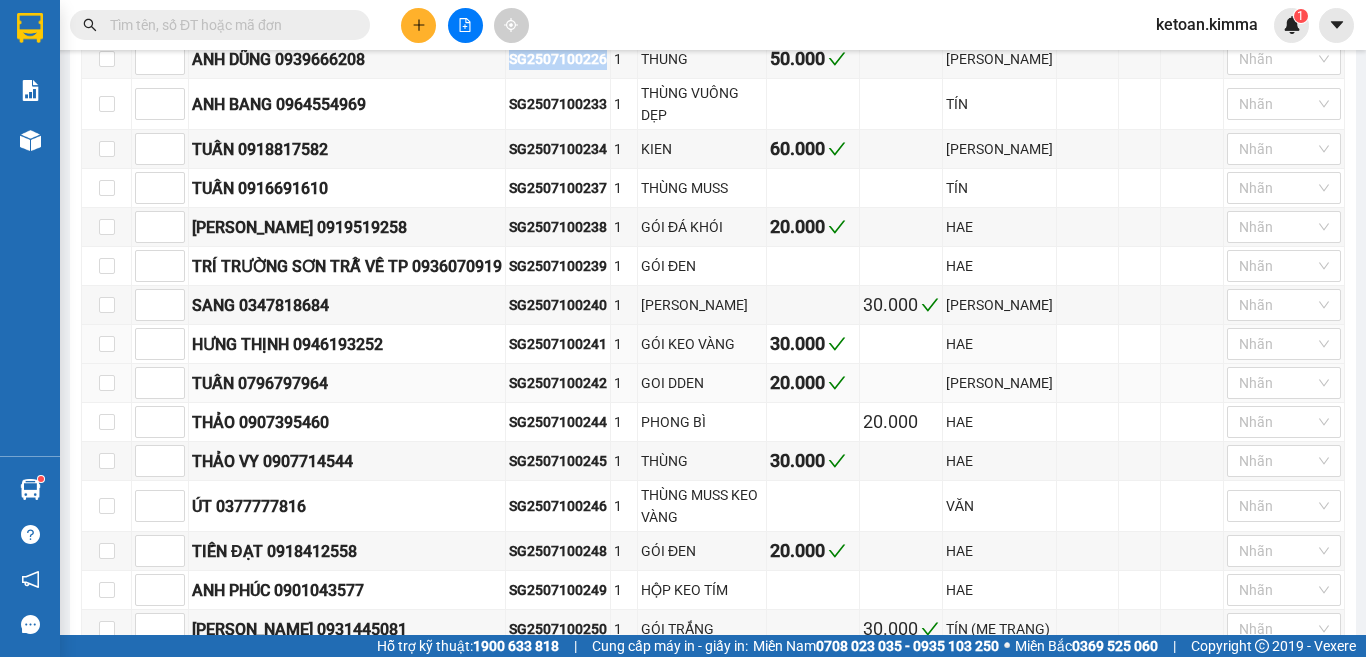 scroll, scrollTop: 900, scrollLeft: 0, axis: vertical 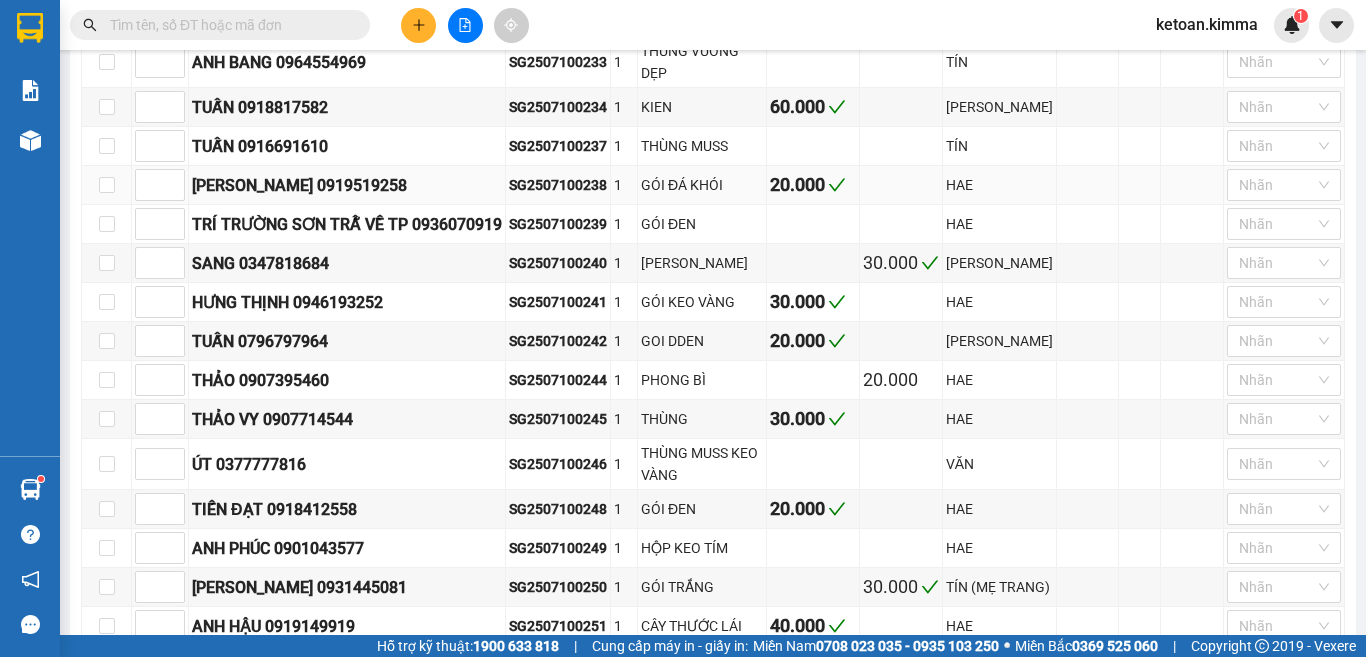 click on "SG2507100238" at bounding box center [558, 185] 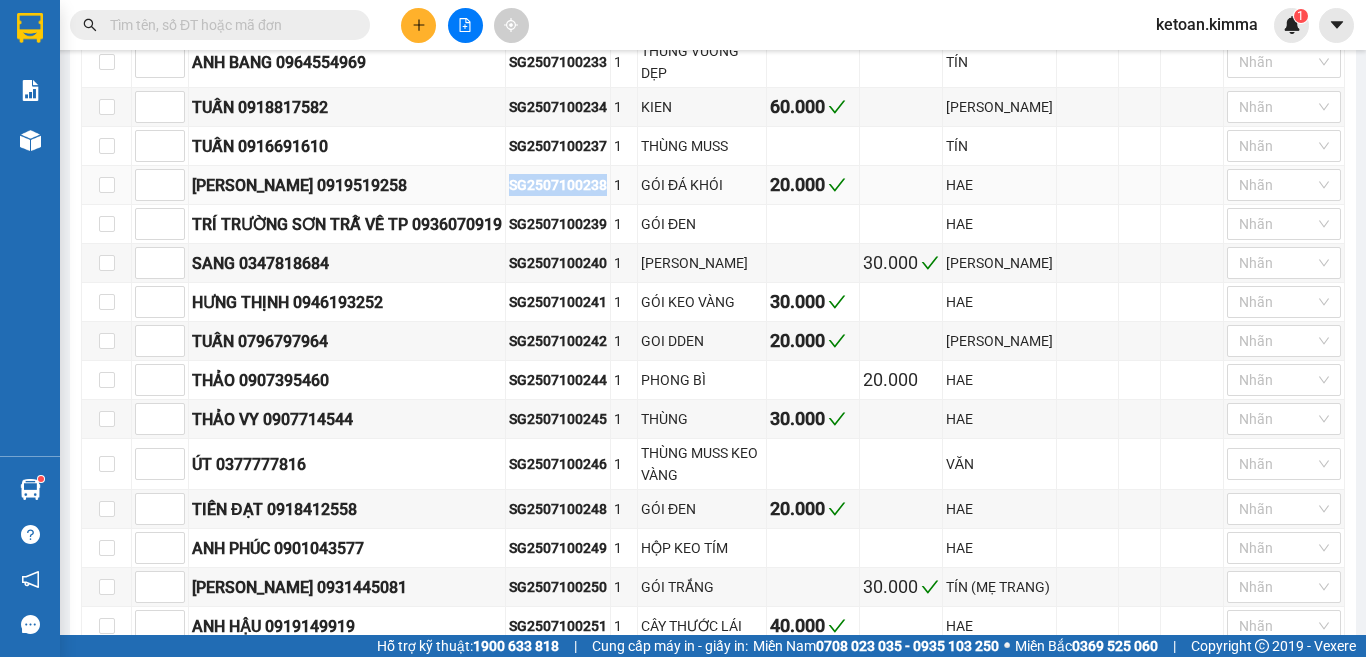 click on "SG2507100238" at bounding box center (558, 185) 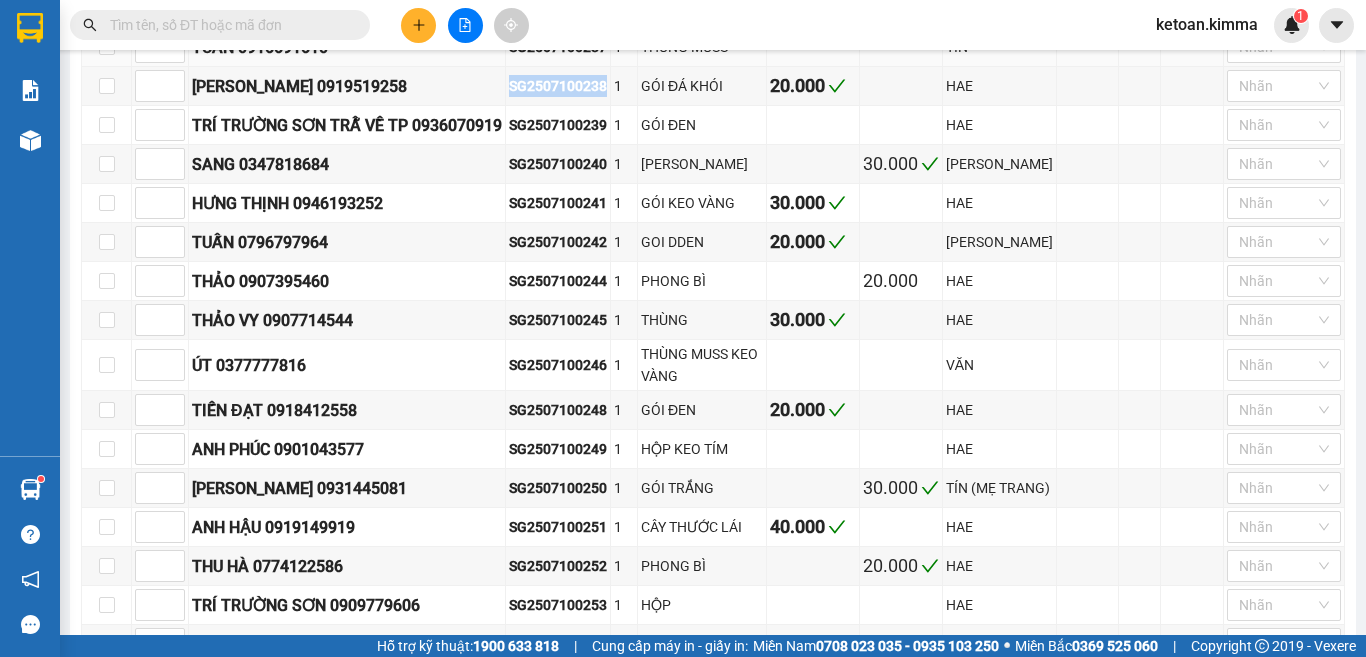 scroll, scrollTop: 1000, scrollLeft: 0, axis: vertical 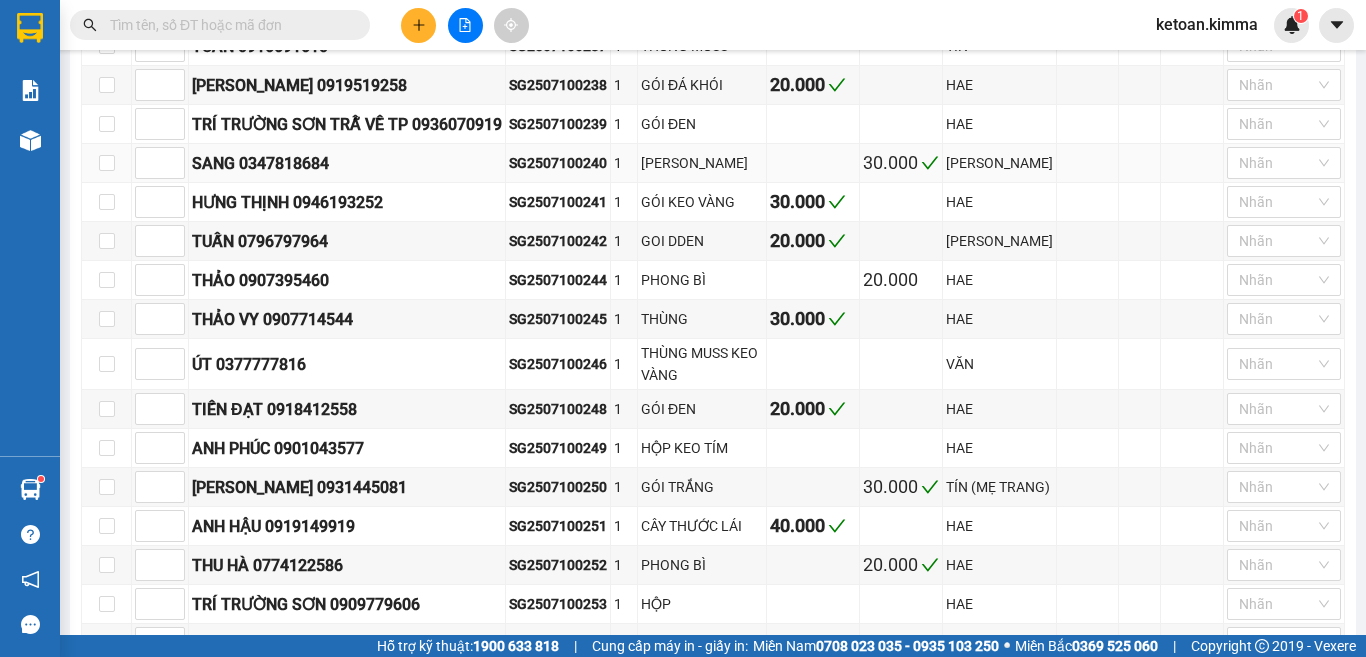 click on "SG2507100240" at bounding box center [558, 163] 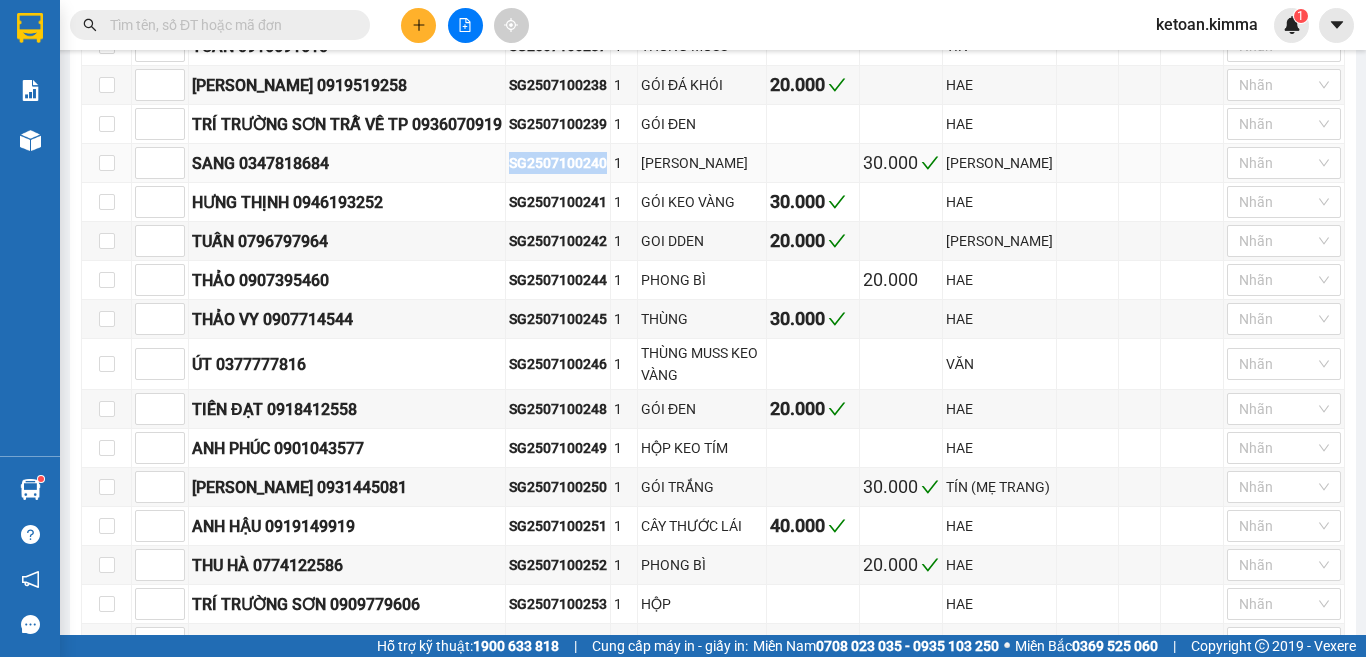 click on "SG2507100240" at bounding box center [558, 163] 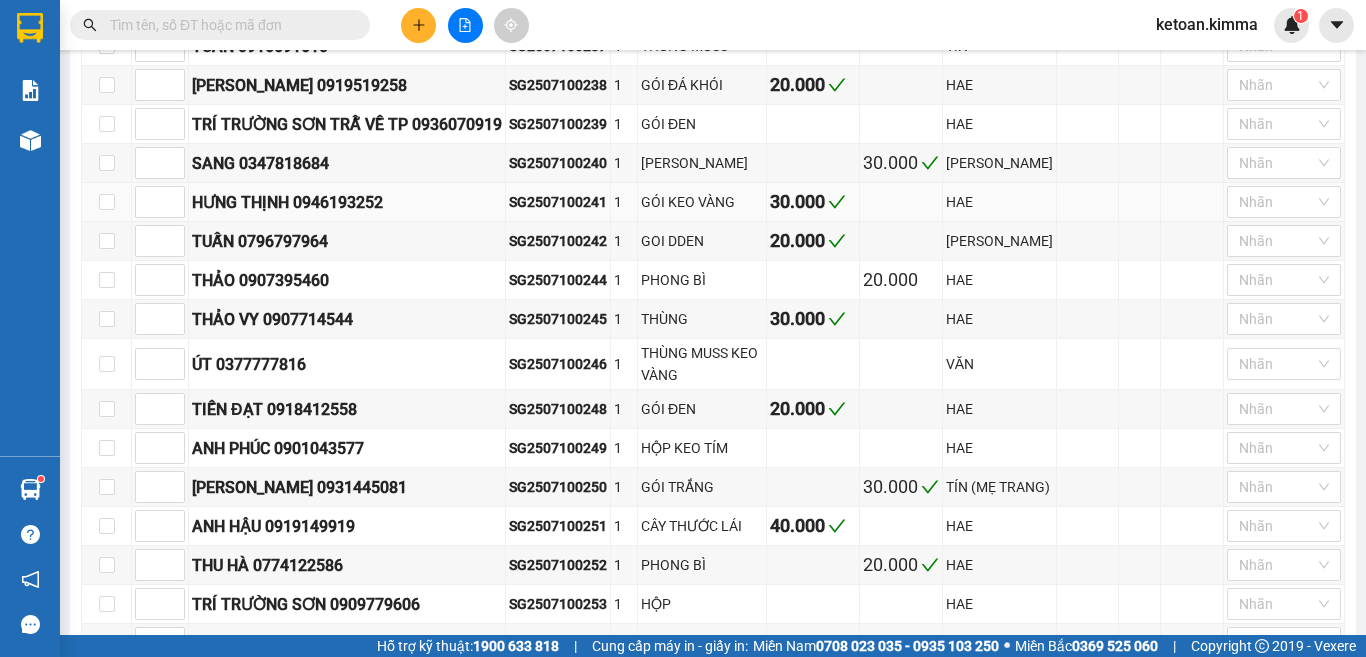 click on "SG2507100241" at bounding box center (558, 202) 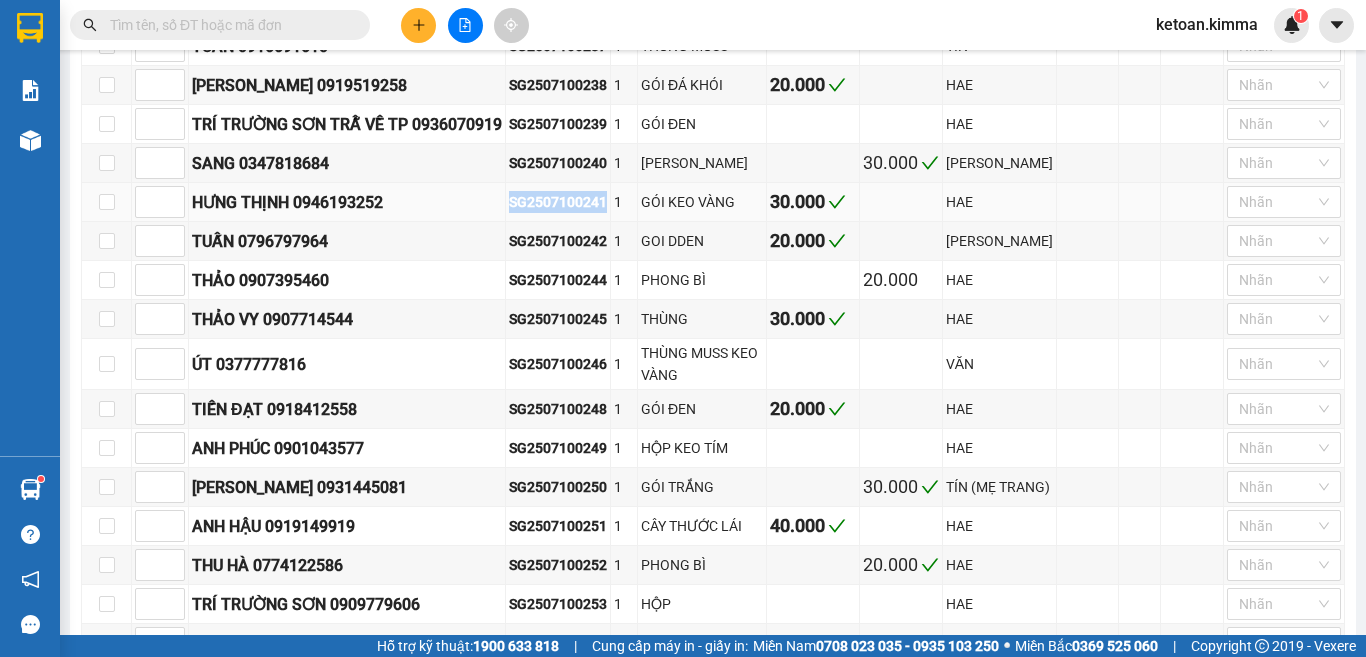 click on "SG2507100241" at bounding box center (558, 202) 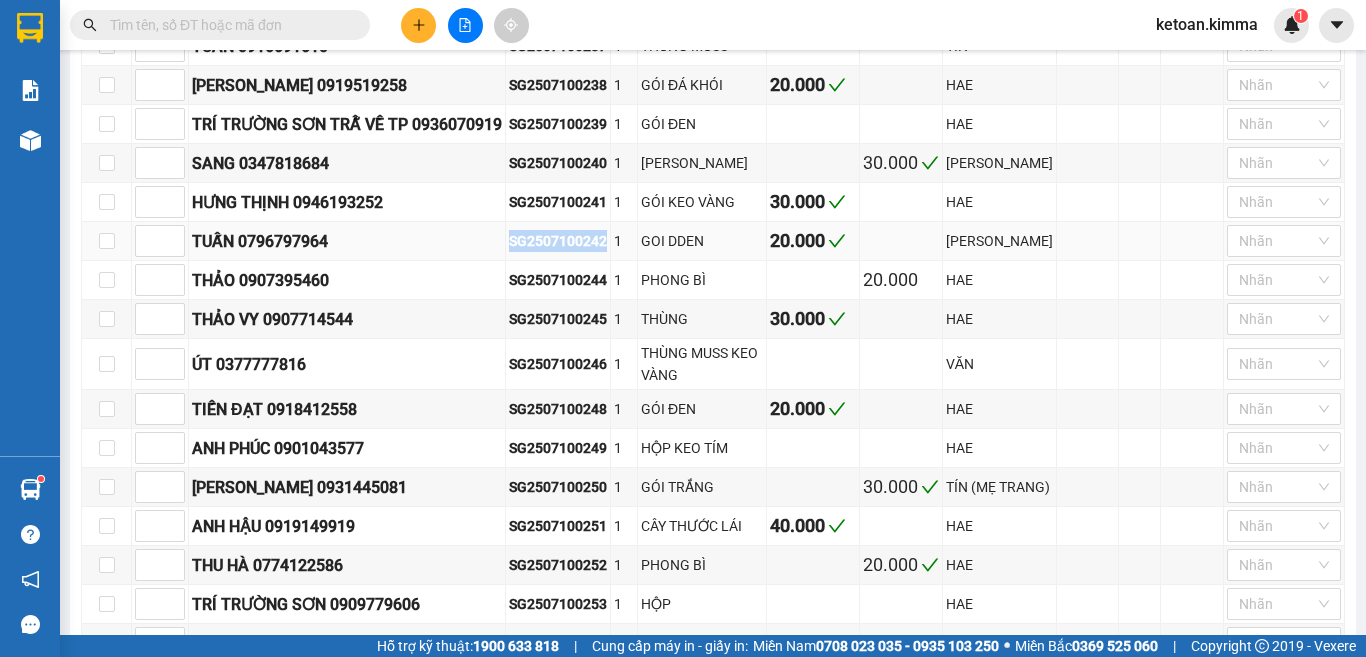 click on "SG2507100242" at bounding box center [558, 241] 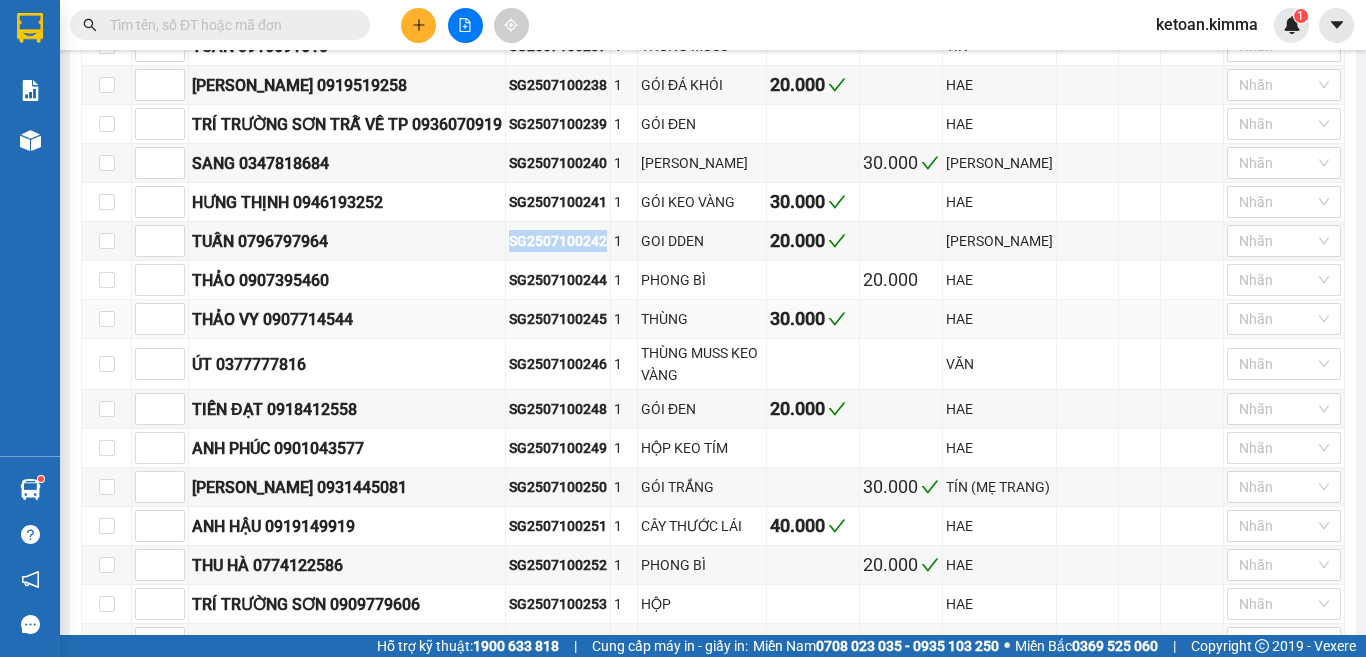 scroll, scrollTop: 1100, scrollLeft: 0, axis: vertical 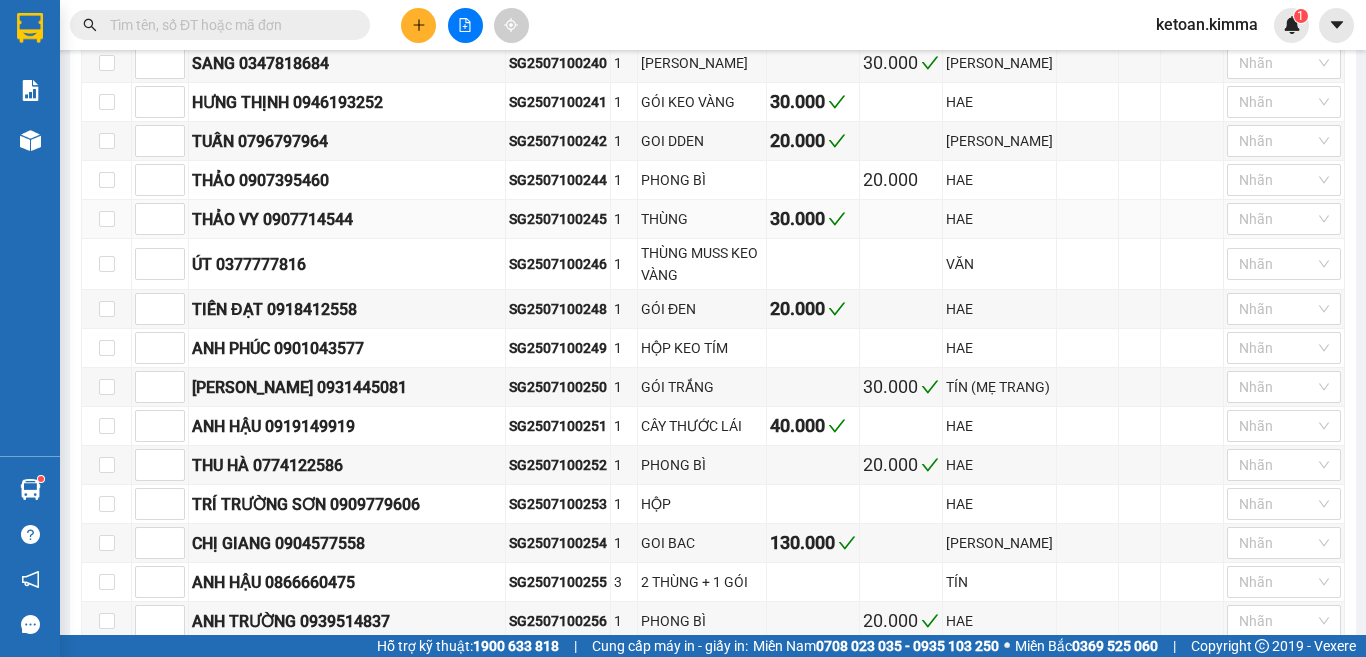 click on "SG2507100245" at bounding box center [558, 219] 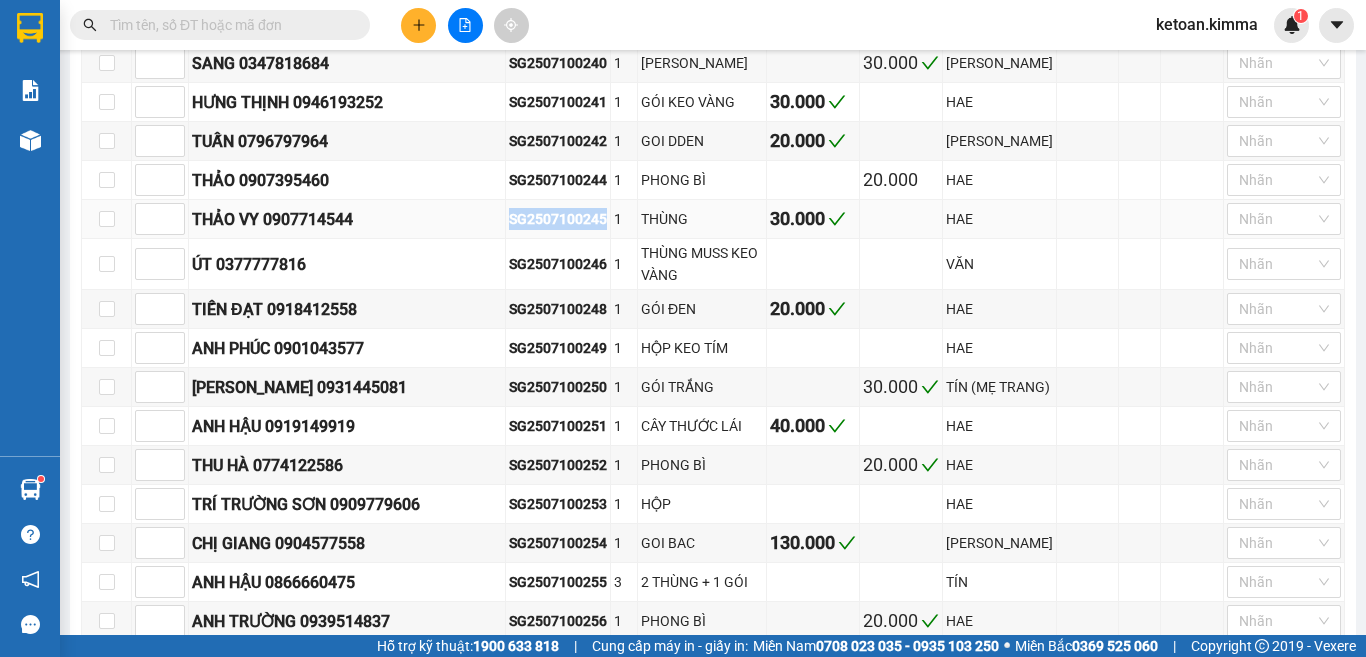 click on "SG2507100245" at bounding box center (558, 219) 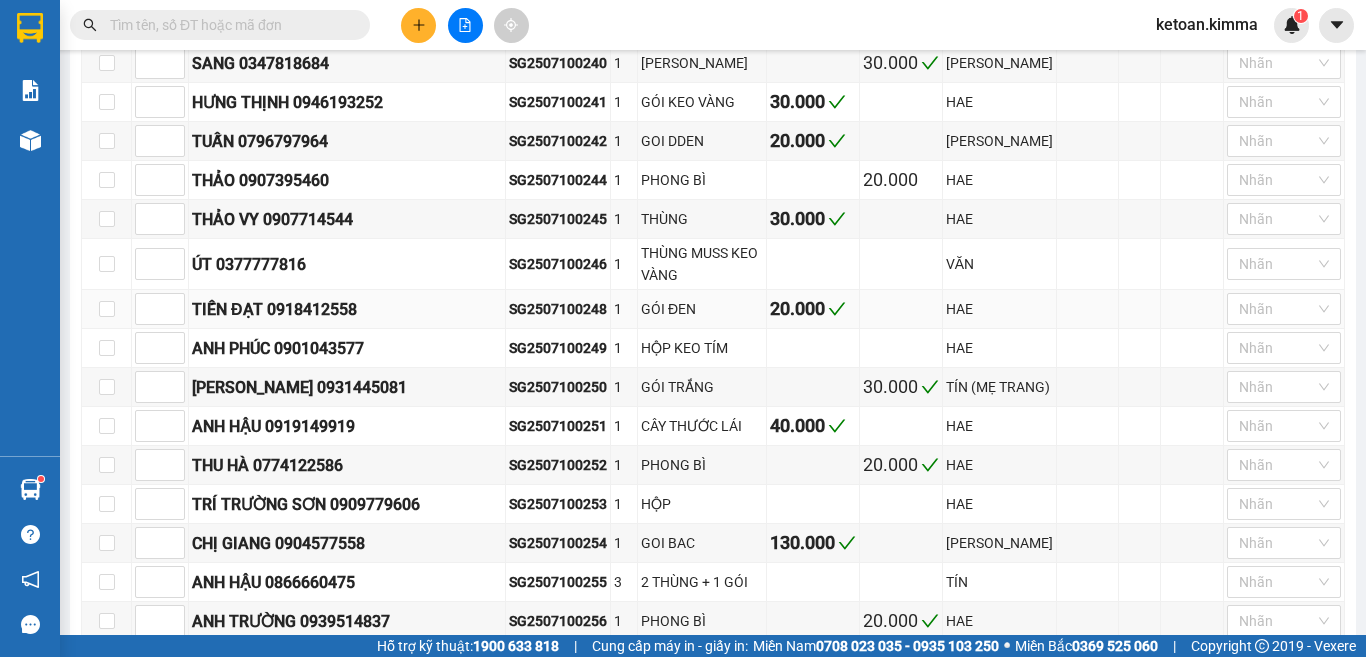 click on "SG2507100248" at bounding box center [558, 309] 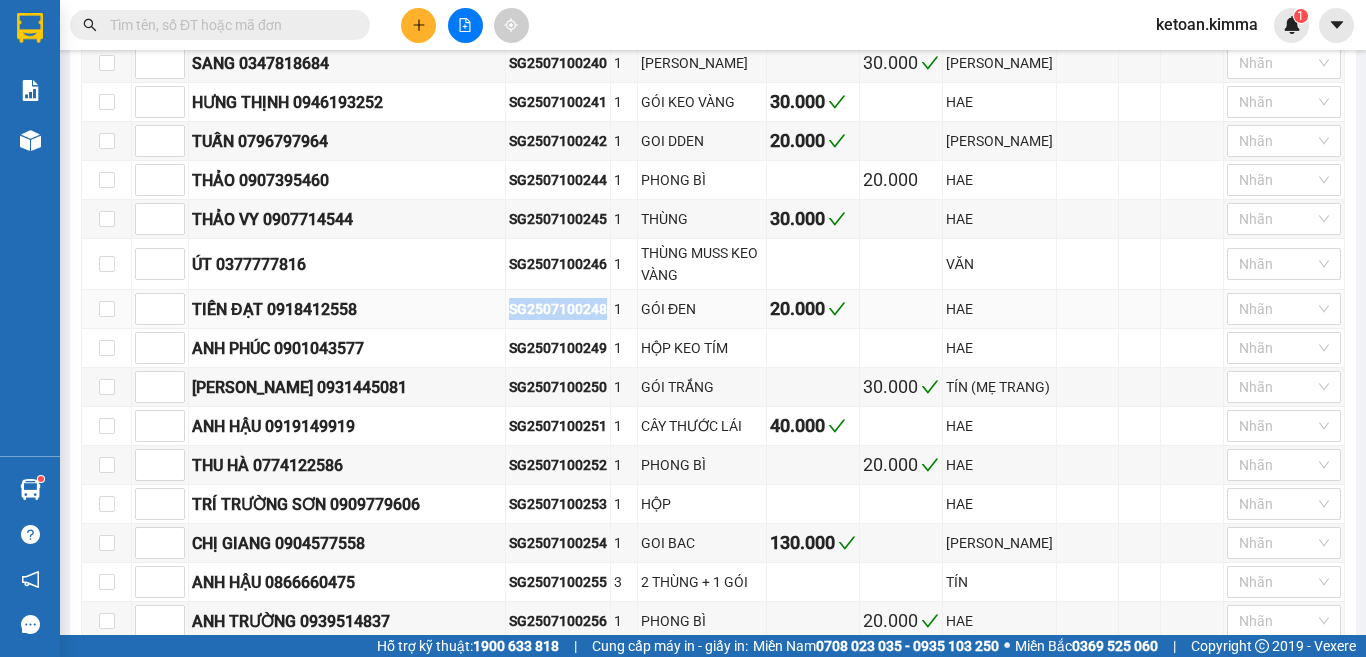 click on "SG2507100248" at bounding box center (558, 309) 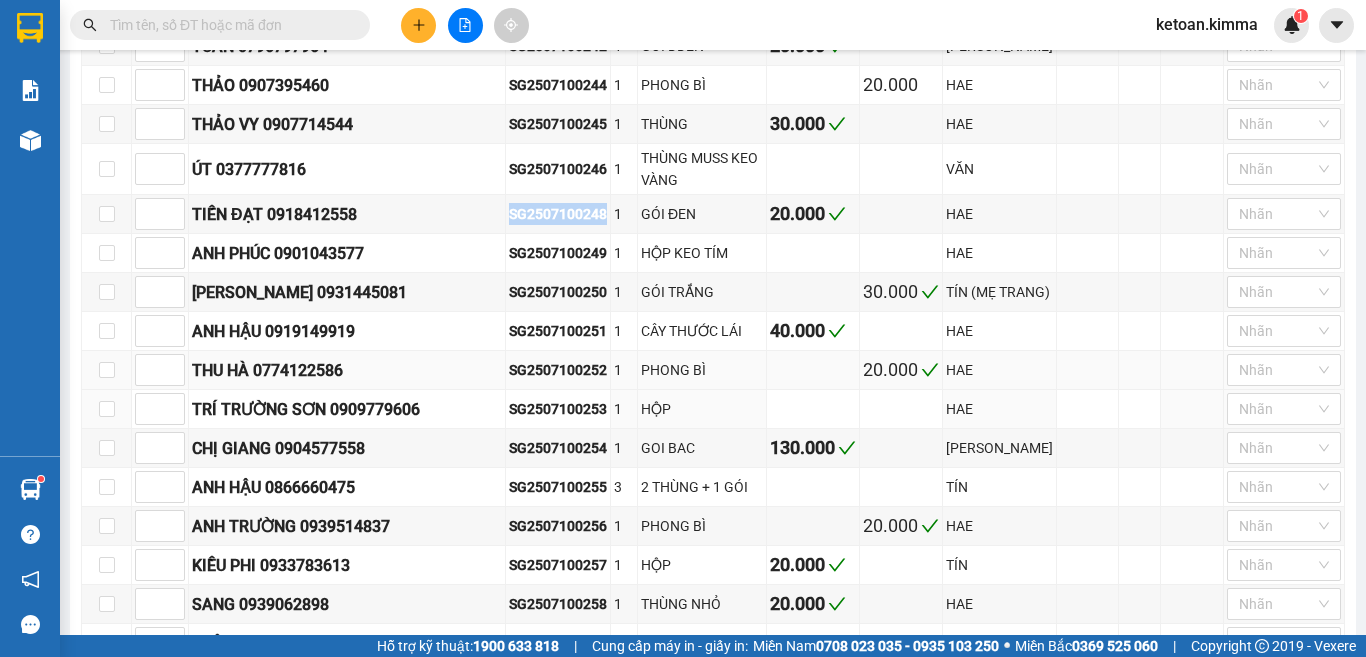 scroll, scrollTop: 1200, scrollLeft: 0, axis: vertical 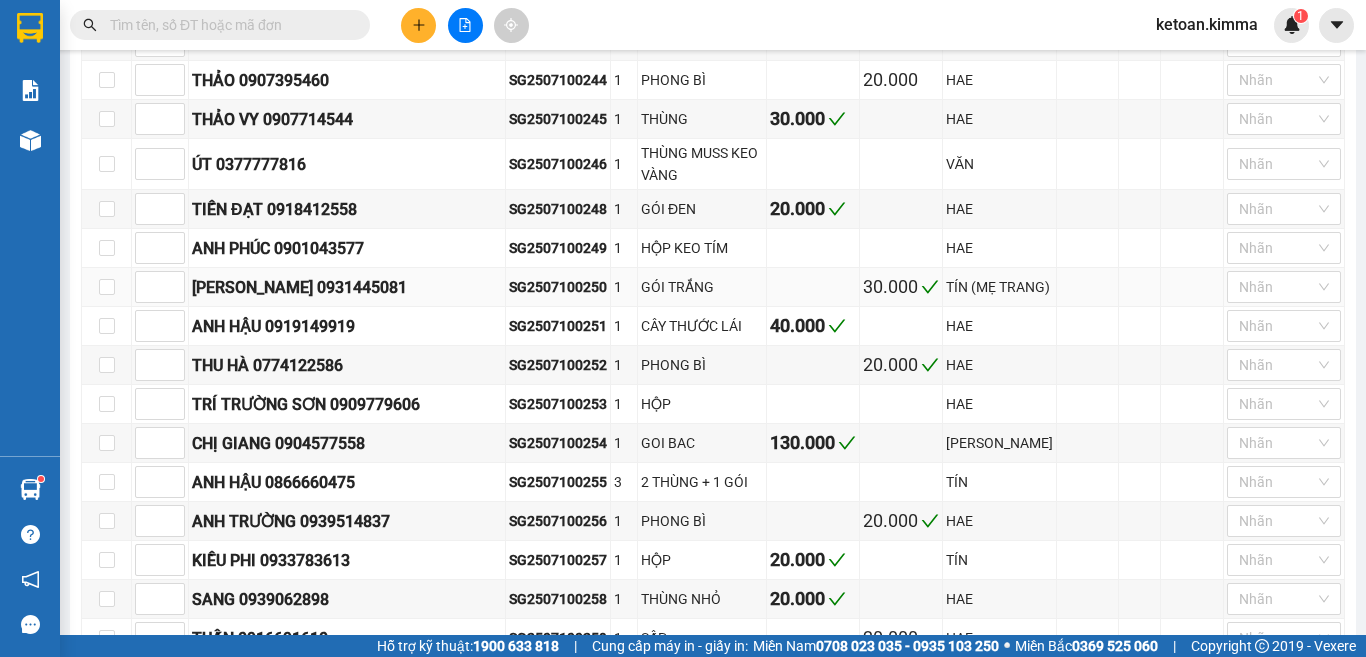 click on "SG2507100250" at bounding box center [558, 287] 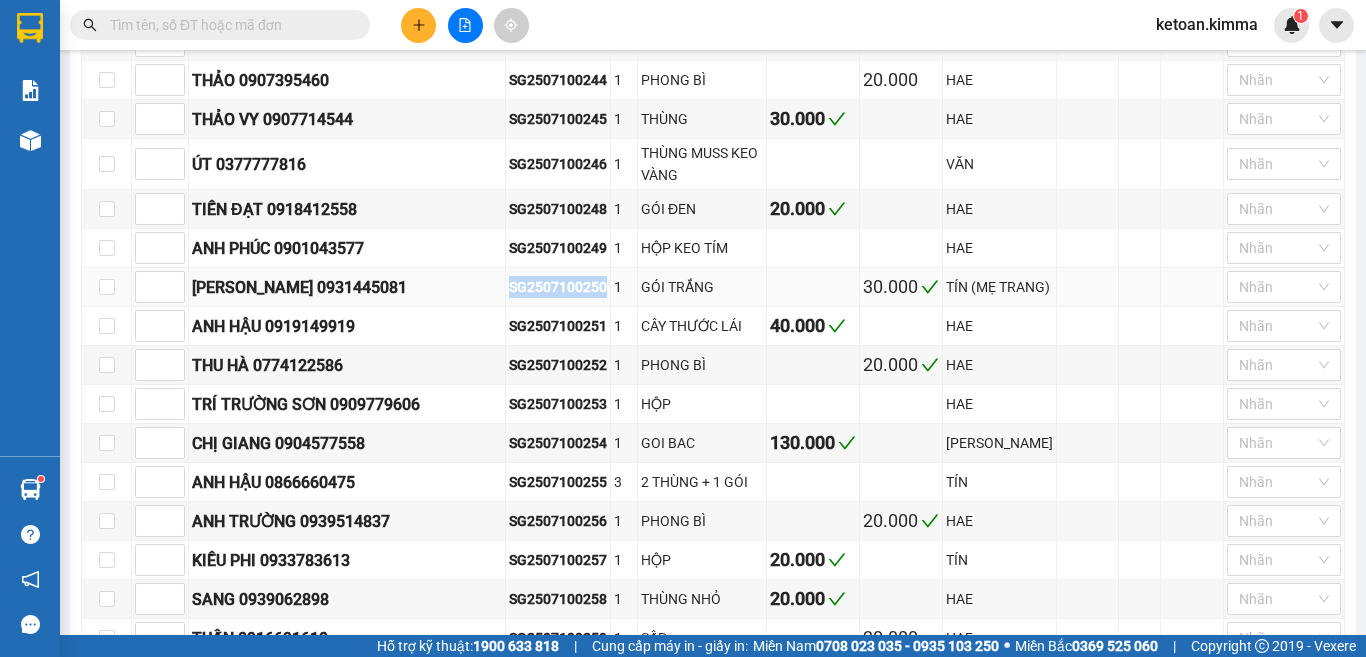 click on "SG2507100250" at bounding box center [558, 287] 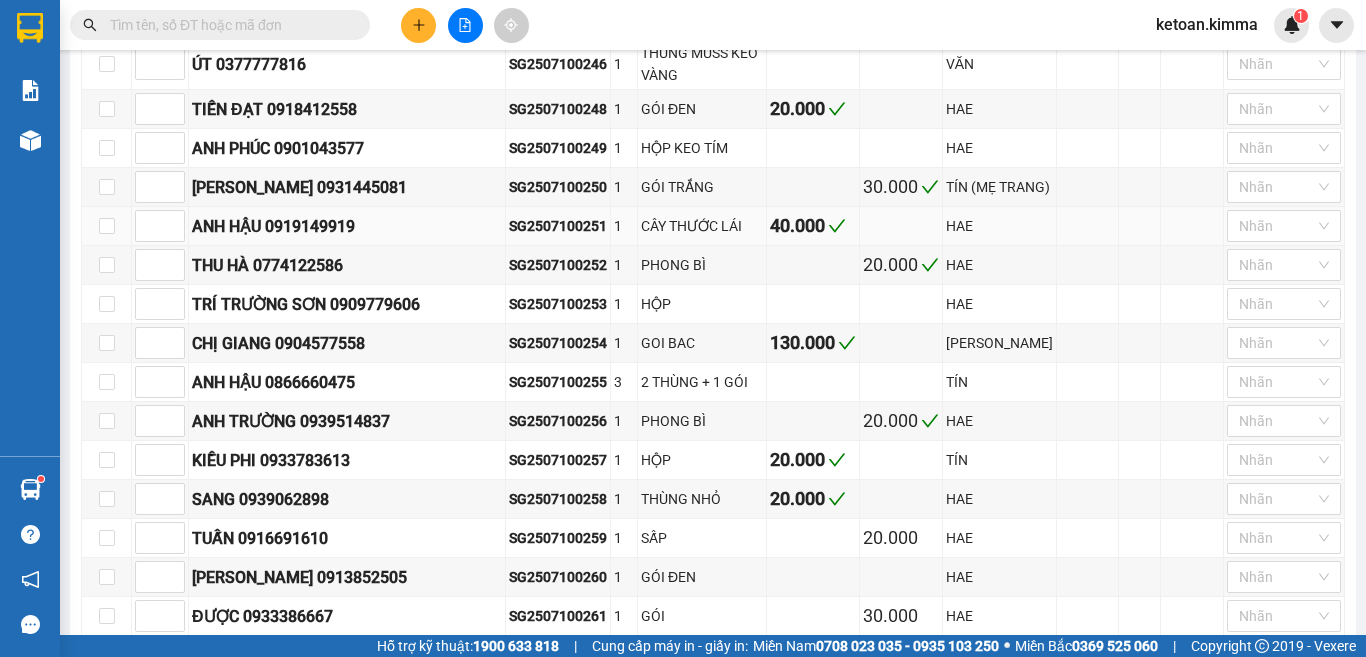 click on "SG2507100251" at bounding box center (558, 226) 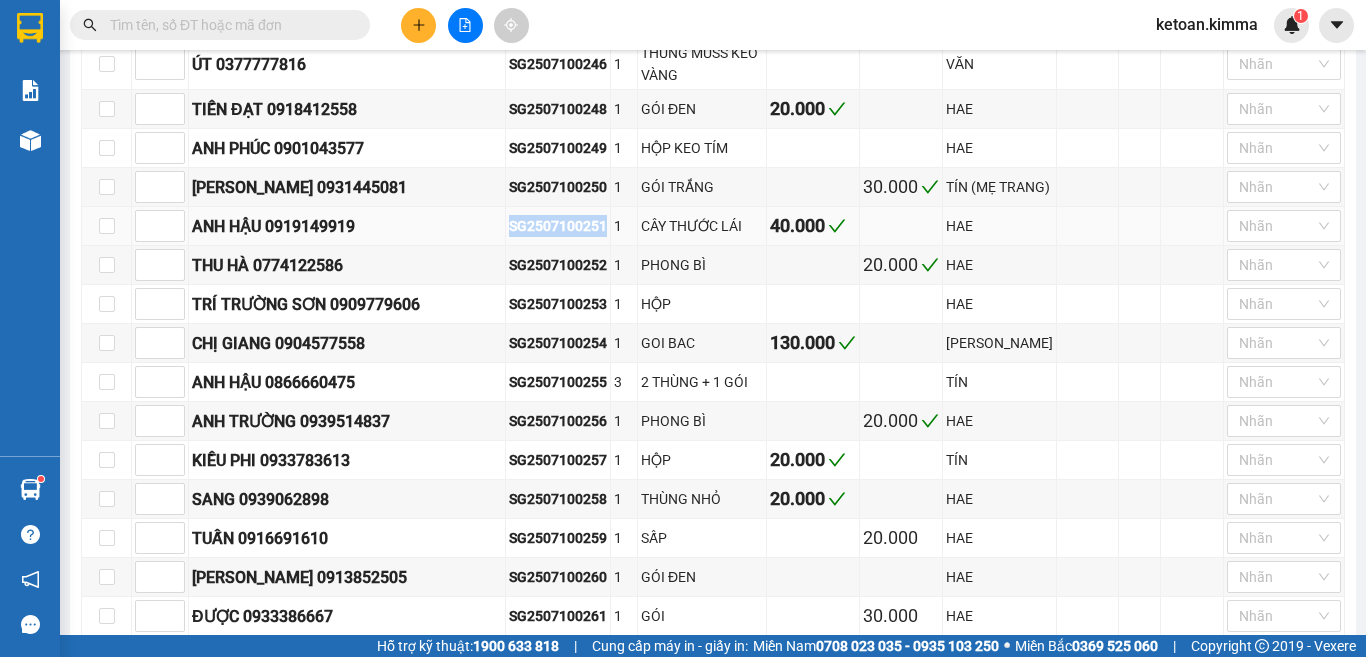 click on "SG2507100251" at bounding box center (558, 226) 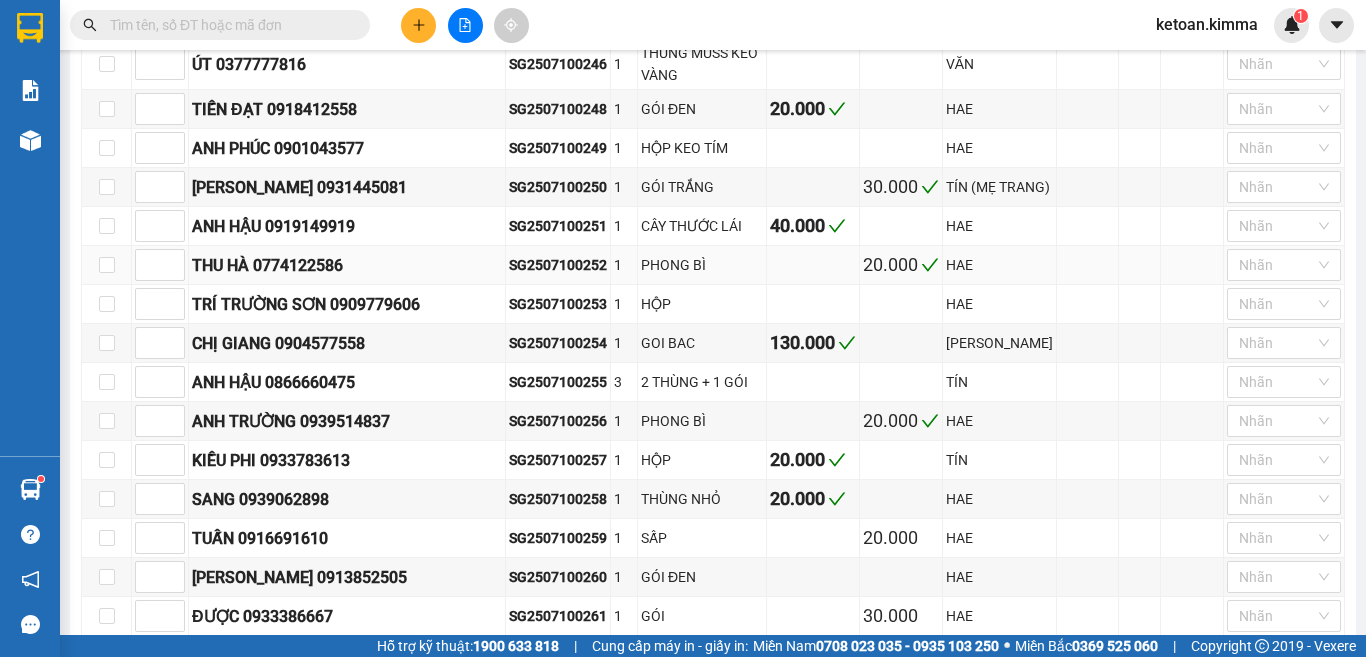 click on "SG2507100252" at bounding box center [558, 265] 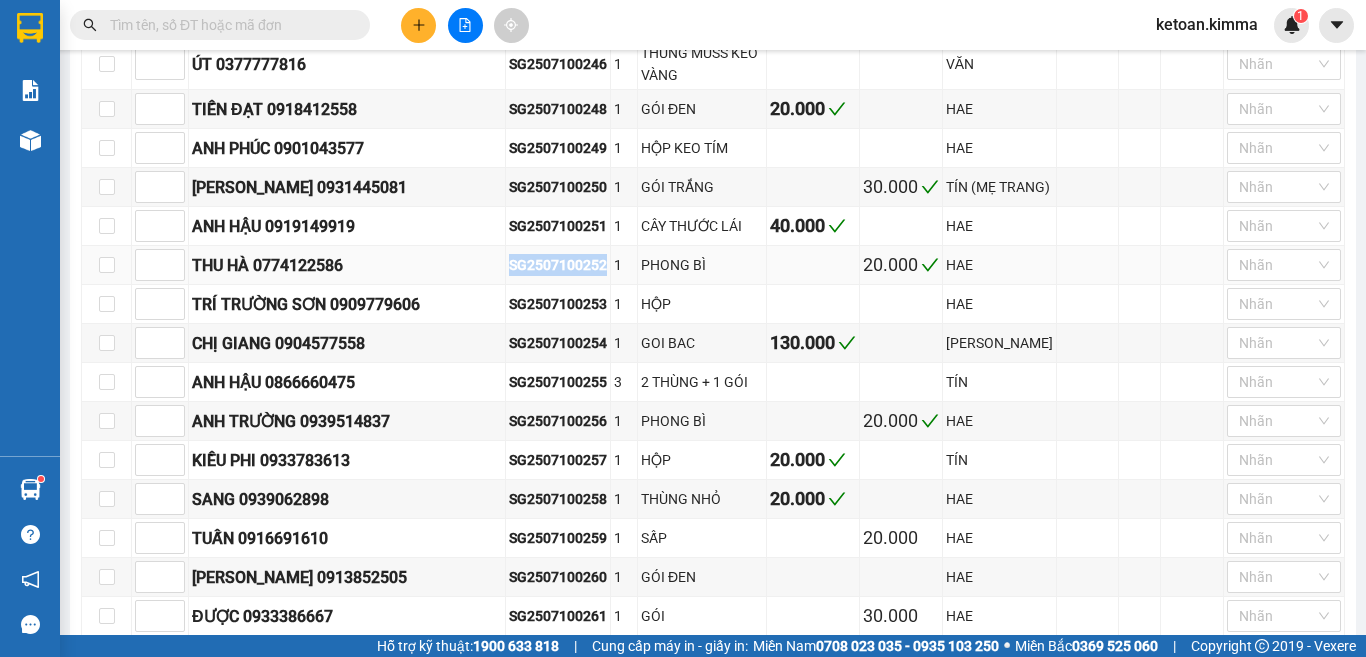 click on "SG2507100252" at bounding box center (558, 265) 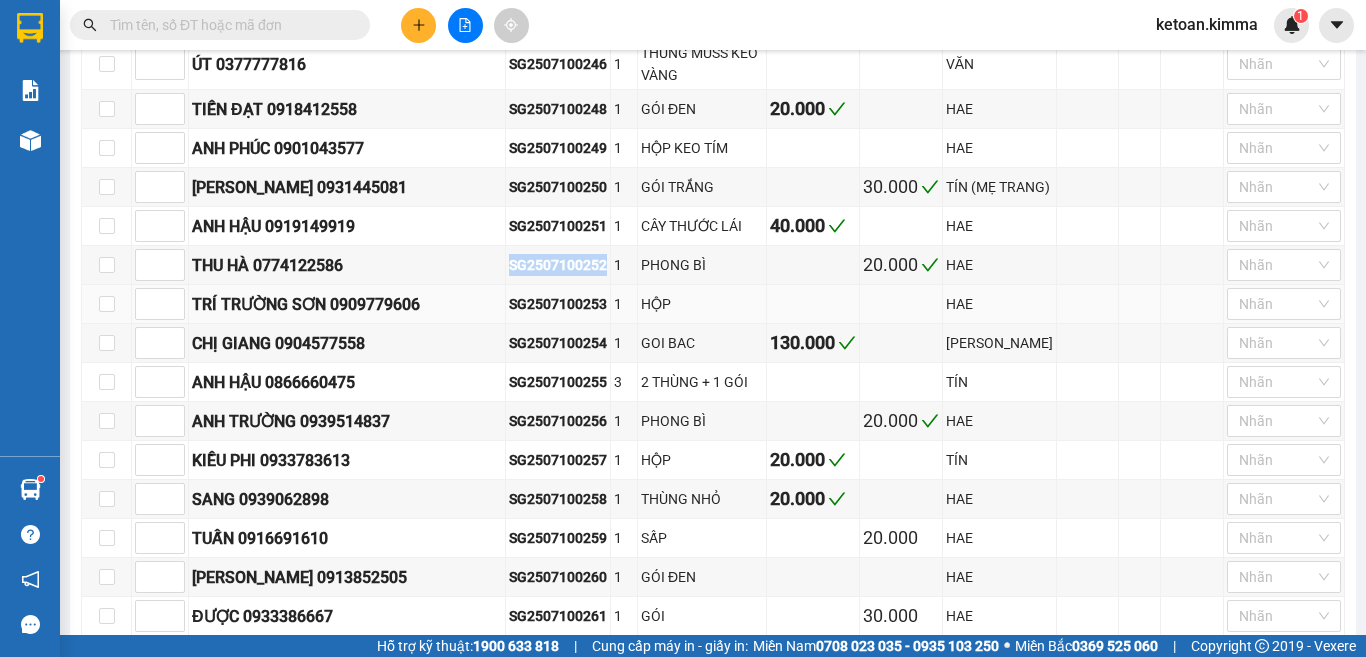 scroll, scrollTop: 1400, scrollLeft: 0, axis: vertical 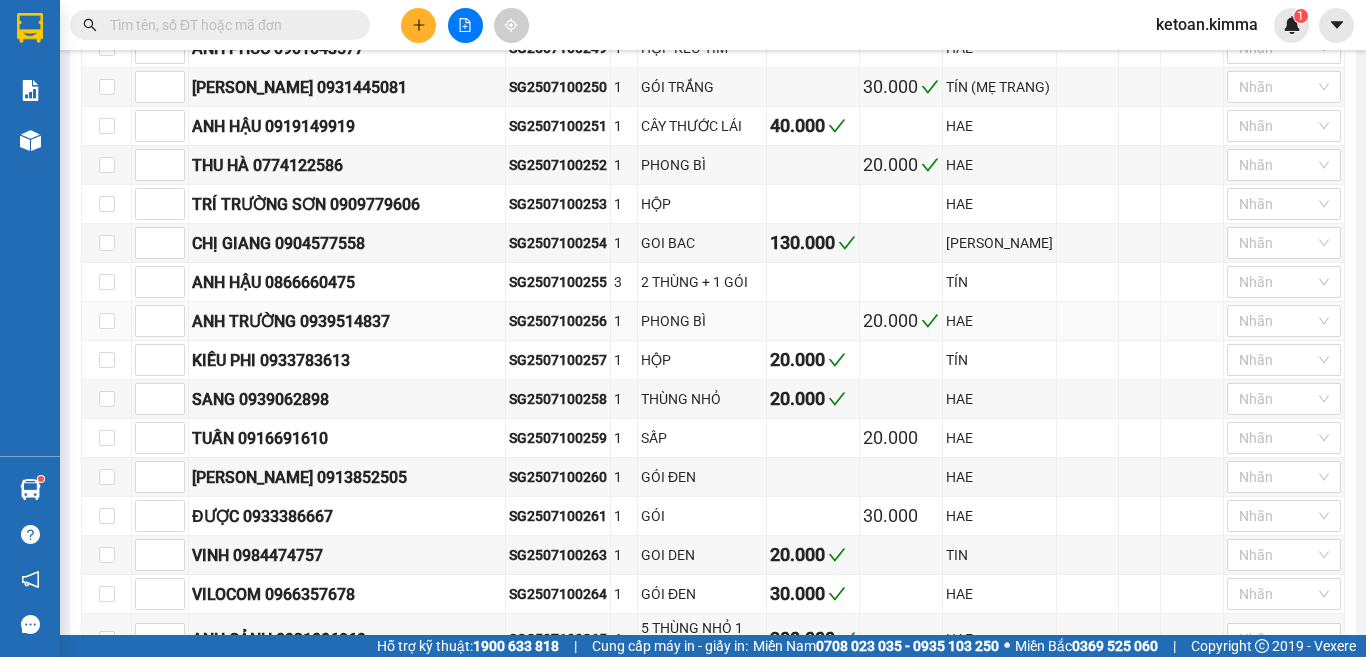 click on "SG2507100256" at bounding box center [558, 321] 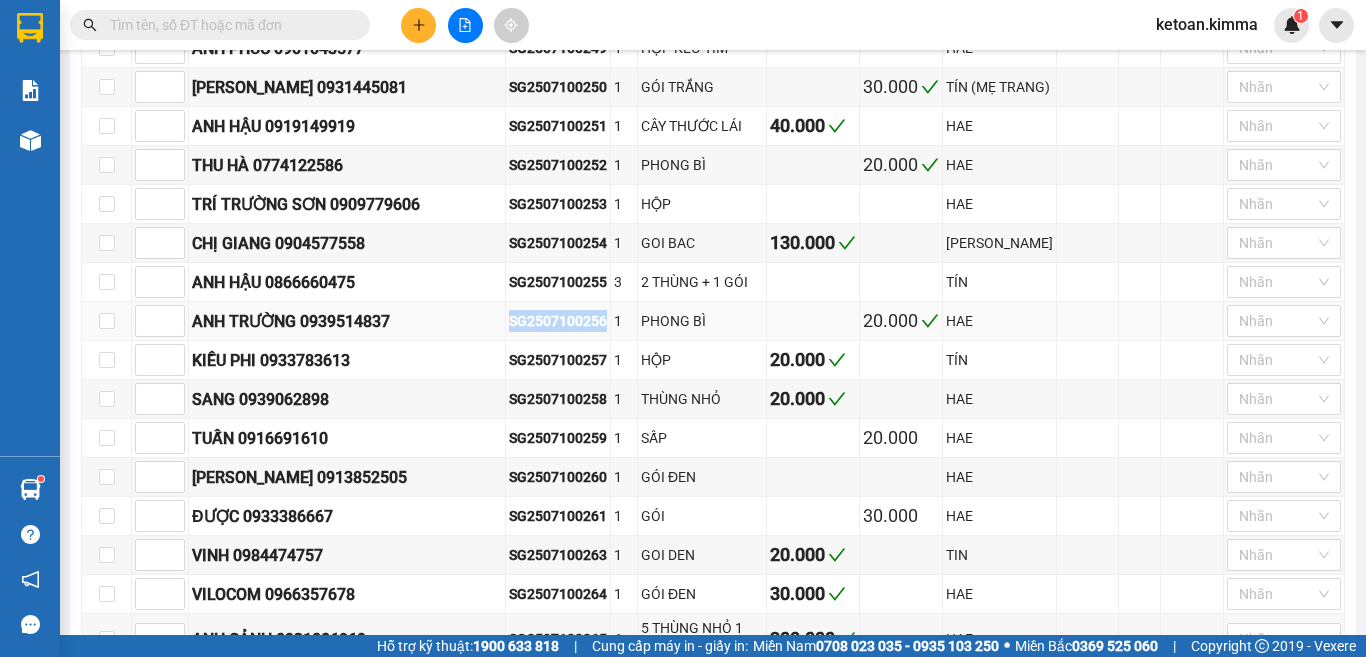 click on "SG2507100256" at bounding box center (558, 321) 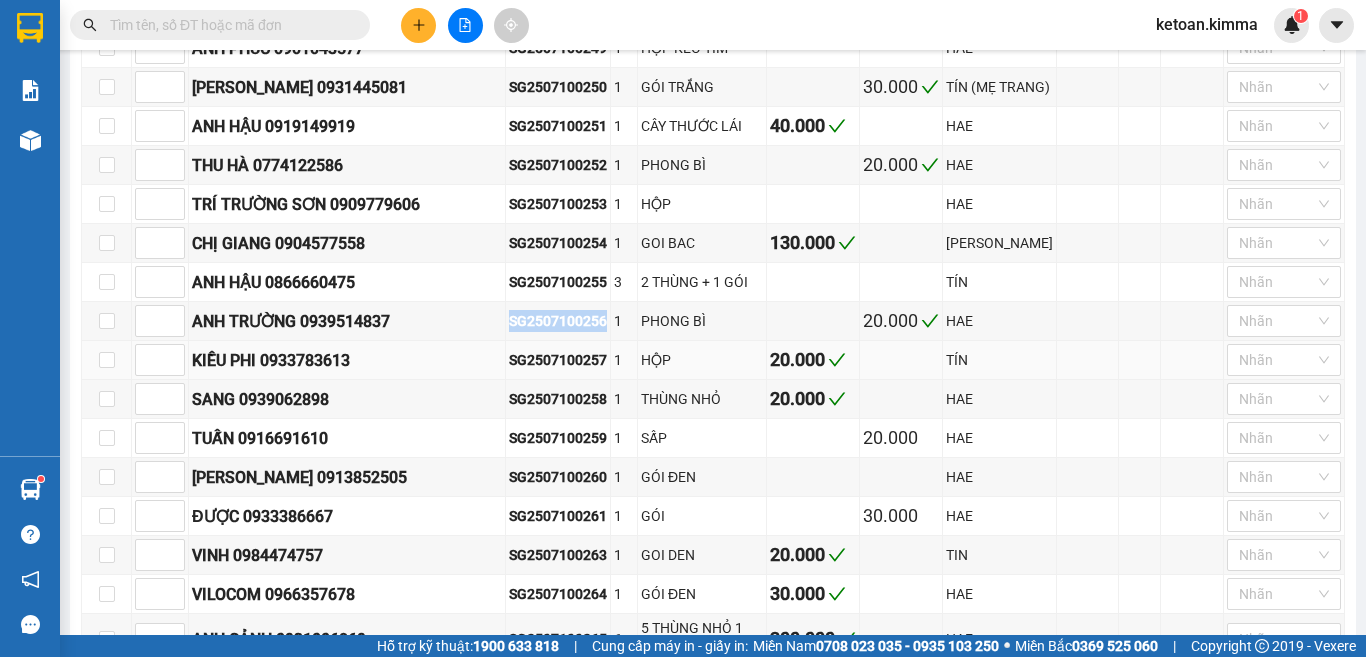 scroll, scrollTop: 1500, scrollLeft: 0, axis: vertical 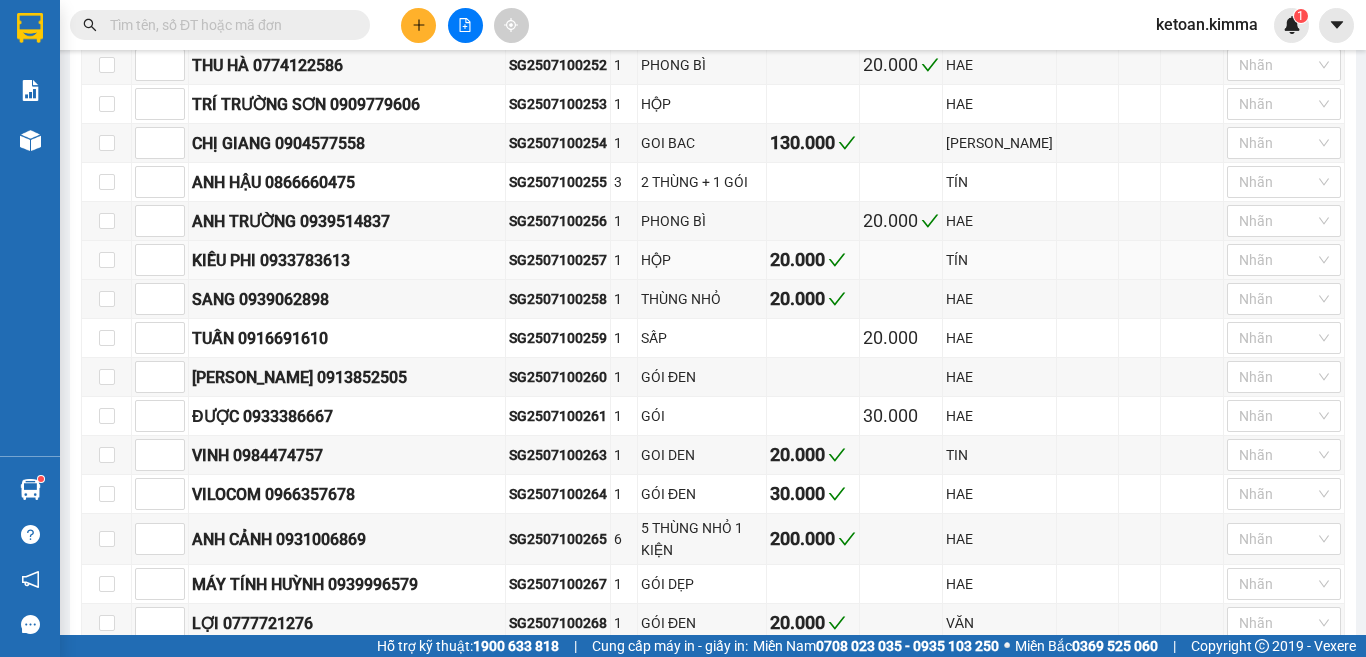 click on "SG2507100257" at bounding box center [558, 260] 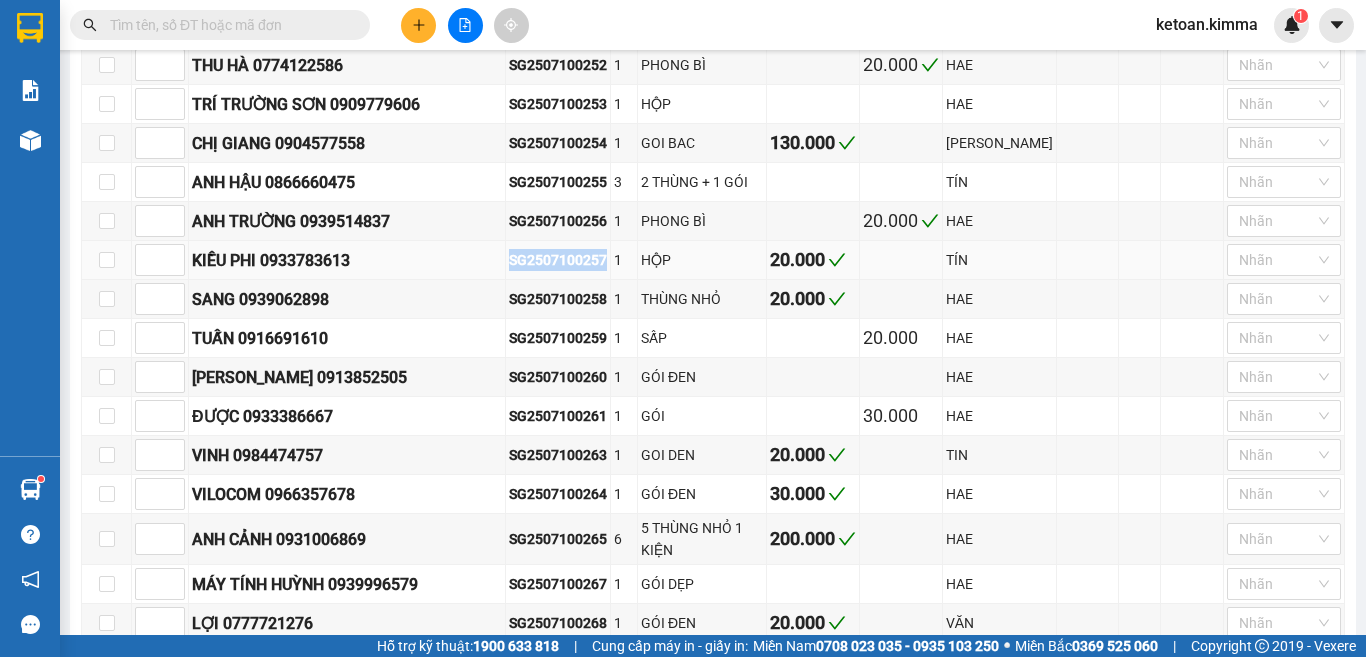 click on "SG2507100257" at bounding box center [558, 260] 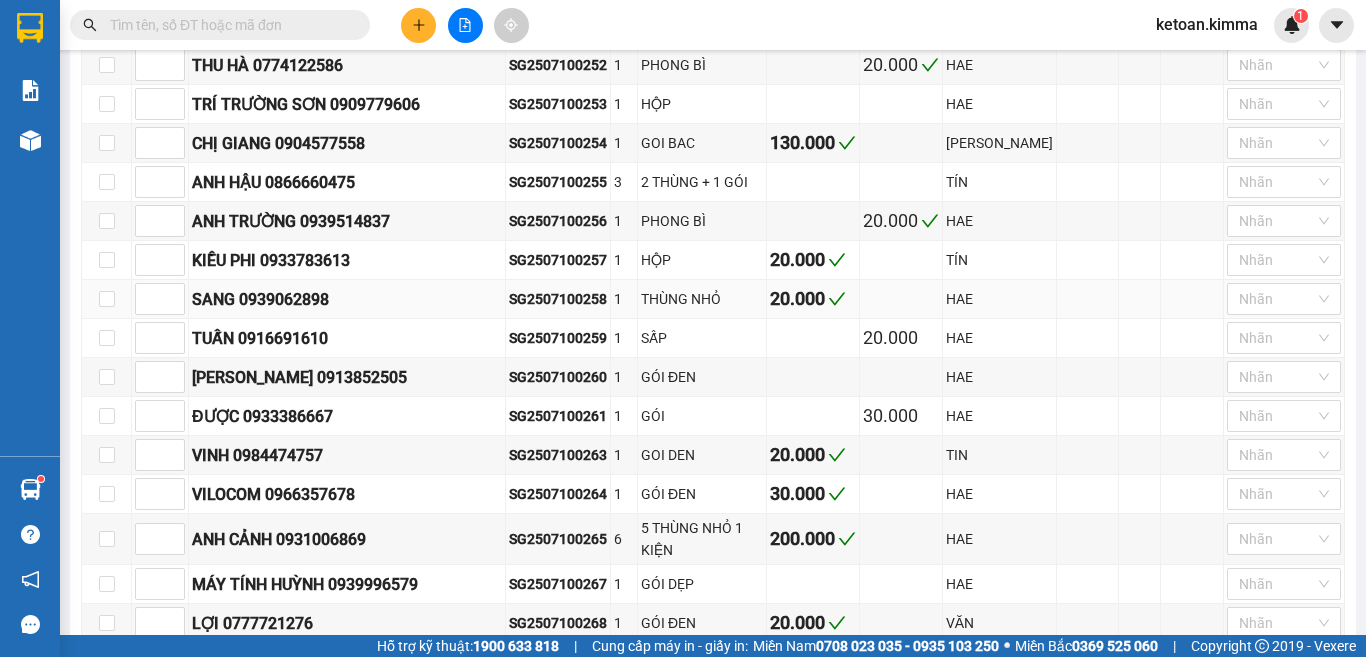 click on "SG2507100258" at bounding box center [558, 299] 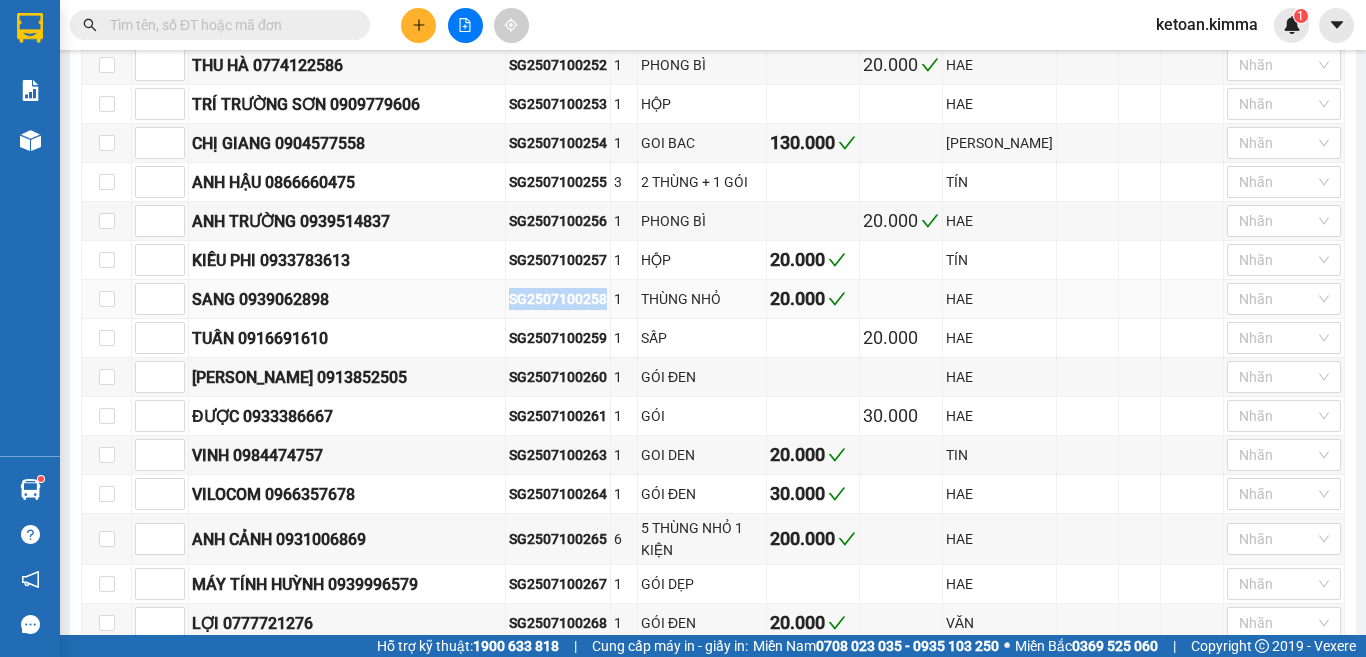 click on "SG2507100258" at bounding box center (558, 299) 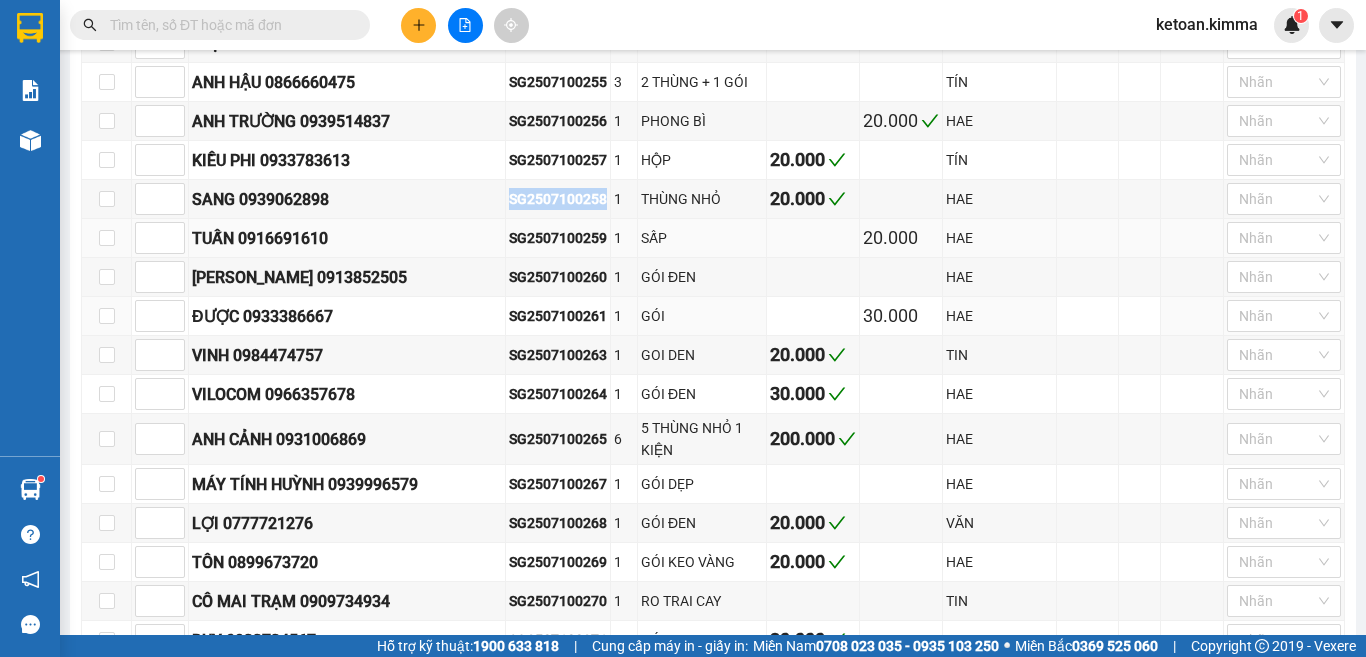 scroll, scrollTop: 1700, scrollLeft: 0, axis: vertical 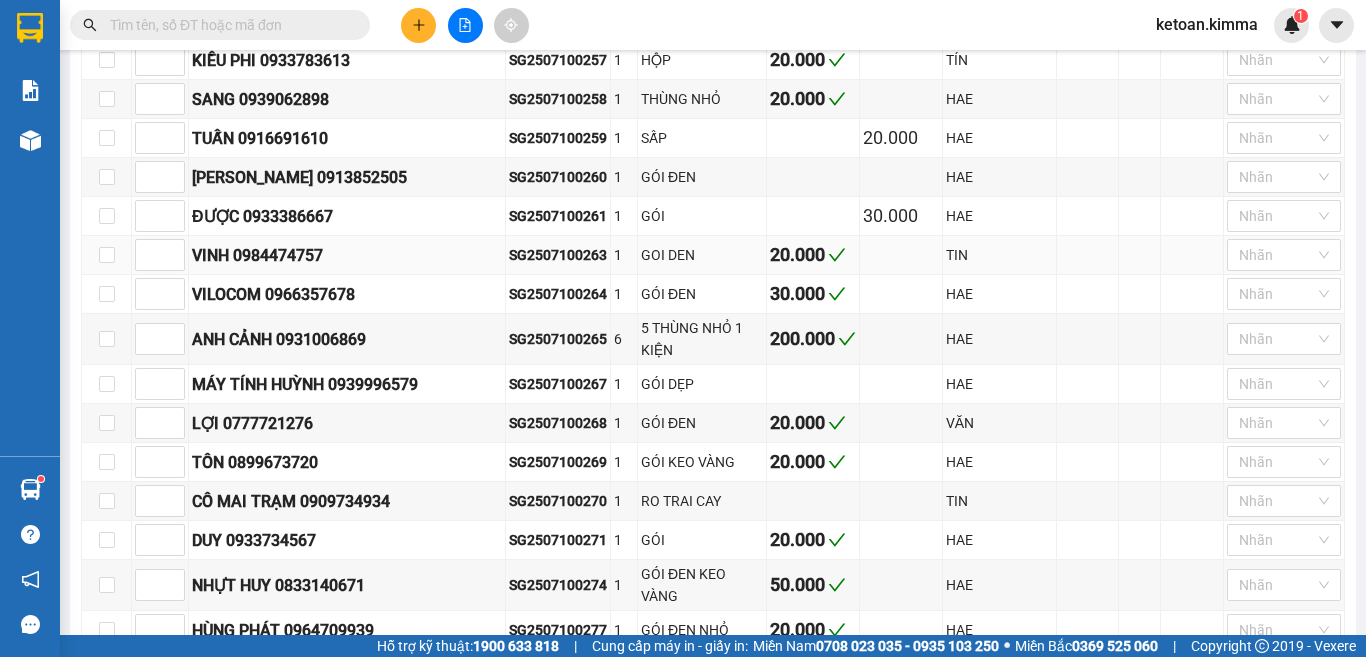 click on "SG2507100263" at bounding box center (558, 255) 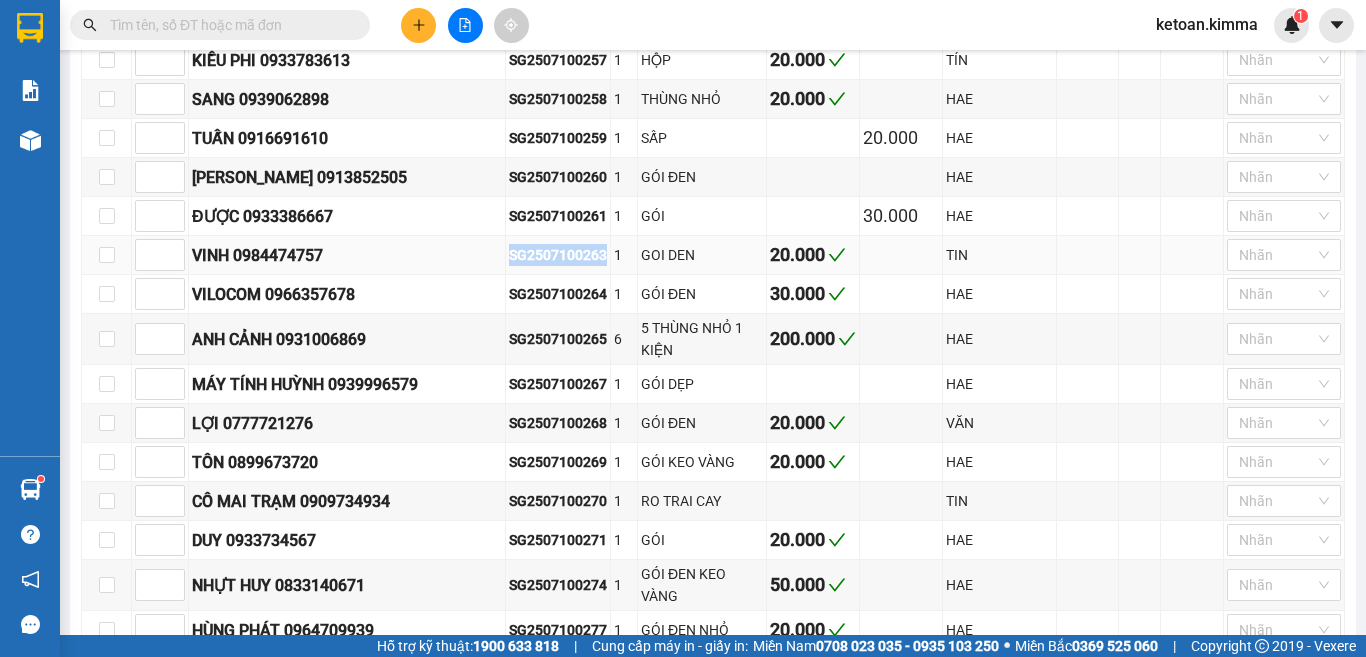 click on "SG2507100263" at bounding box center (558, 255) 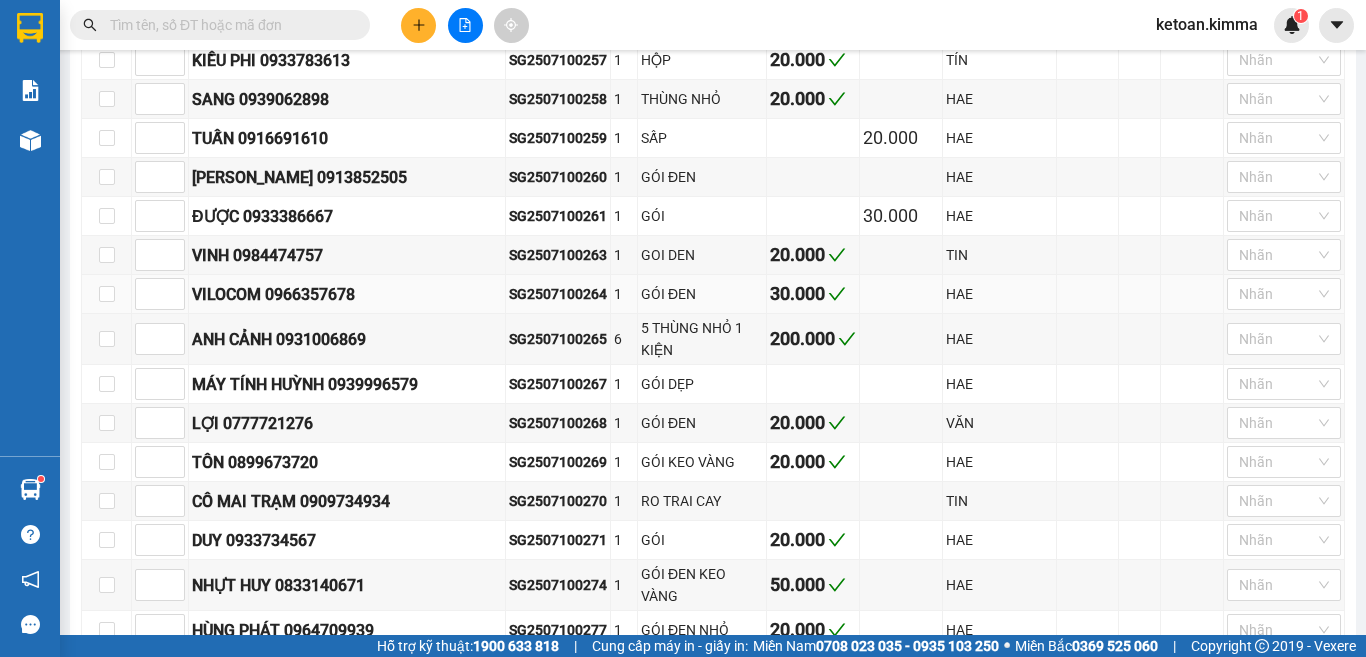 click on "SG2507100264" at bounding box center (558, 294) 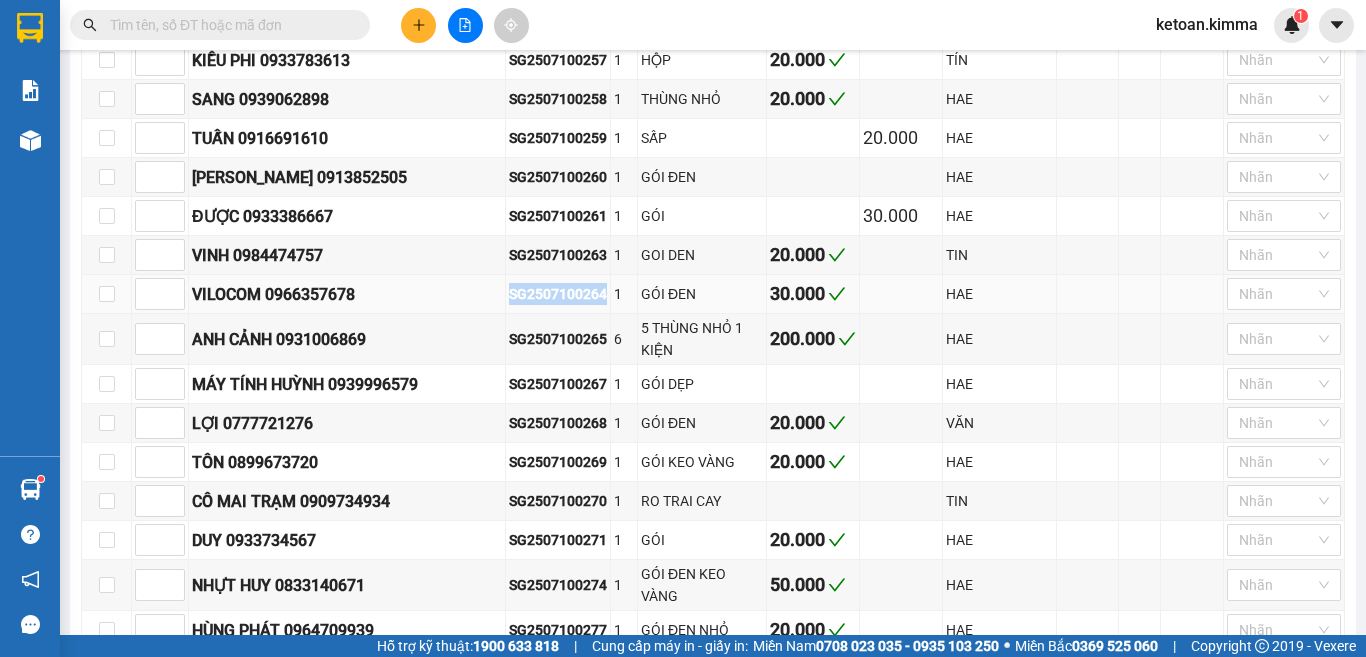 click on "SG2507100264" at bounding box center [558, 294] 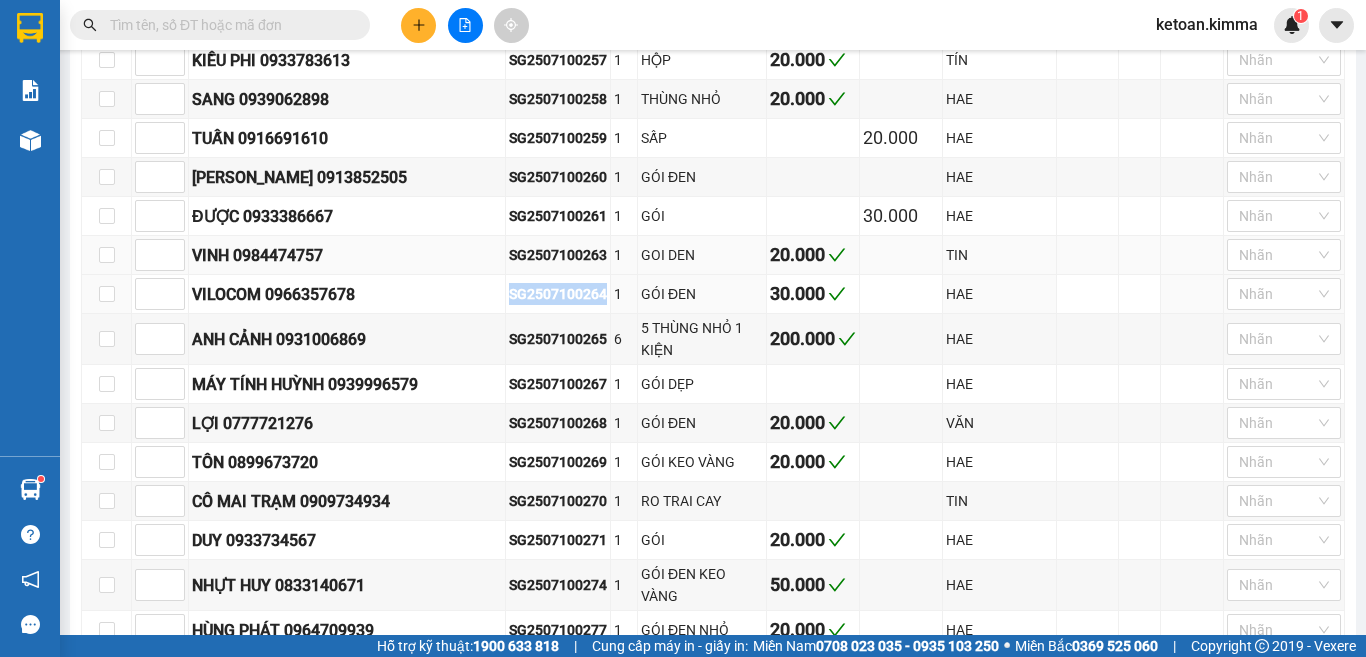 drag, startPoint x: 533, startPoint y: 319, endPoint x: 565, endPoint y: 284, distance: 47.423622 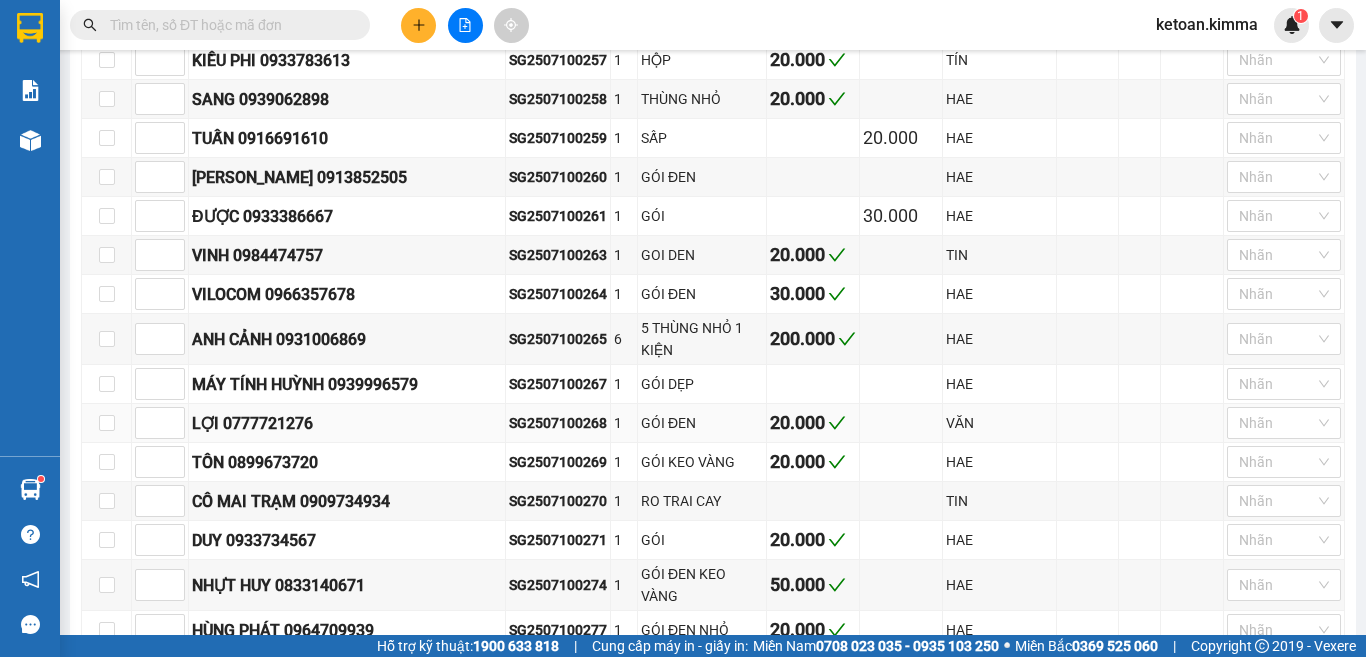 click on "SG2507100268" at bounding box center [558, 423] 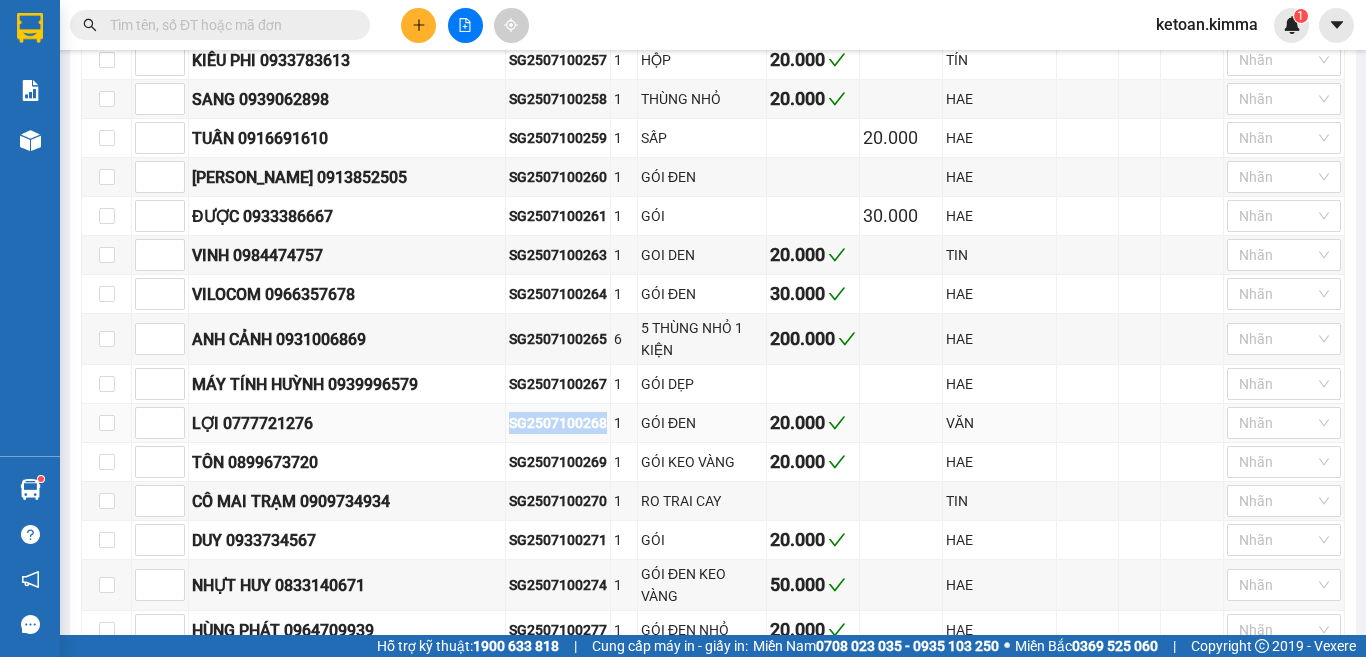 click on "SG2507100268" at bounding box center (558, 423) 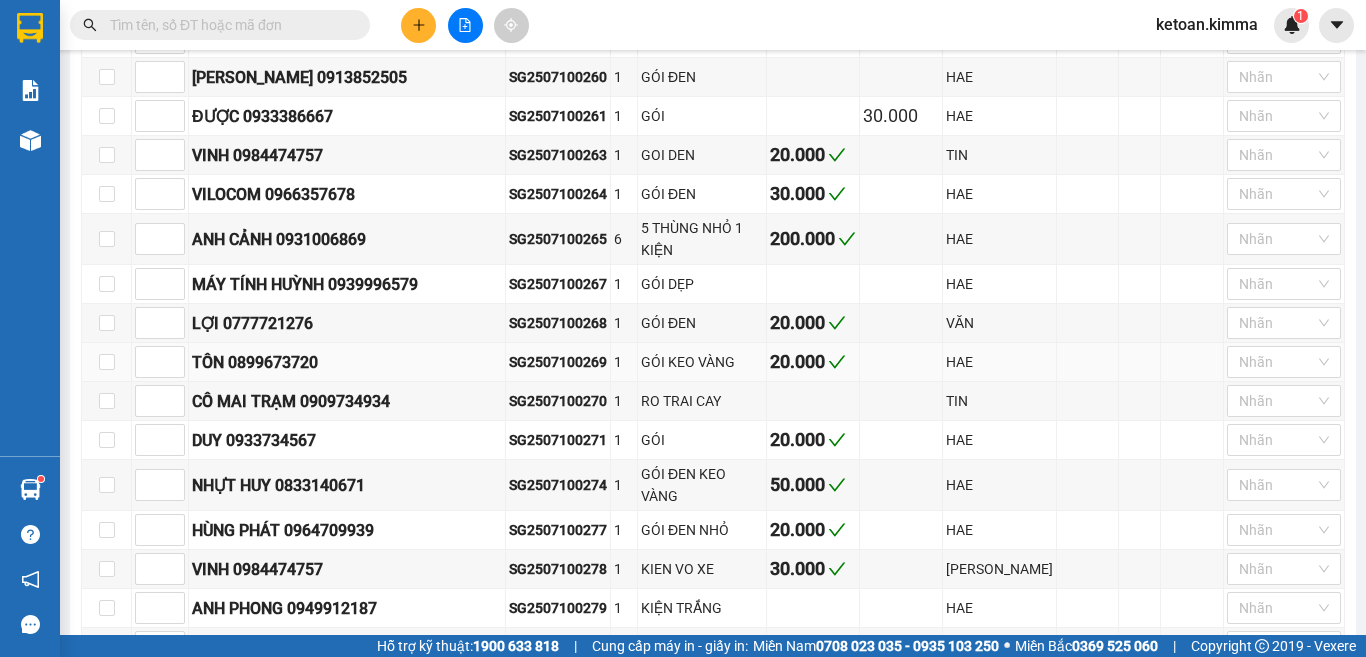 click on "SG2507100269" at bounding box center (558, 362) 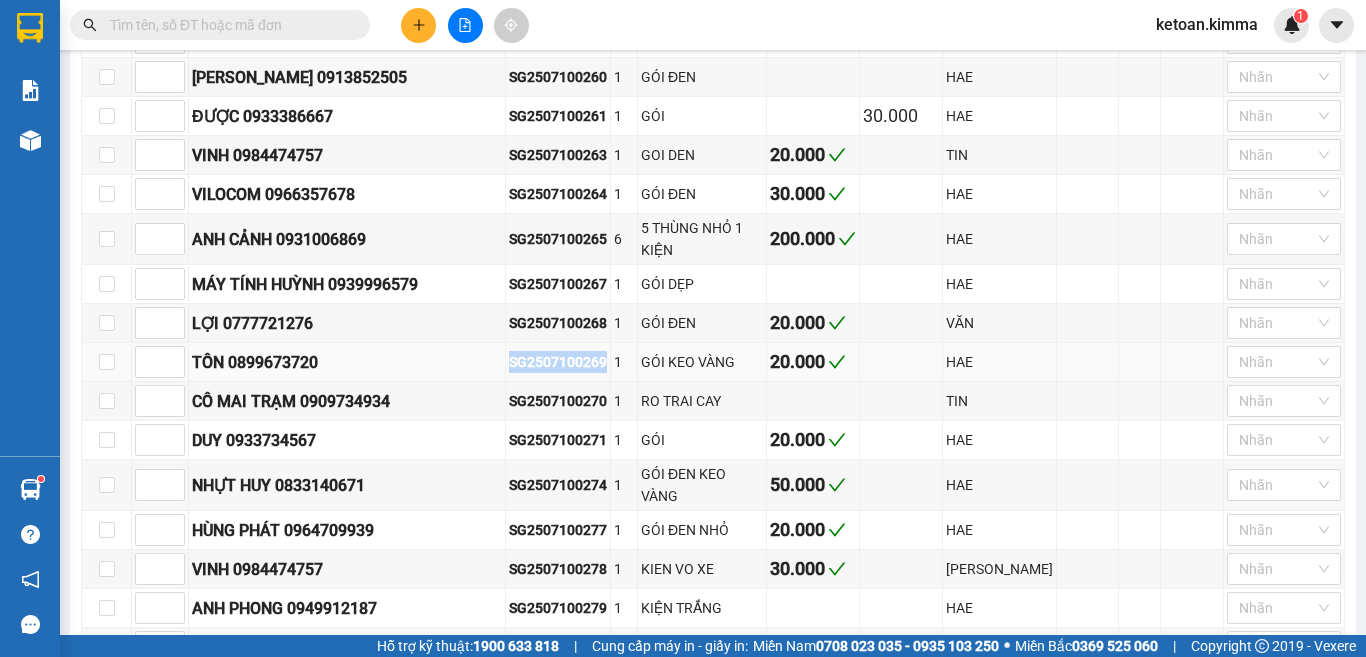 click on "SG2507100269" at bounding box center (558, 362) 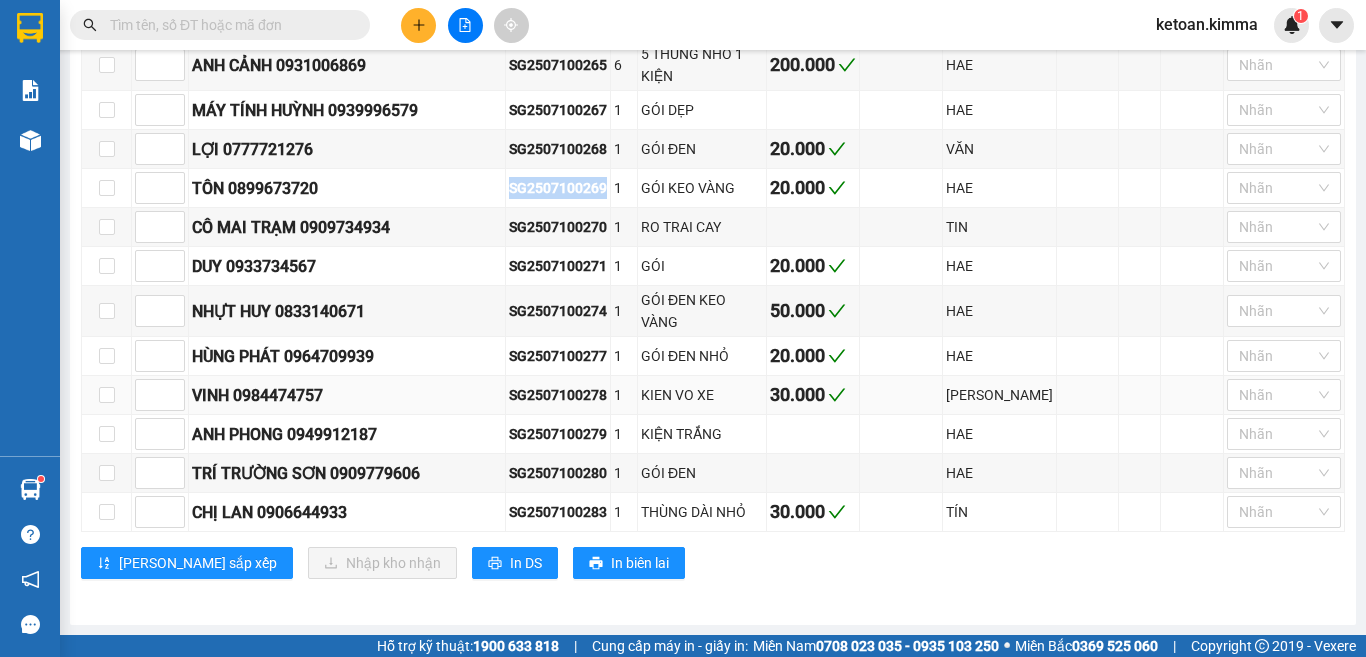 scroll, scrollTop: 2000, scrollLeft: 0, axis: vertical 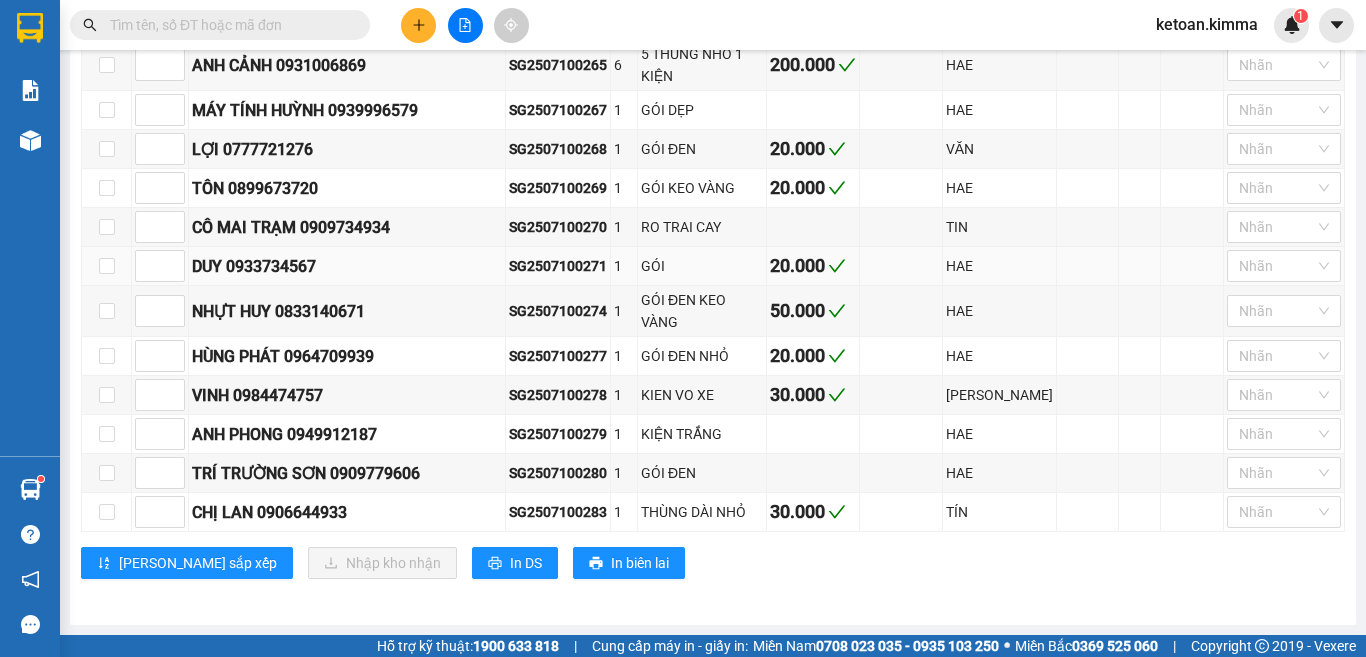 click on "SG2507100271" at bounding box center (558, 266) 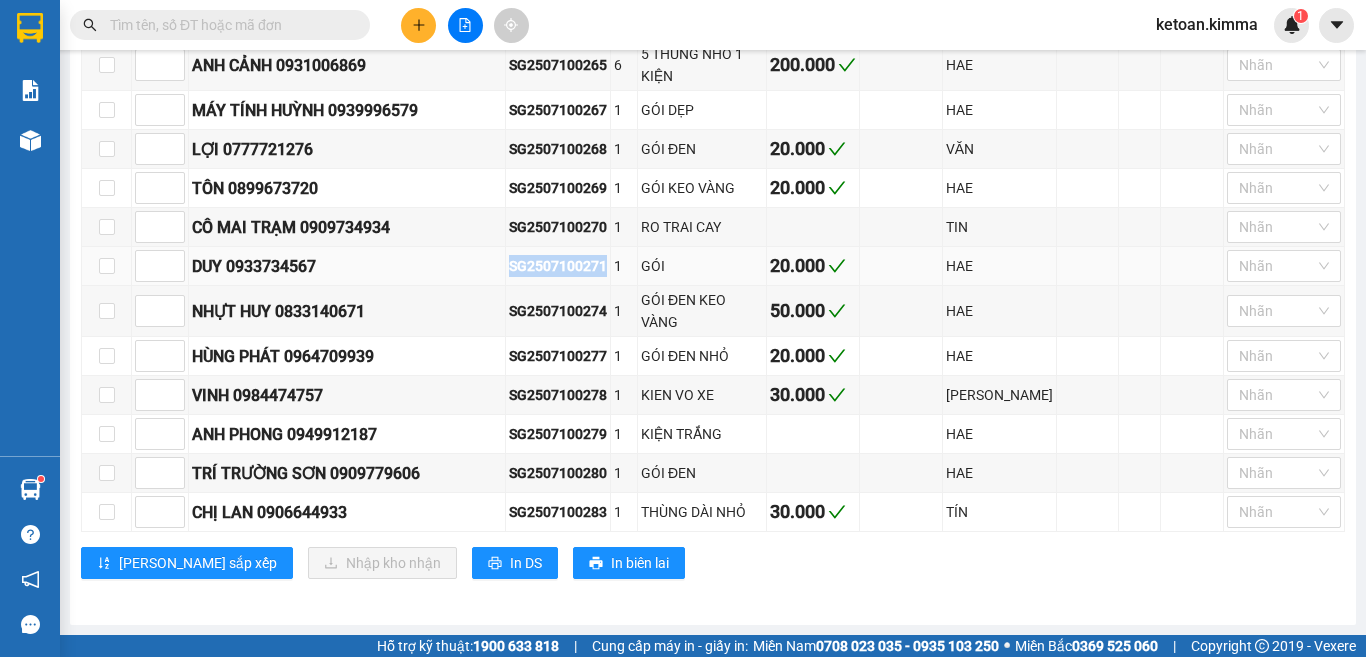 click on "SG2507100271" at bounding box center (558, 266) 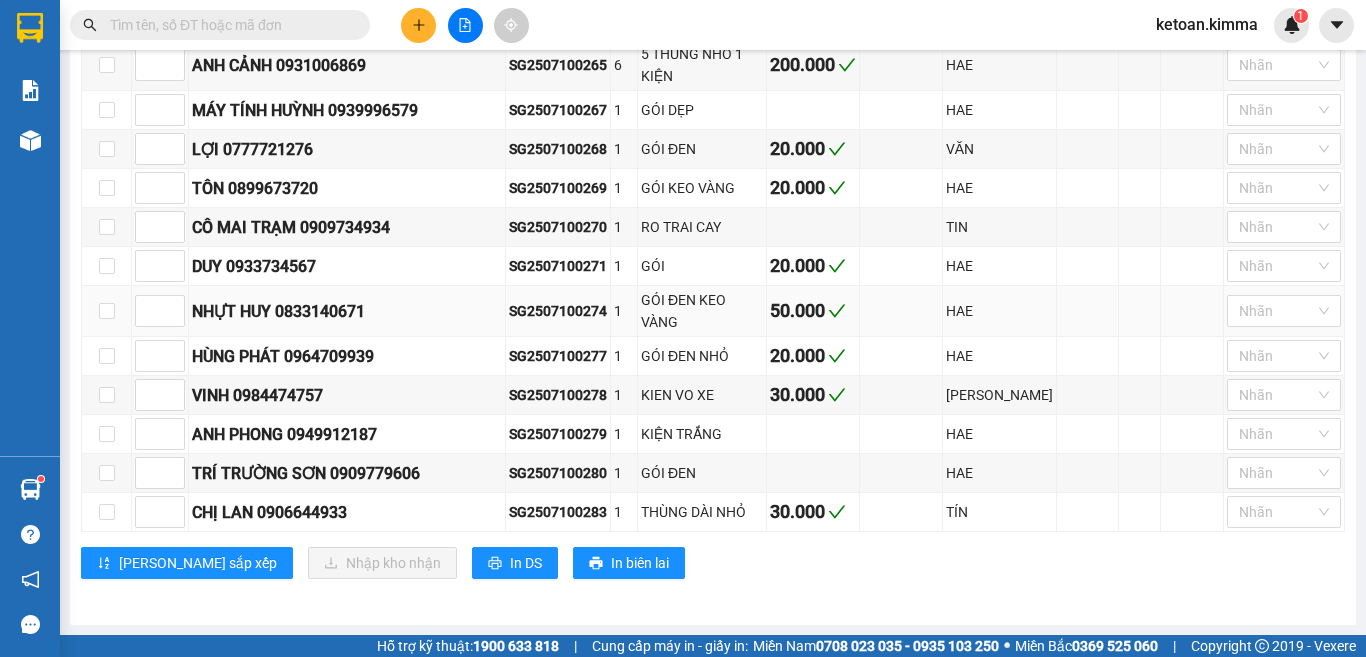 click on "SG2507100274" at bounding box center (558, 311) 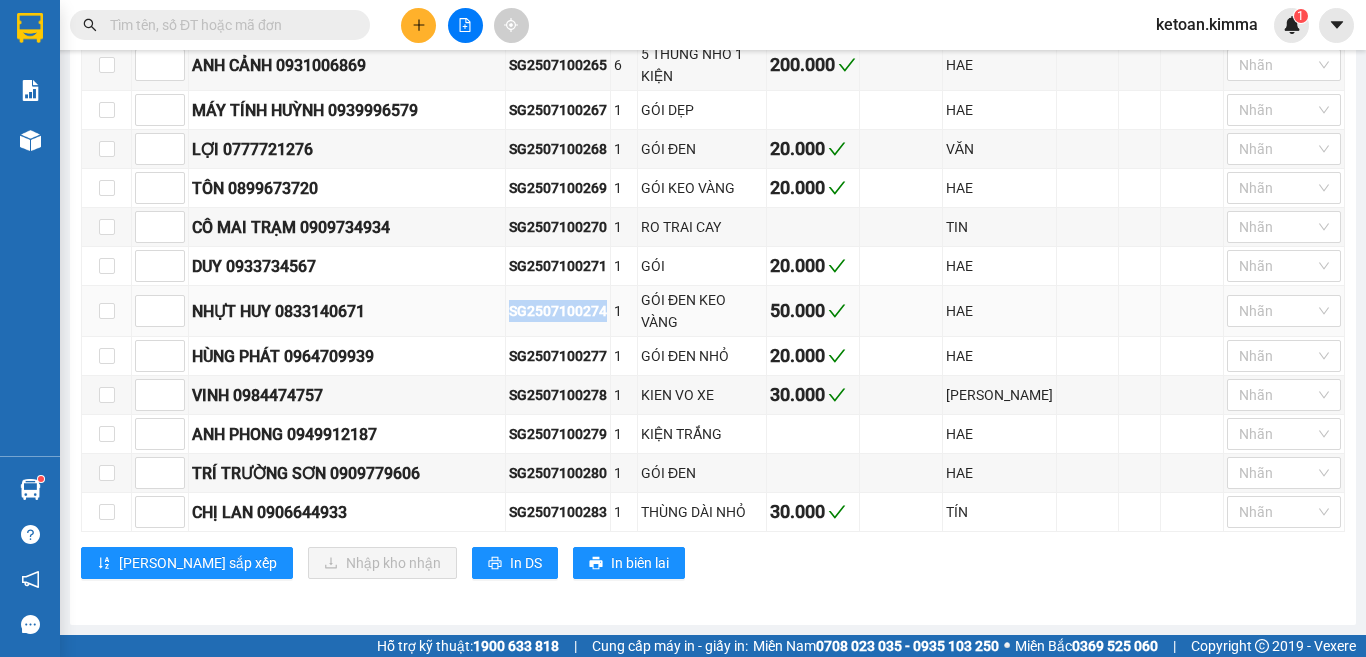 click on "SG2507100274" at bounding box center [558, 311] 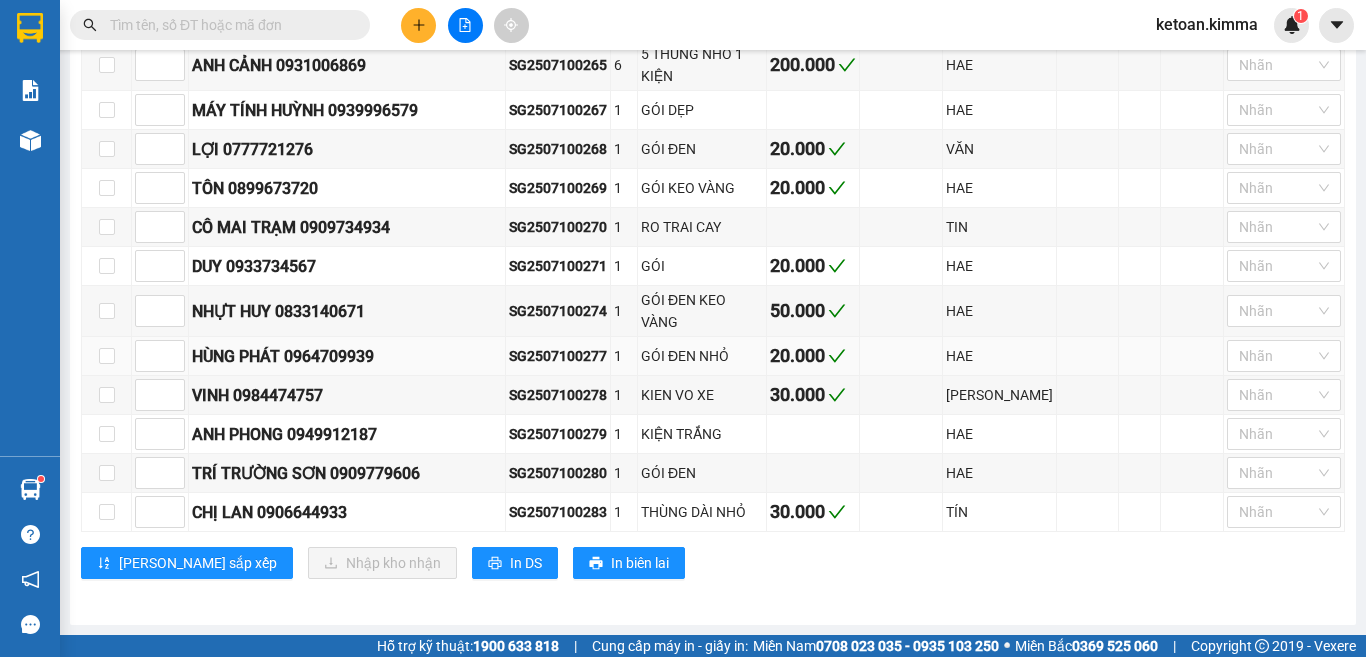 click on "SG2507100277" at bounding box center [558, 356] 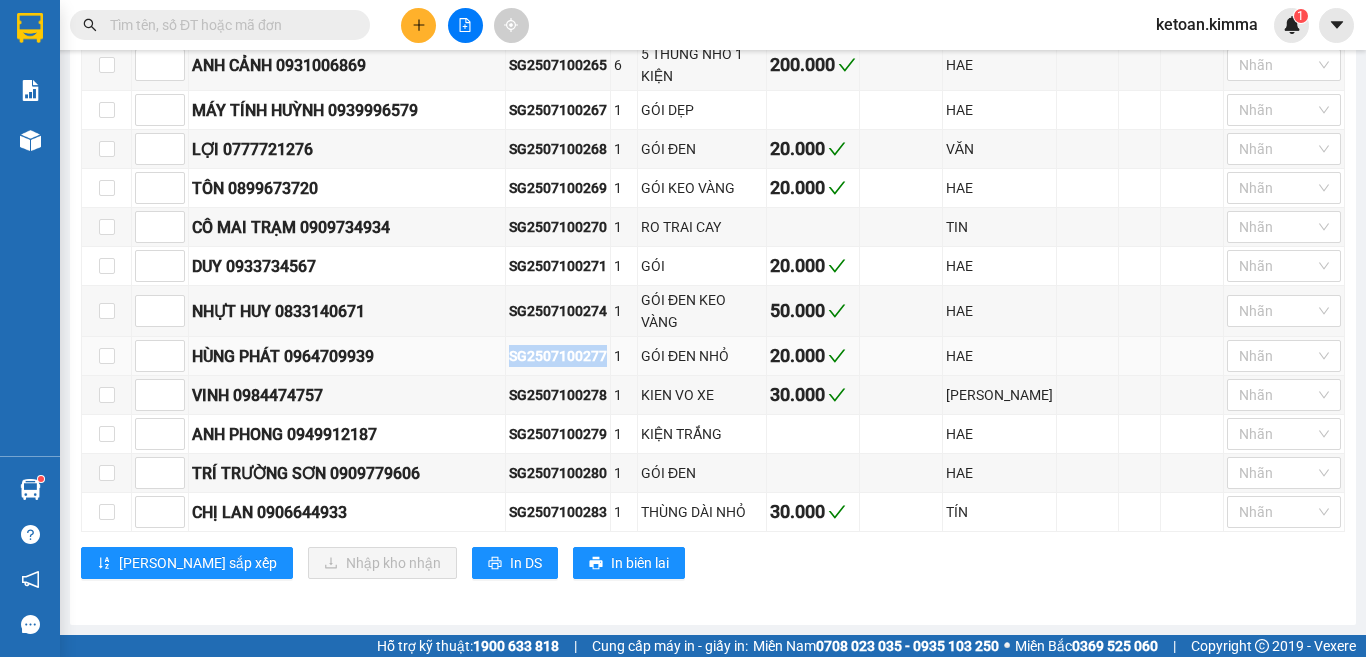 click on "SG2507100277" at bounding box center [558, 356] 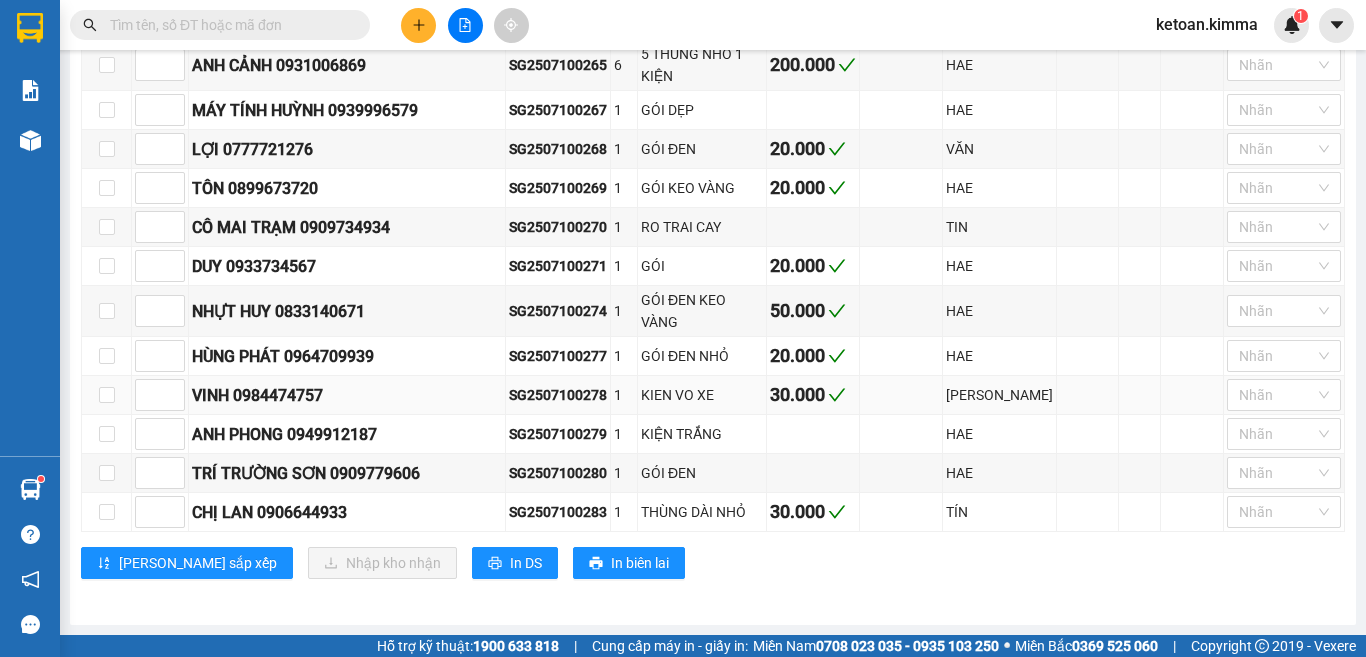 click on "SG2507100278" at bounding box center [558, 395] 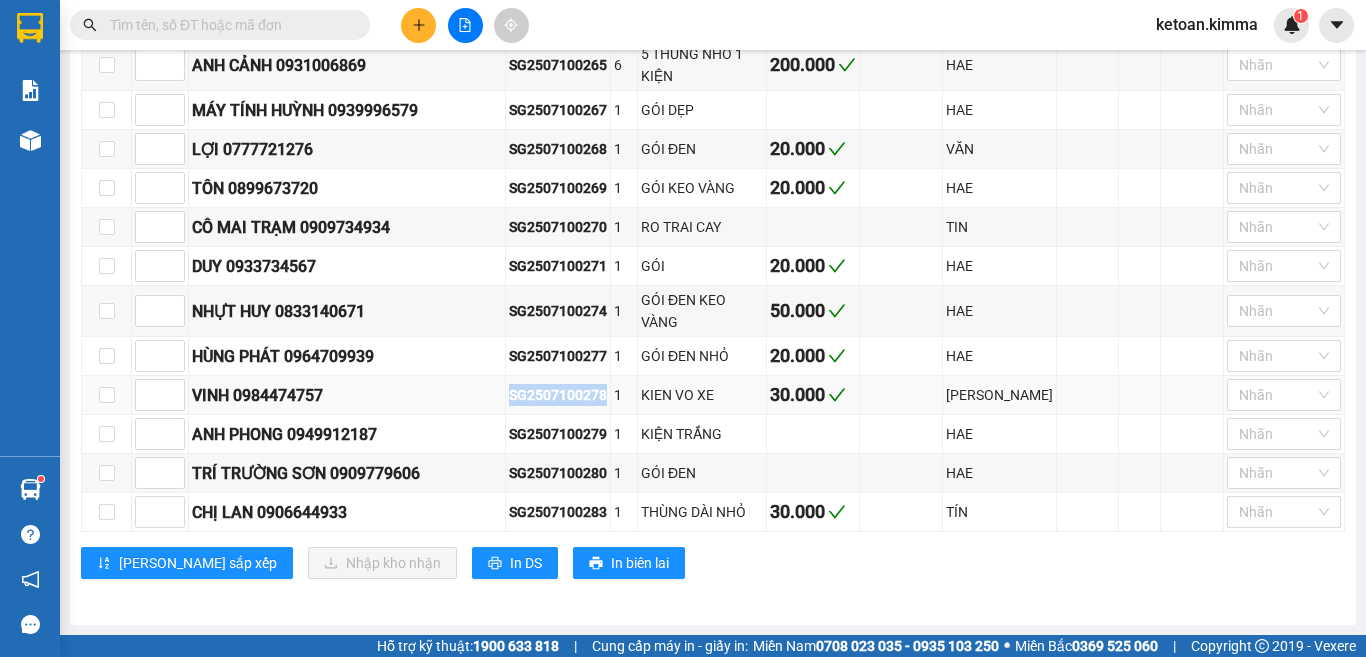 click on "SG2507100278" at bounding box center (558, 395) 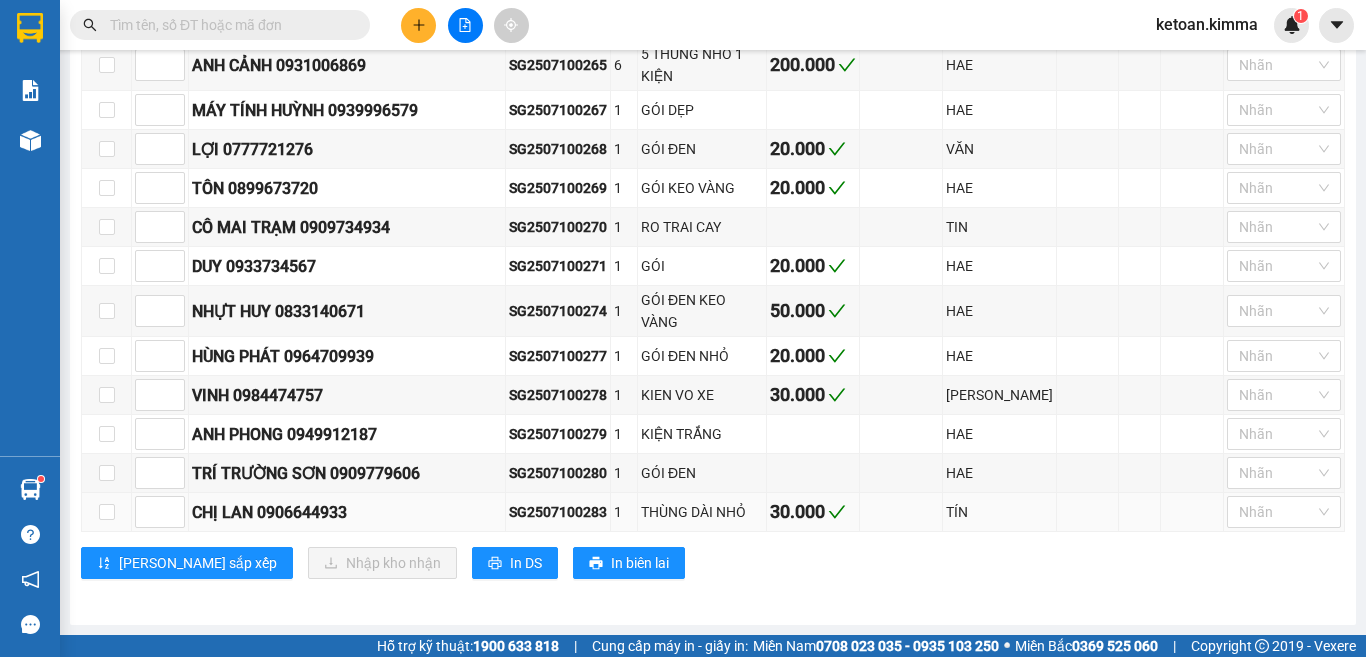 click on "SG2507100283" at bounding box center (558, 512) 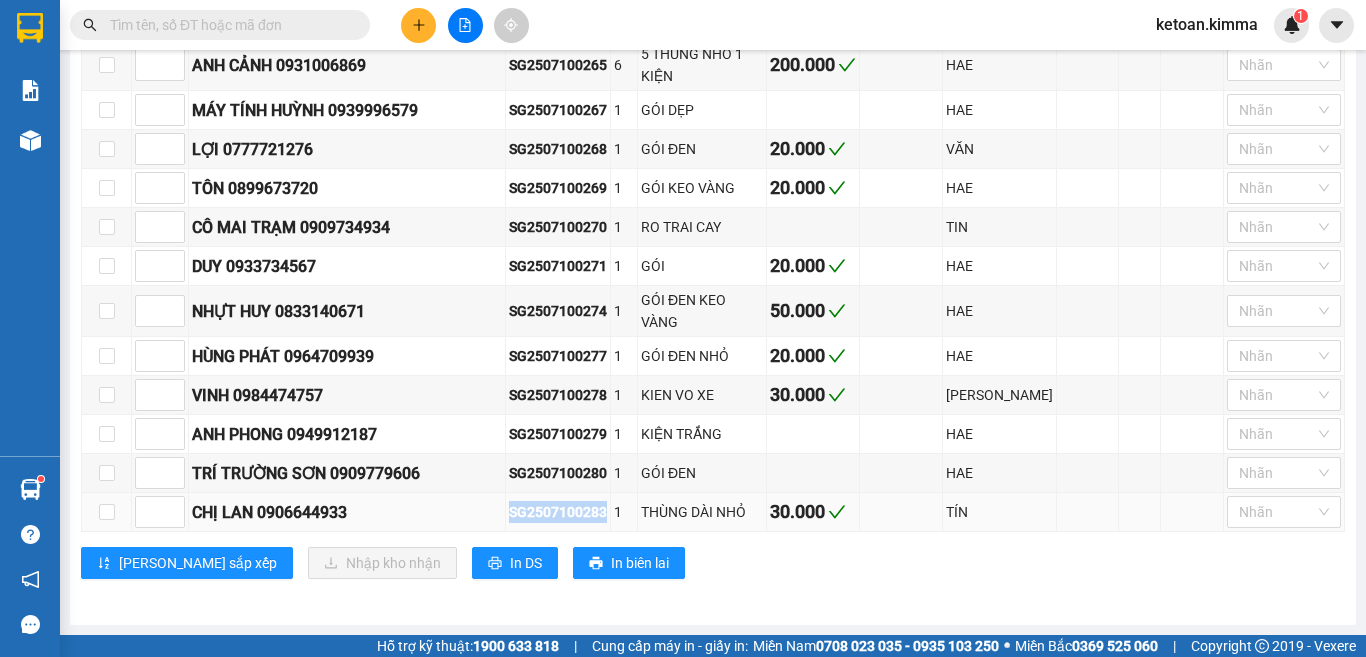 click on "SG2507100283" at bounding box center [558, 512] 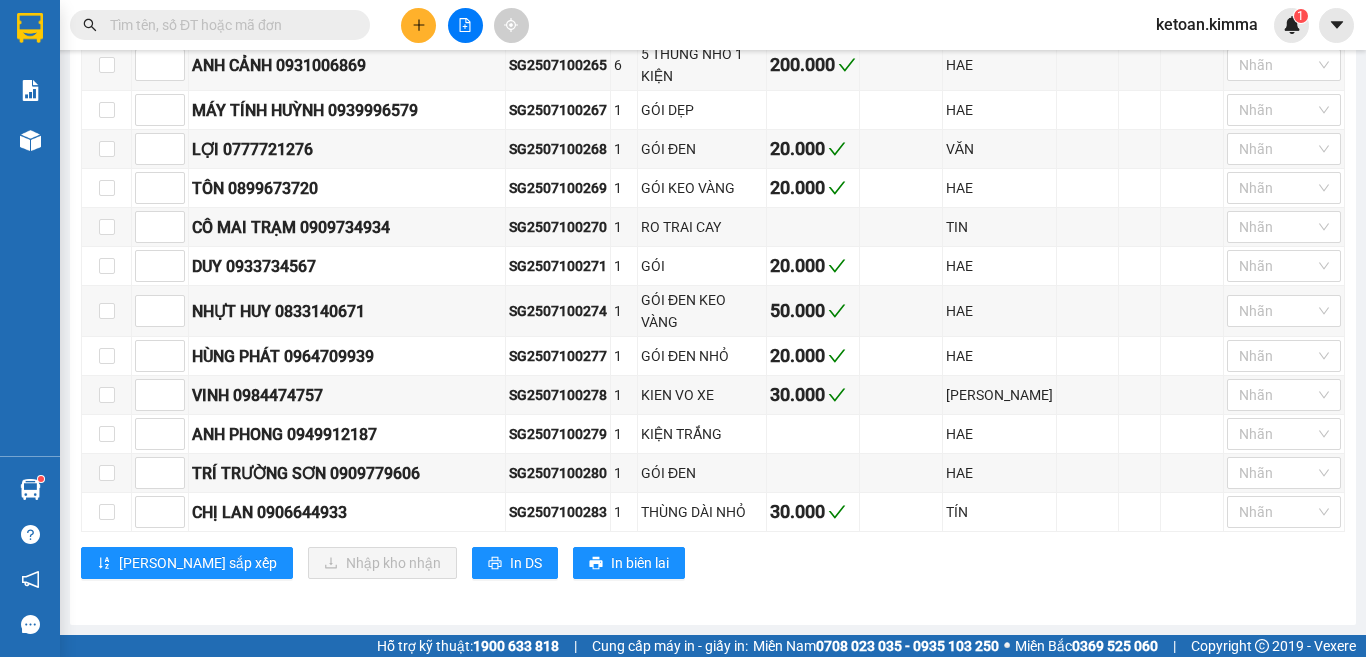 click on "Lưu sắp xếp Nhập kho nhận In DS In biên lai" at bounding box center [713, 563] 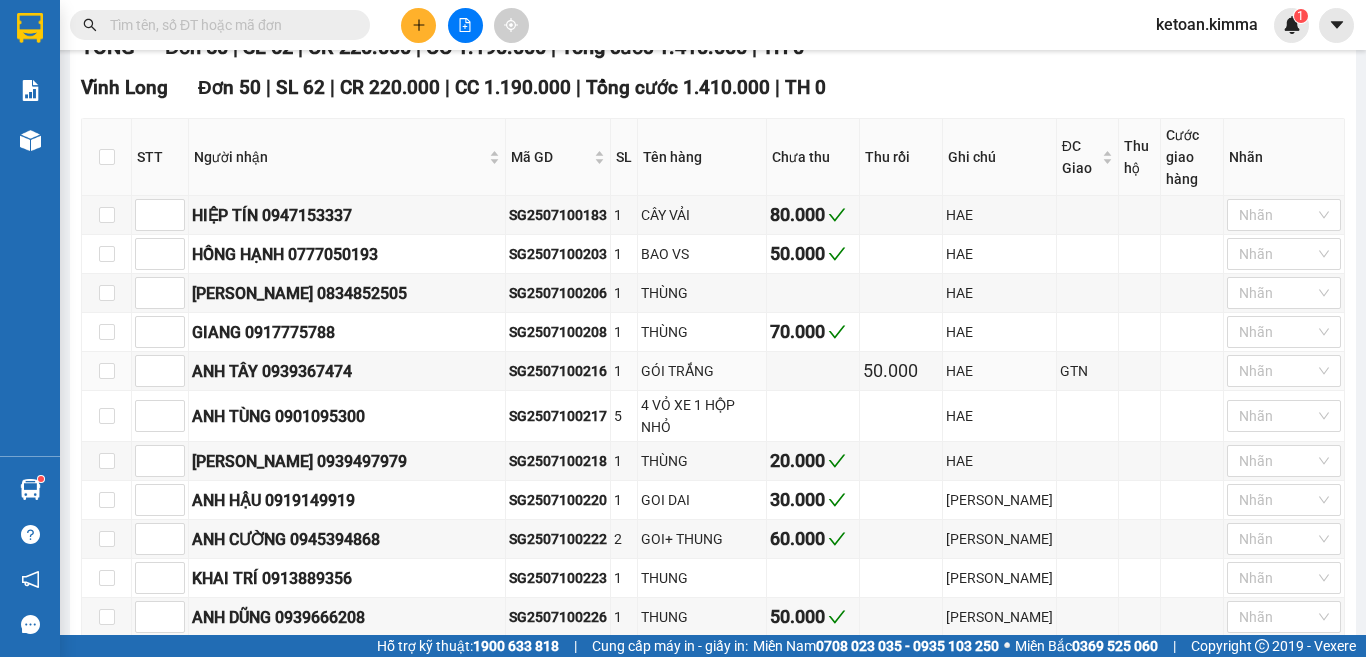 scroll, scrollTop: 400, scrollLeft: 0, axis: vertical 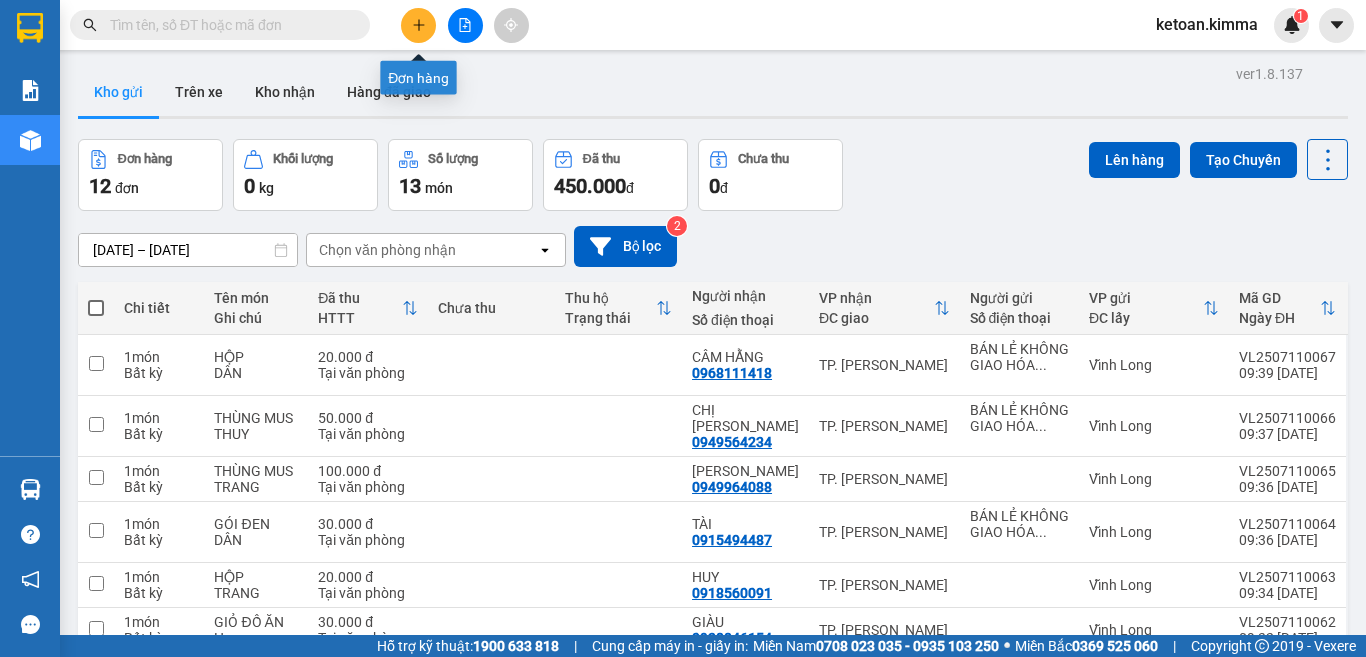 click 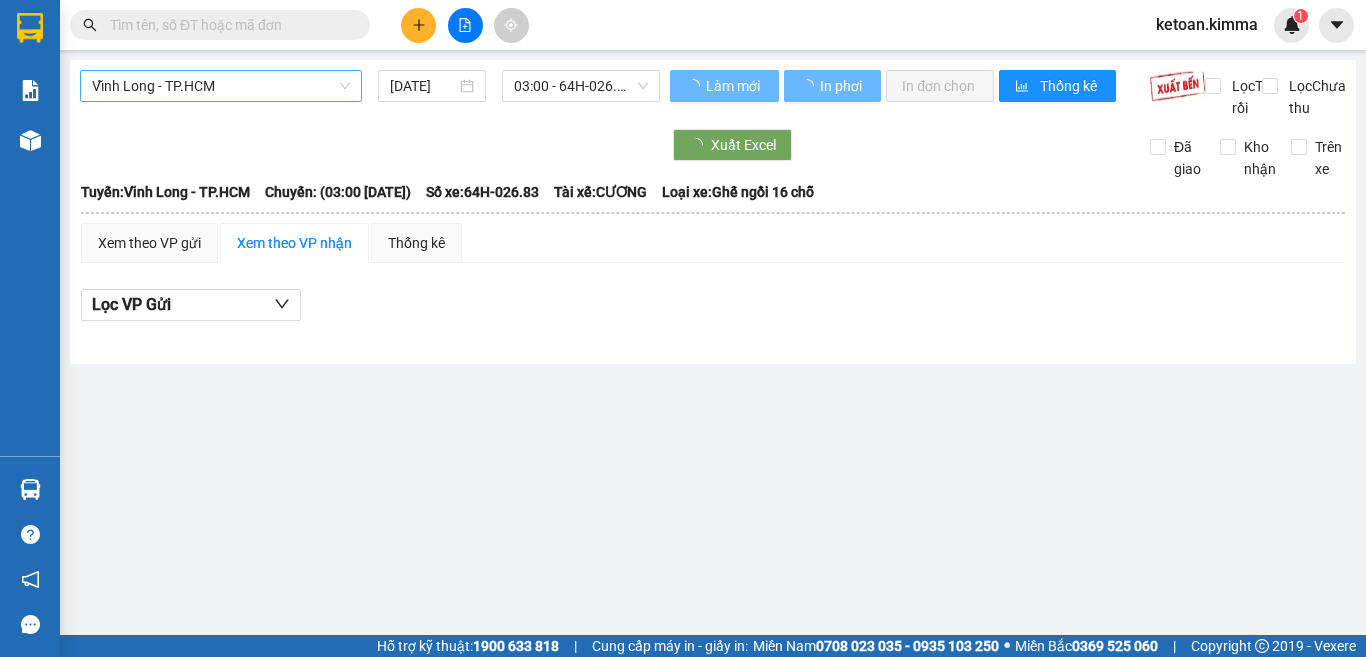 click on "Vĩnh Long - TP.HCM" at bounding box center (221, 86) 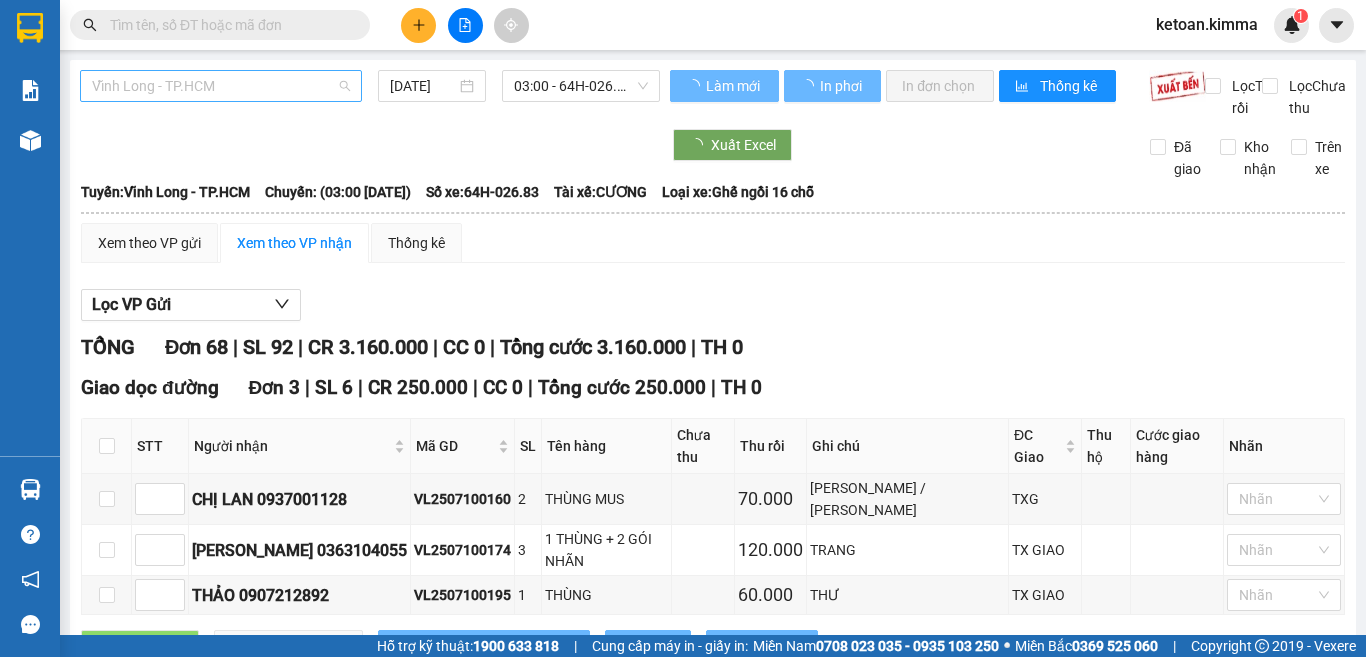 click on "Vĩnh Long - TP.HCM" at bounding box center [221, 86] 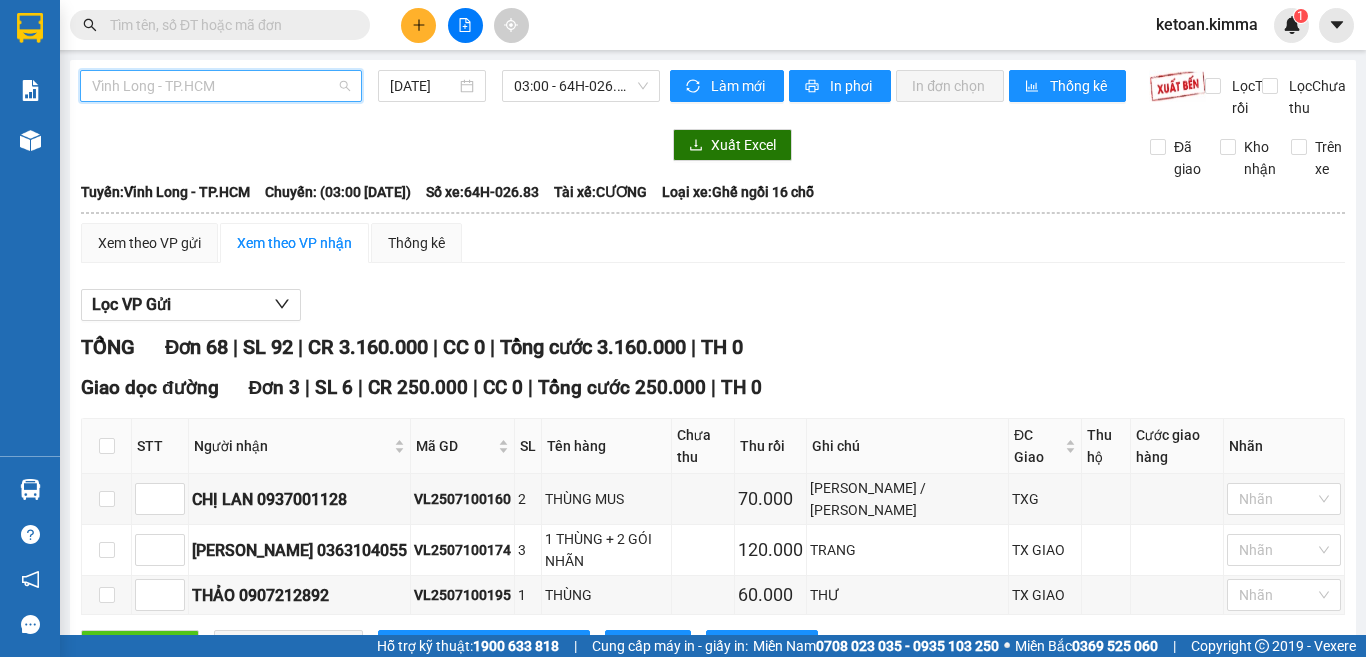 click on "Vĩnh Long - TP.HCM" at bounding box center [221, 86] 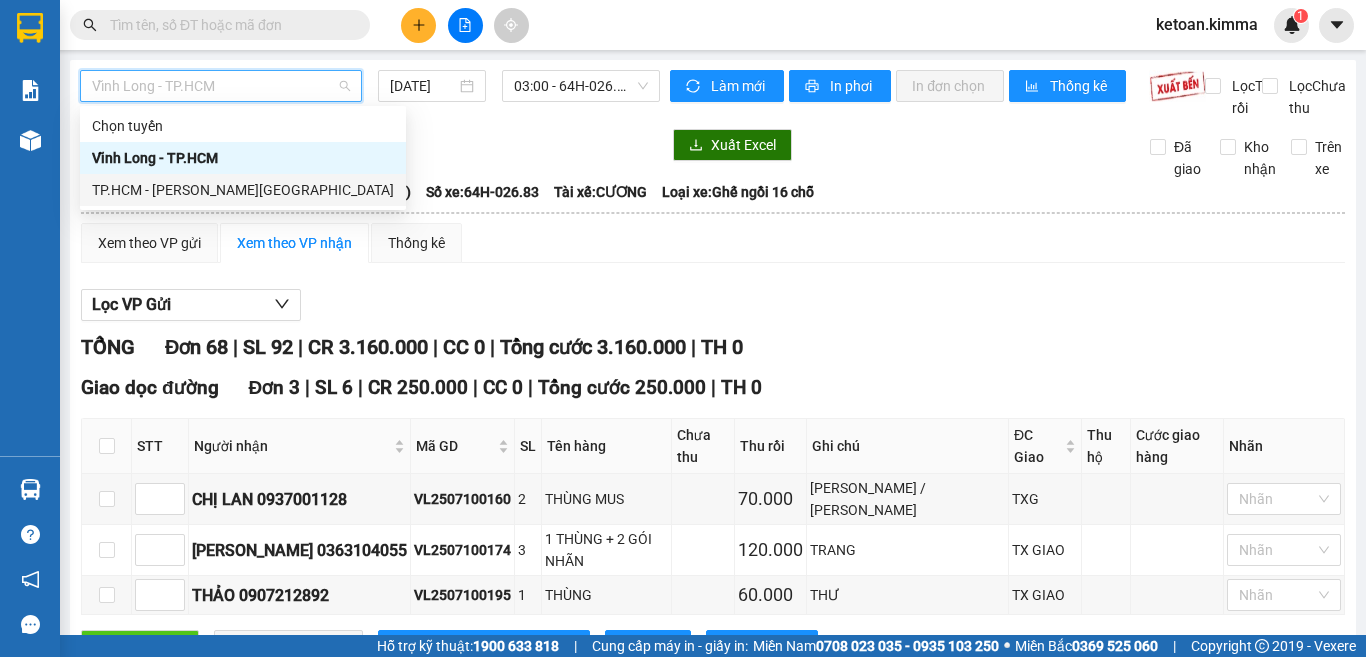 click on "TP.HCM - [PERSON_NAME][GEOGRAPHIC_DATA]" at bounding box center (243, 190) 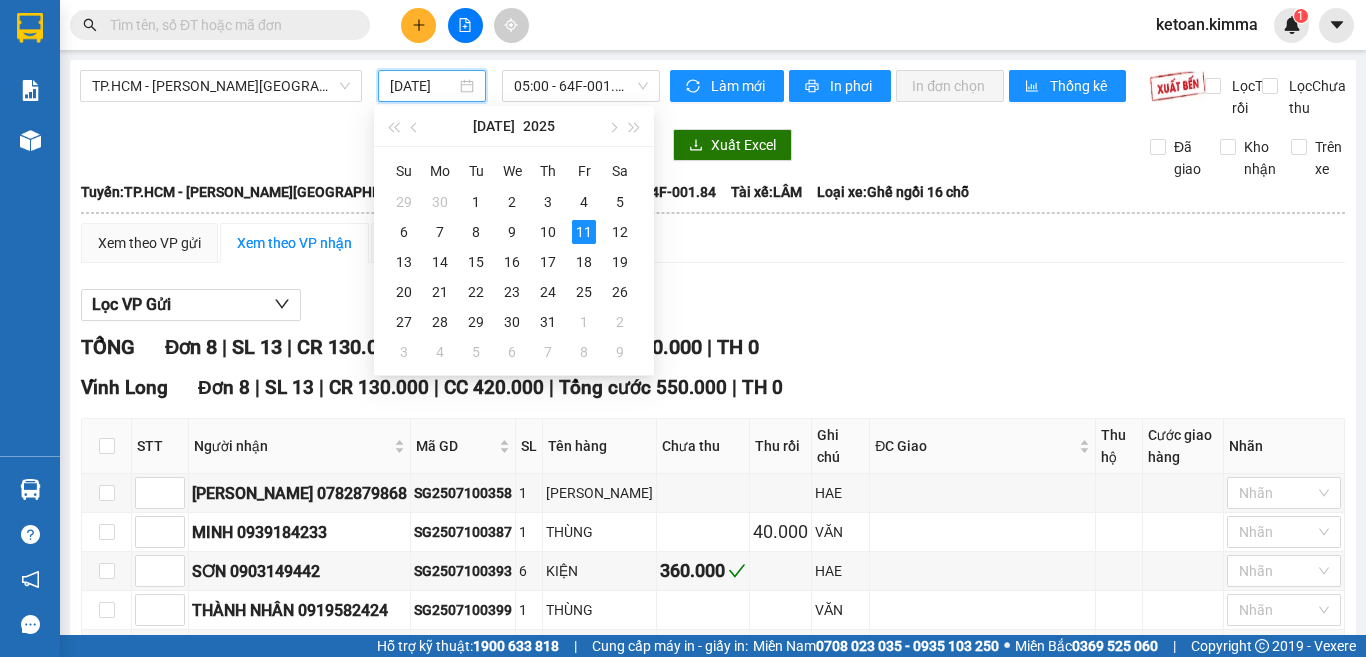 click on "[DATE]" at bounding box center [423, 86] 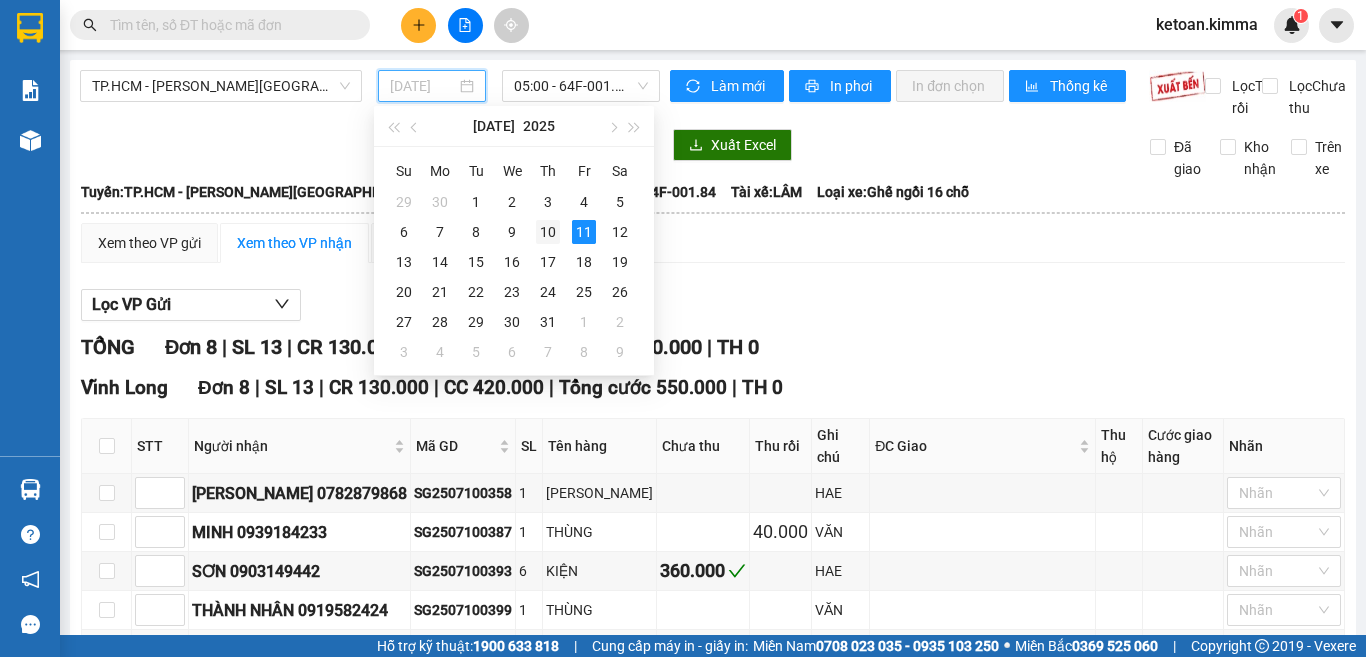 click on "10" at bounding box center [548, 232] 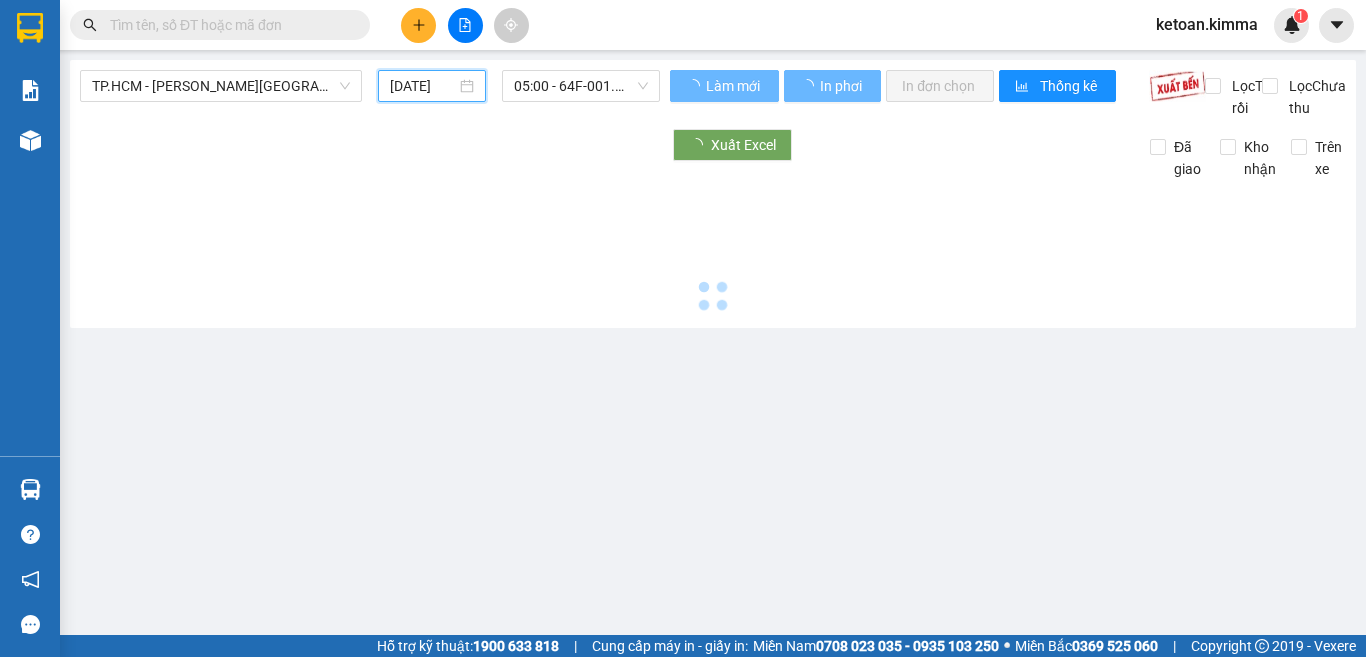 type on "[DATE]" 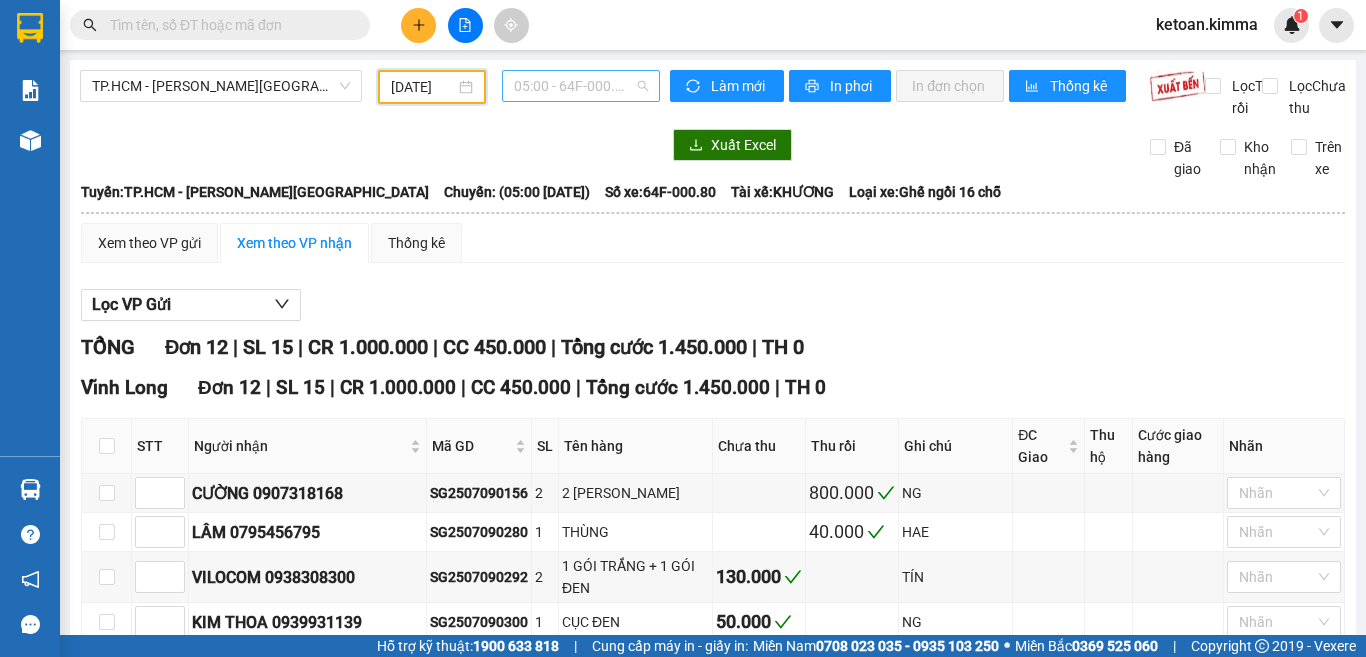 click on "05:00     - 64F-000.80" at bounding box center (581, 86) 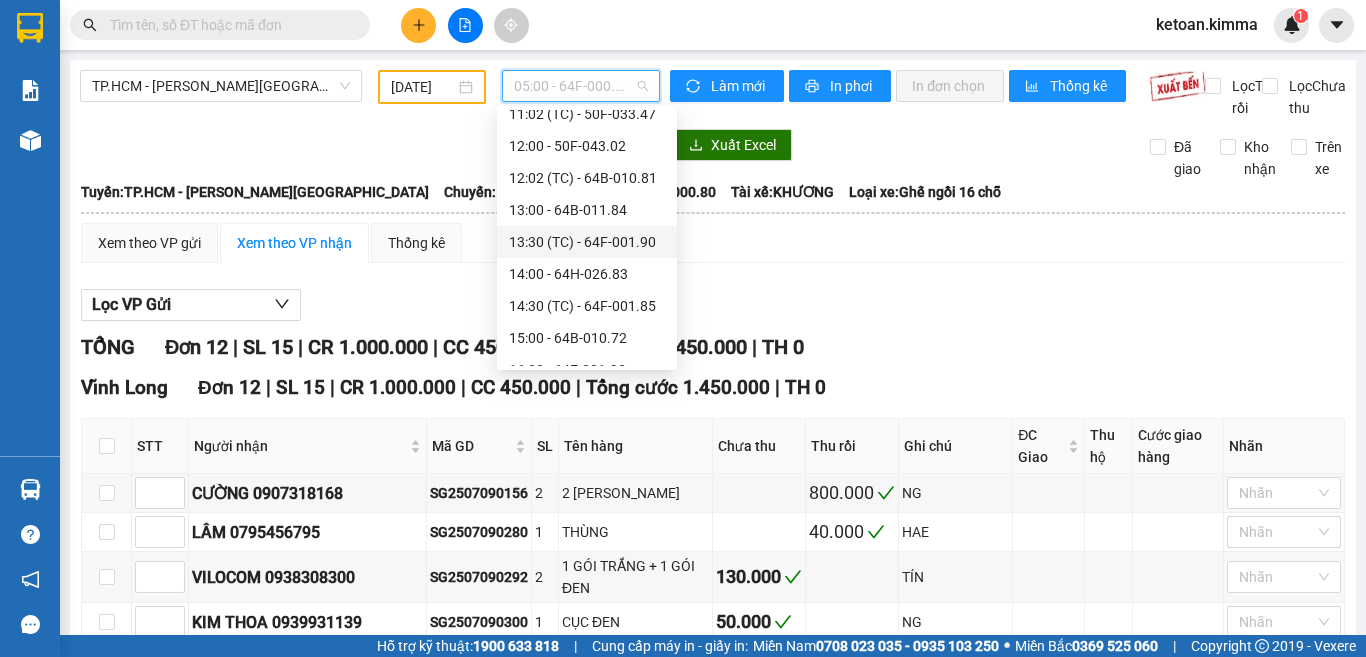 scroll, scrollTop: 400, scrollLeft: 0, axis: vertical 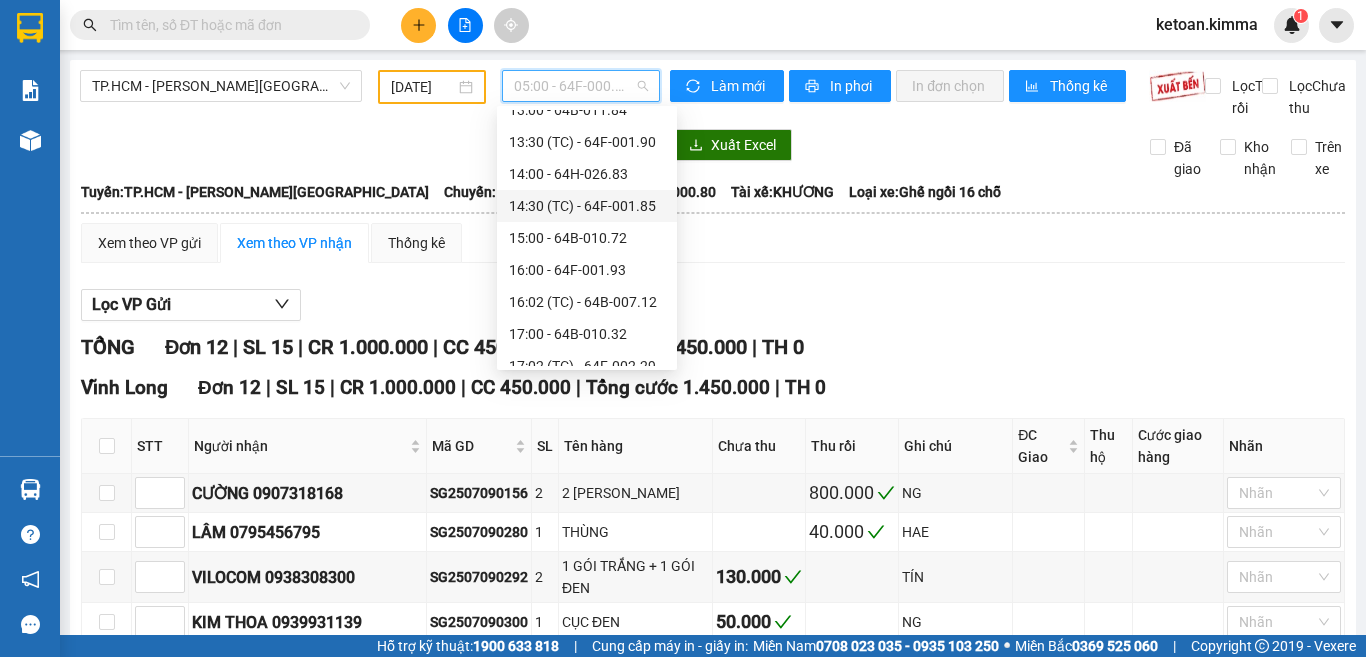 click on "14:30   (TC)   - 64F-001.85" at bounding box center [587, 206] 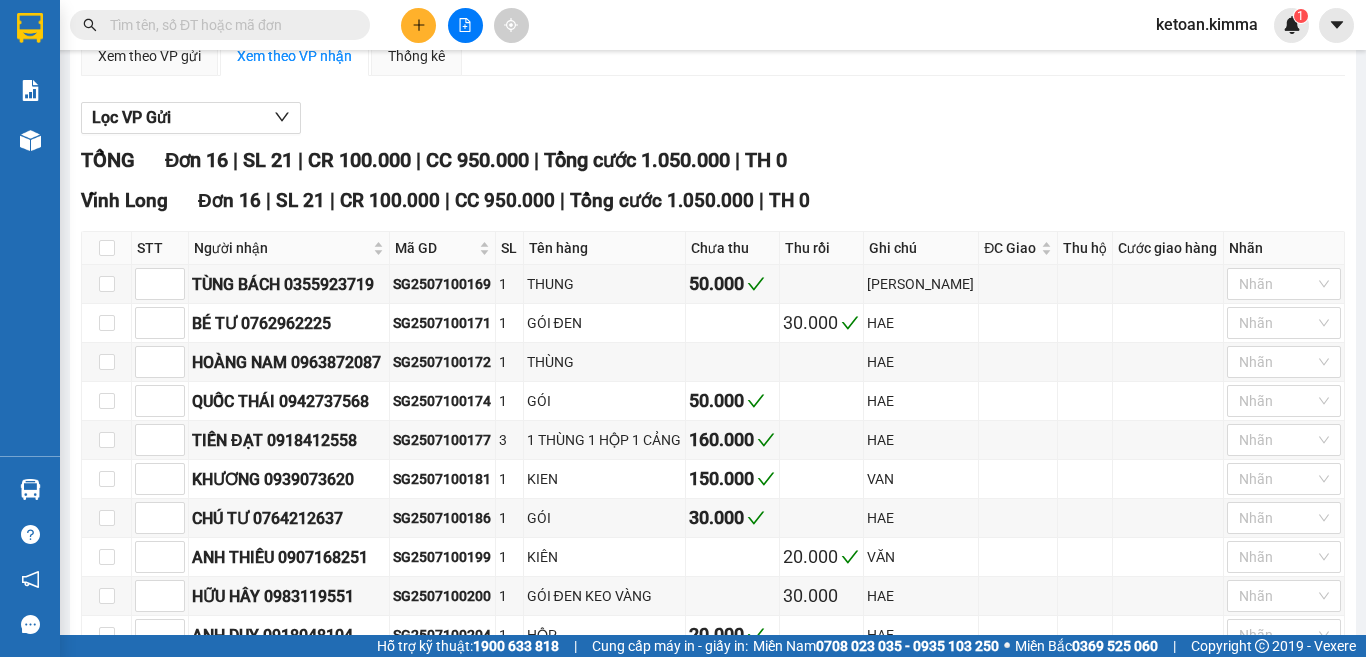 scroll, scrollTop: 200, scrollLeft: 0, axis: vertical 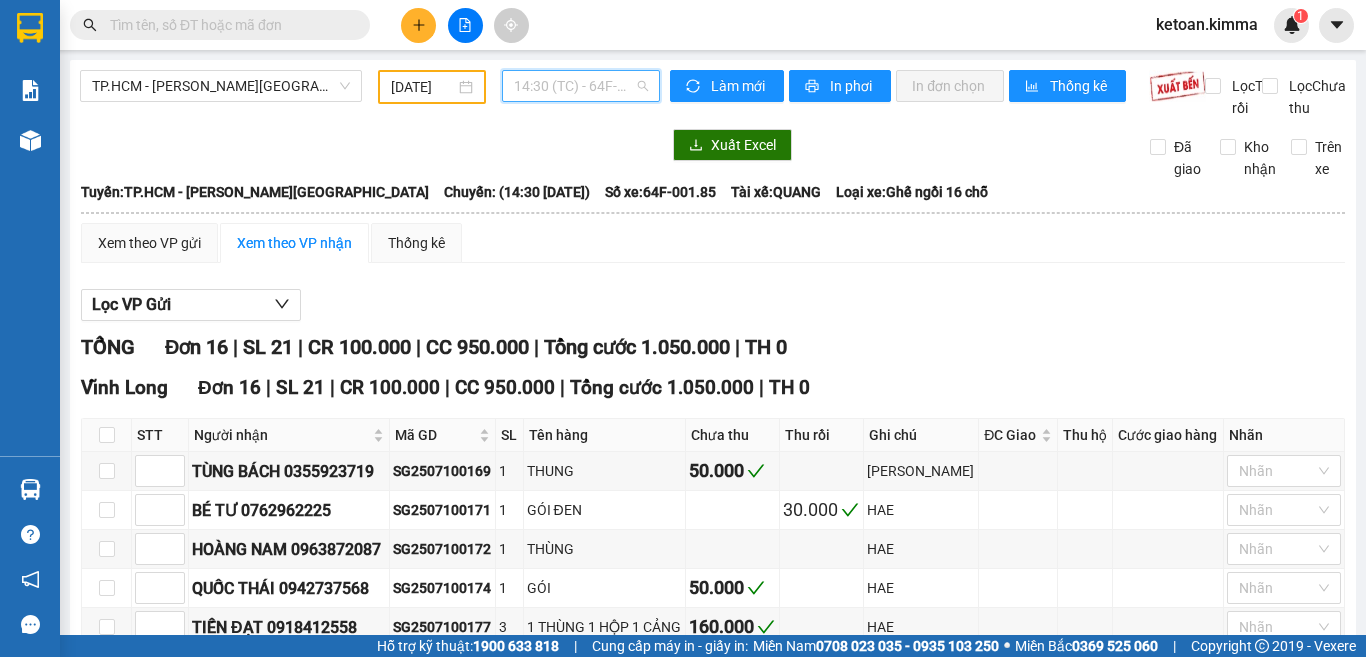 click on "14:30   (TC)   - 64F-001.85" at bounding box center (581, 86) 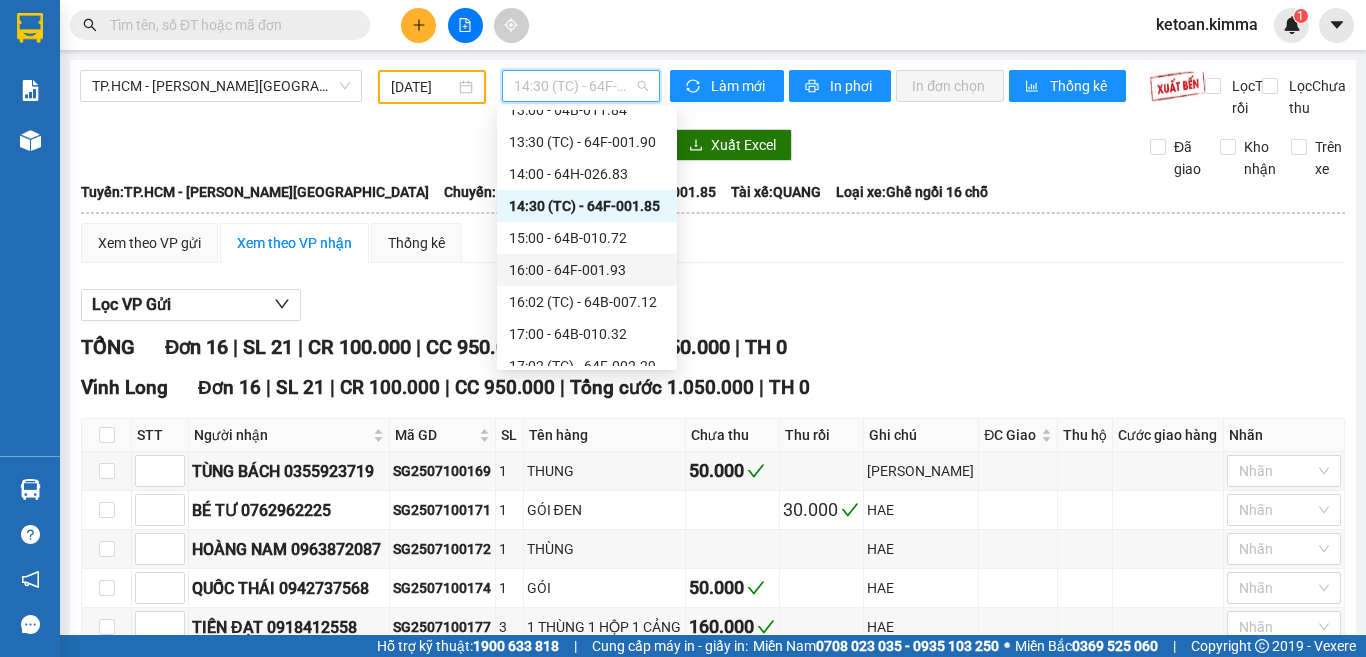 click on "16:00     - 64F-001.93" at bounding box center (587, 270) 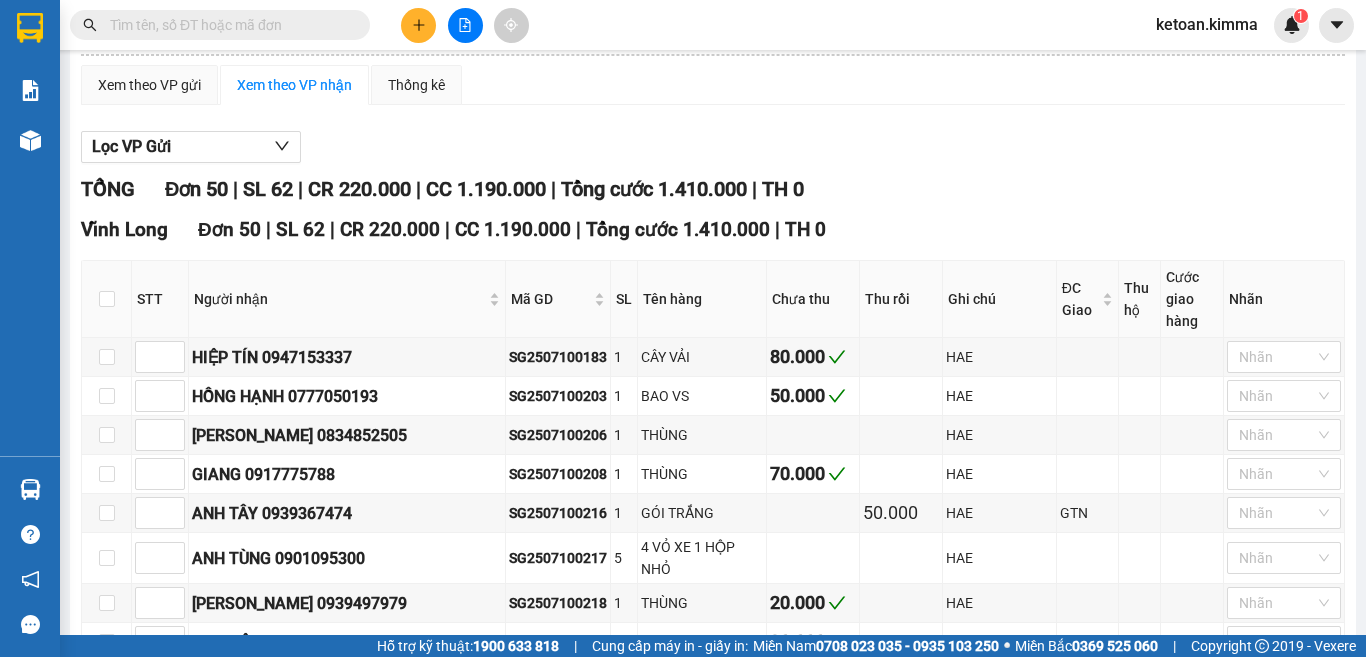 scroll, scrollTop: 200, scrollLeft: 0, axis: vertical 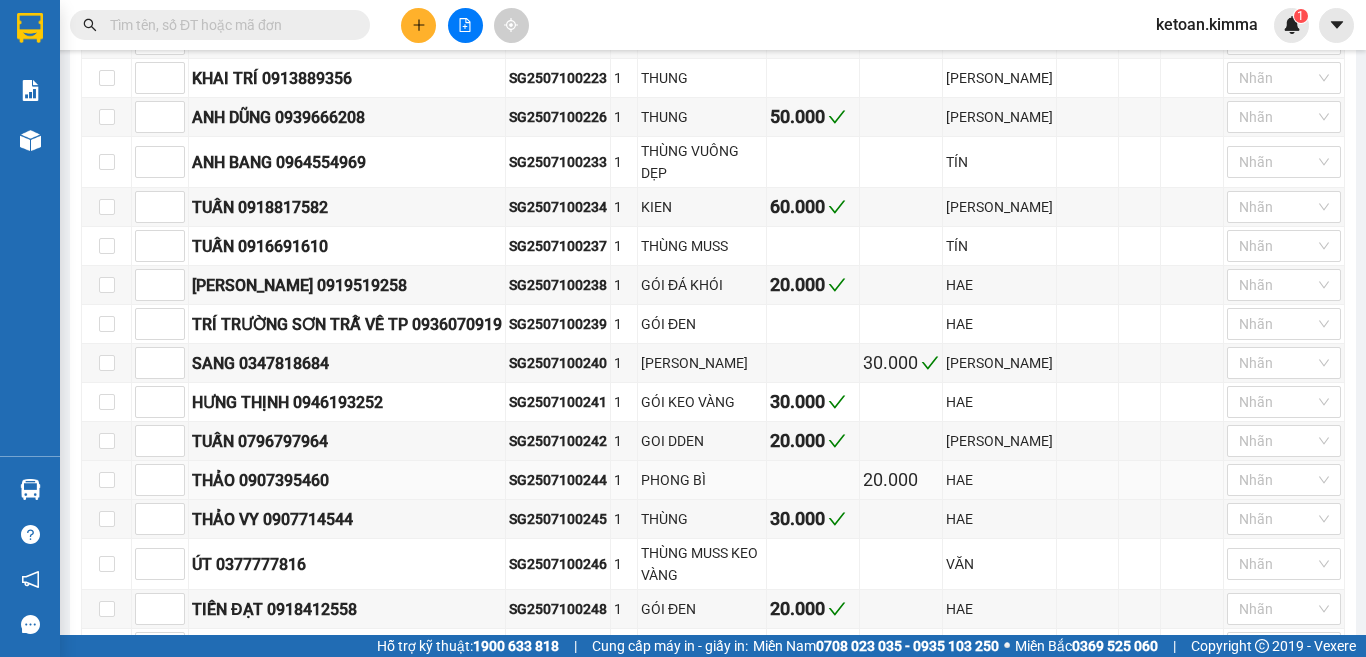 click on "SG2507100244" at bounding box center [558, 480] 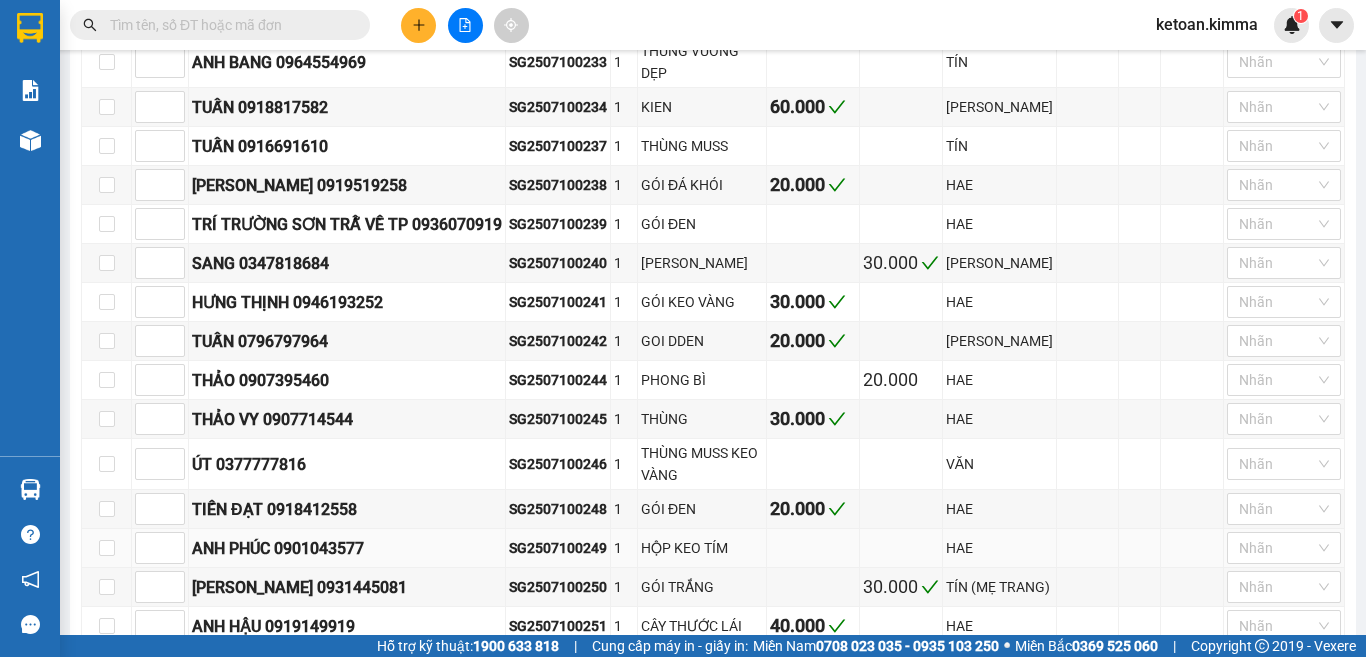 click on "SG2507100249" at bounding box center (558, 548) 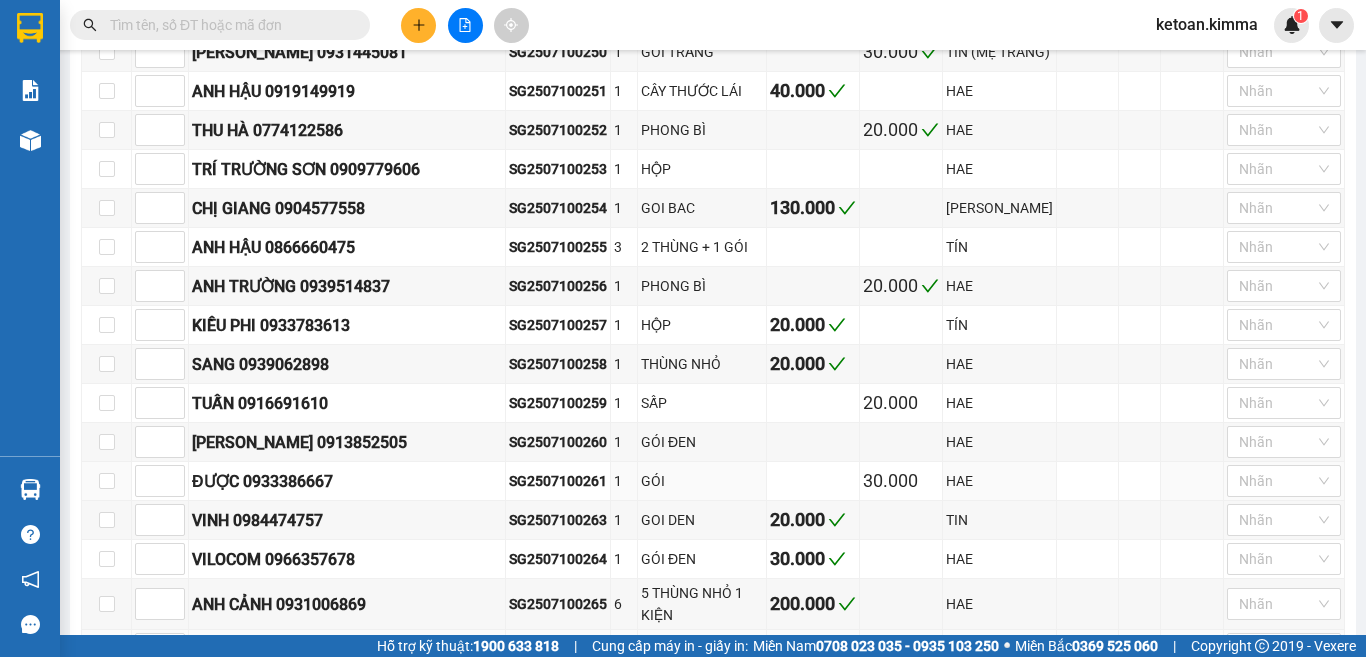 scroll, scrollTop: 1400, scrollLeft: 0, axis: vertical 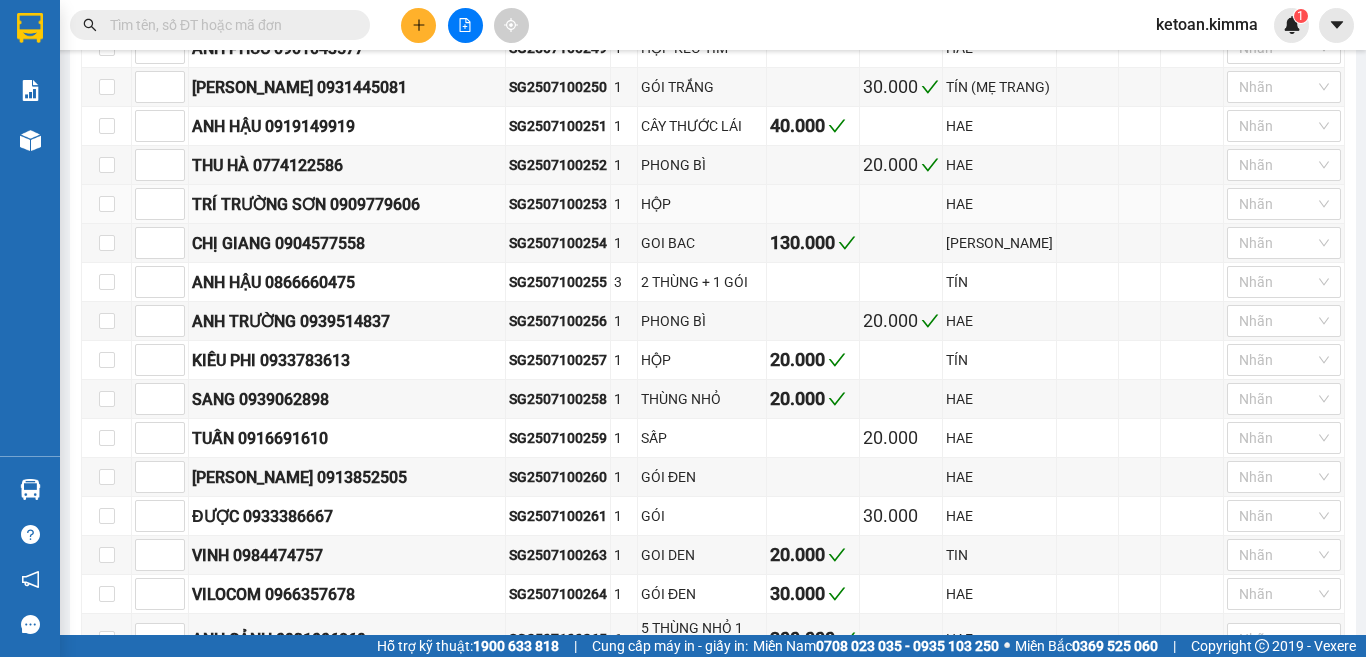 click on "SG2507100253" at bounding box center (558, 204) 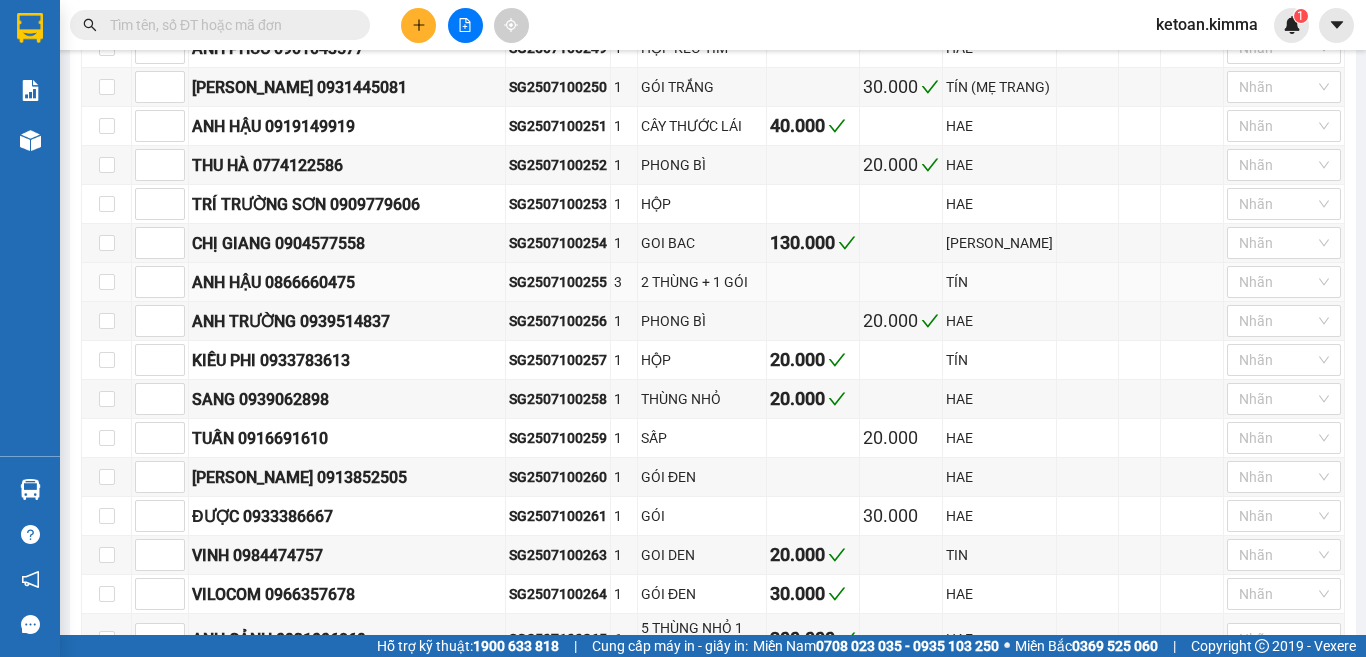 click on "SG2507100255" at bounding box center (558, 282) 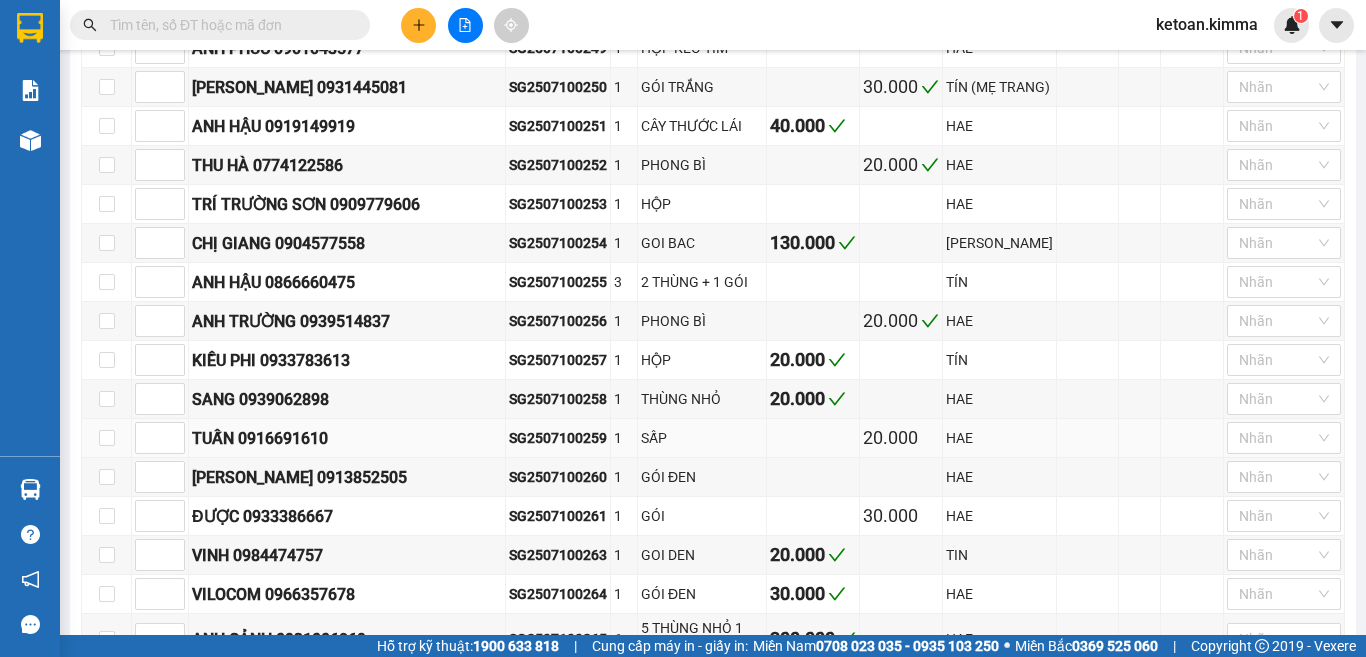 scroll, scrollTop: 1500, scrollLeft: 0, axis: vertical 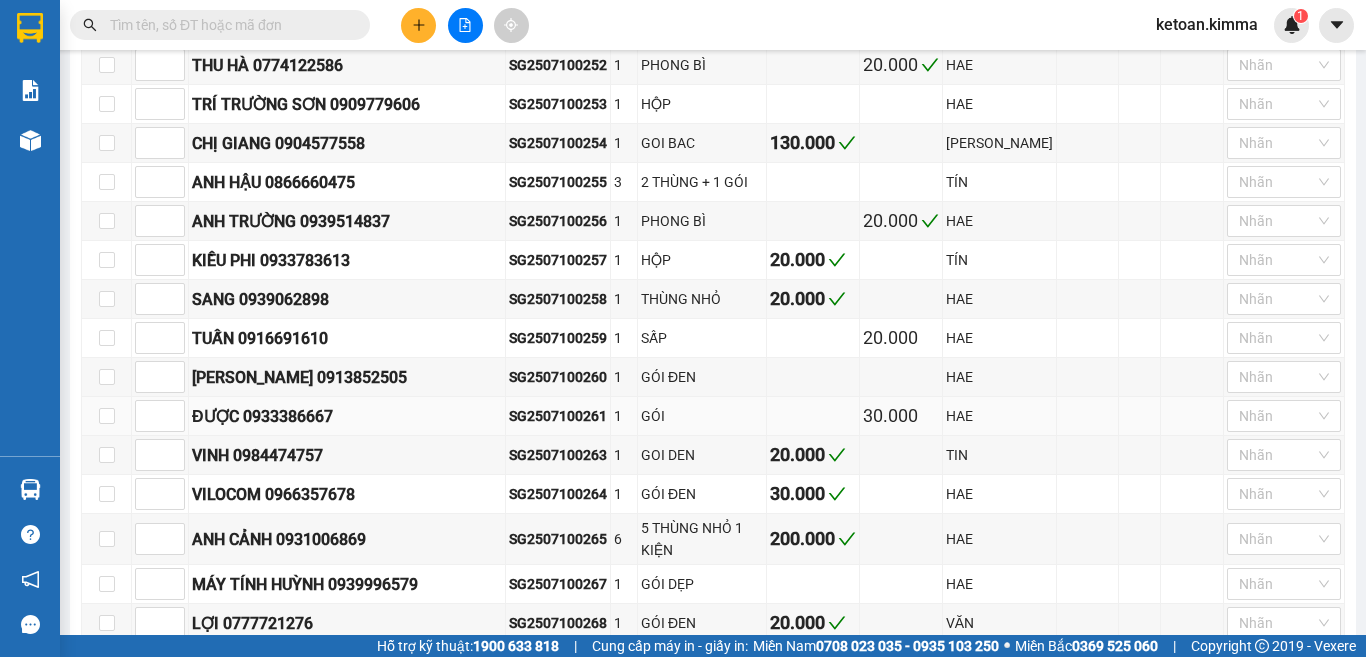 click on "SG2507100261" at bounding box center [558, 416] 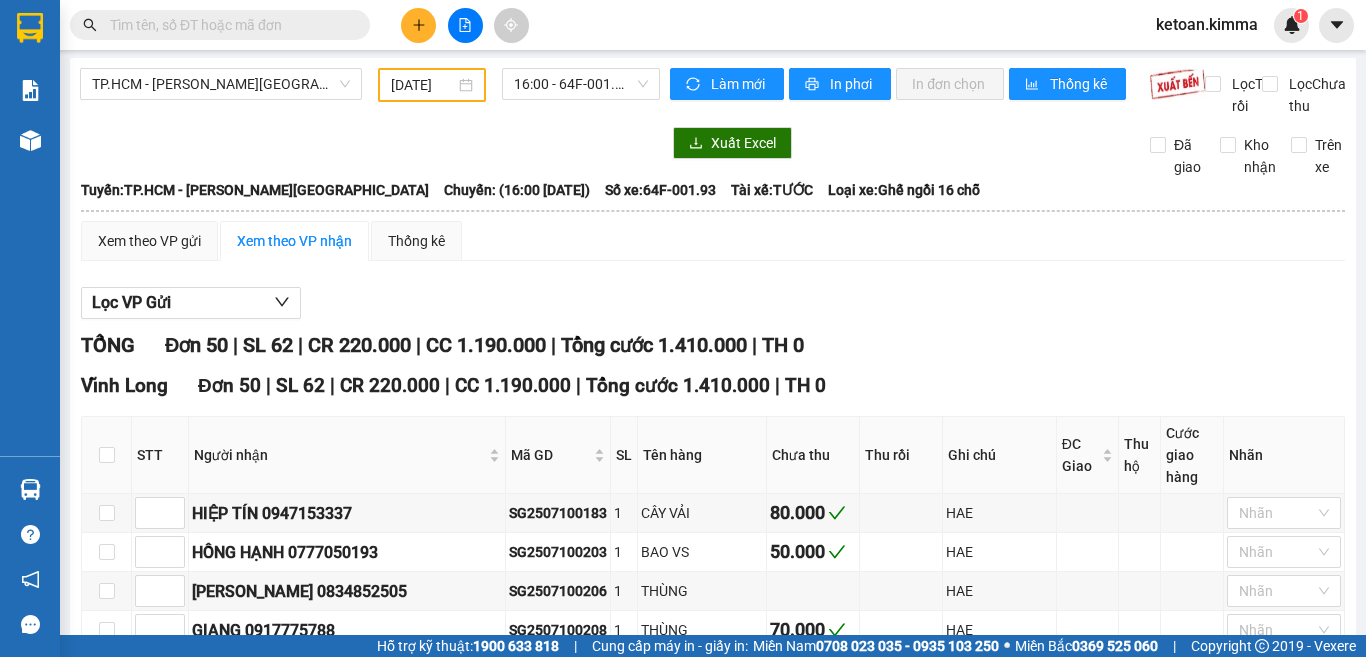scroll, scrollTop: 0, scrollLeft: 0, axis: both 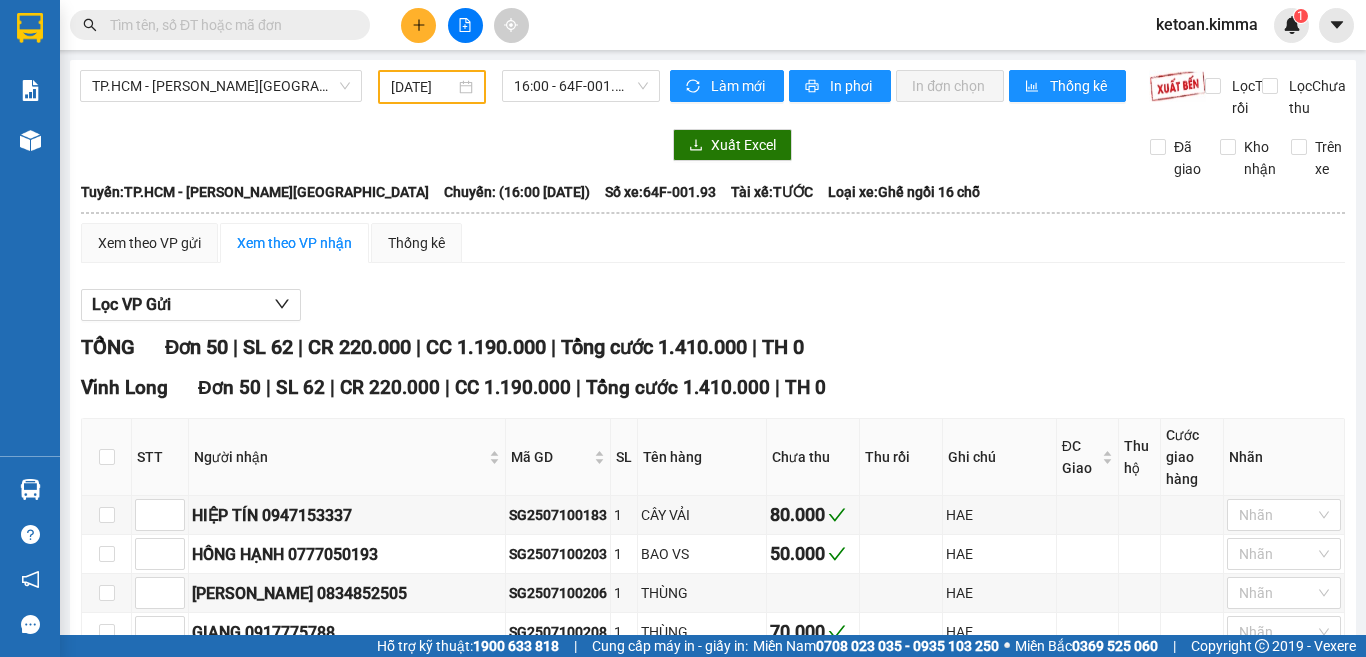 click on "Lọc VP Gửi" at bounding box center (713, 305) 